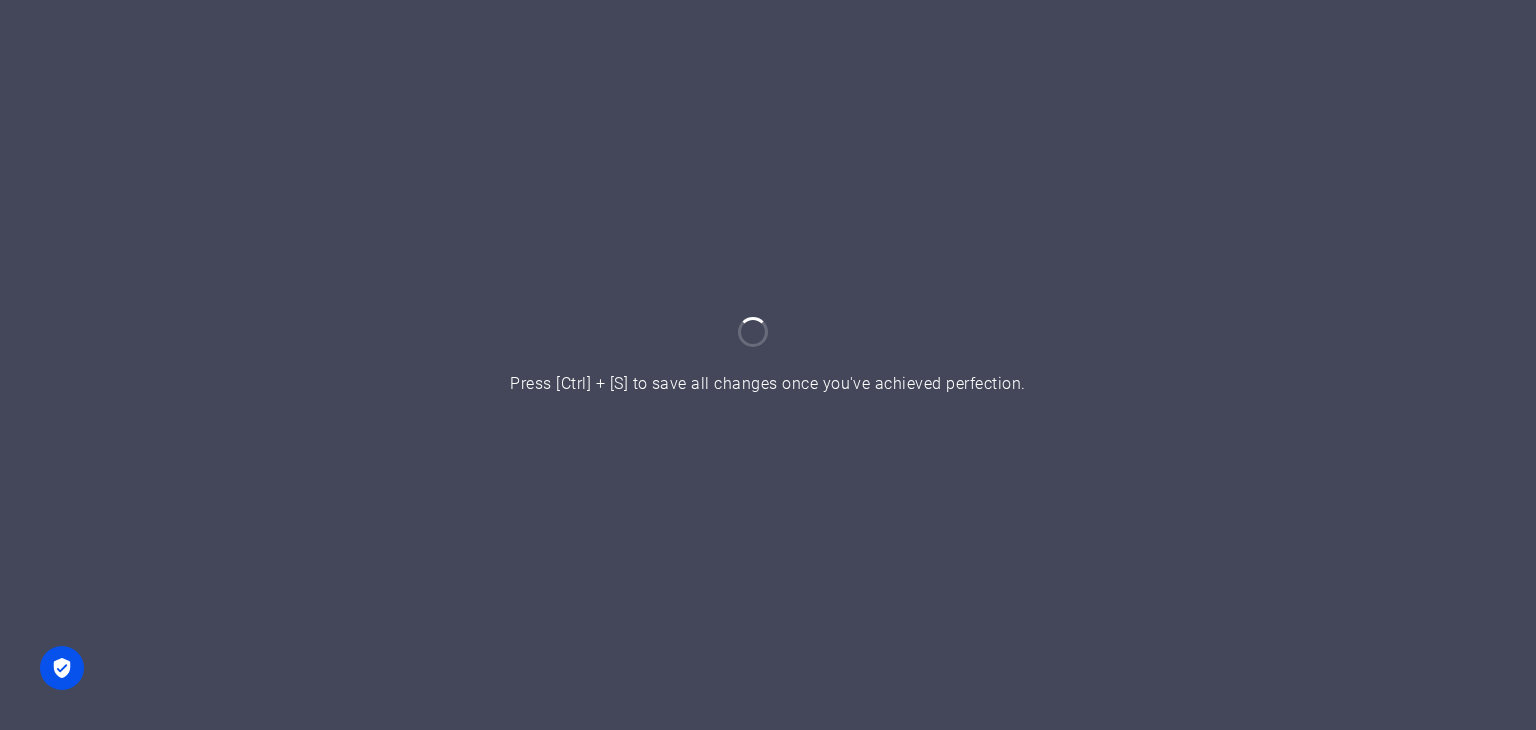 scroll, scrollTop: 0, scrollLeft: 0, axis: both 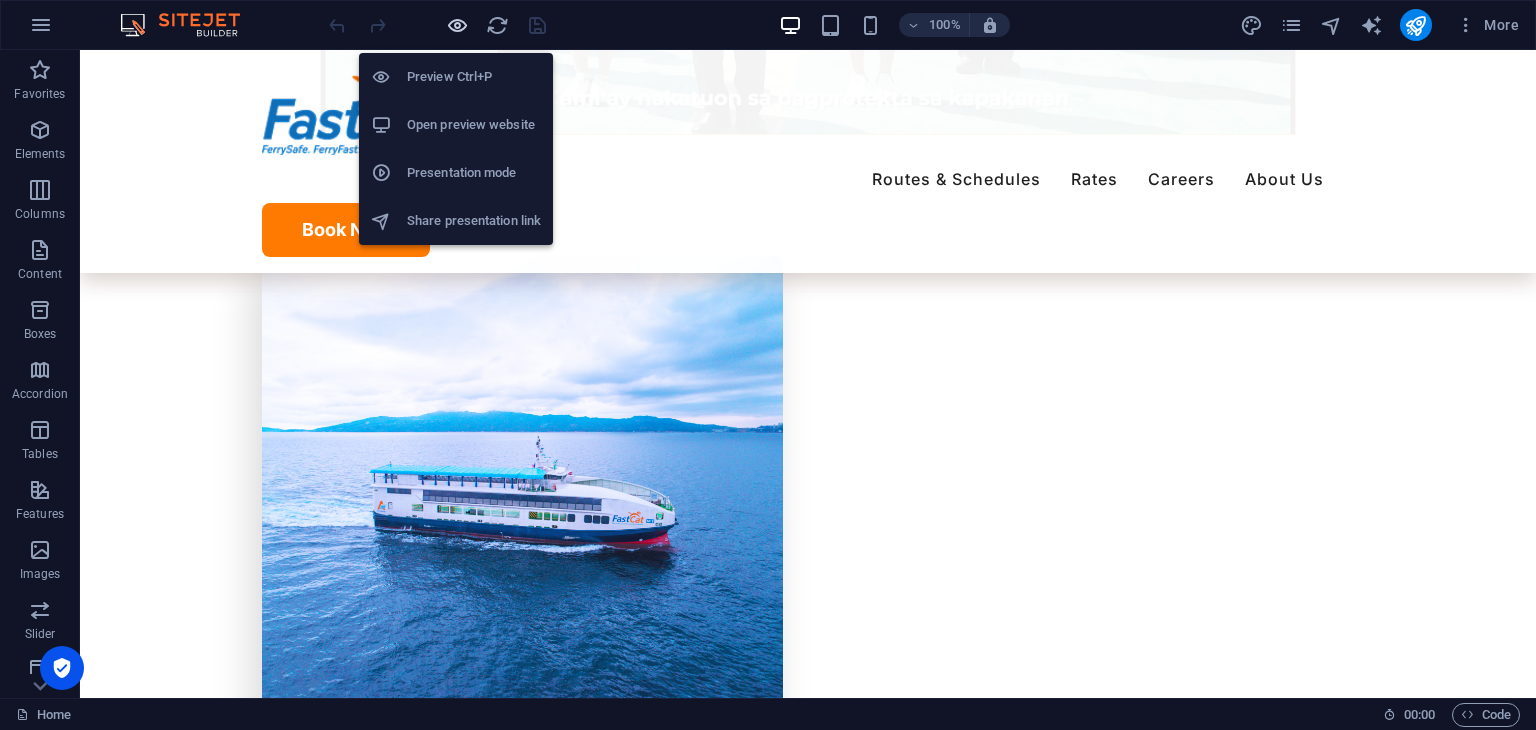 click at bounding box center (457, 25) 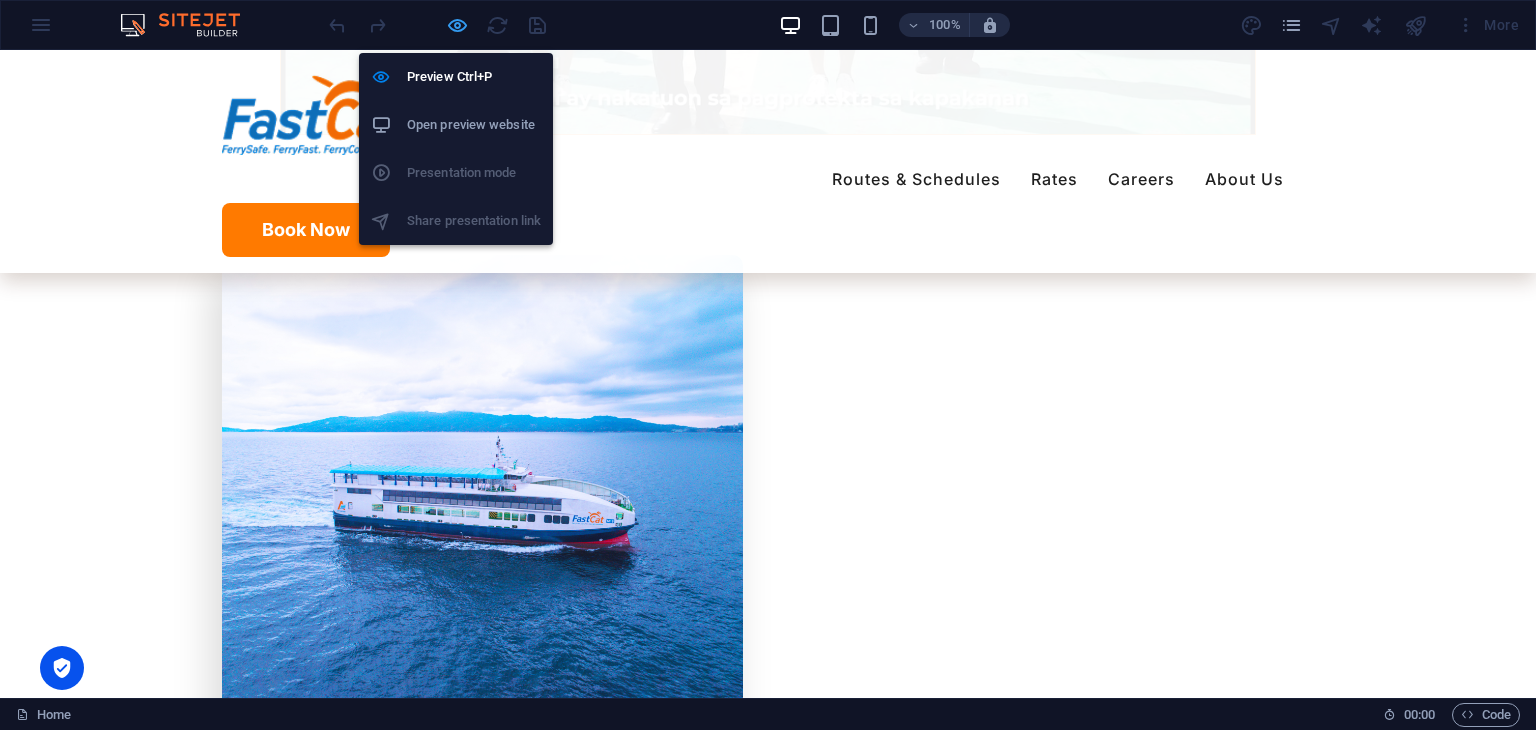 scroll, scrollTop: 2808, scrollLeft: 0, axis: vertical 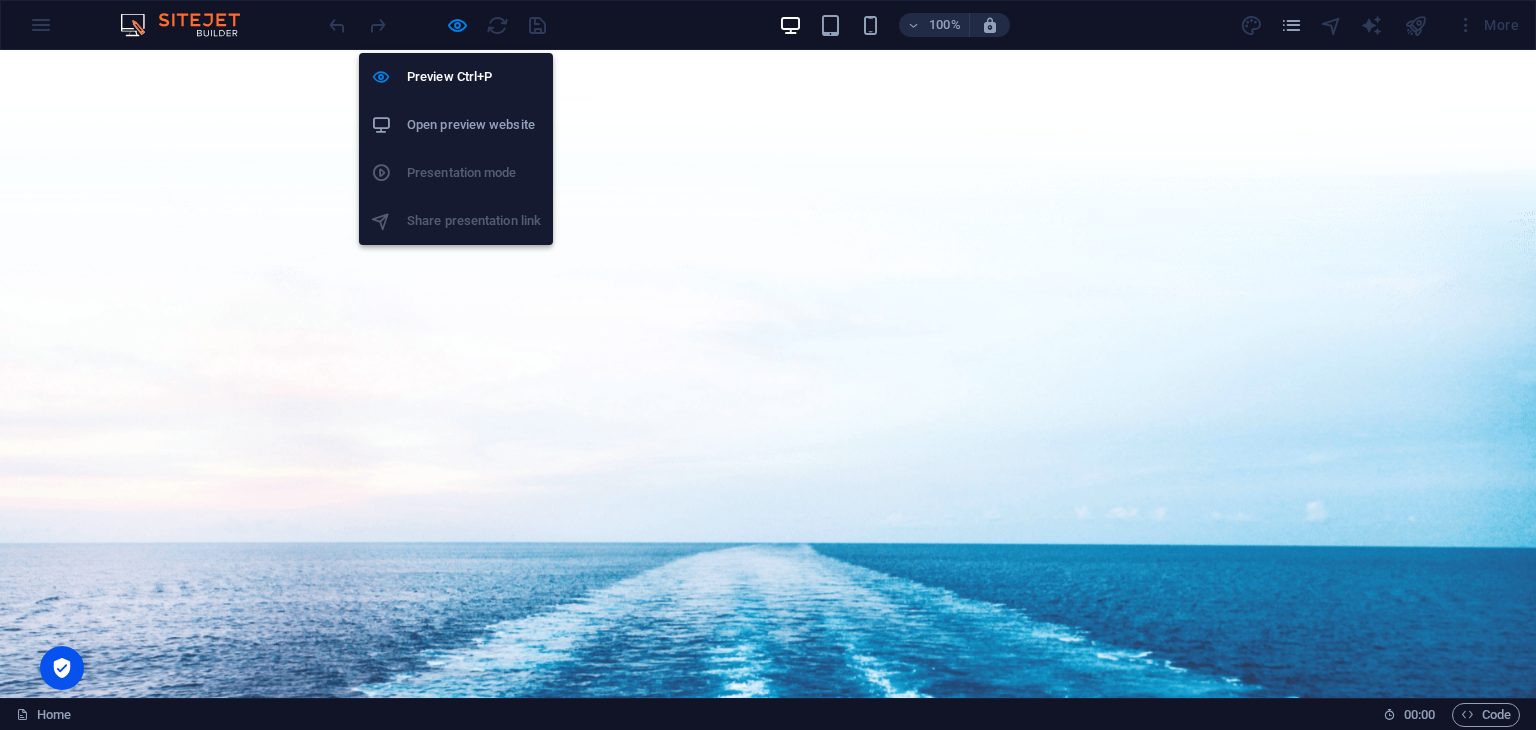 click on "Open preview website" at bounding box center (474, 125) 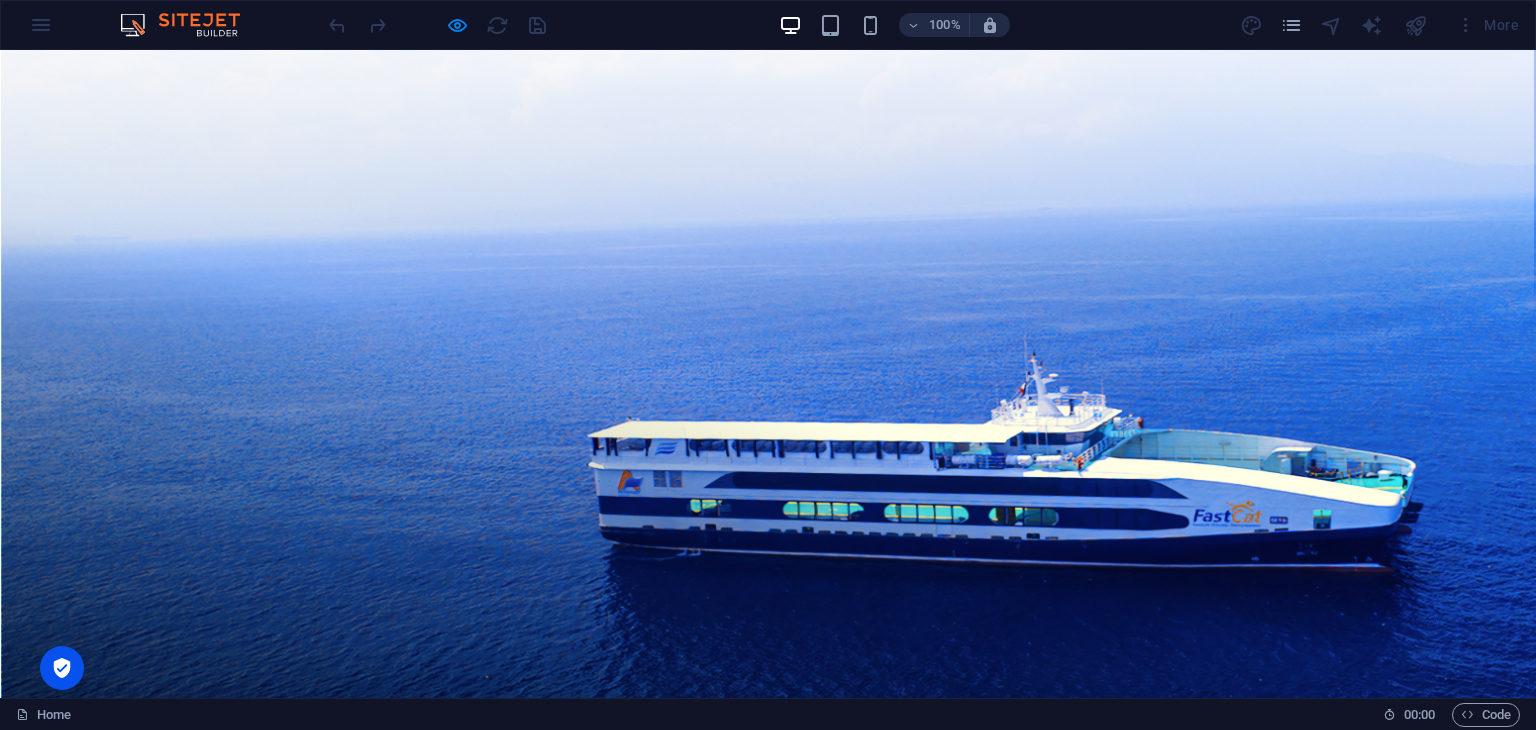 scroll, scrollTop: 0, scrollLeft: 0, axis: both 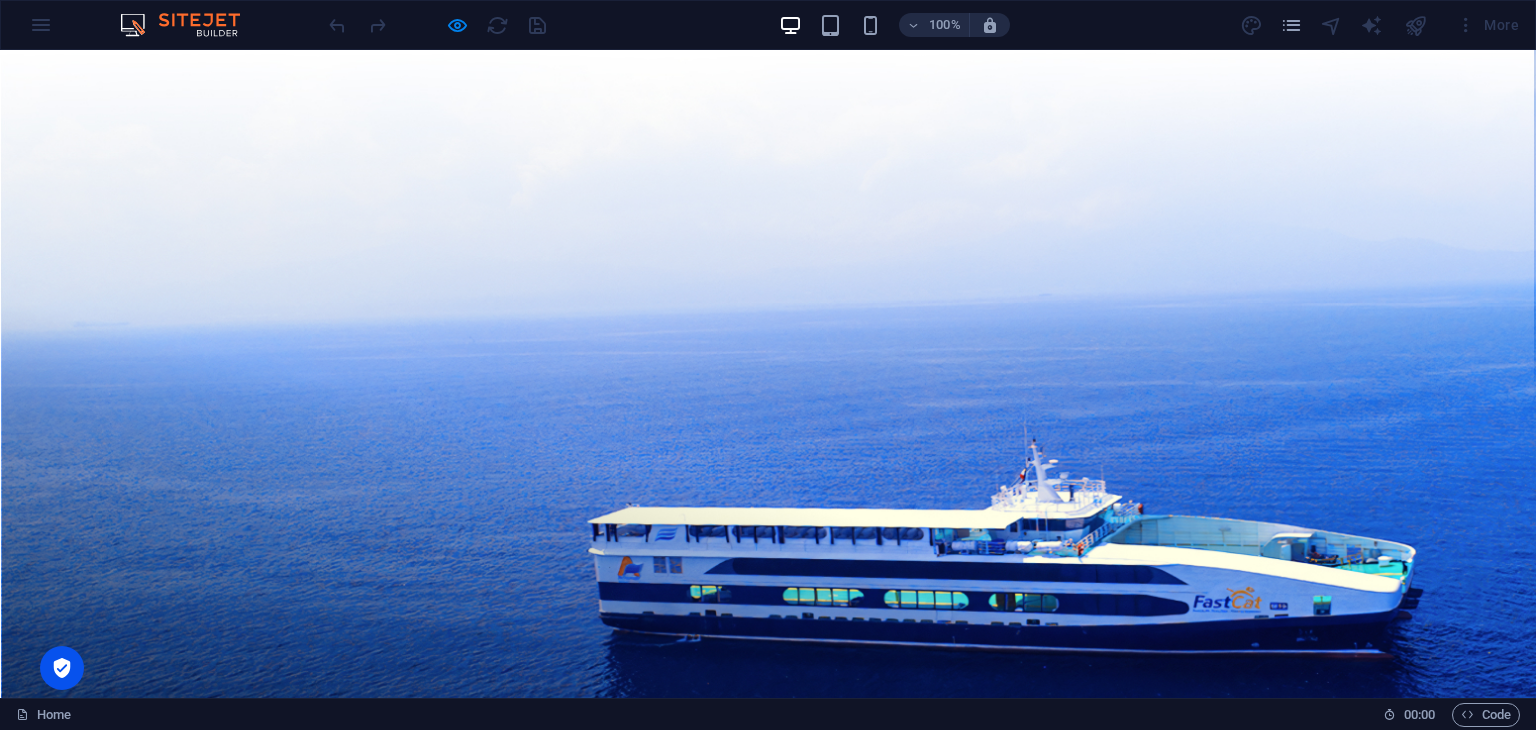 click on "Discover The  Wonders of the Phillipines" at bounding box center (534, 1259) 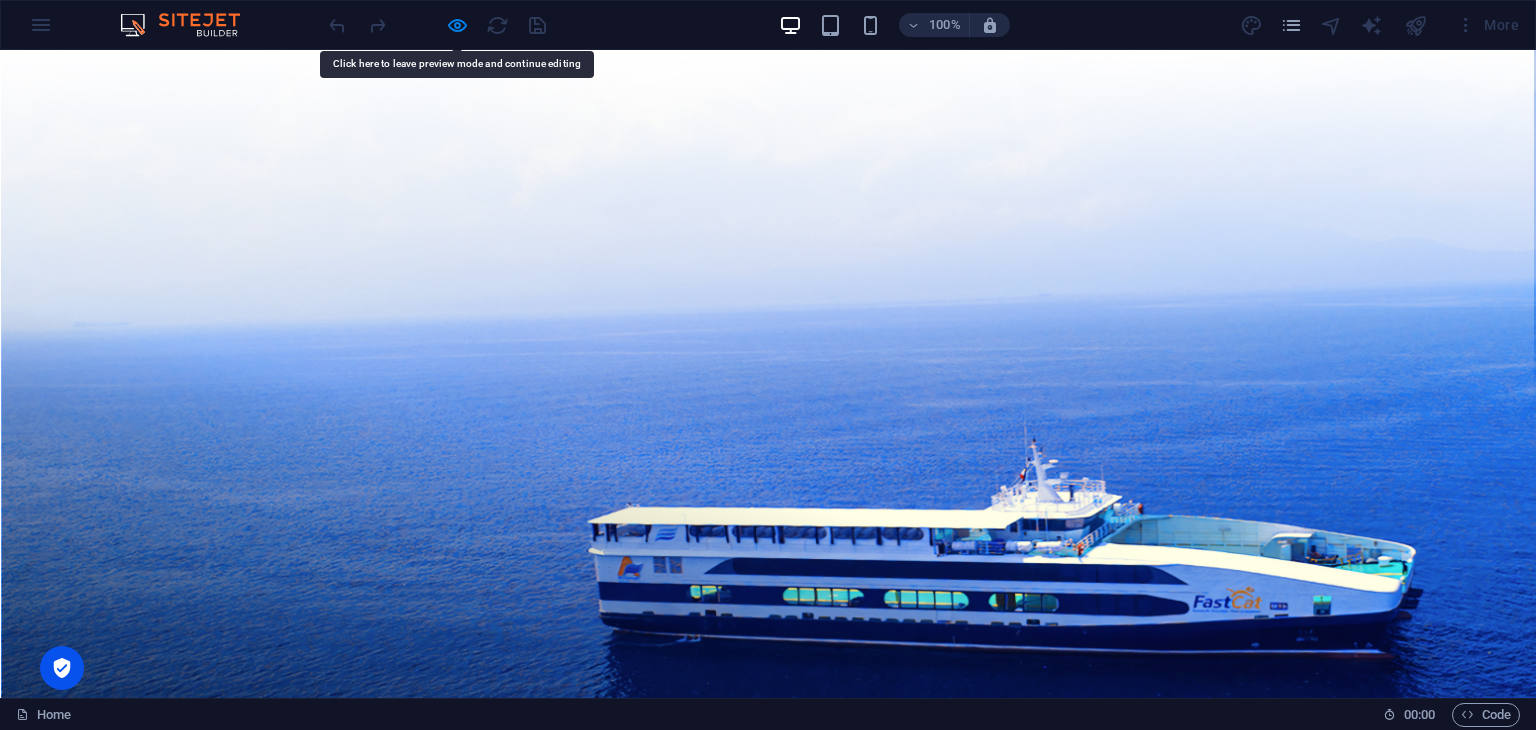 click on "Discover The  Wonders of the Phillipines" at bounding box center [534, 1259] 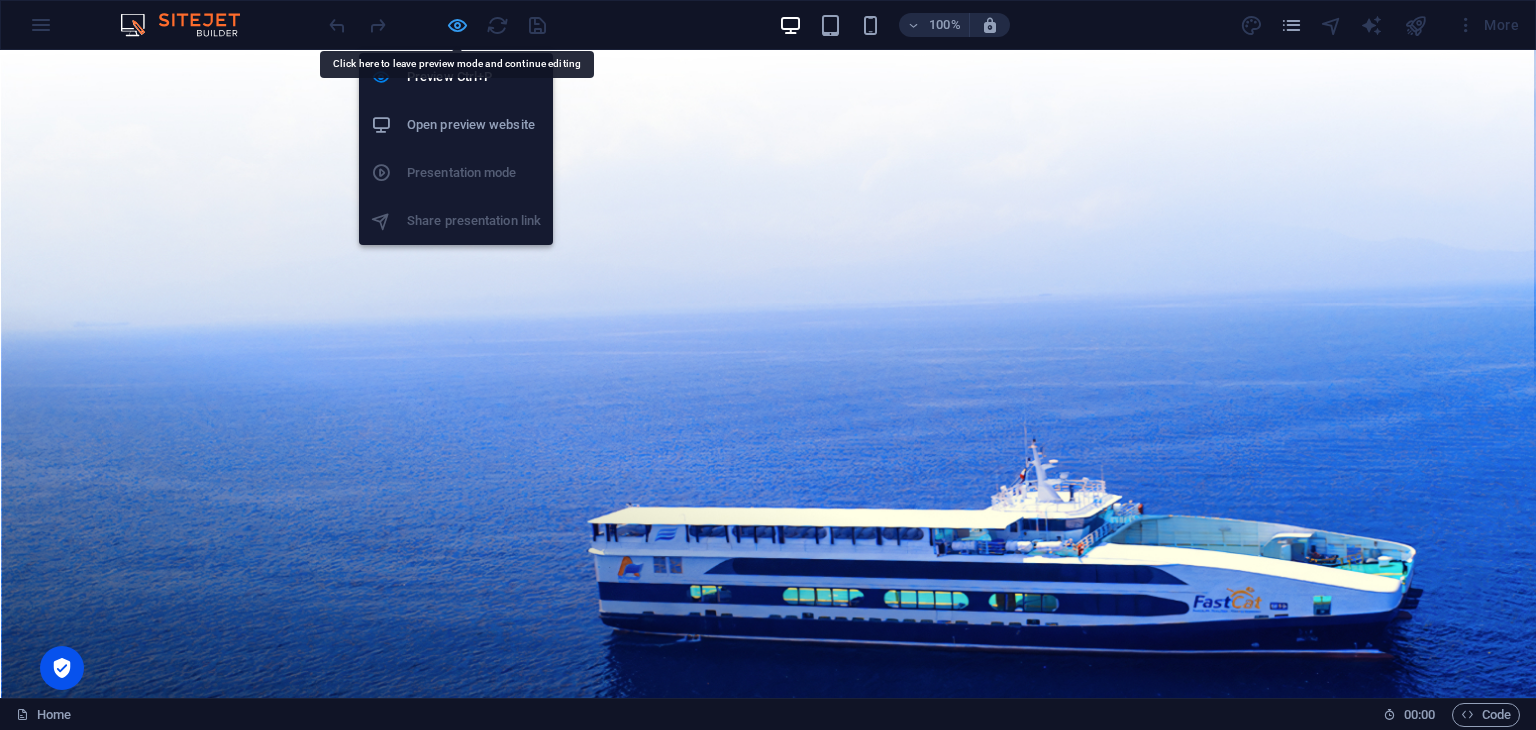 click at bounding box center [457, 25] 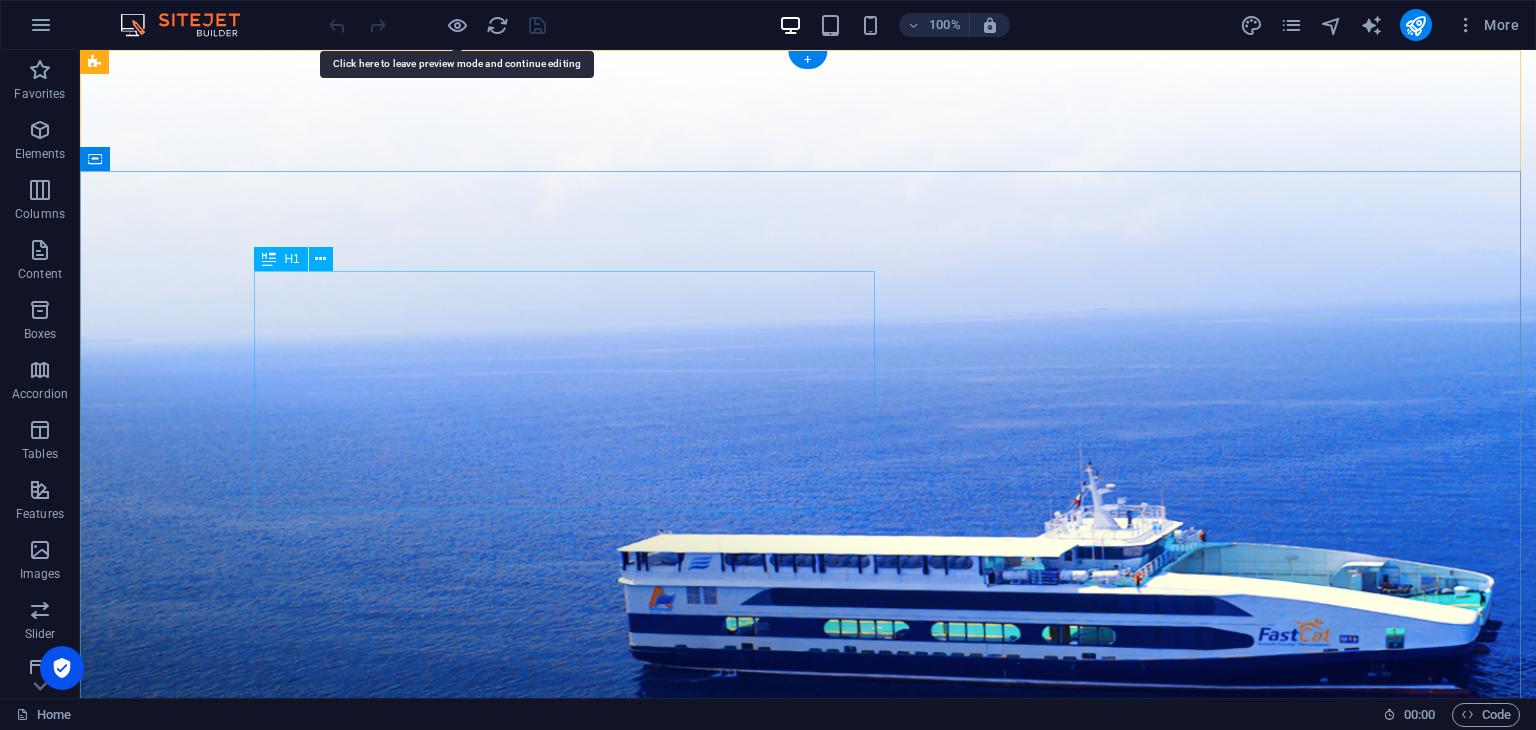 click on "Discover The  Wonders of the Phillipines" at bounding box center [808, 1500] 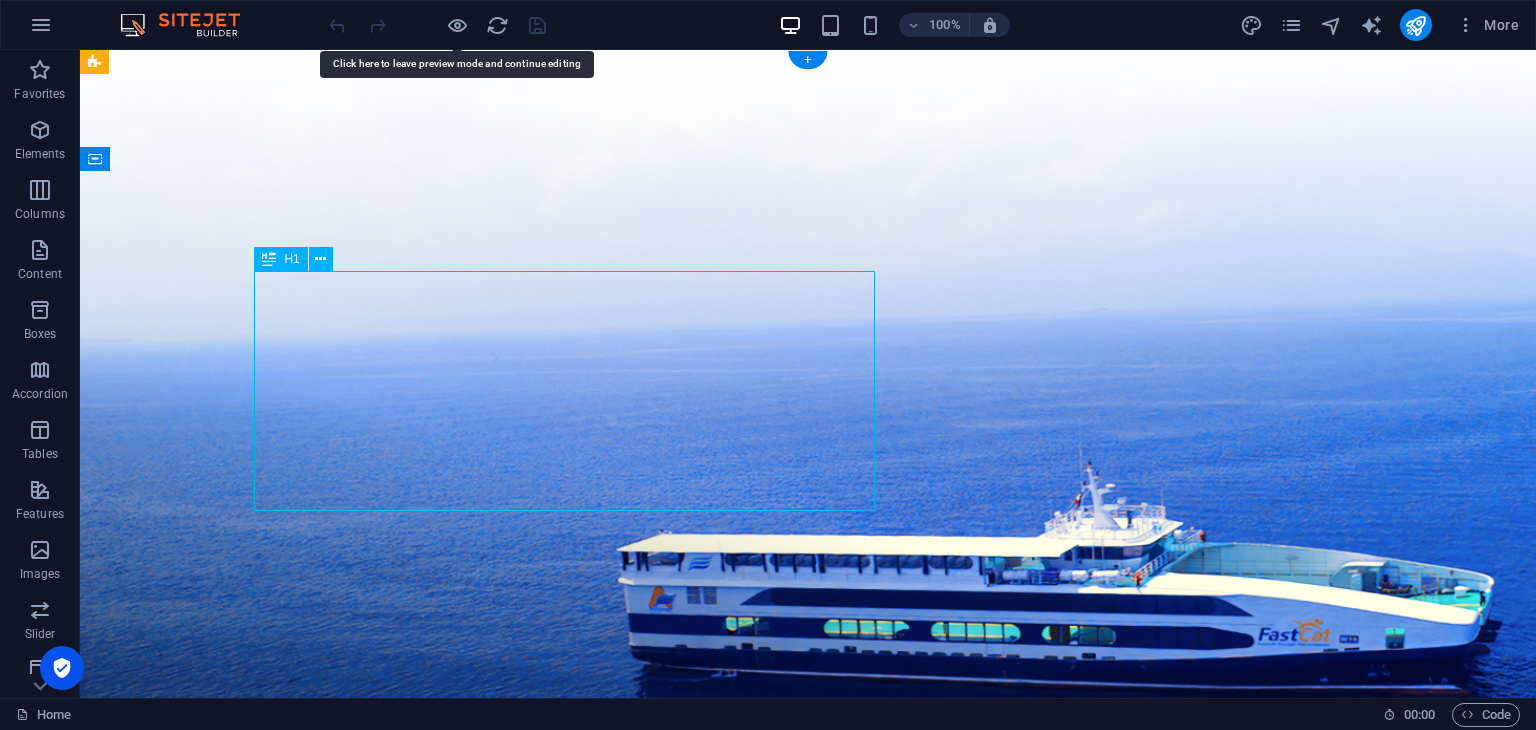 click on "Discover The  Wonders of the Phillipines" at bounding box center [808, 1500] 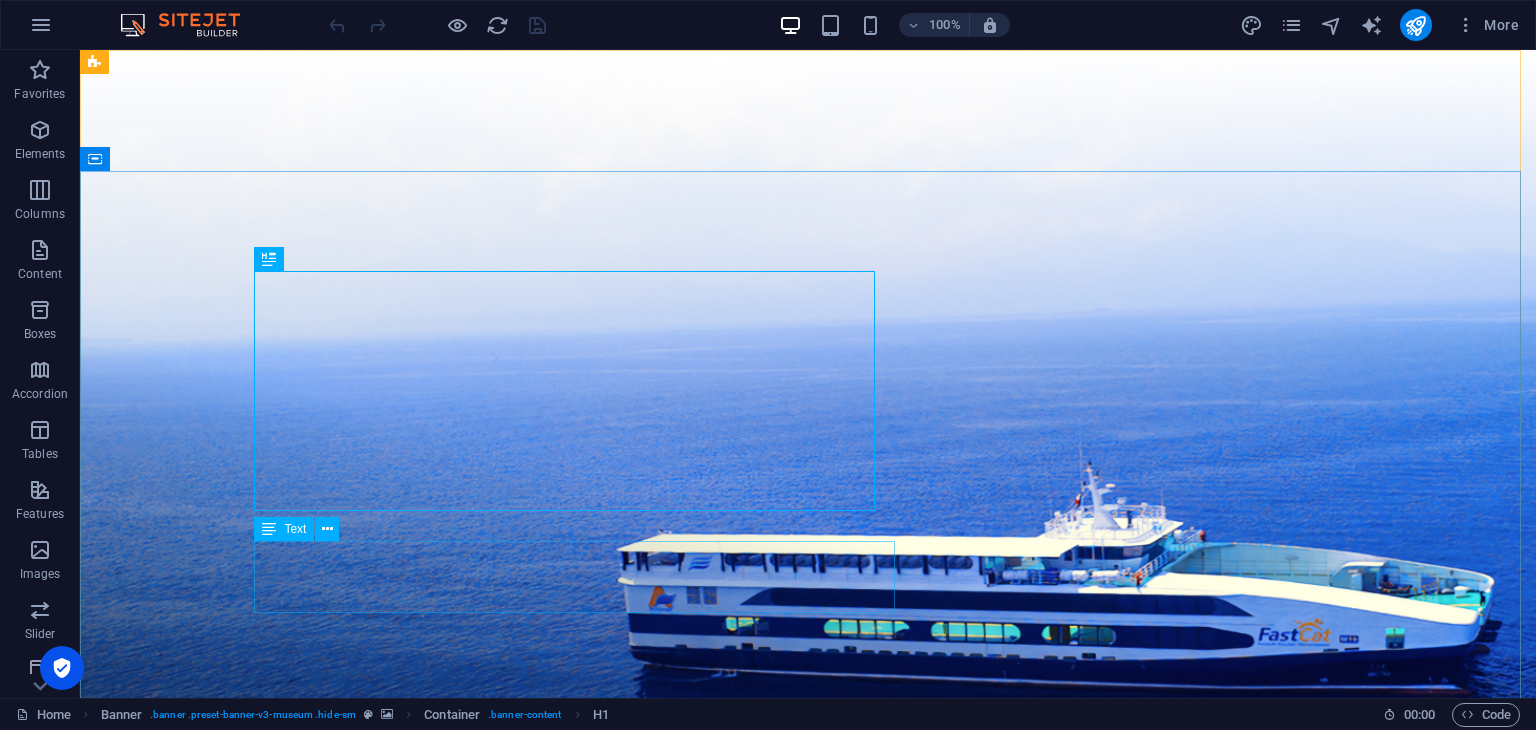 click on "Text" at bounding box center (295, 529) 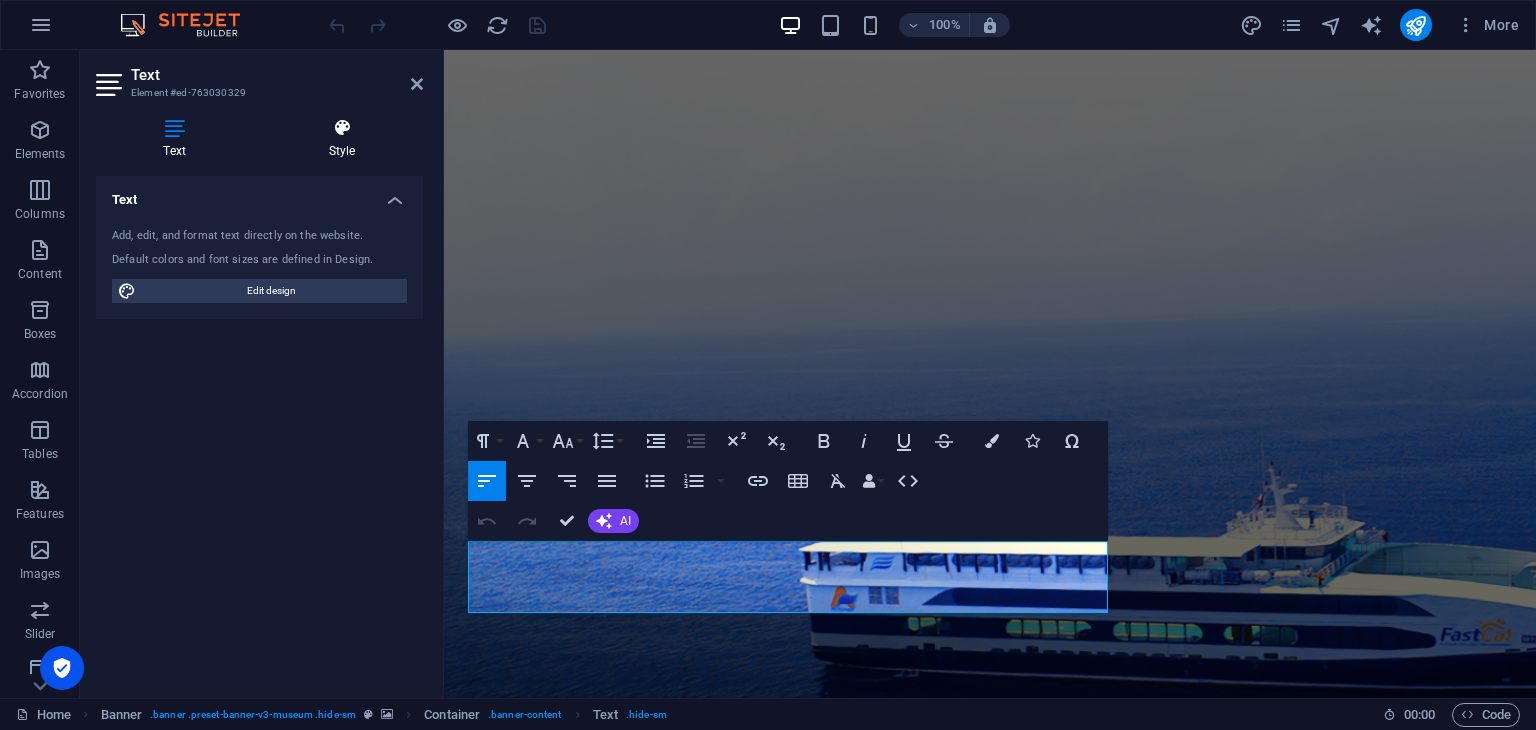 click at bounding box center (342, 128) 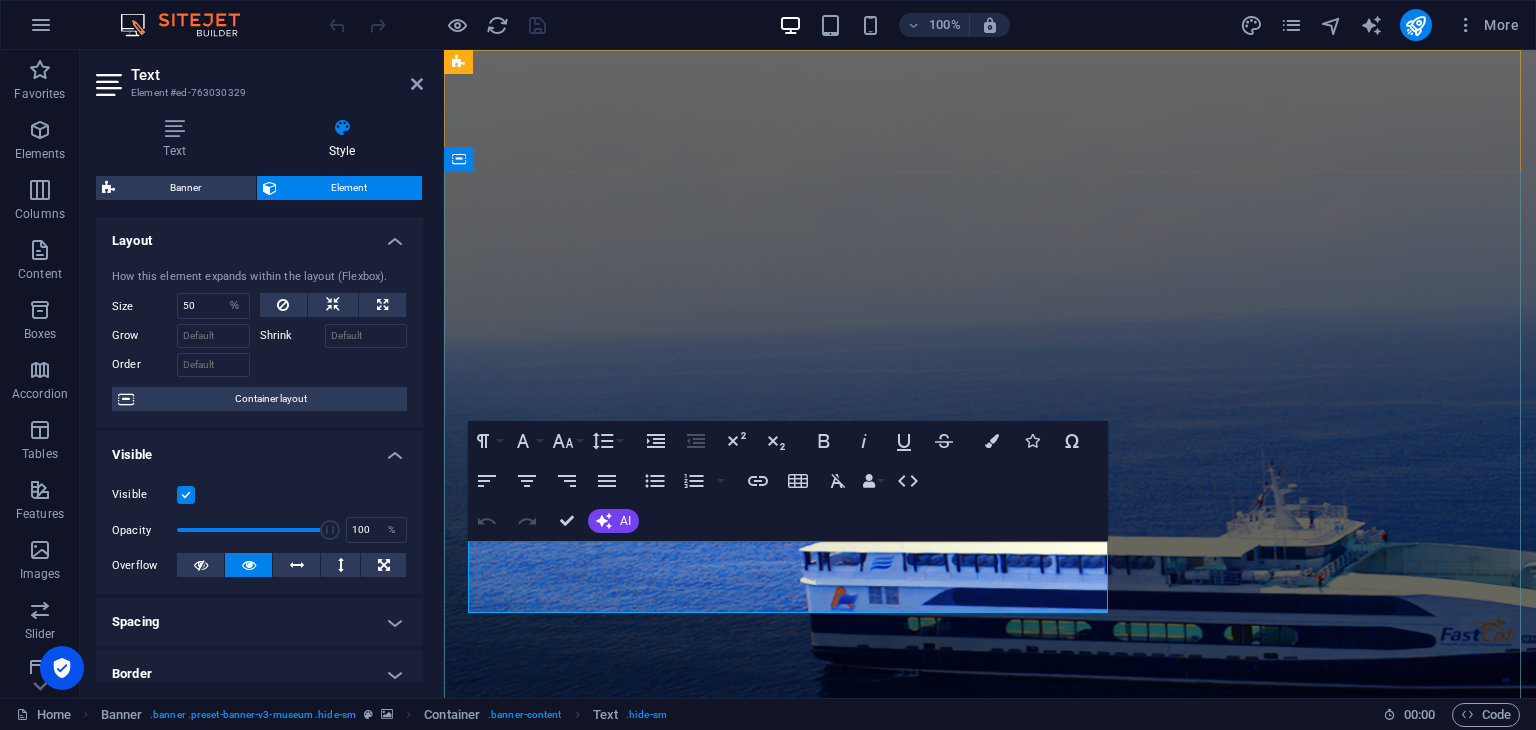 click on "Connecting the [GEOGRAPHIC_DATA] with a FerrySafe," at bounding box center (811, 1667) 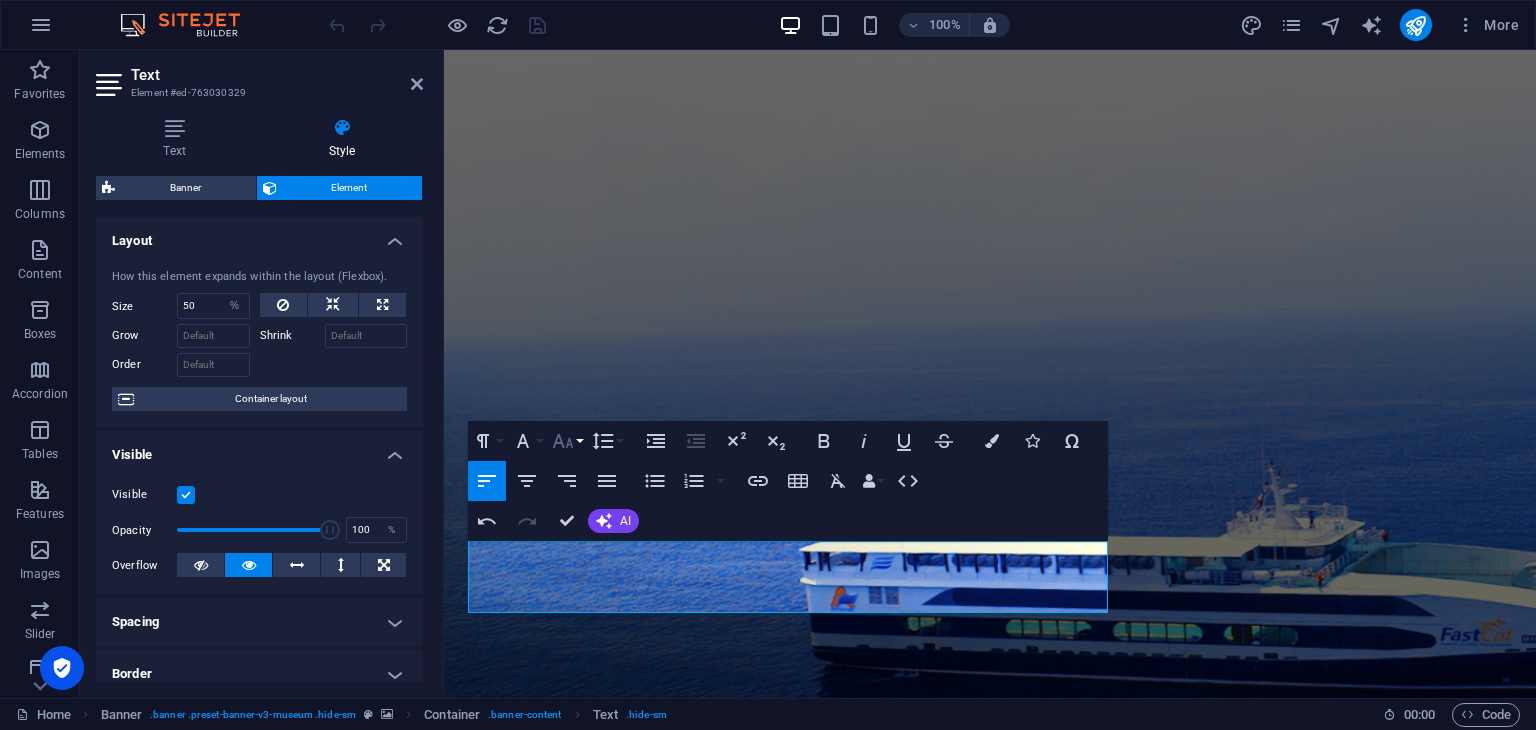 click on "Font Size" at bounding box center (567, 441) 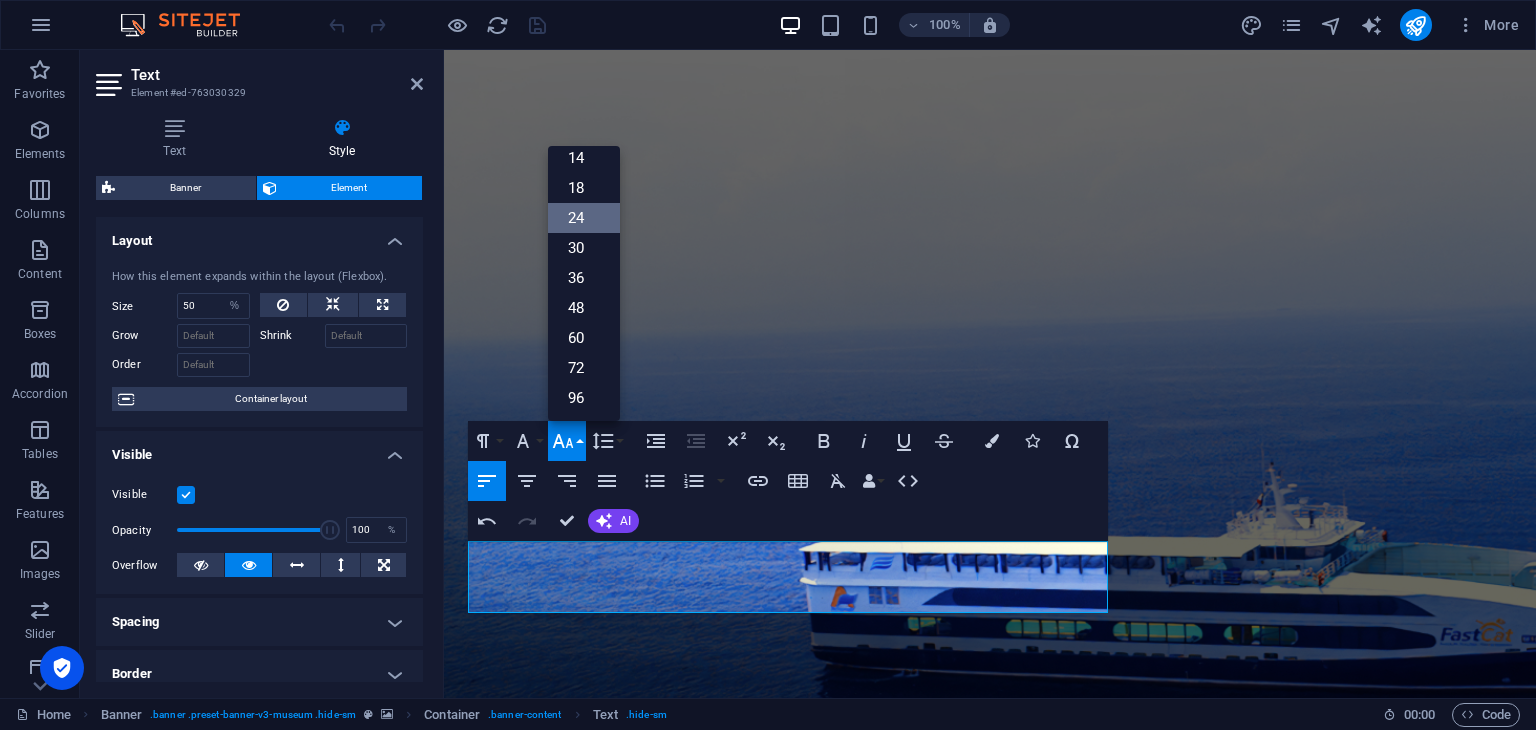 scroll, scrollTop: 160, scrollLeft: 0, axis: vertical 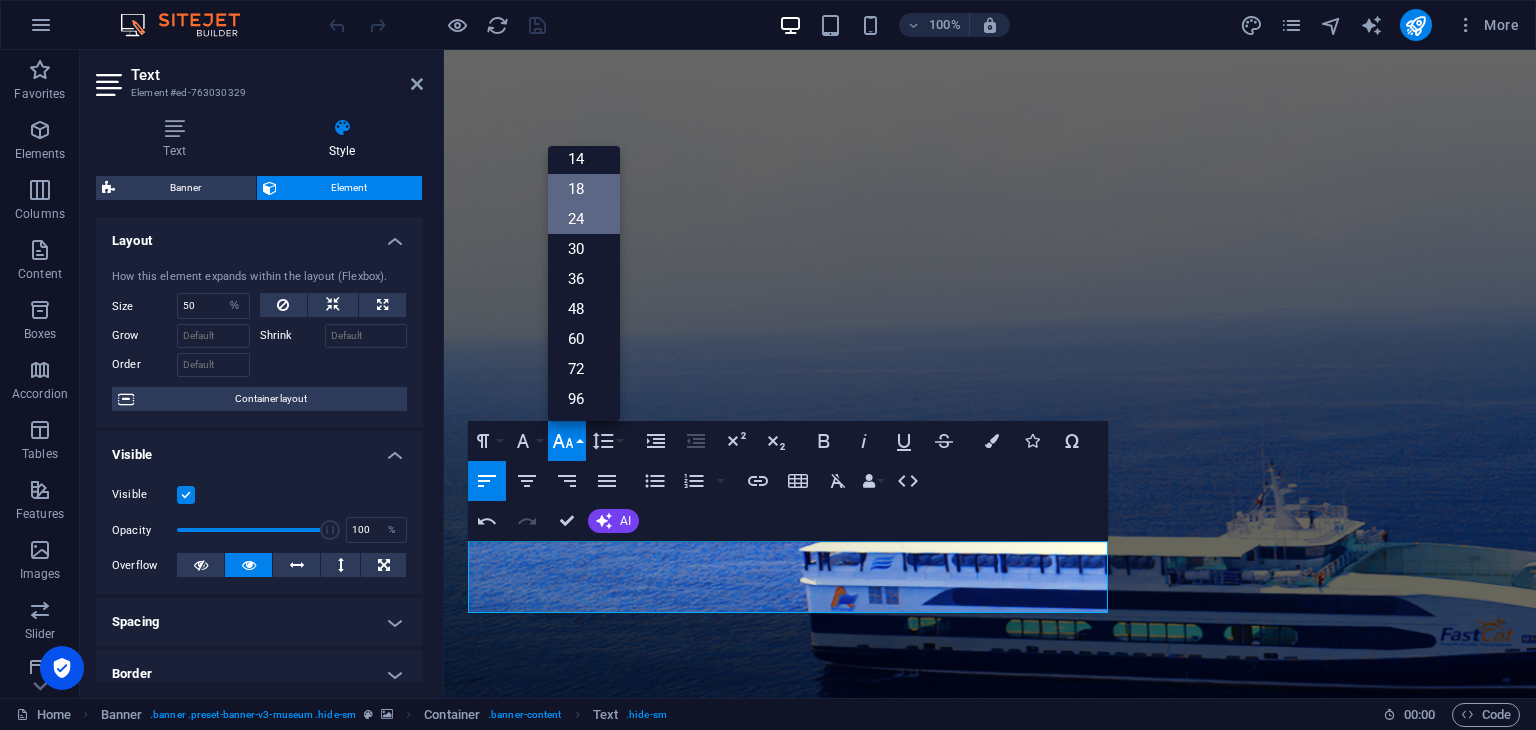 click on "18" at bounding box center [584, 189] 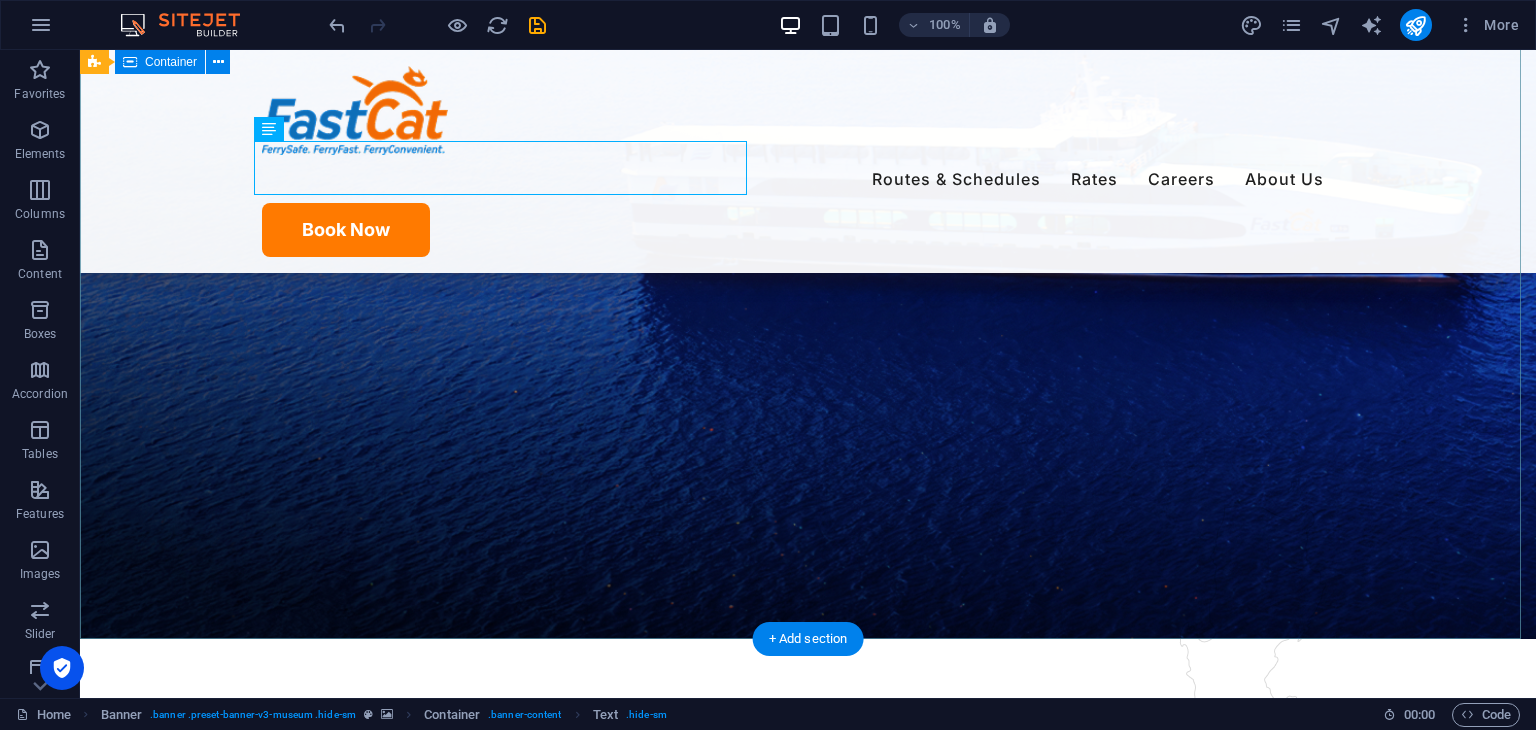 scroll, scrollTop: 100, scrollLeft: 0, axis: vertical 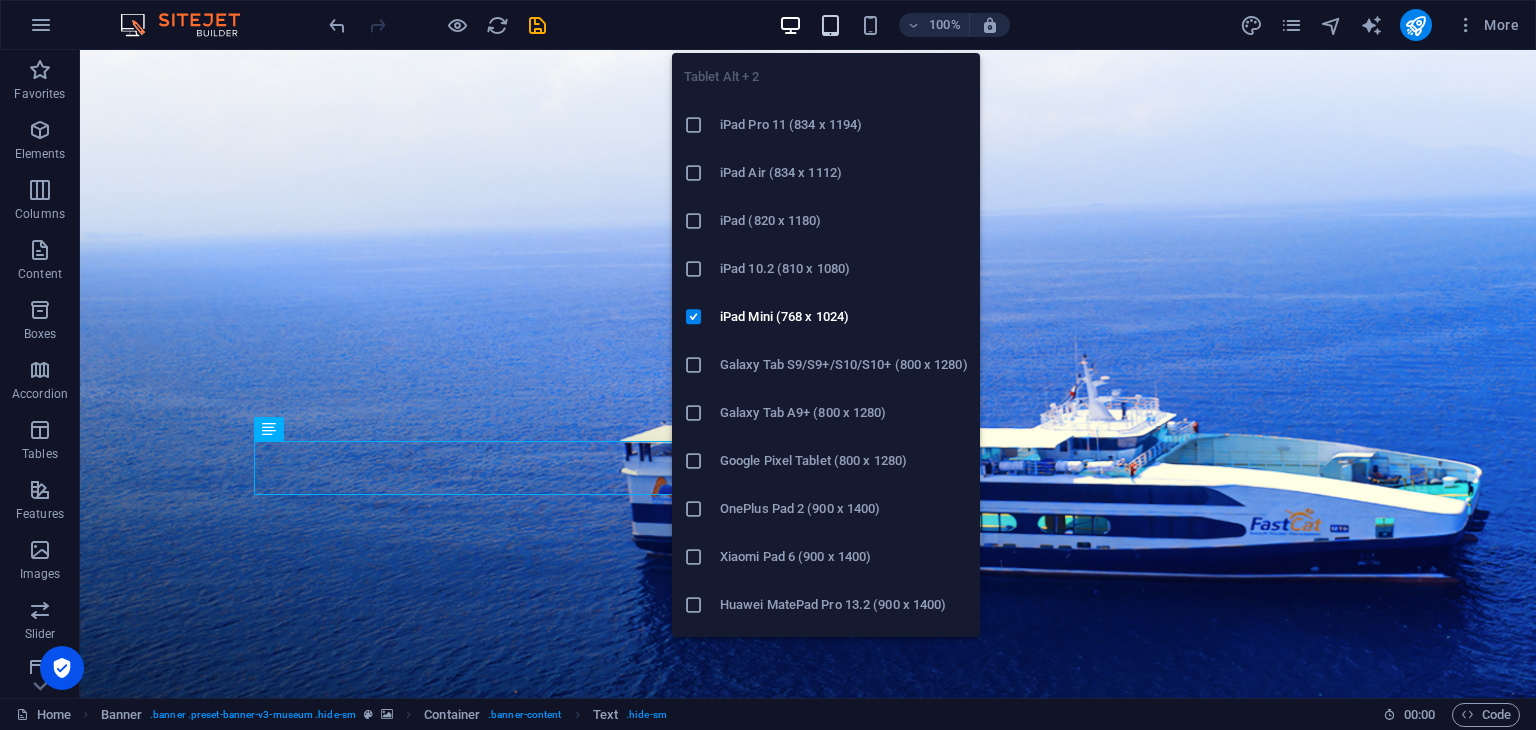 click at bounding box center (830, 25) 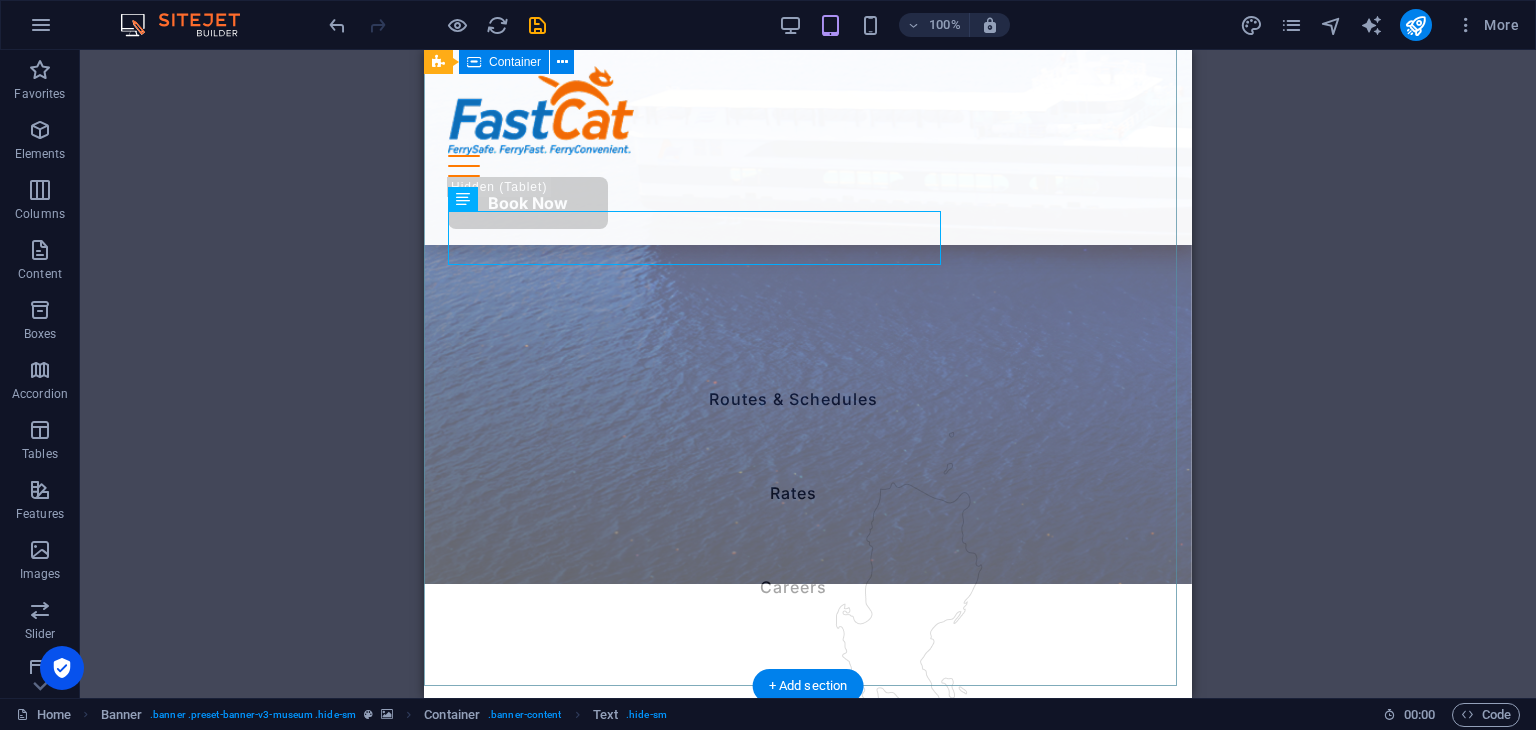scroll, scrollTop: 300, scrollLeft: 0, axis: vertical 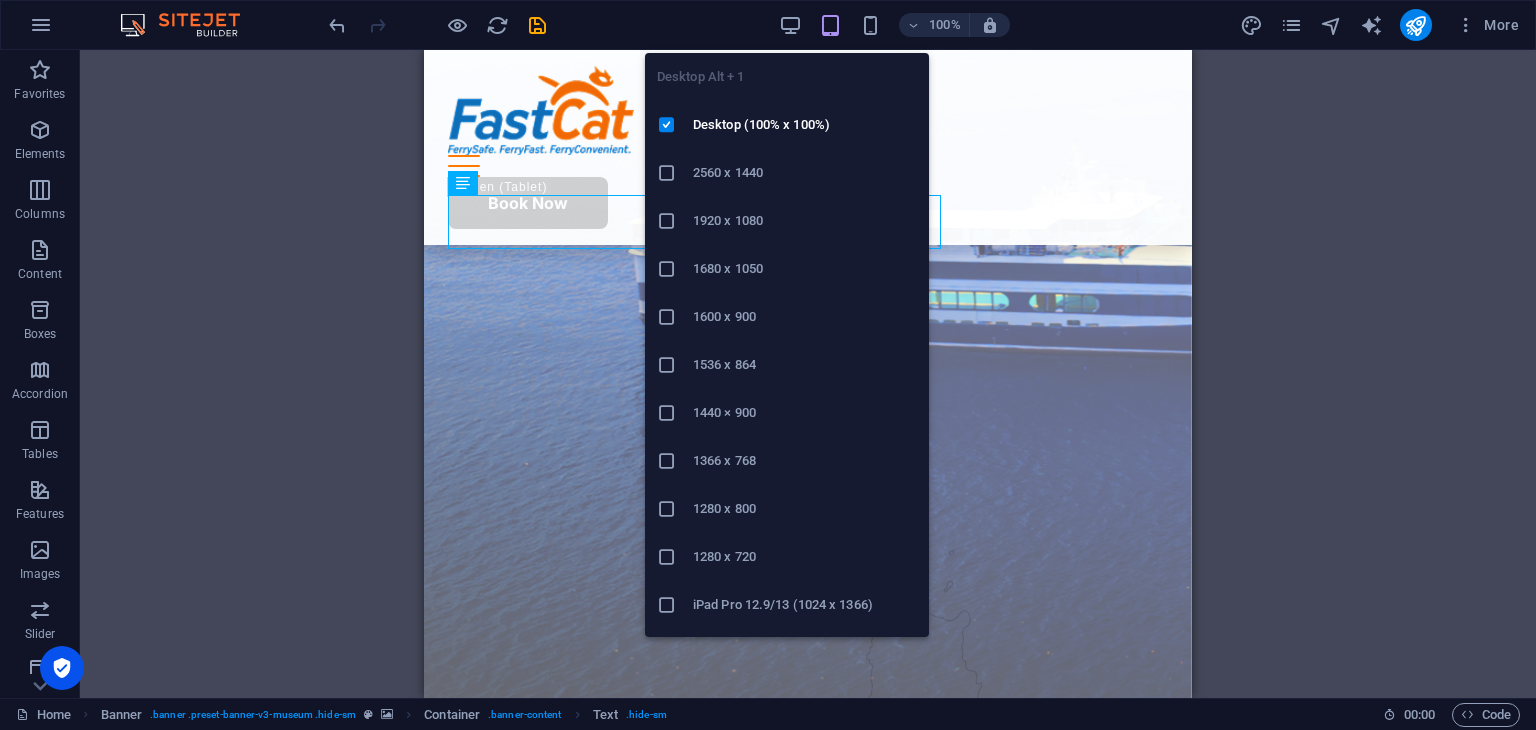 click on "100%" at bounding box center (894, 25) 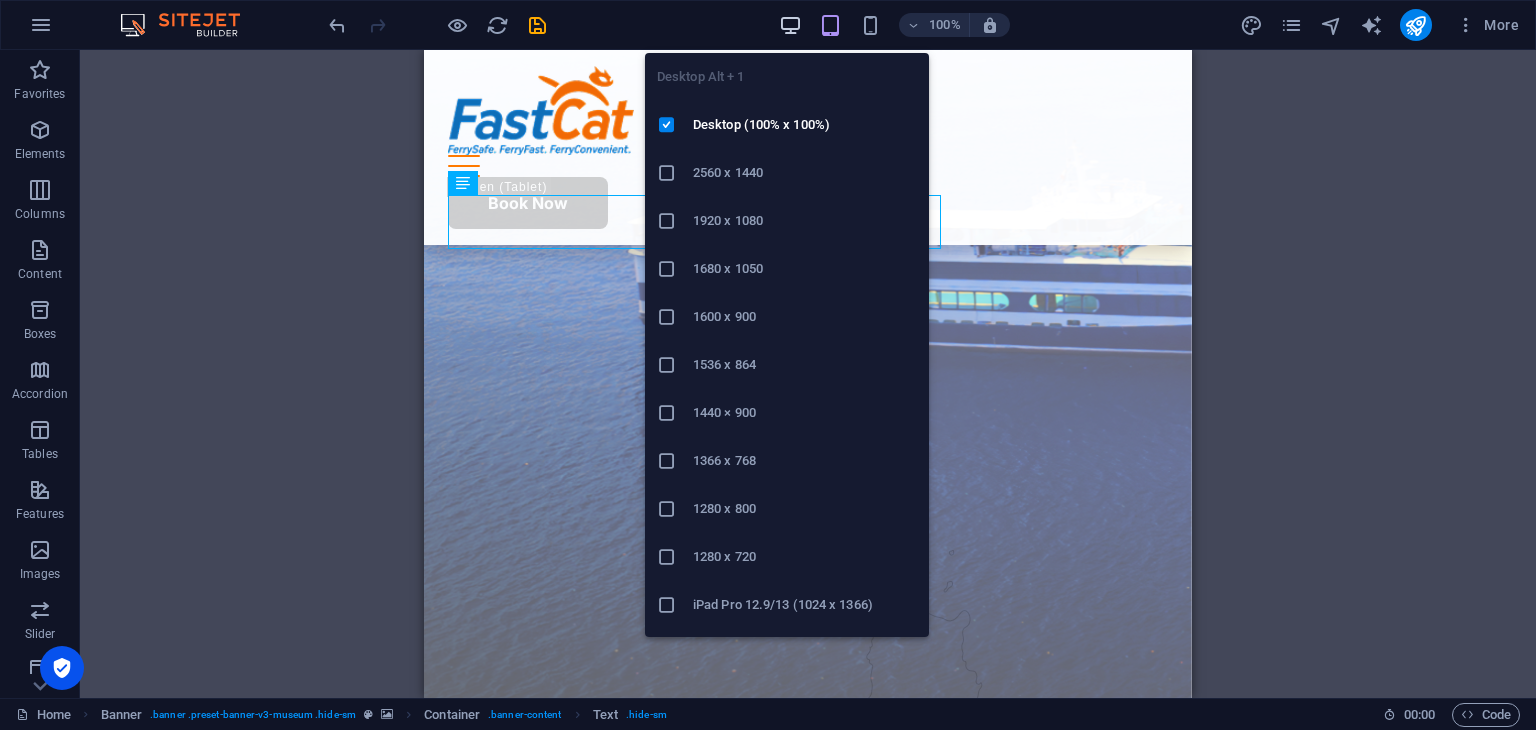 click at bounding box center (790, 25) 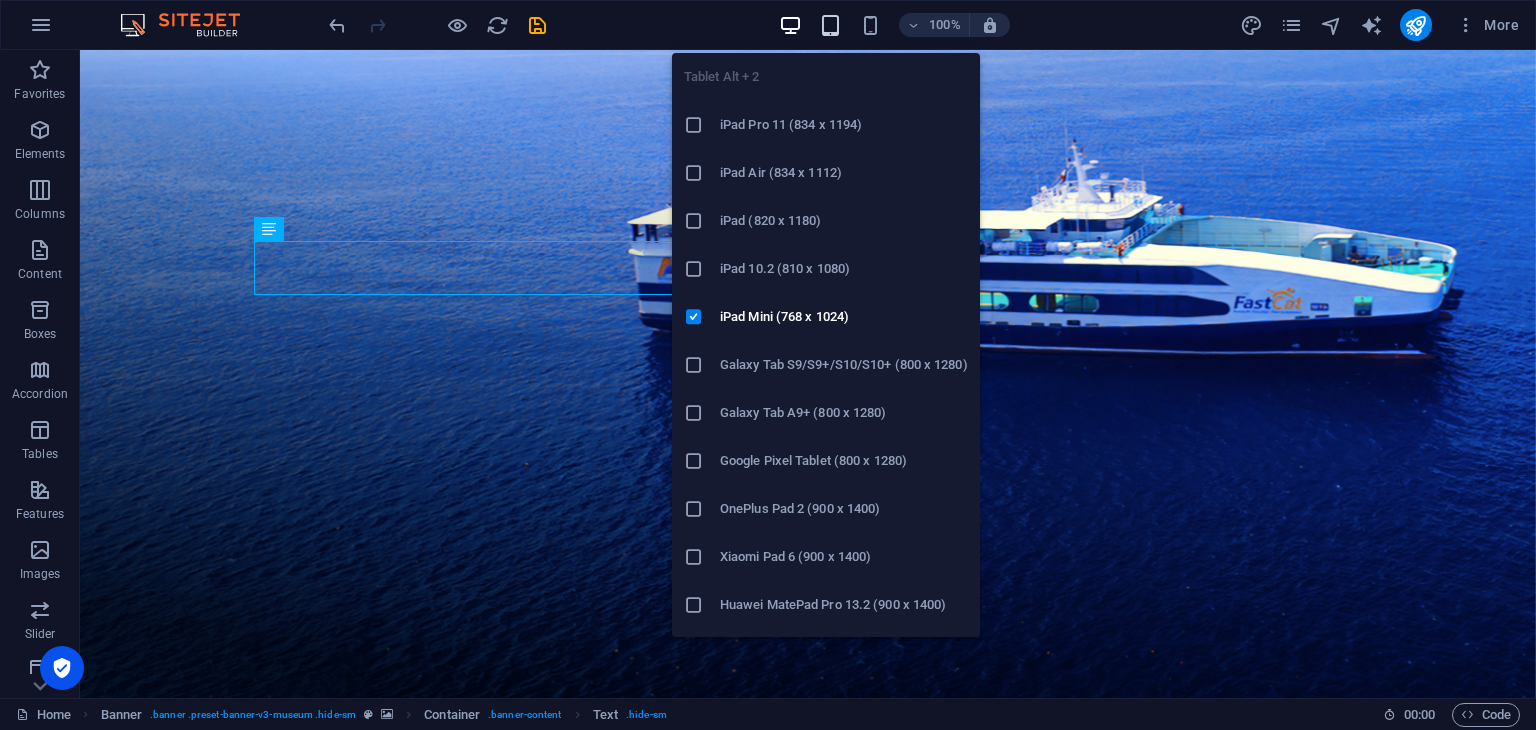 click at bounding box center [830, 25] 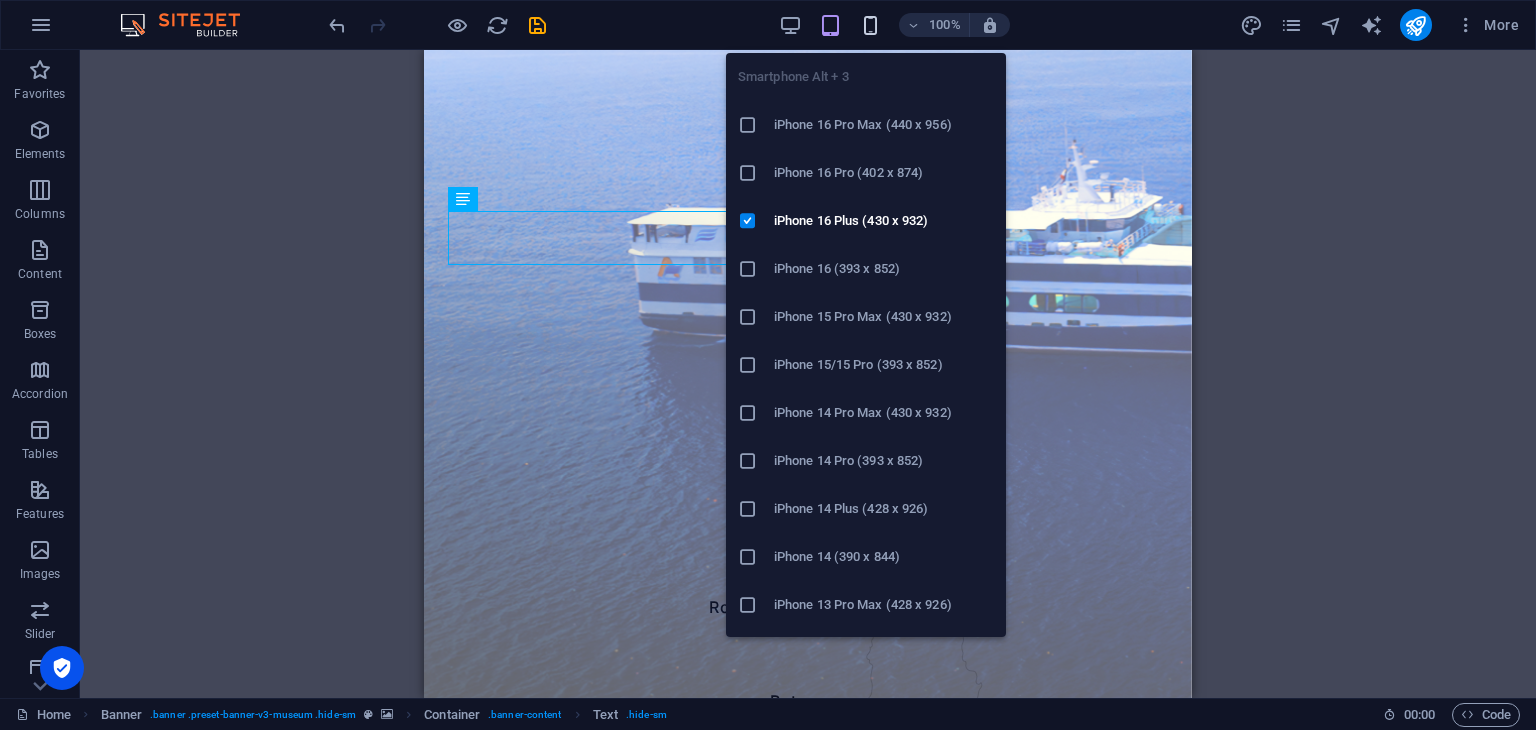 click at bounding box center (870, 25) 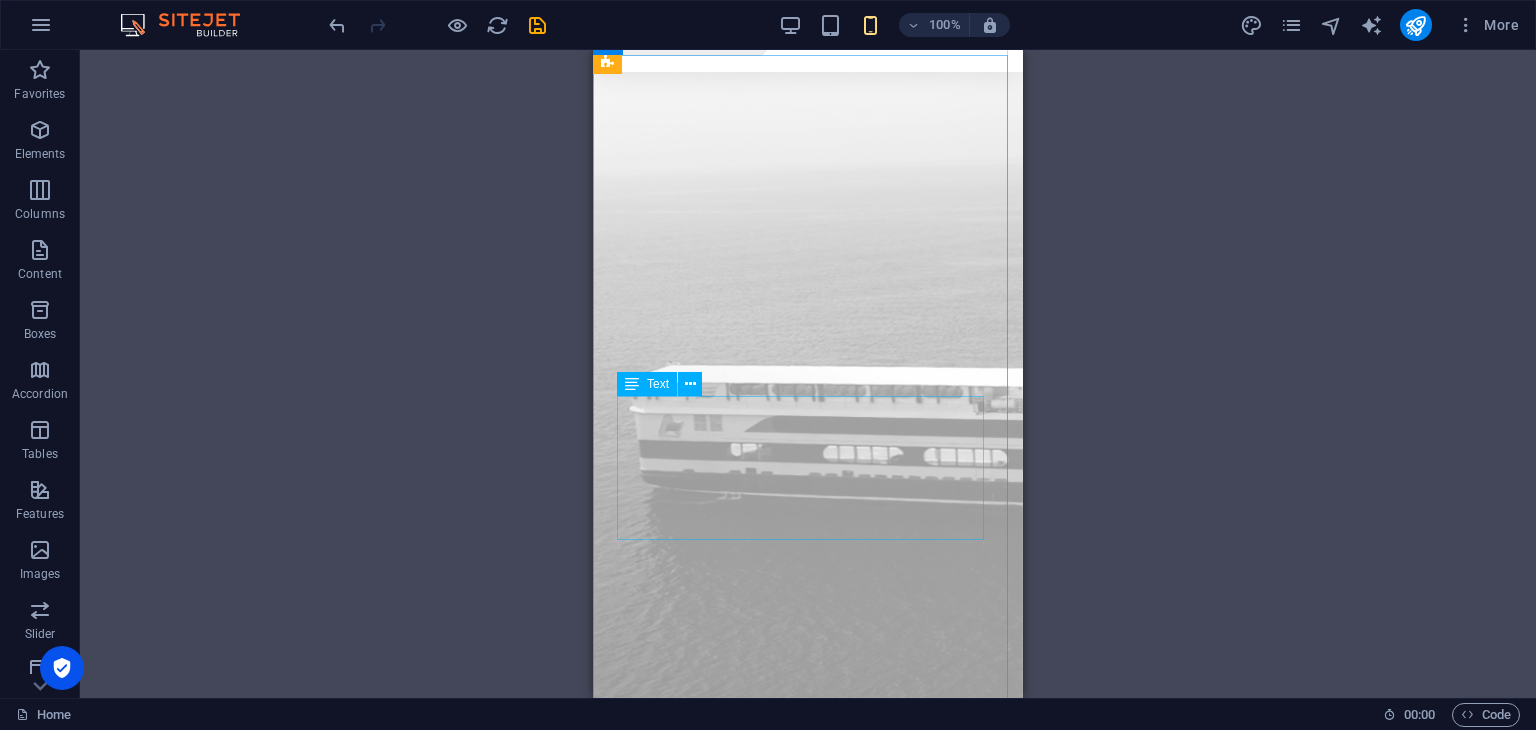scroll, scrollTop: 100, scrollLeft: 0, axis: vertical 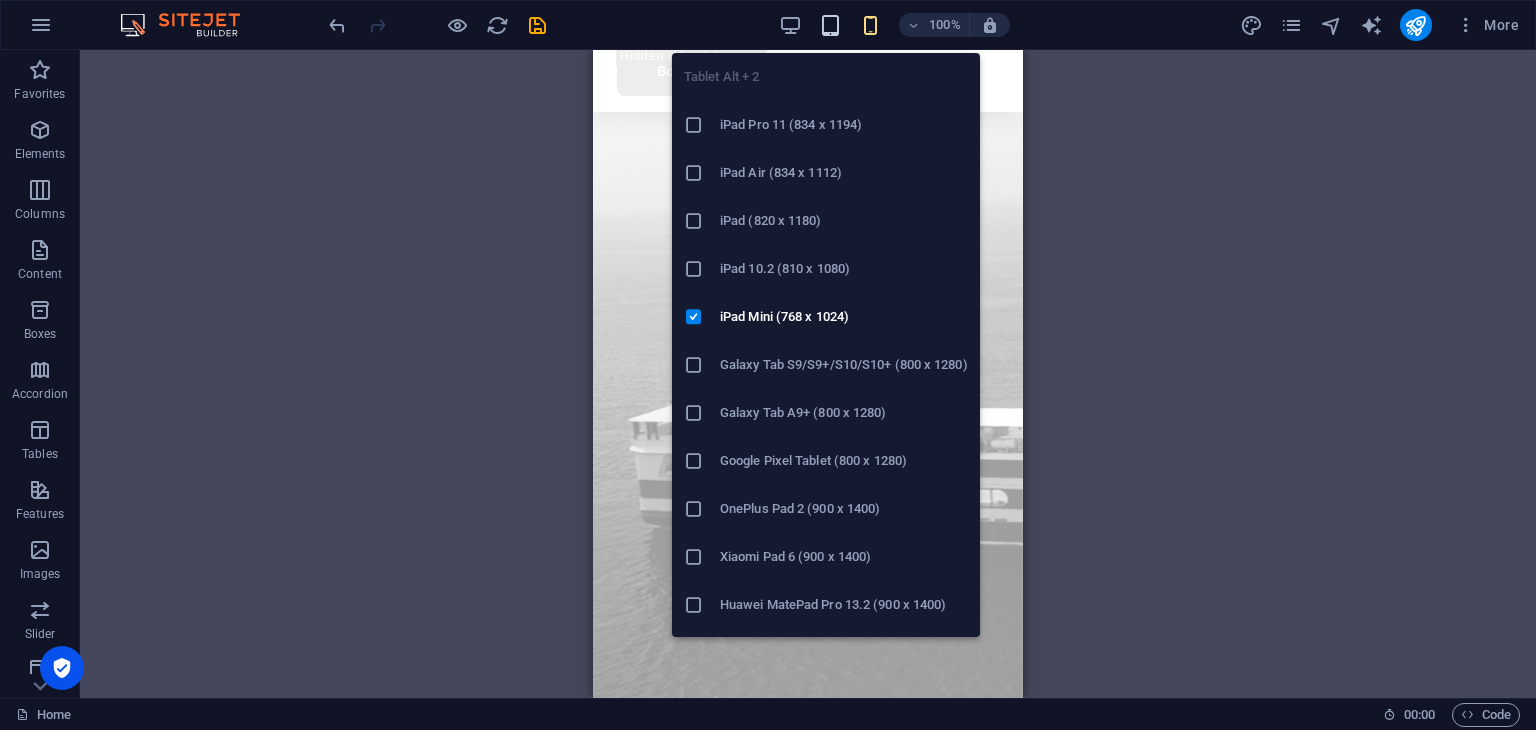 click at bounding box center (830, 25) 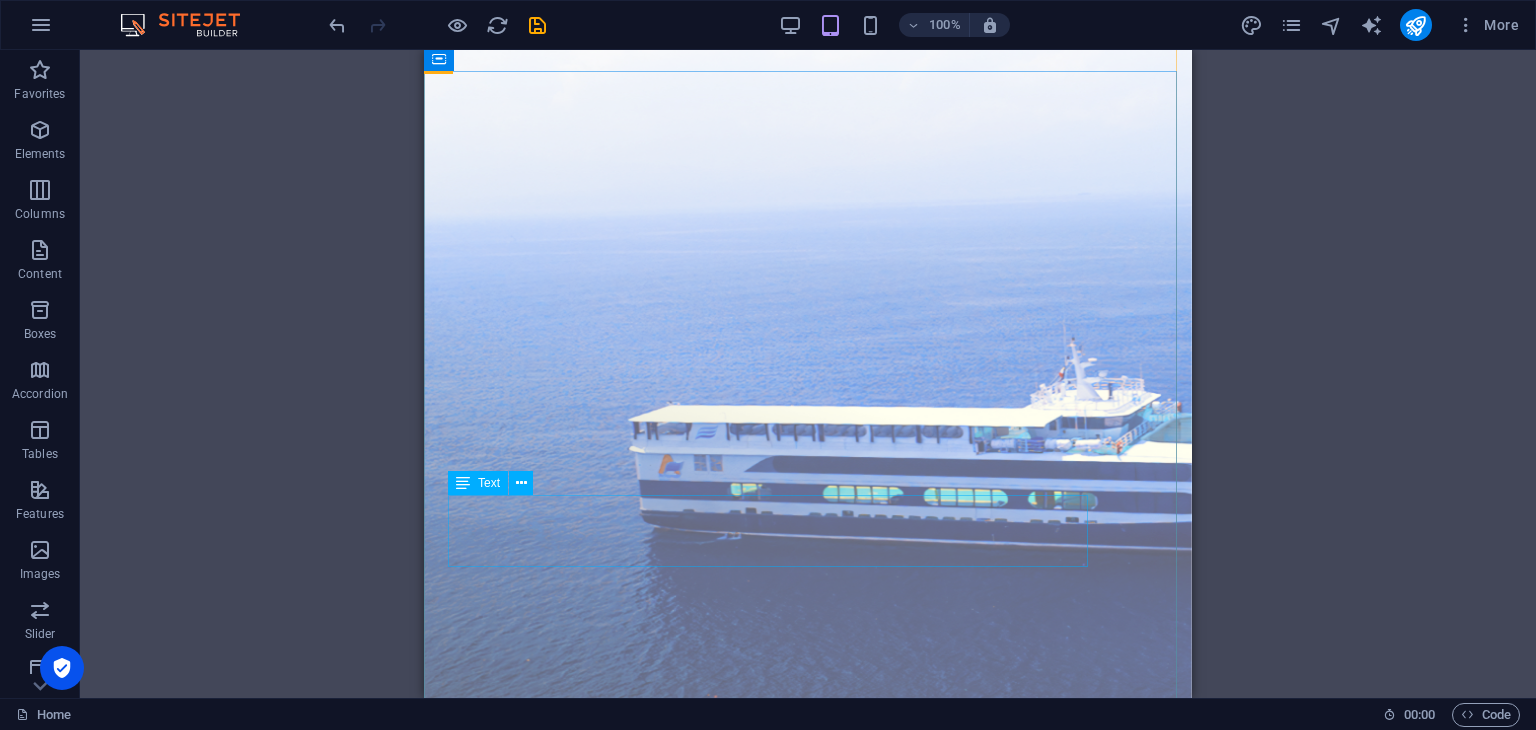 click on "Connecting the [GEOGRAPHIC_DATA] with a FerrySafe, FerryFast a nd FerryConvenient travel." at bounding box center (808, 1552) 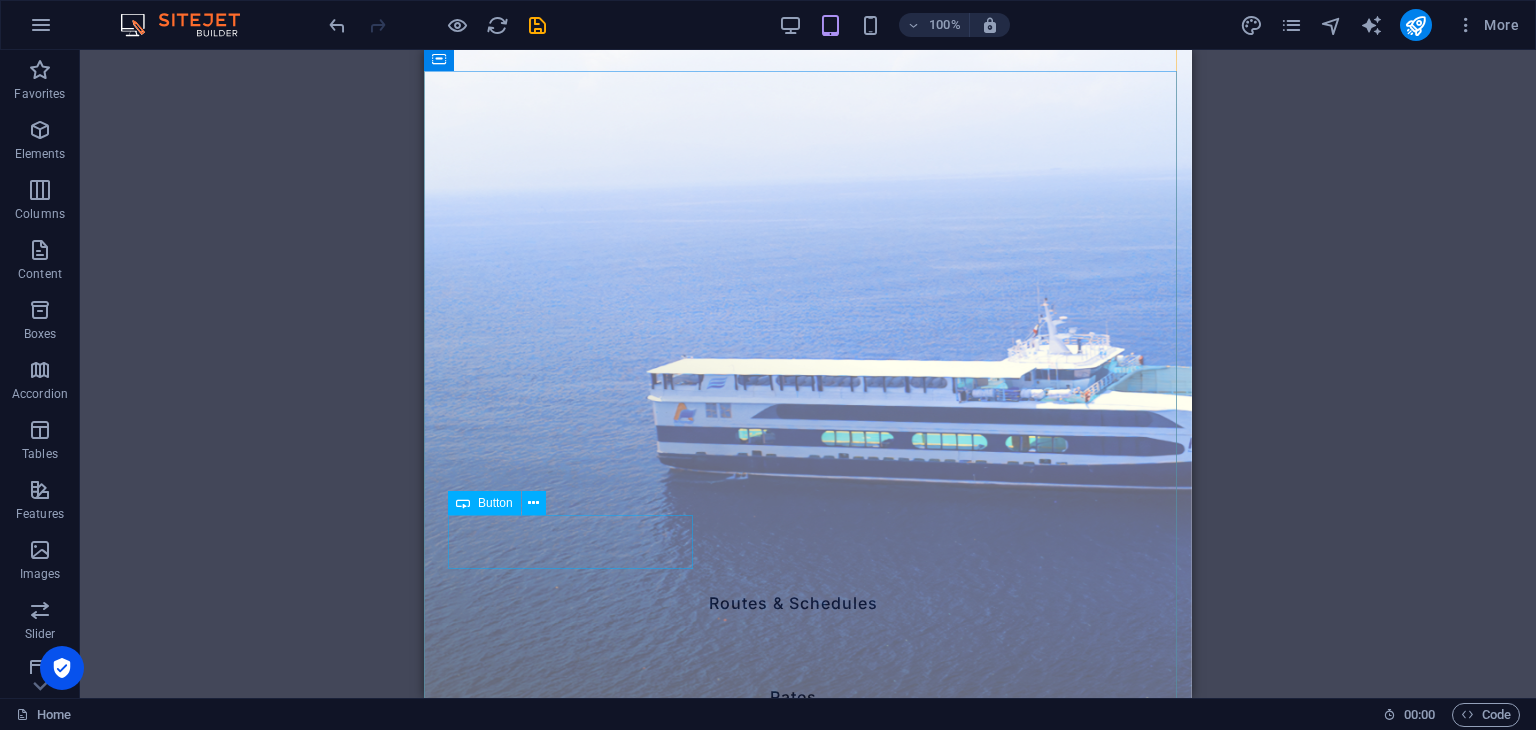 click on "Watch FastCat Cares" at bounding box center [808, 1466] 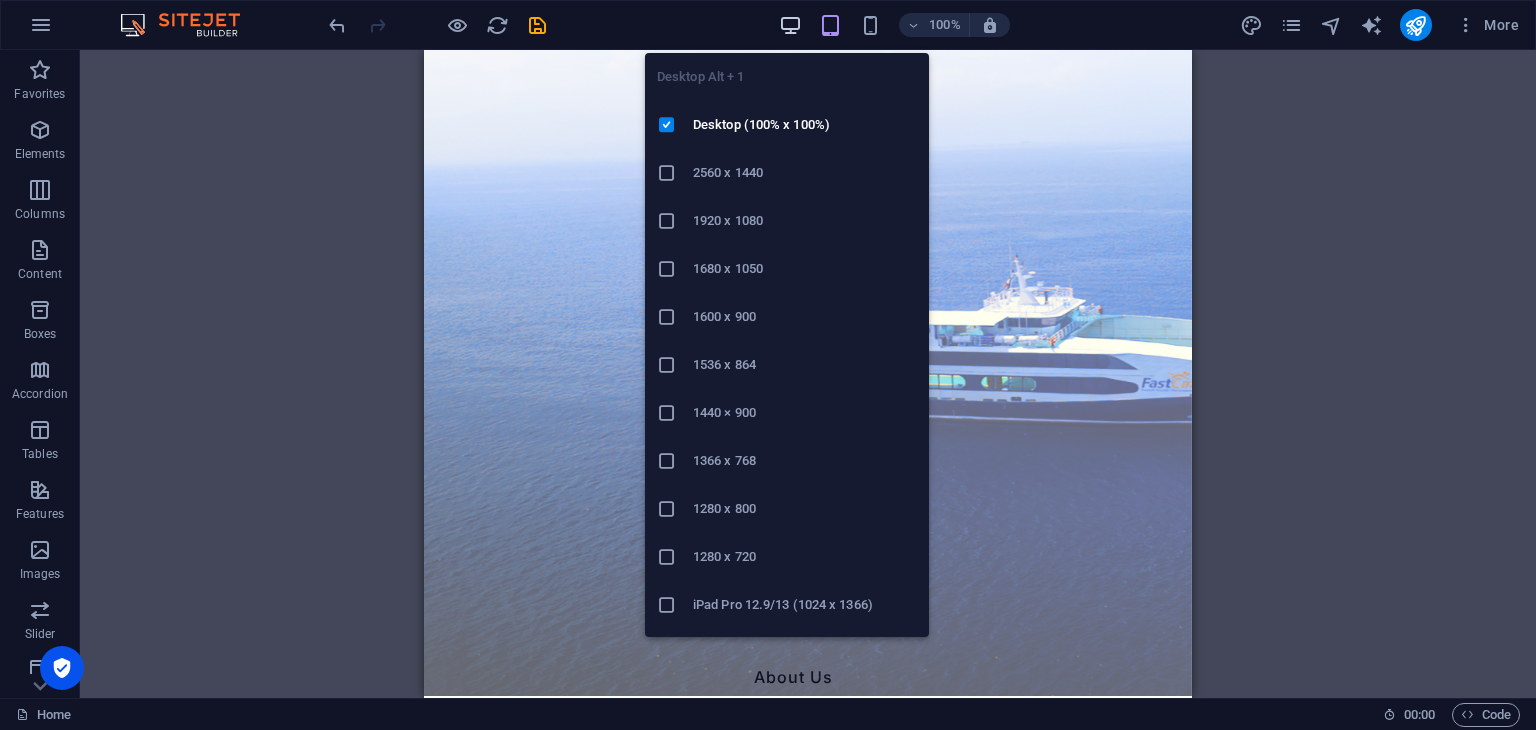 click at bounding box center (790, 25) 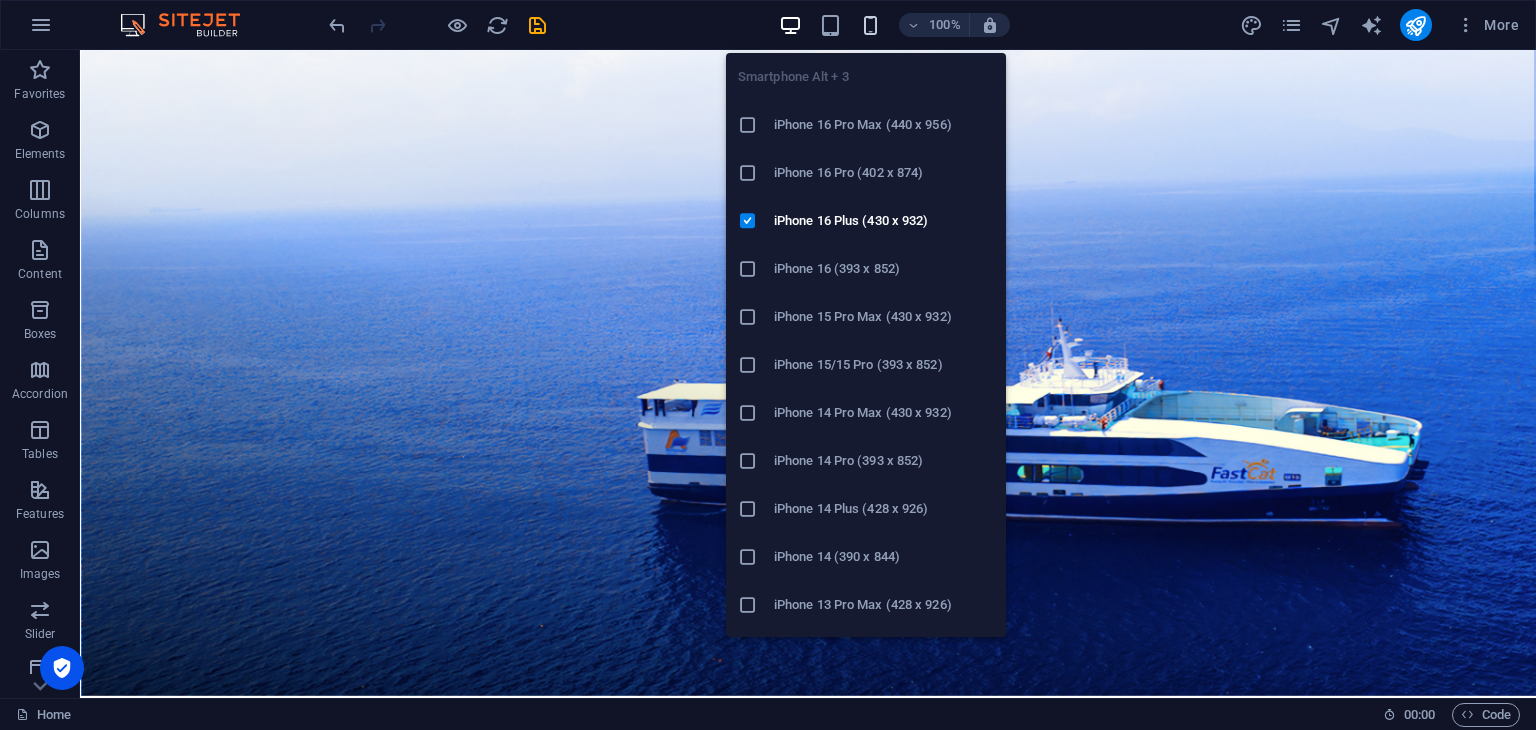 click at bounding box center (870, 25) 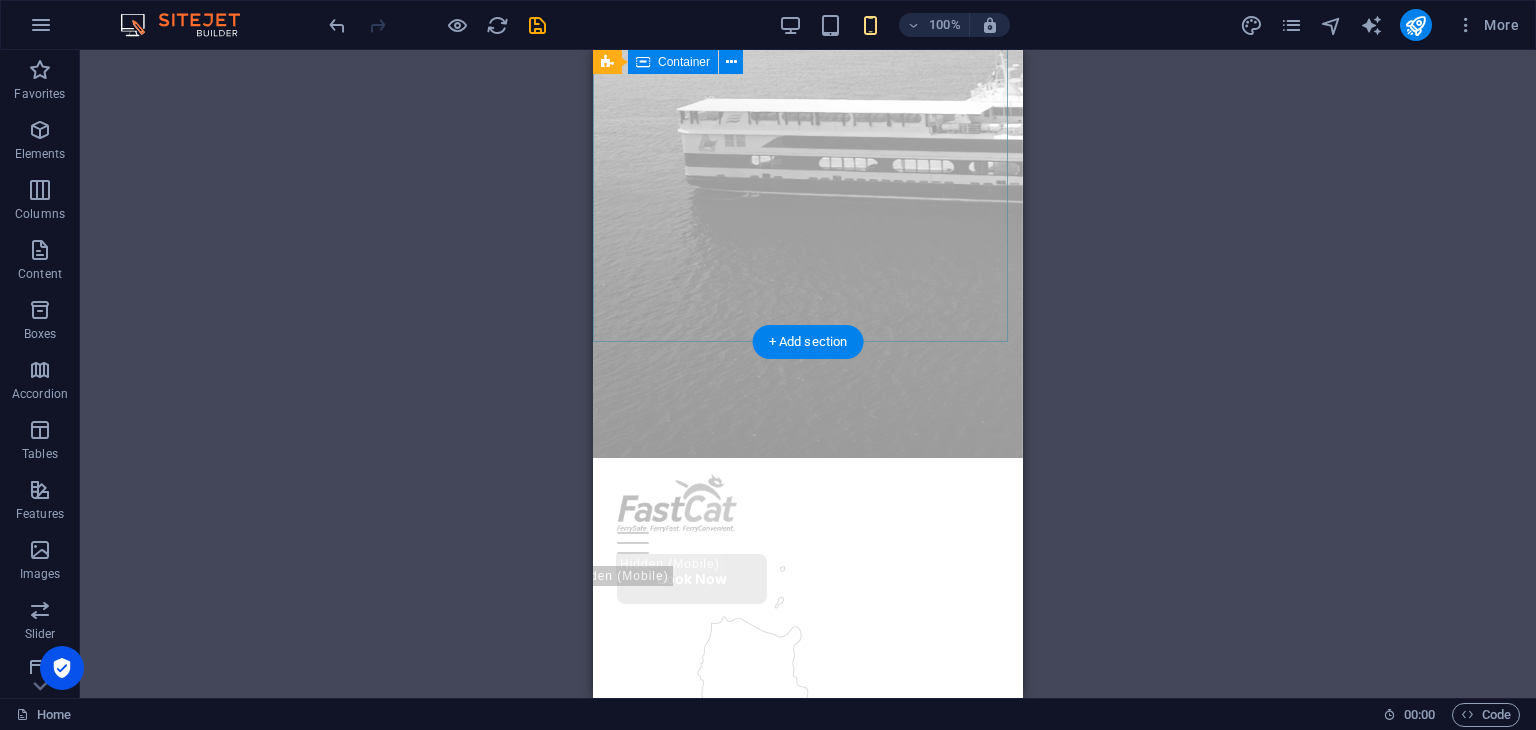 scroll, scrollTop: 400, scrollLeft: 0, axis: vertical 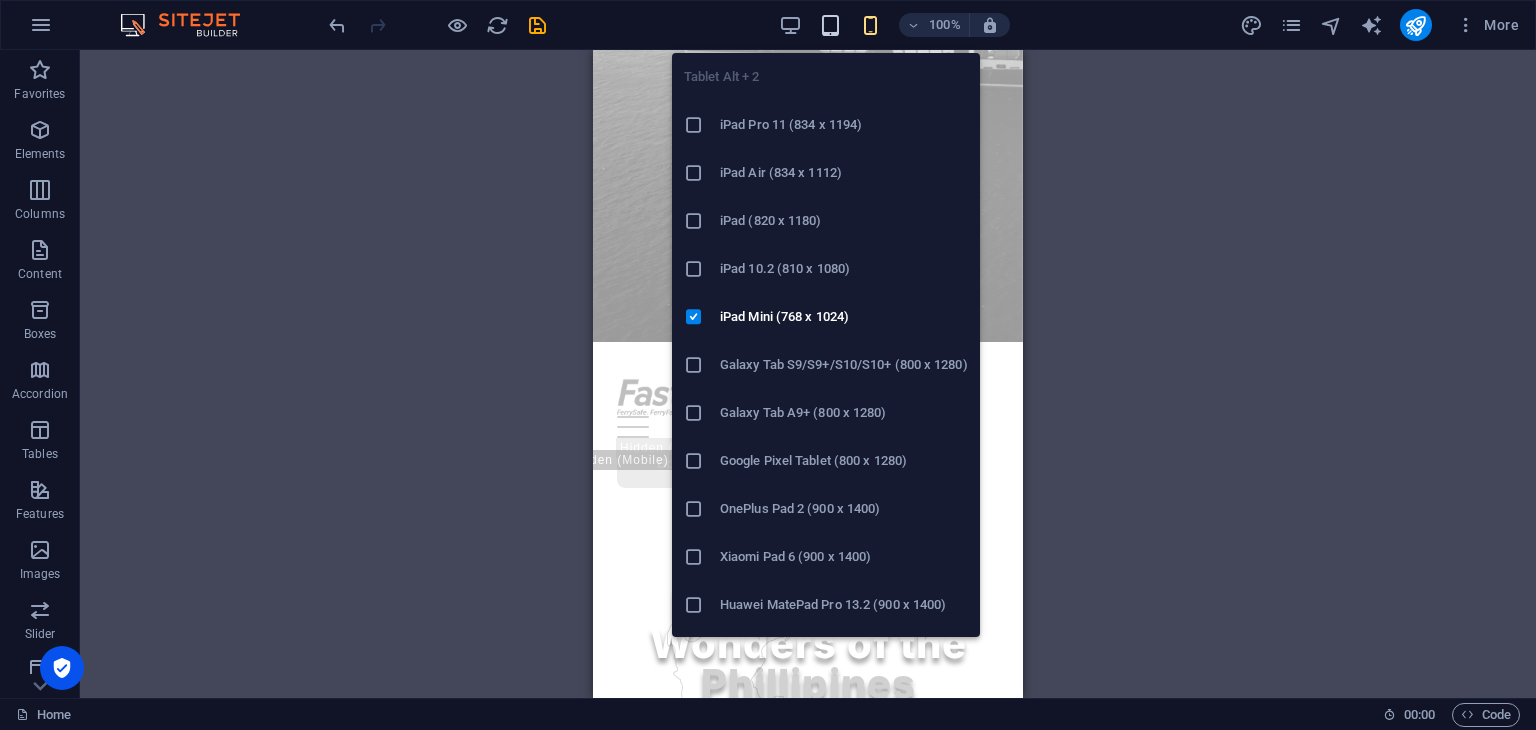 click at bounding box center [830, 25] 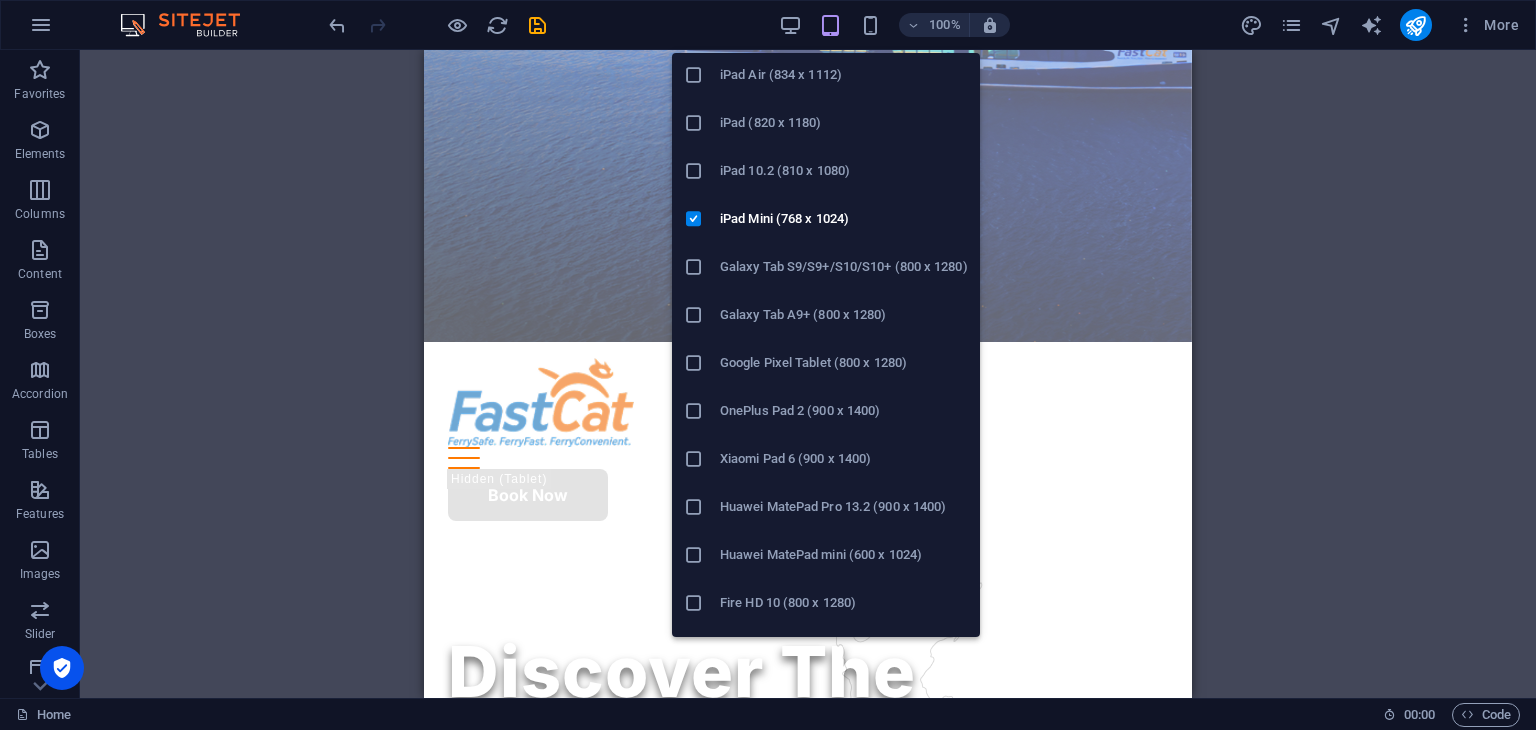 scroll, scrollTop: 136, scrollLeft: 0, axis: vertical 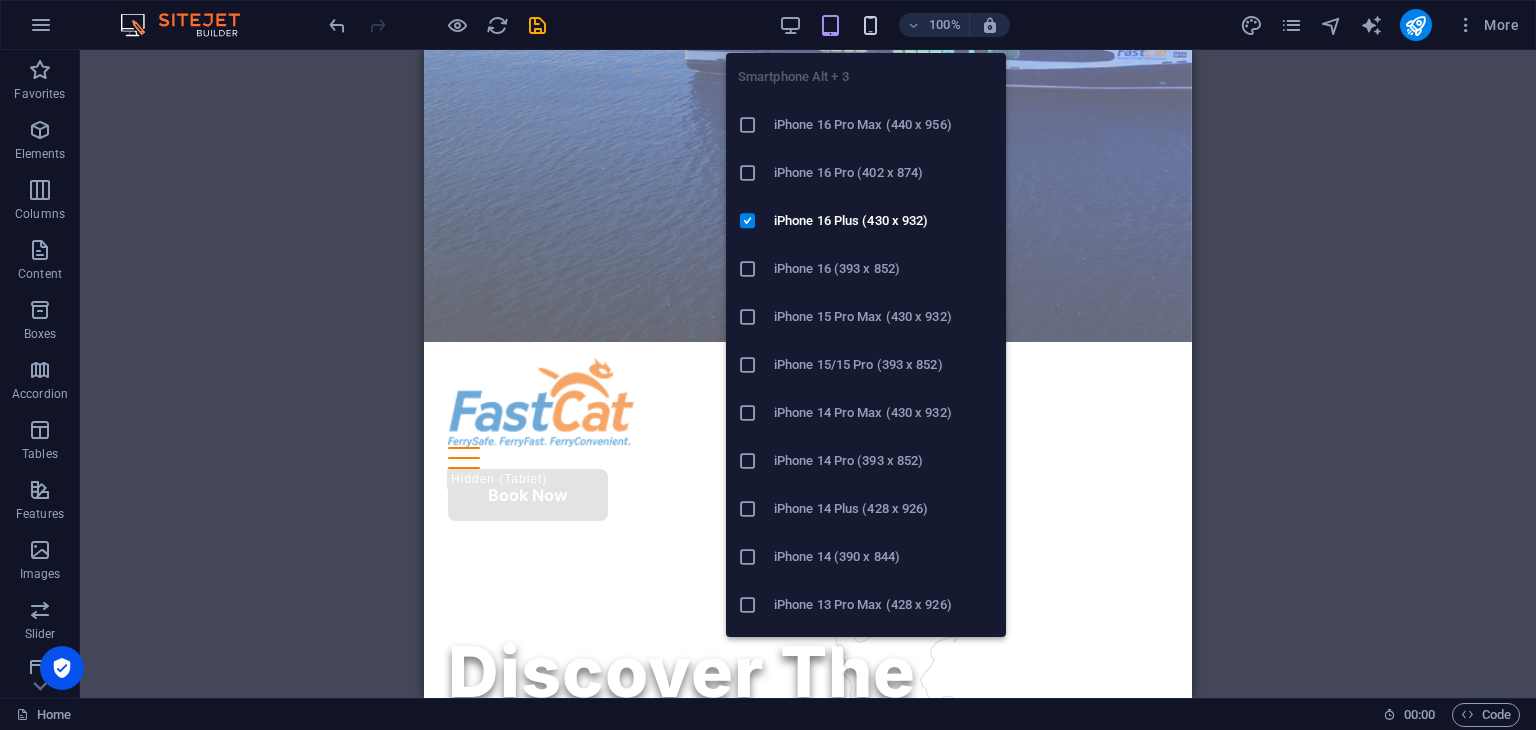 click at bounding box center (870, 25) 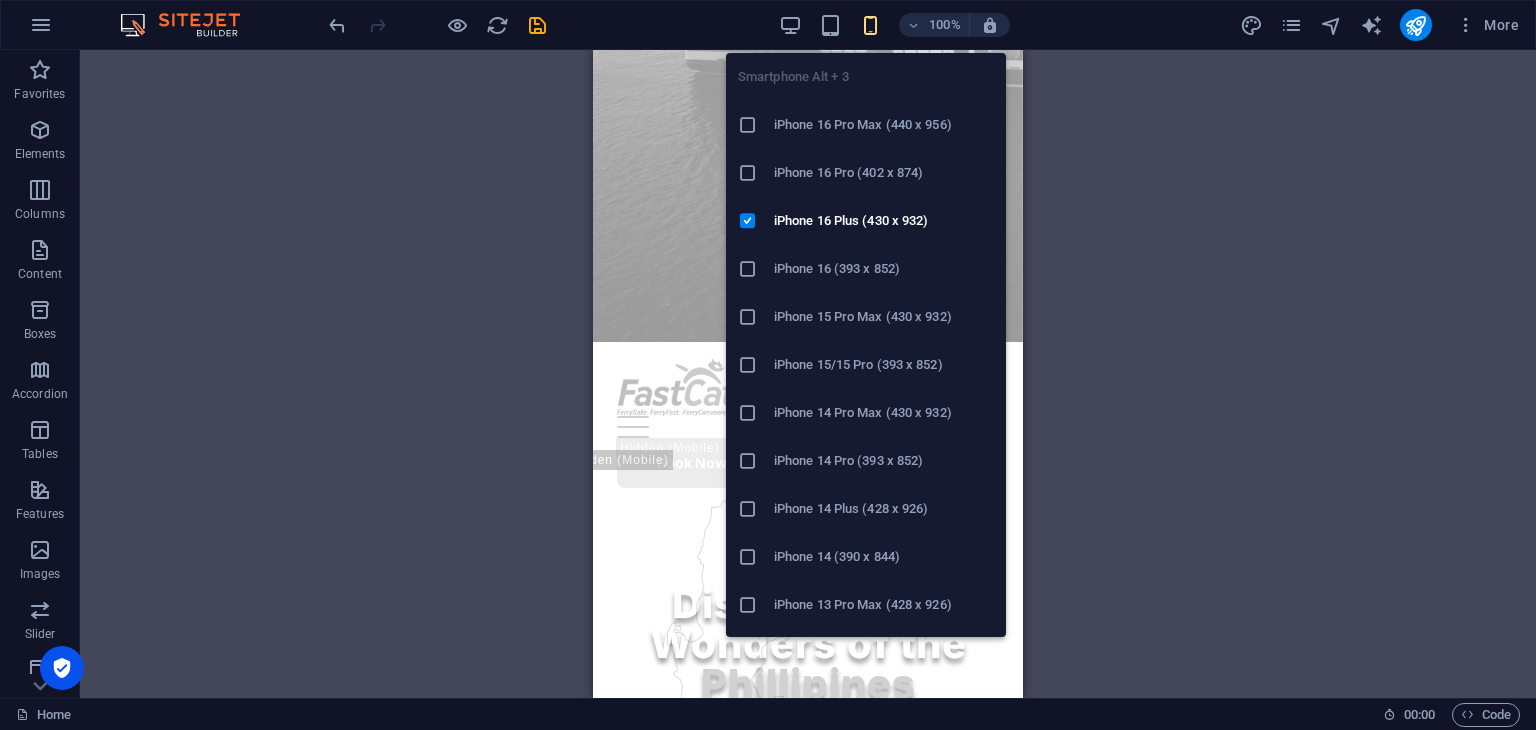 scroll, scrollTop: 285, scrollLeft: 0, axis: vertical 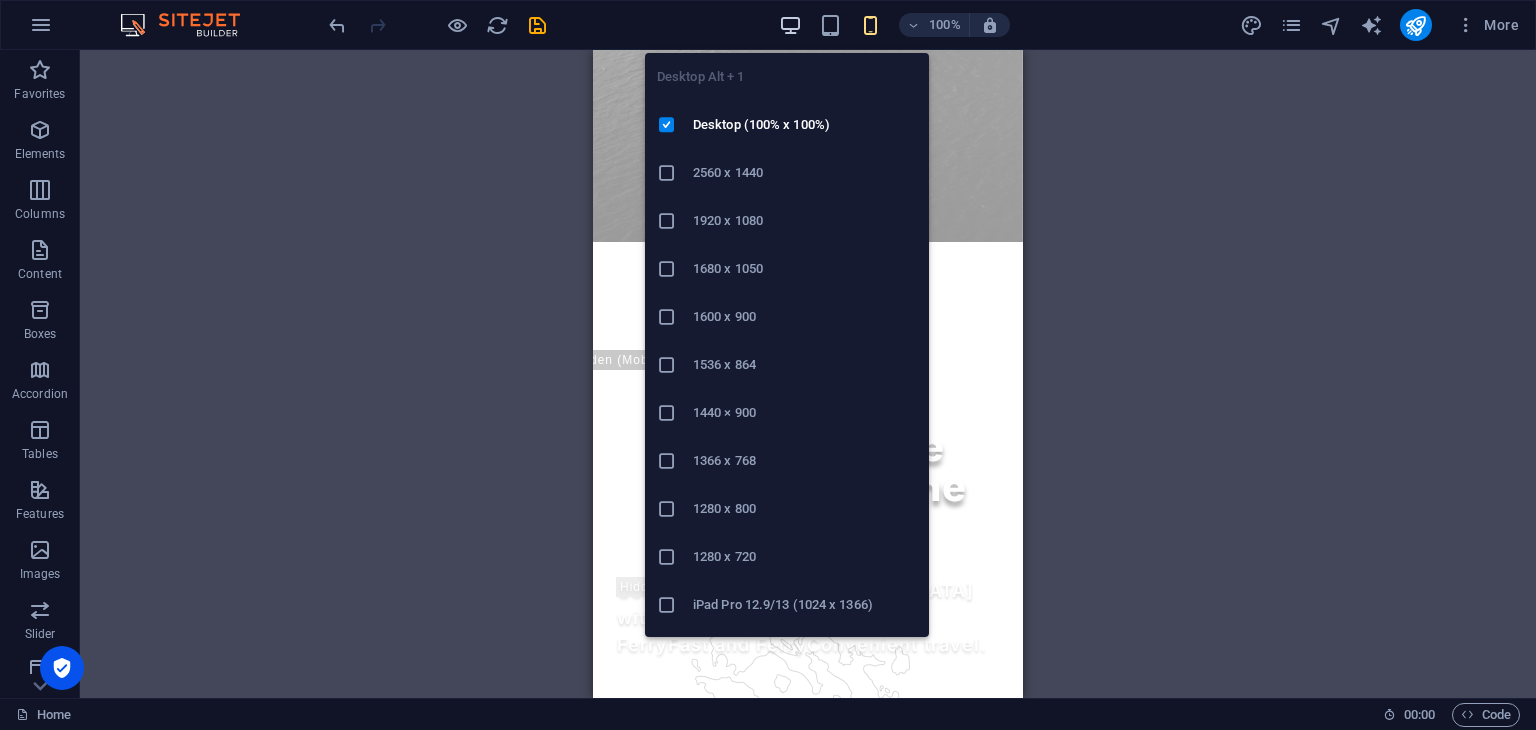 click at bounding box center (790, 25) 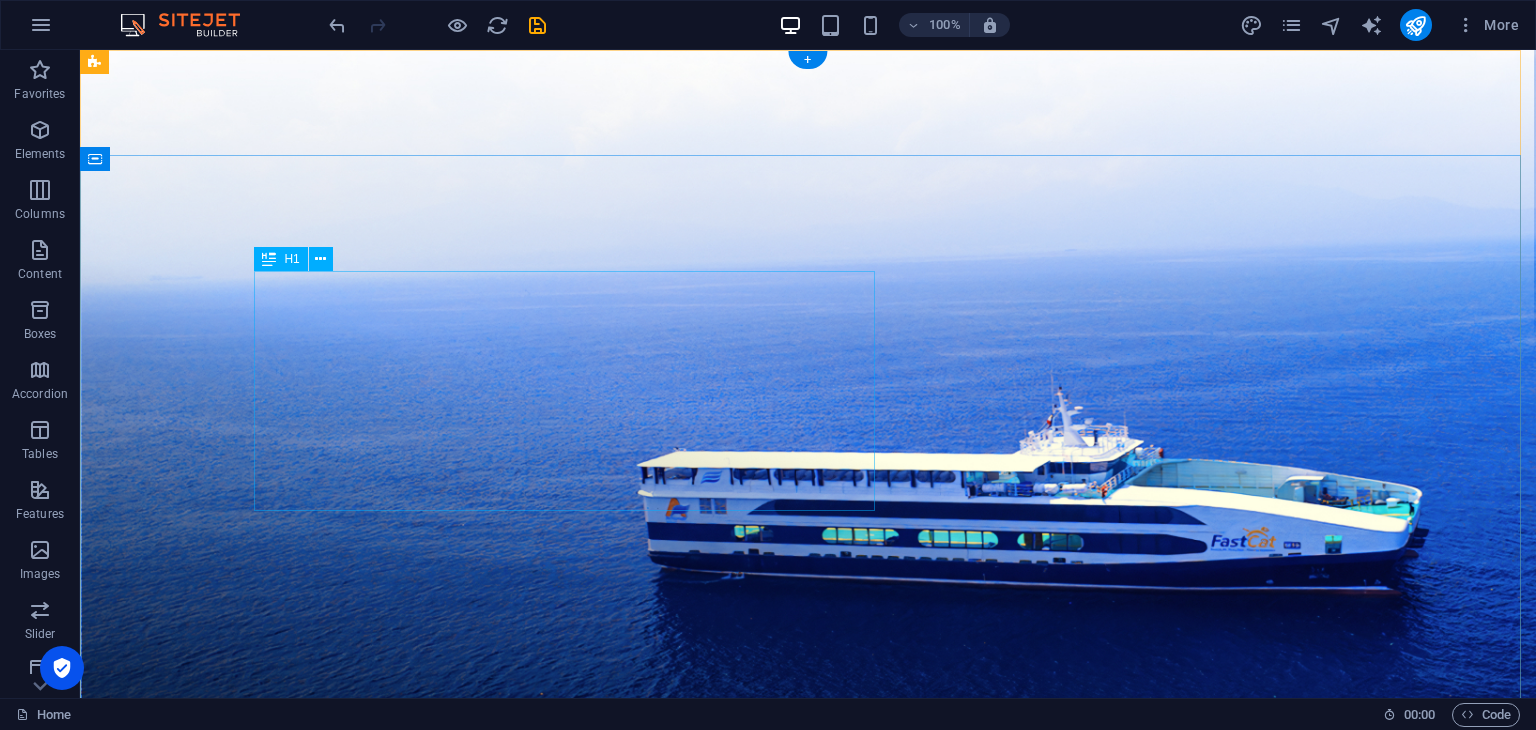 scroll, scrollTop: 0, scrollLeft: 0, axis: both 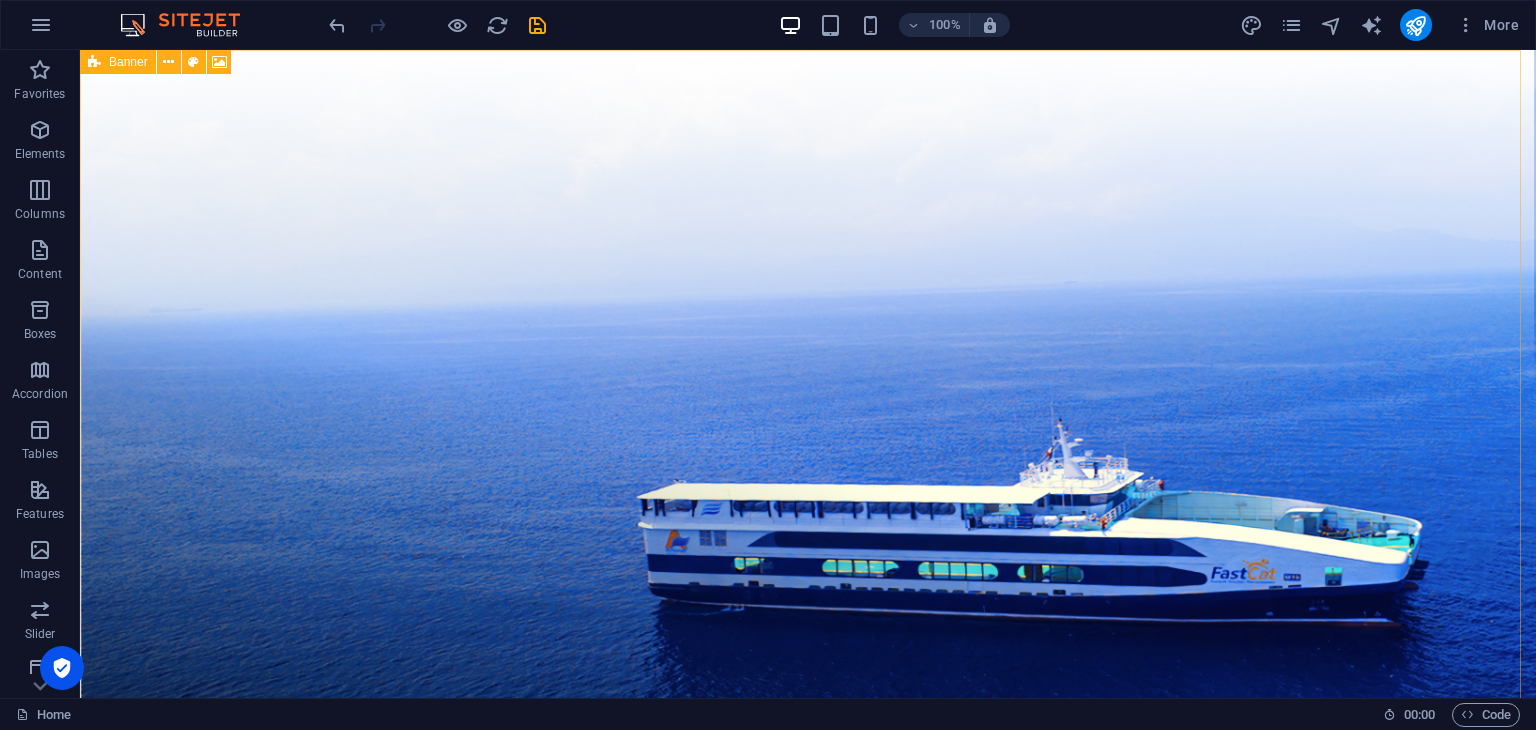 click on "Banner" at bounding box center [128, 62] 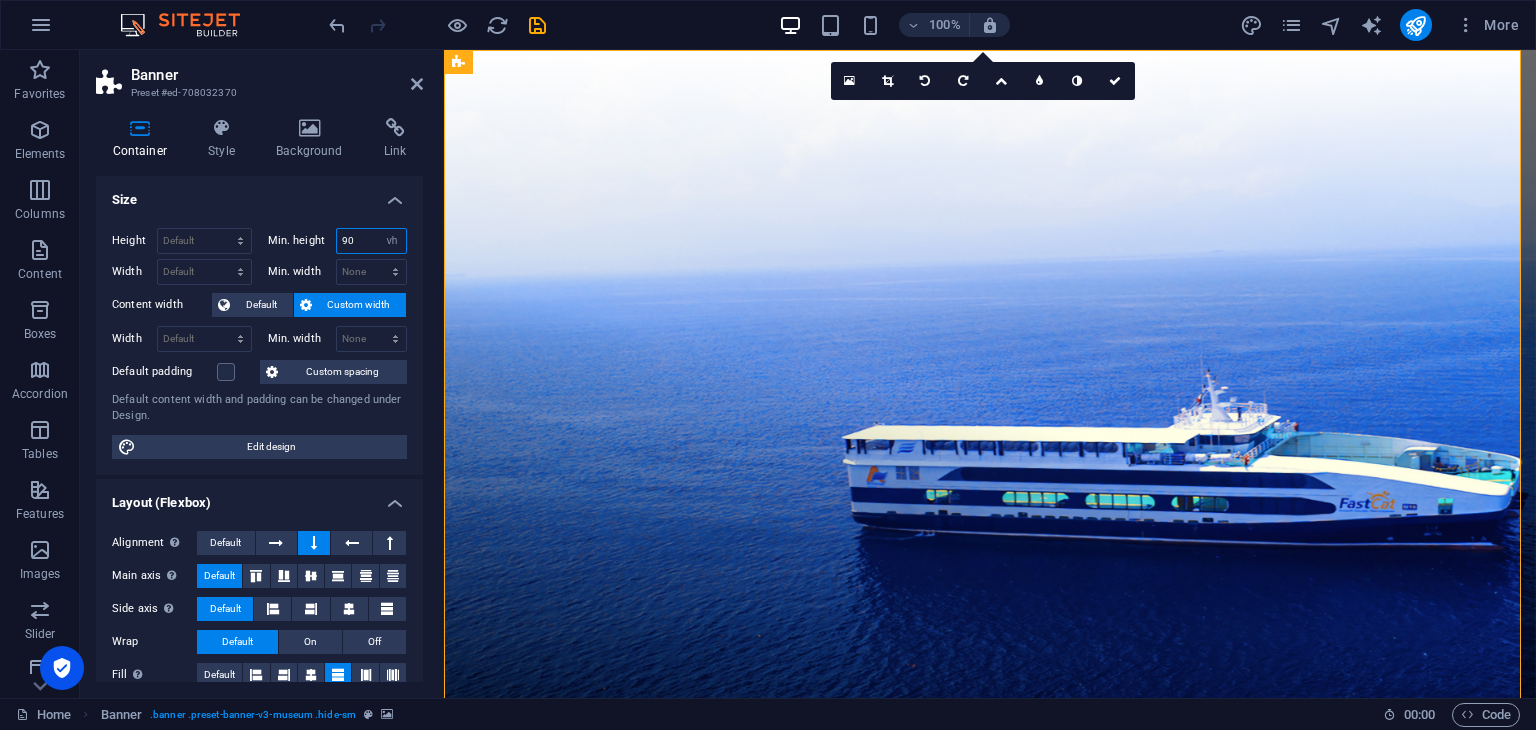 drag, startPoint x: 363, startPoint y: 237, endPoint x: 337, endPoint y: 237, distance: 26 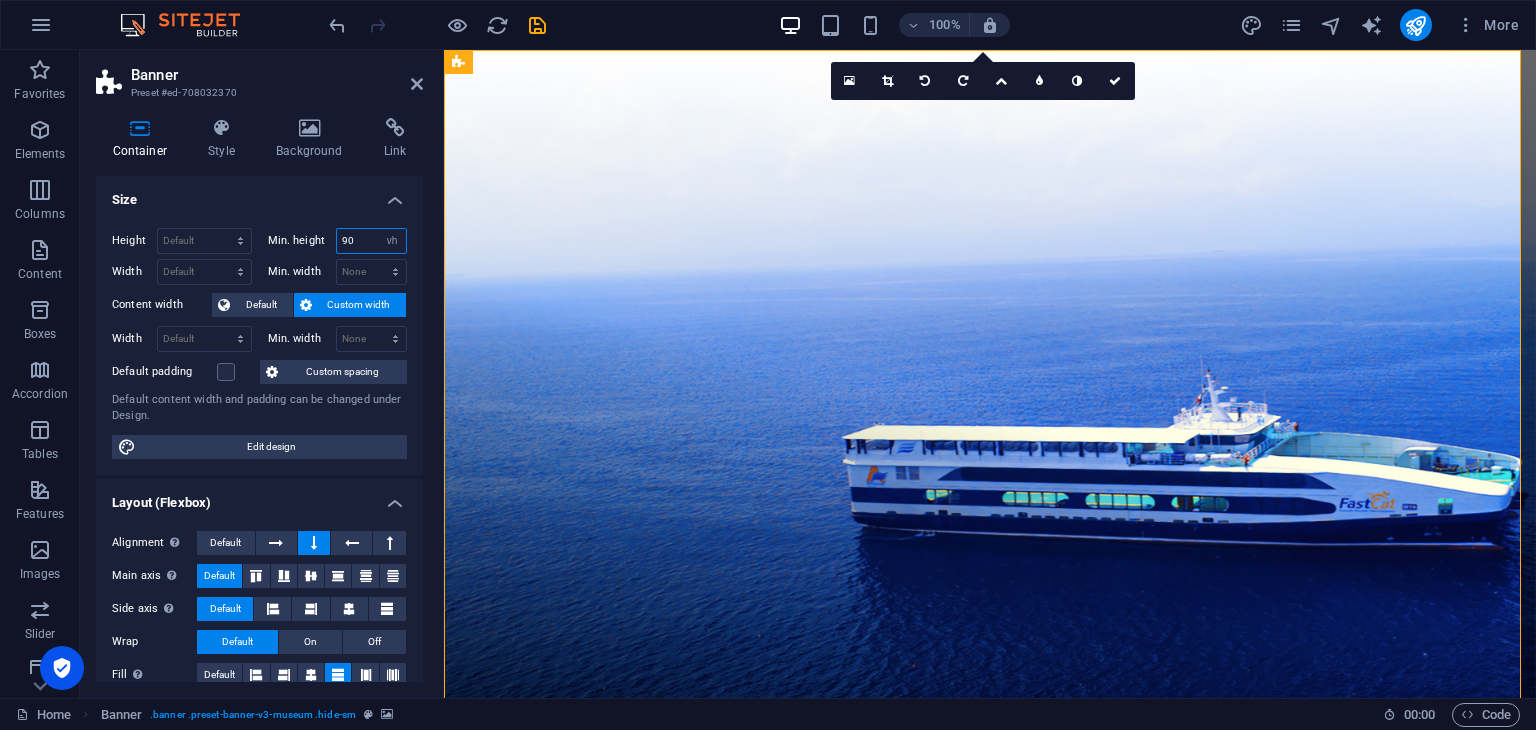 click on "90" at bounding box center [372, 241] 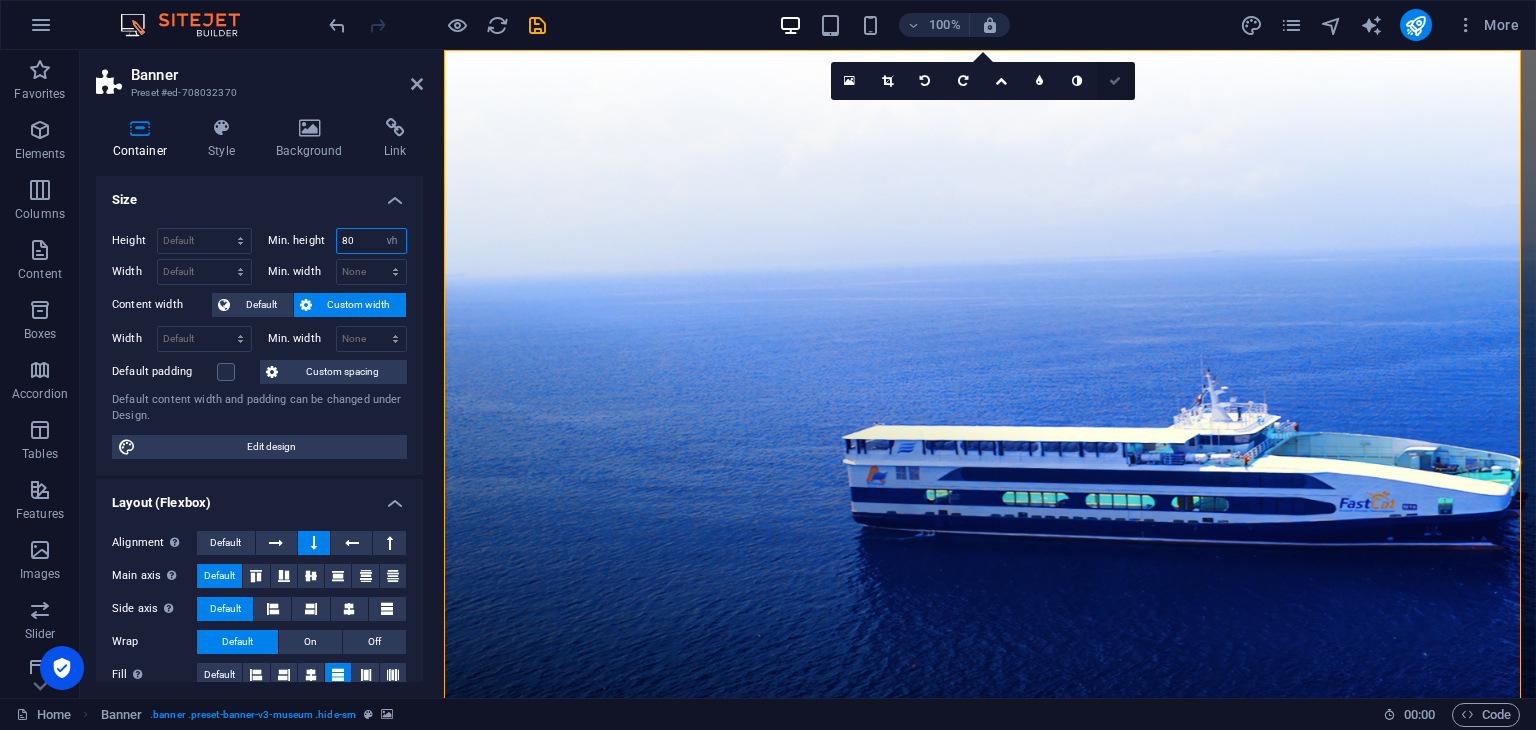 type on "80" 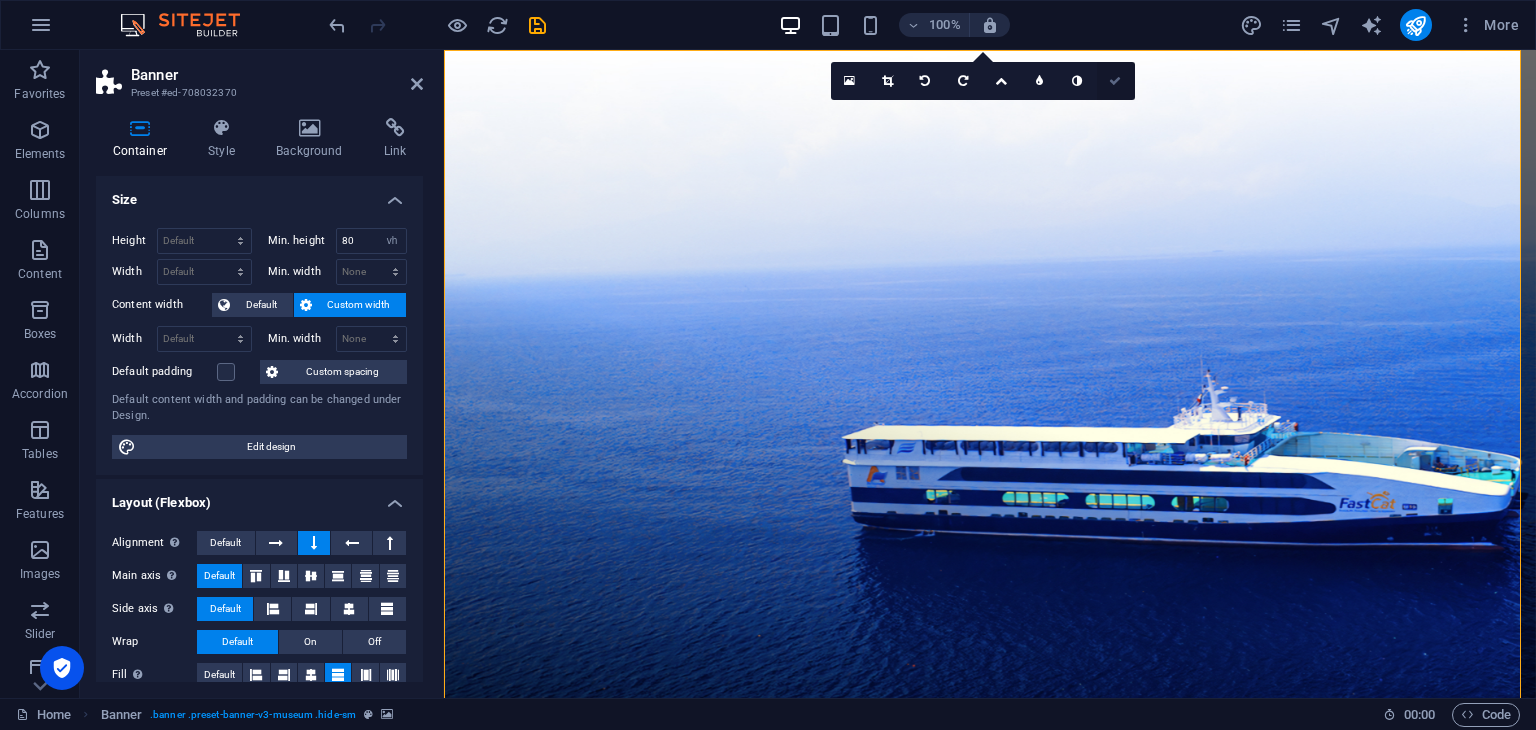 click at bounding box center (1115, 81) 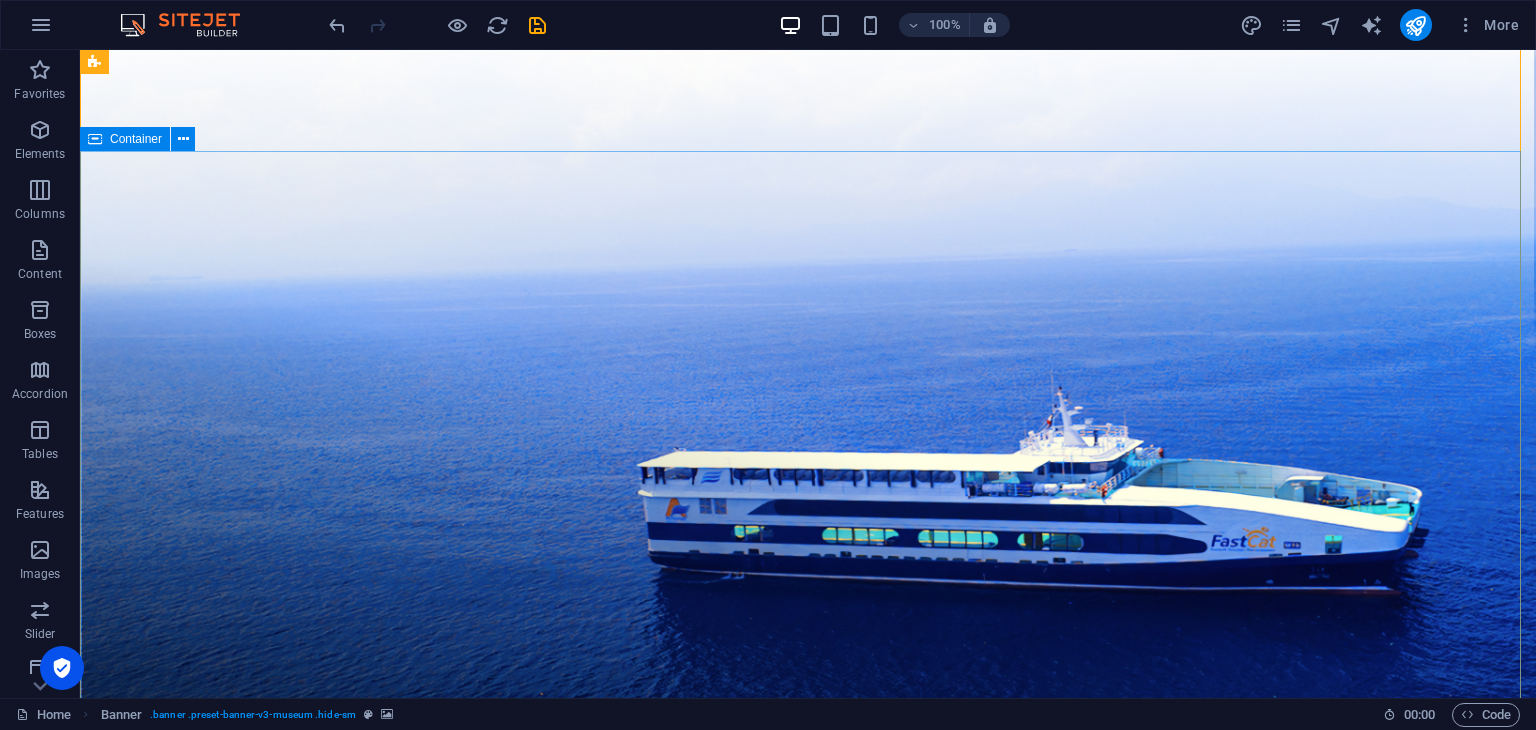 scroll, scrollTop: 0, scrollLeft: 0, axis: both 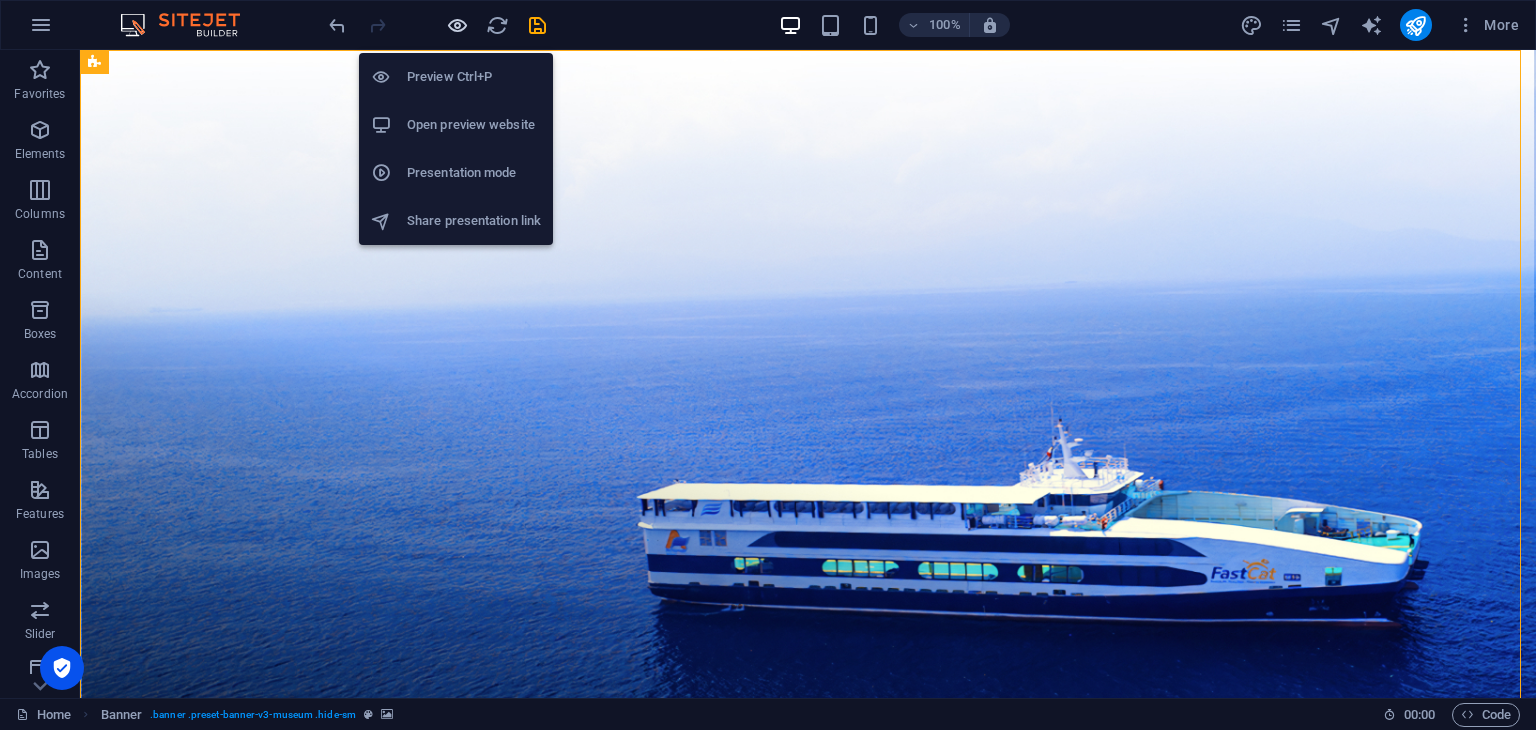 click at bounding box center [457, 25] 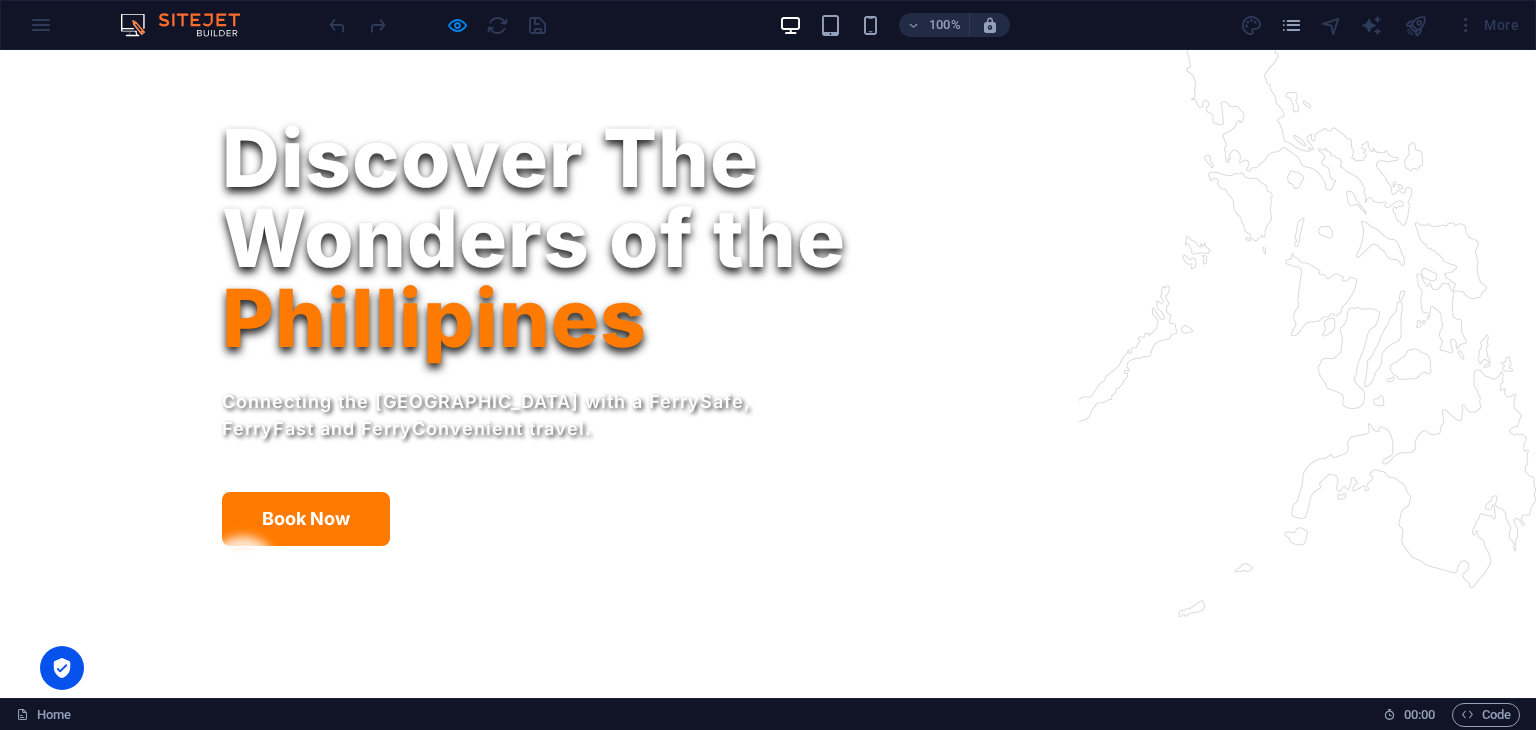 scroll, scrollTop: 1100, scrollLeft: 0, axis: vertical 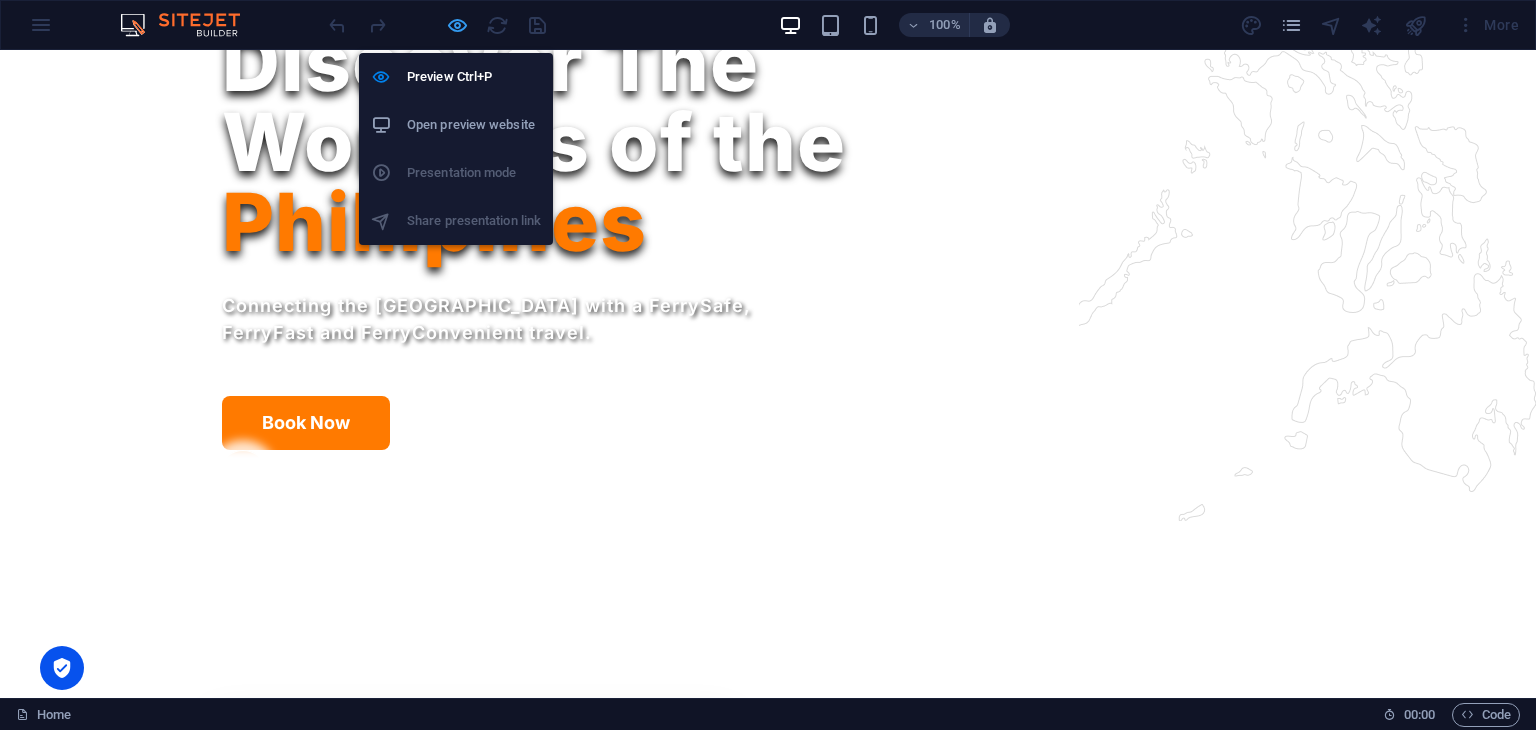 click at bounding box center [457, 25] 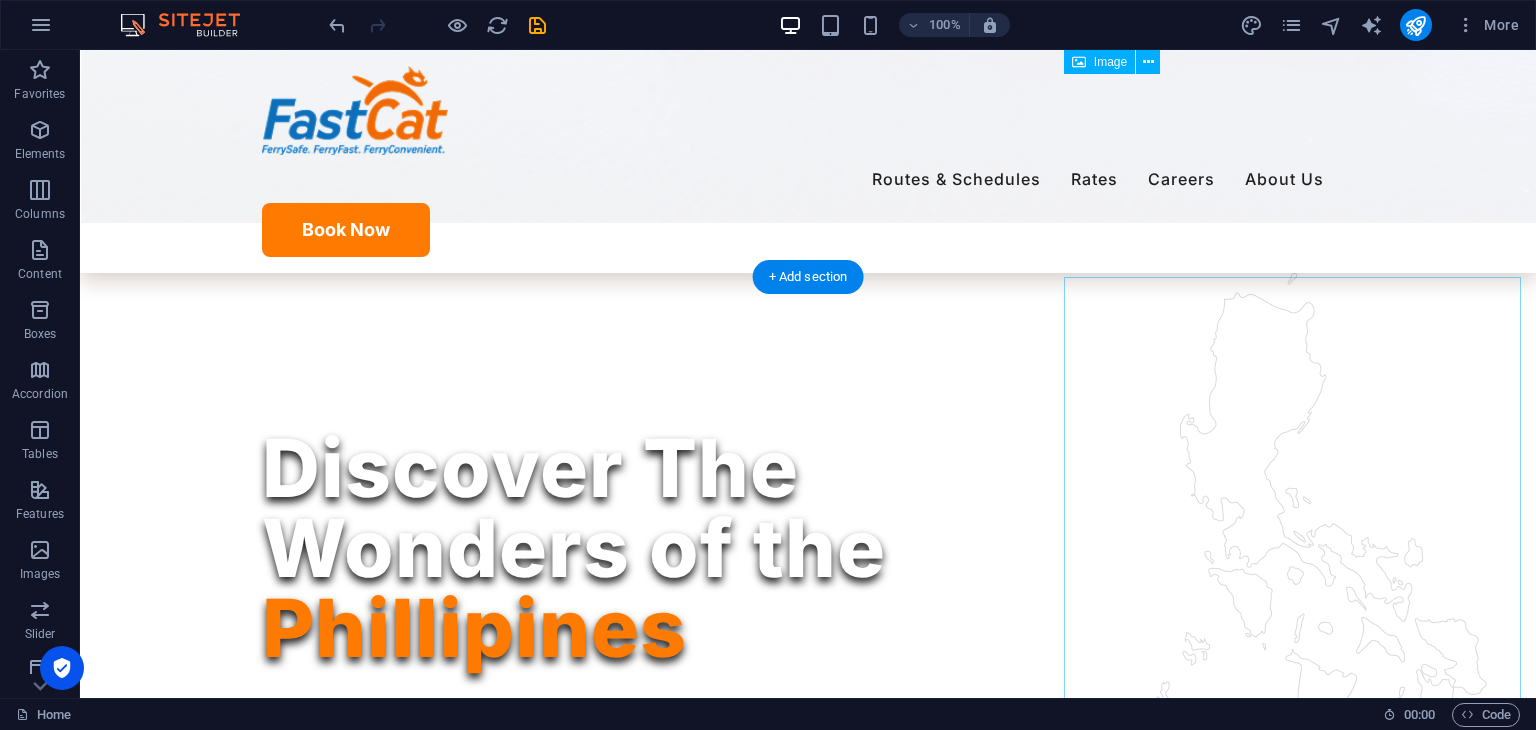 scroll, scrollTop: 572, scrollLeft: 0, axis: vertical 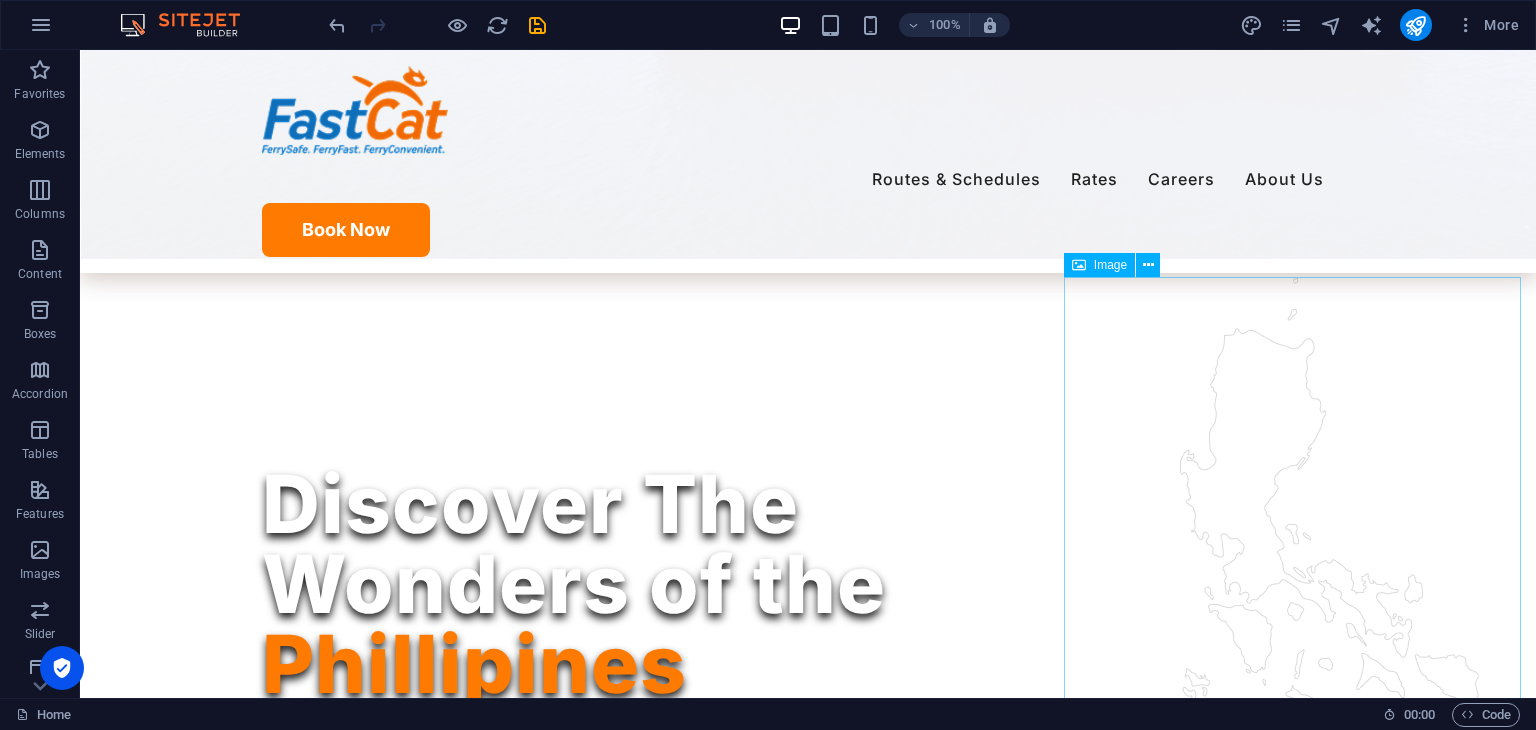 click on "Image" at bounding box center (1110, 265) 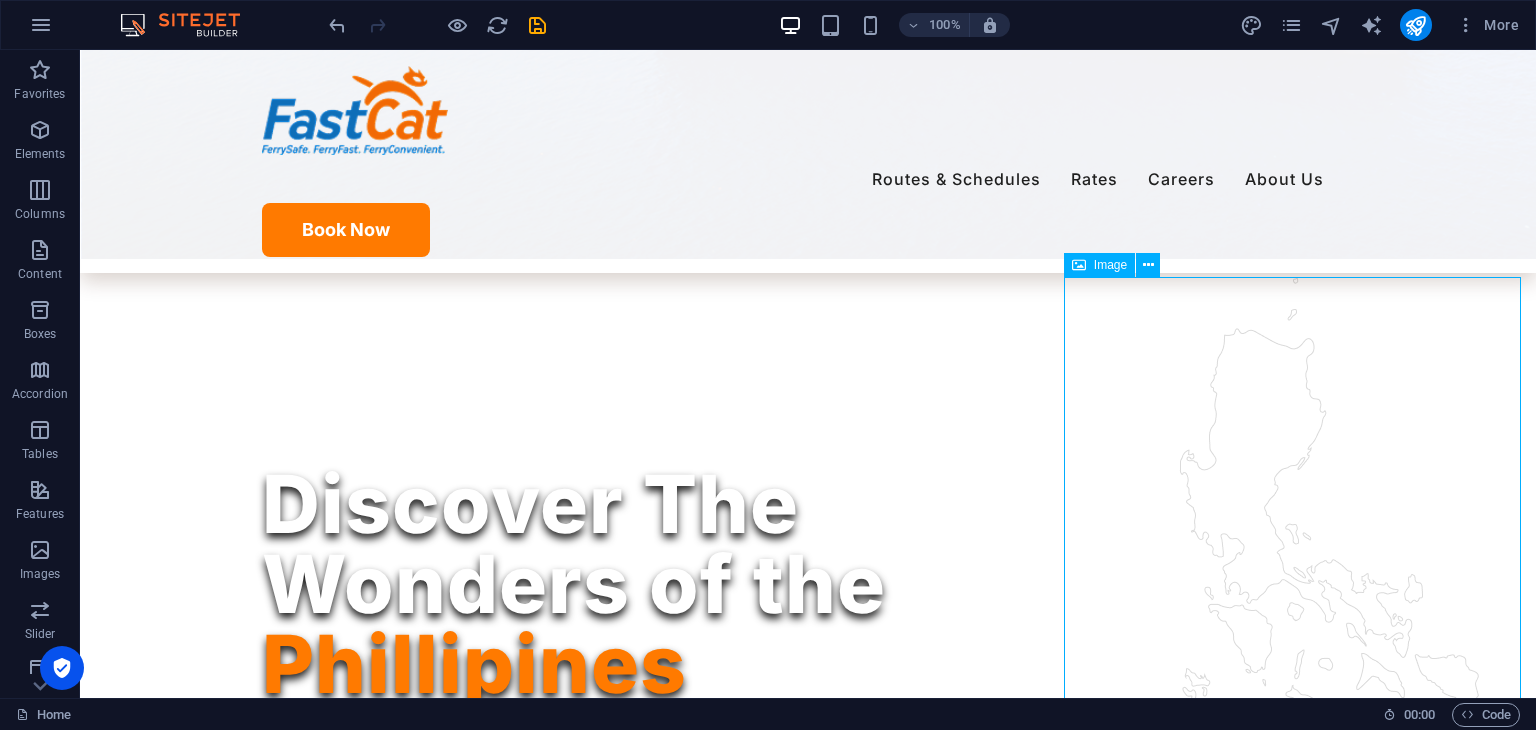click on "Image" at bounding box center [1110, 265] 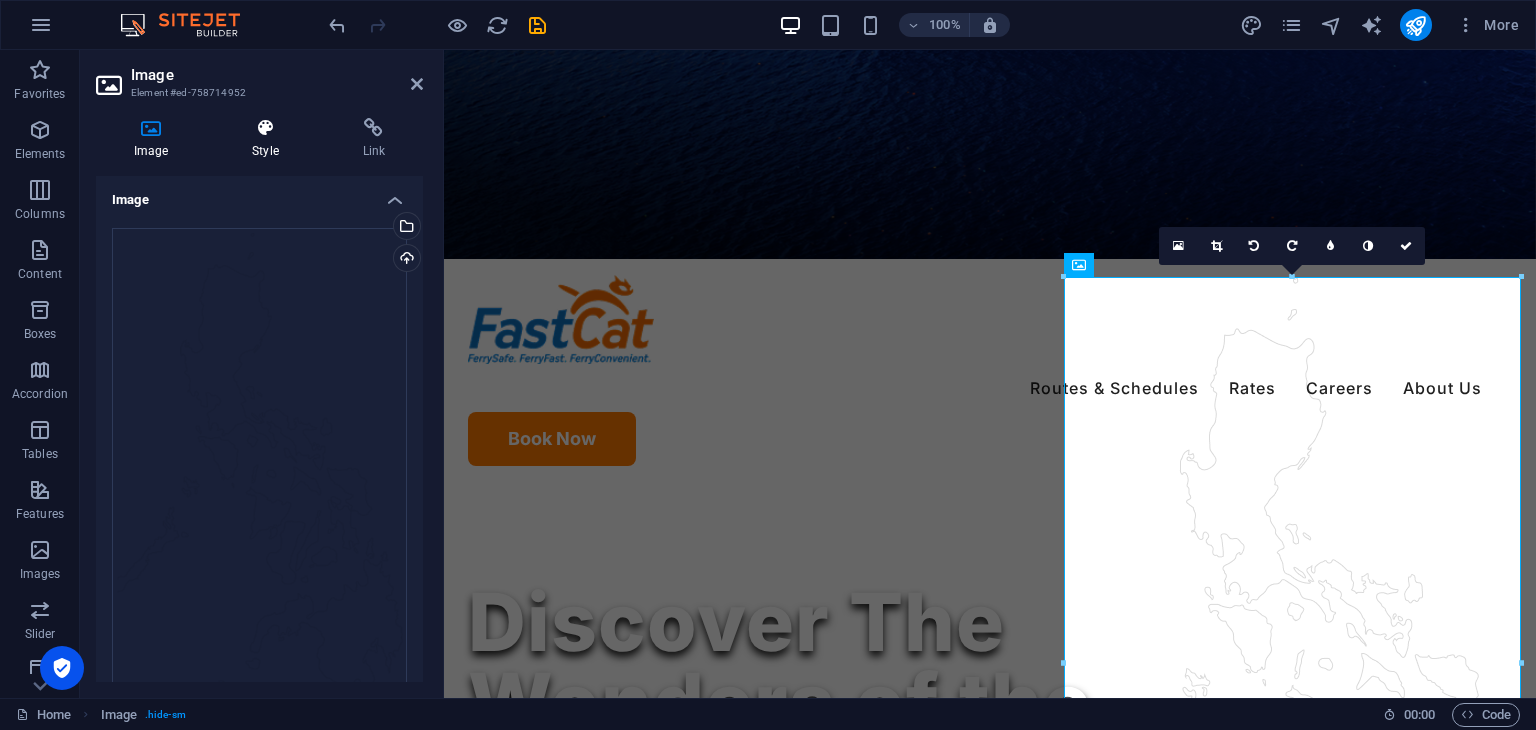 click at bounding box center [265, 128] 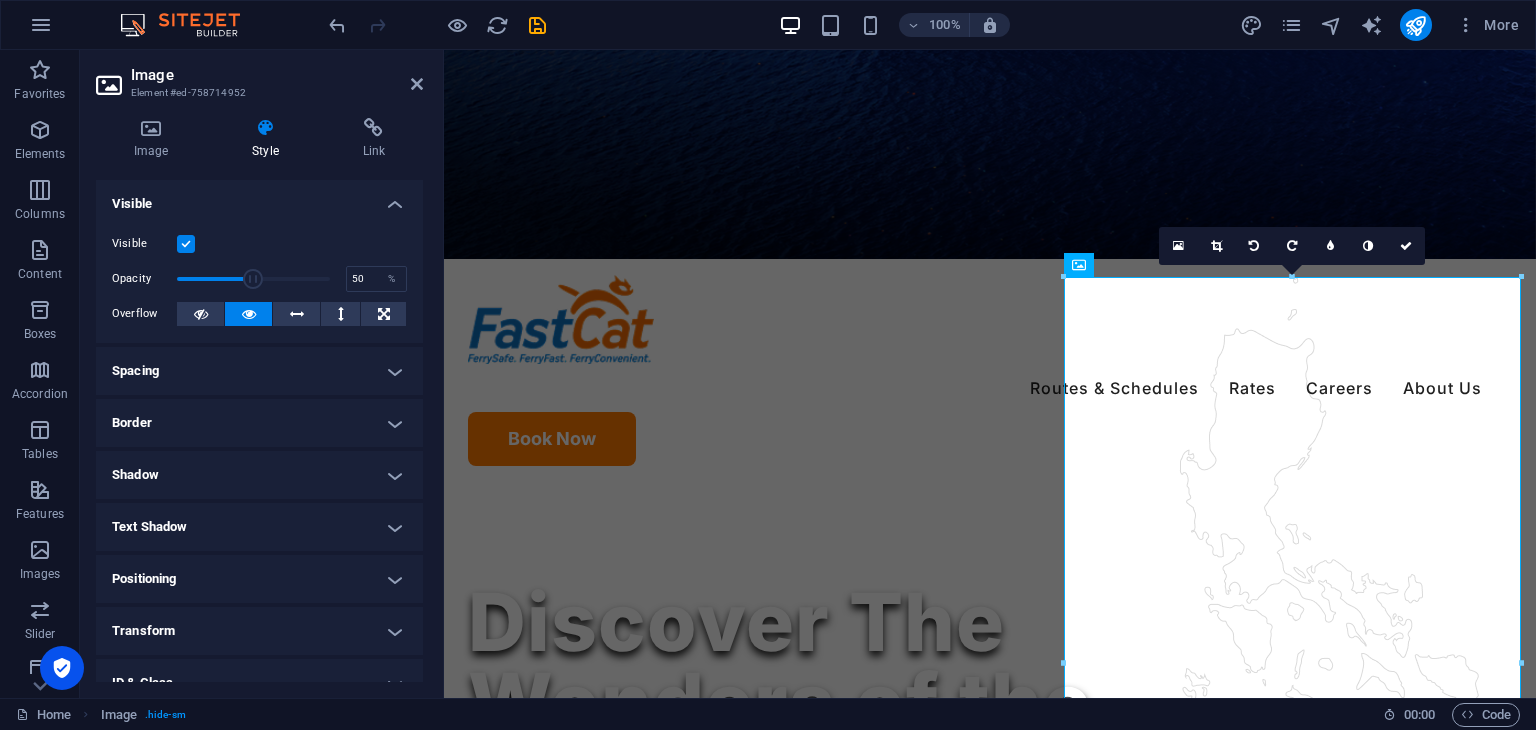 drag, startPoint x: 278, startPoint y: 469, endPoint x: 274, endPoint y: 507, distance: 38.209946 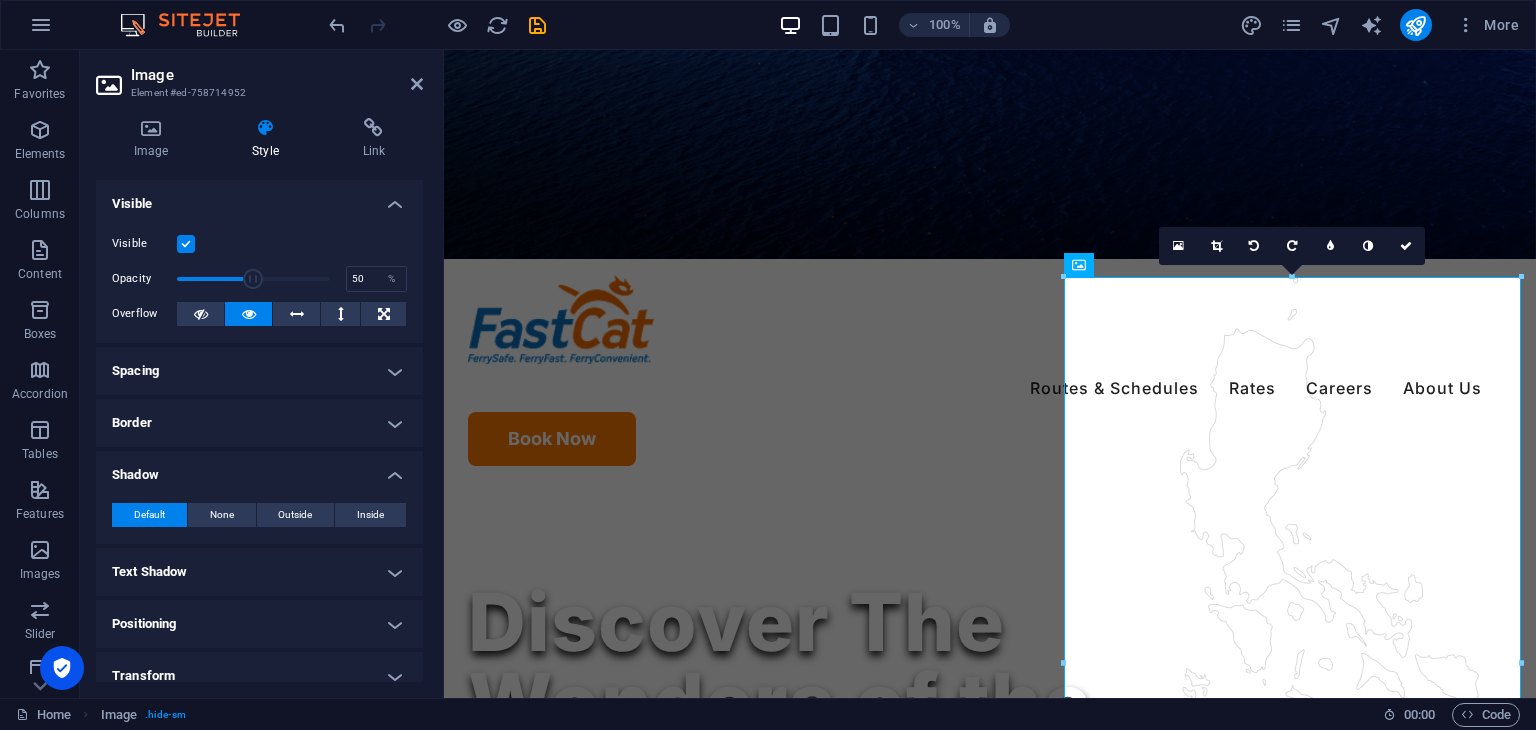 click on "Shadow" at bounding box center (259, 469) 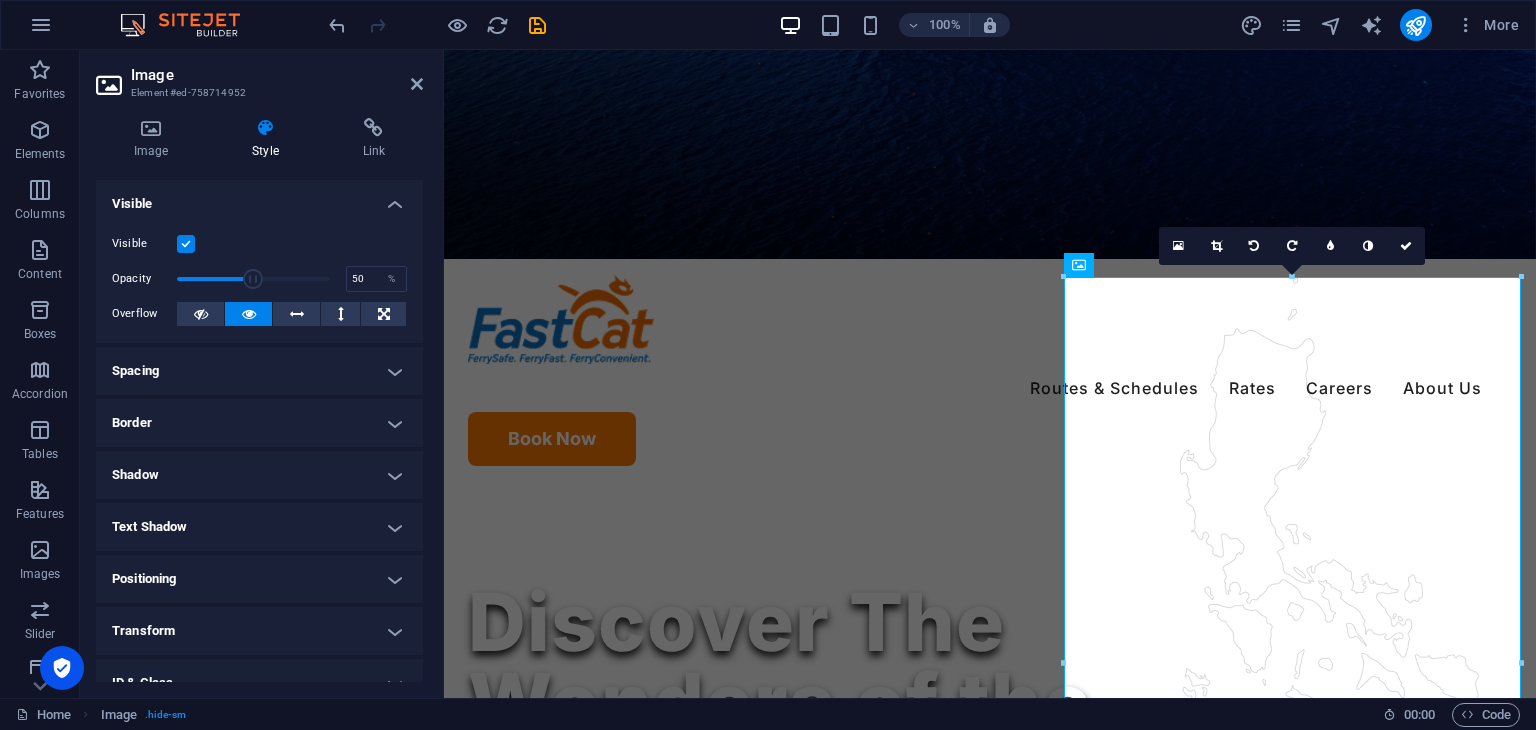 click on "Spacing" at bounding box center (259, 371) 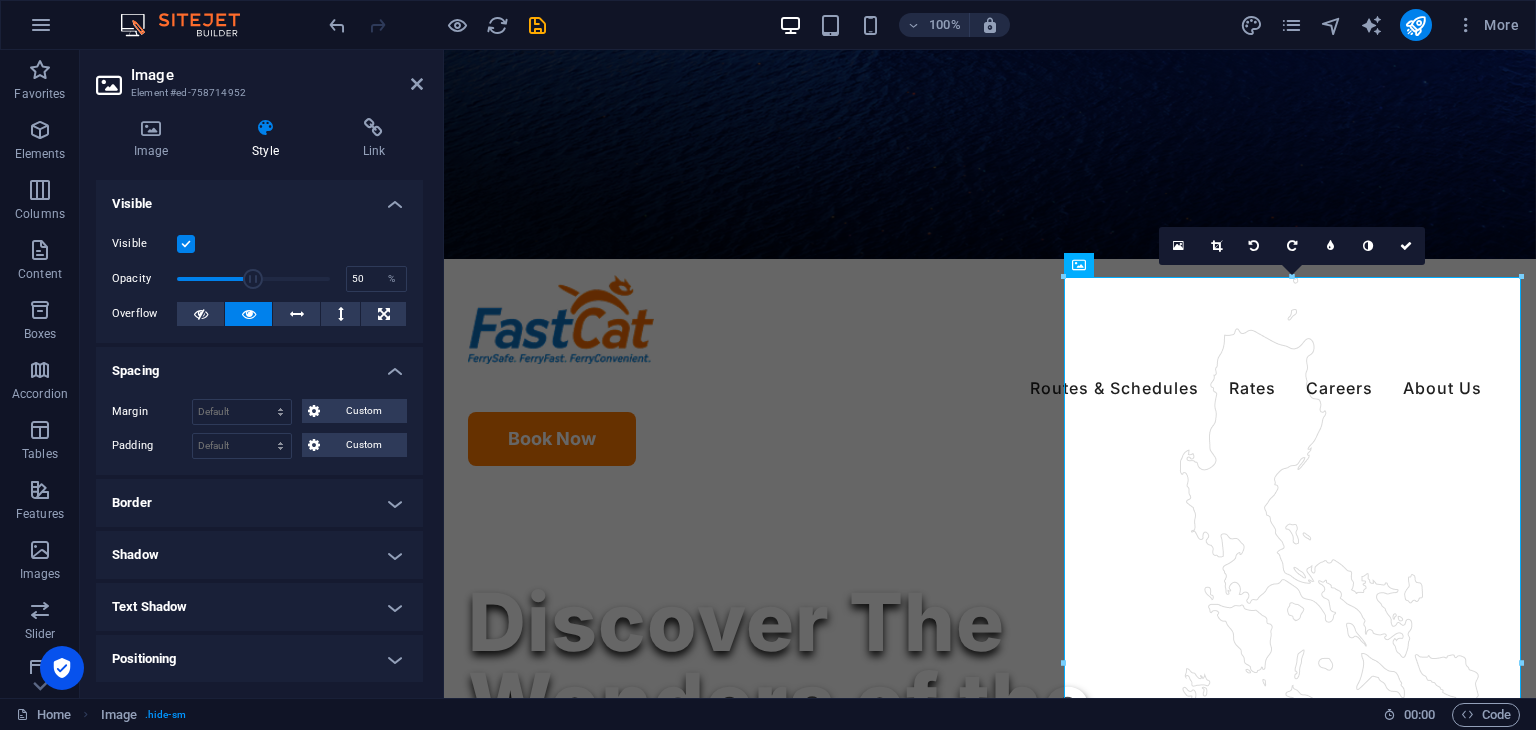 click on "Spacing" at bounding box center (259, 365) 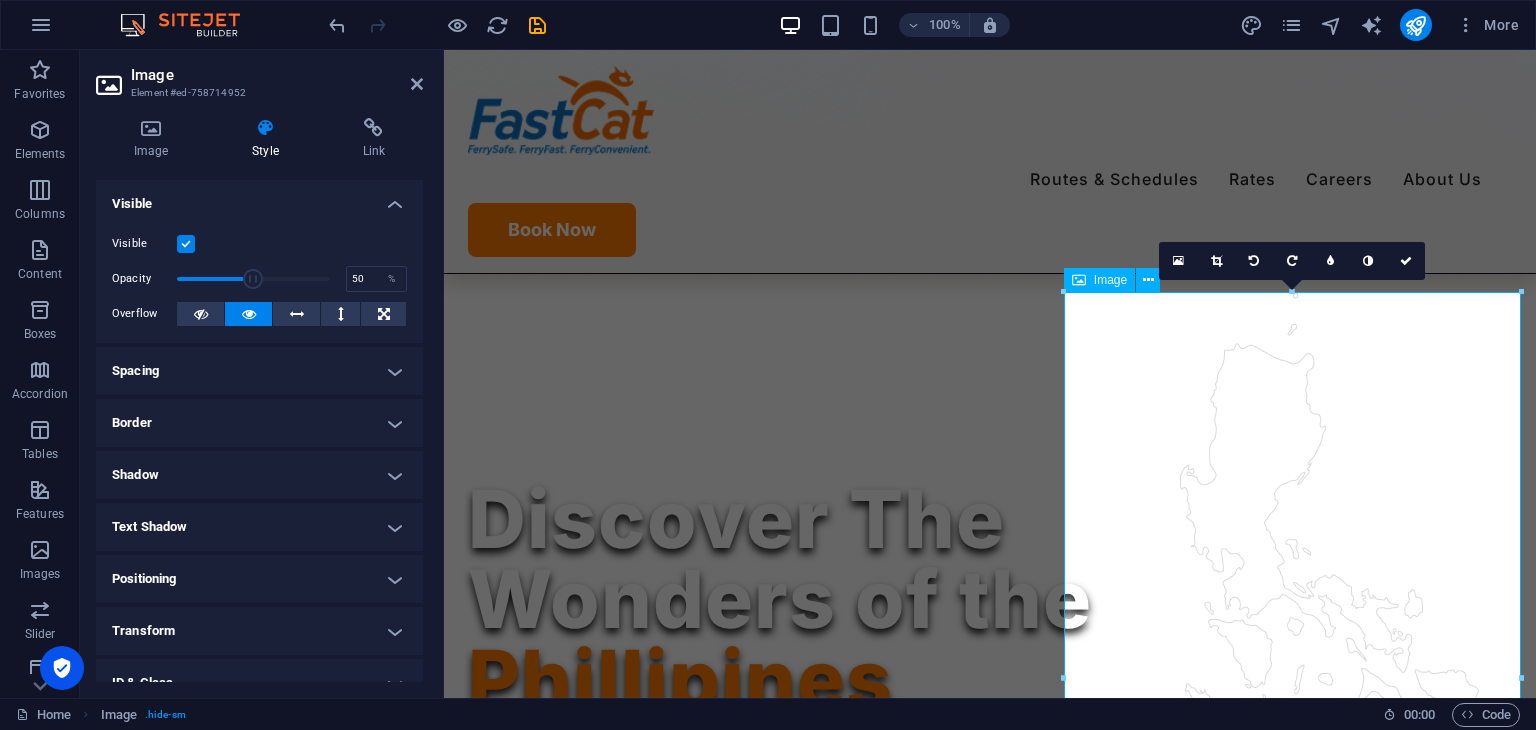 scroll, scrollTop: 556, scrollLeft: 0, axis: vertical 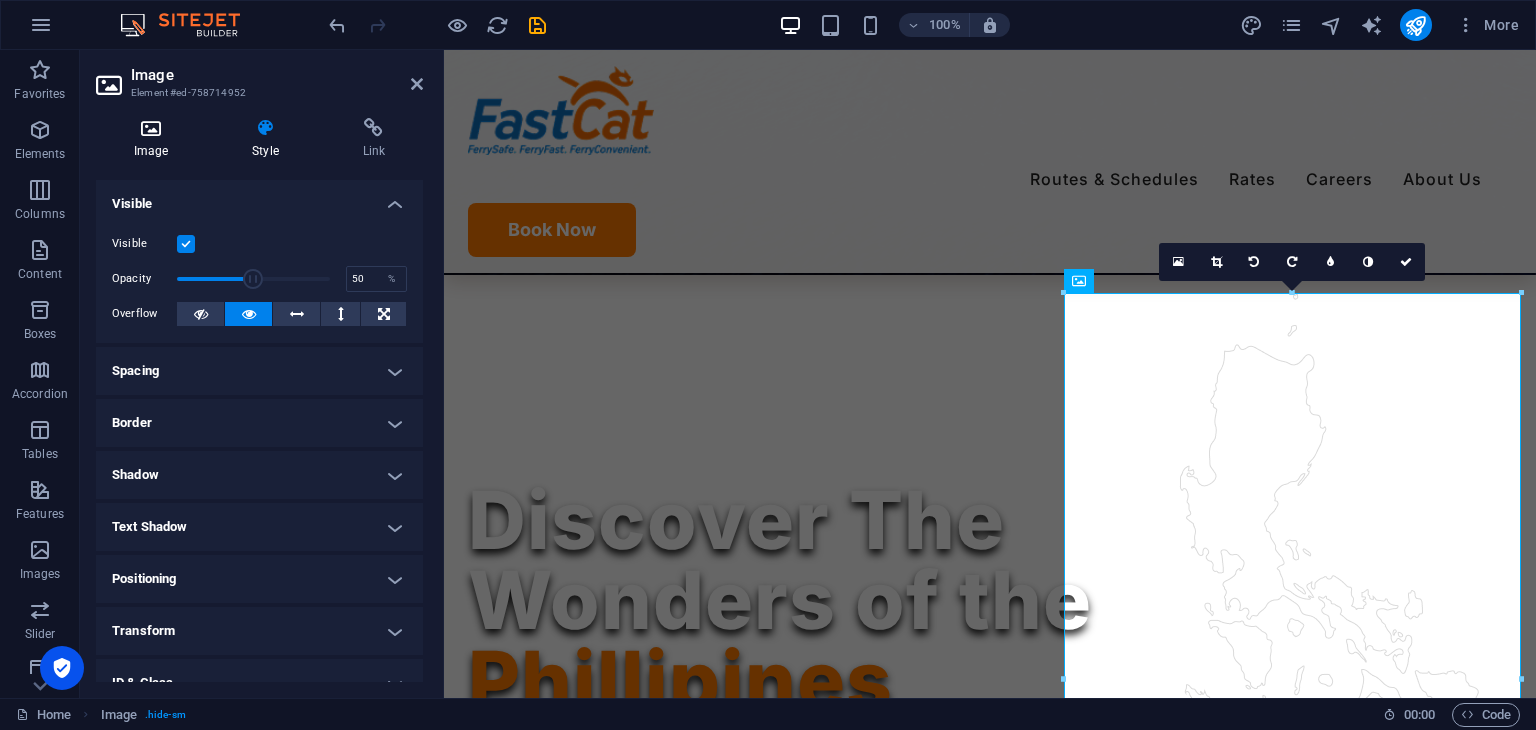 drag, startPoint x: 153, startPoint y: 159, endPoint x: 155, endPoint y: 149, distance: 10.198039 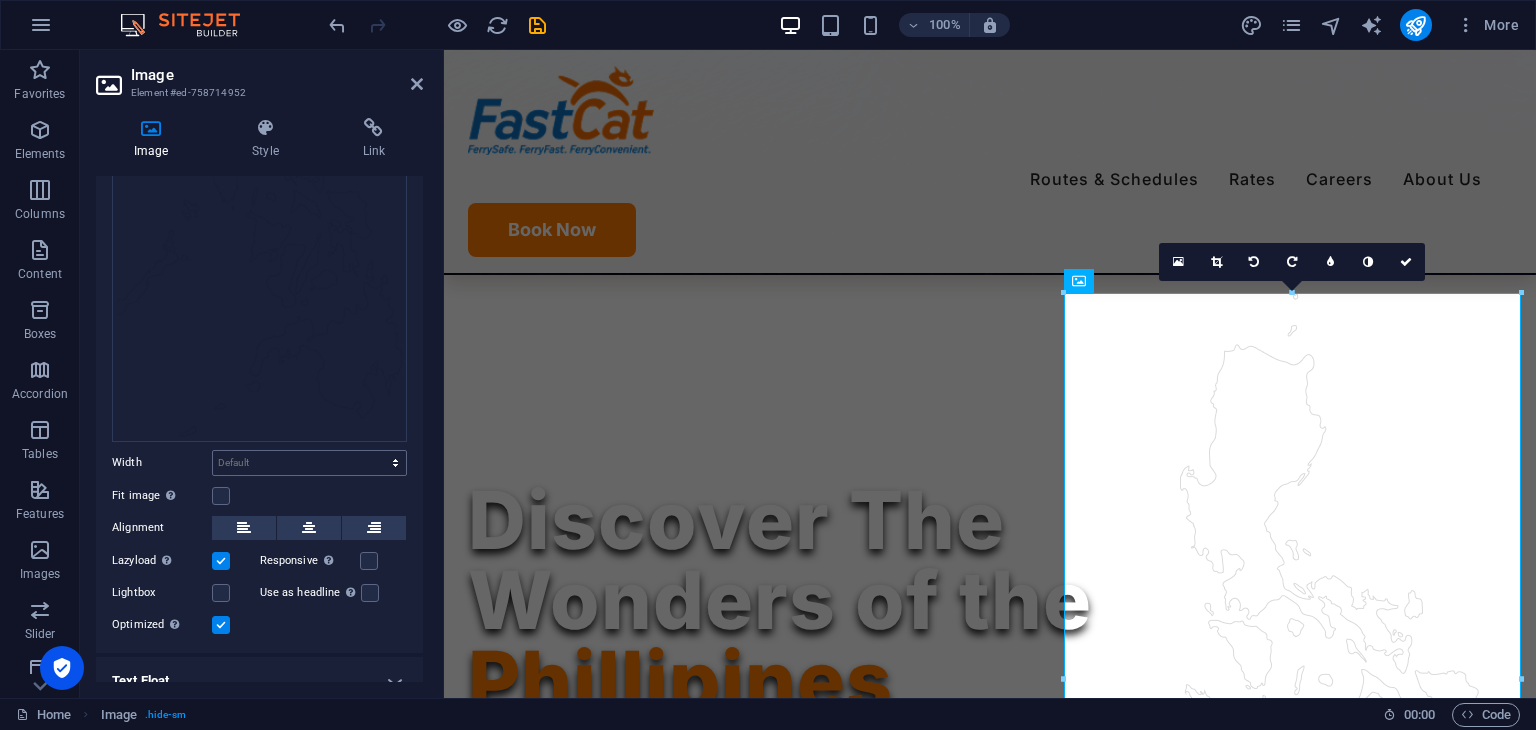 scroll, scrollTop: 344, scrollLeft: 0, axis: vertical 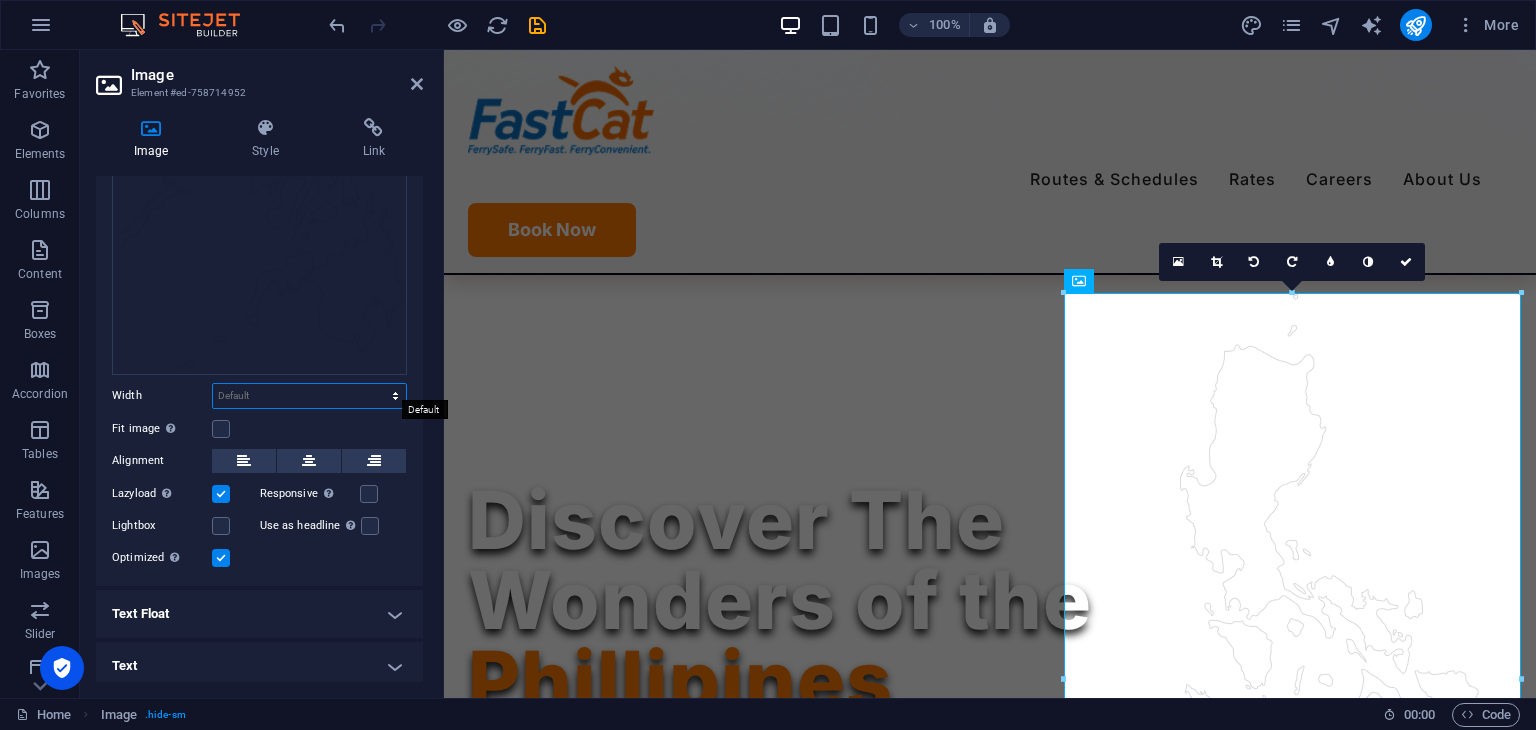 click on "Default auto px rem % em vh vw" at bounding box center (309, 396) 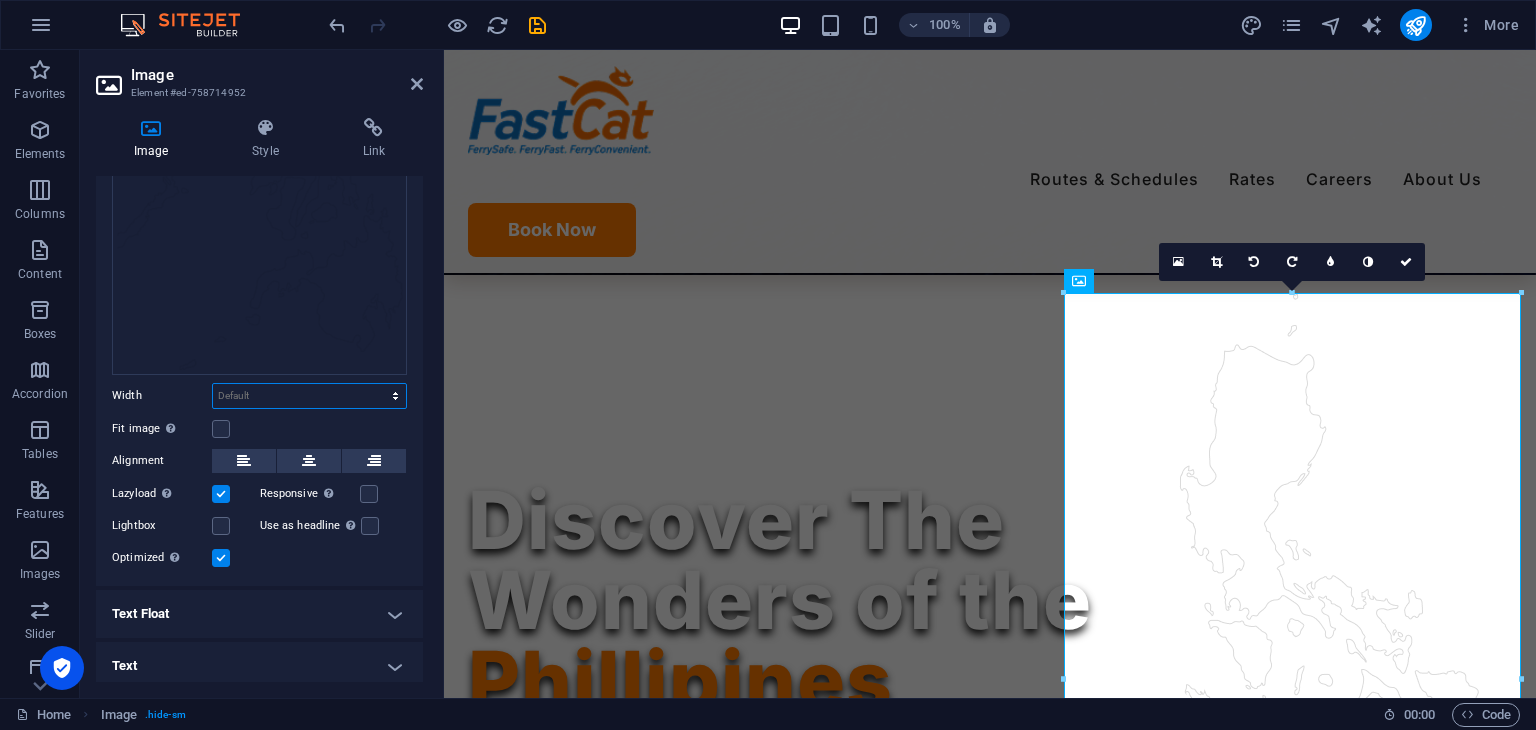 click on "Default auto px rem % em vh vw" at bounding box center (309, 396) 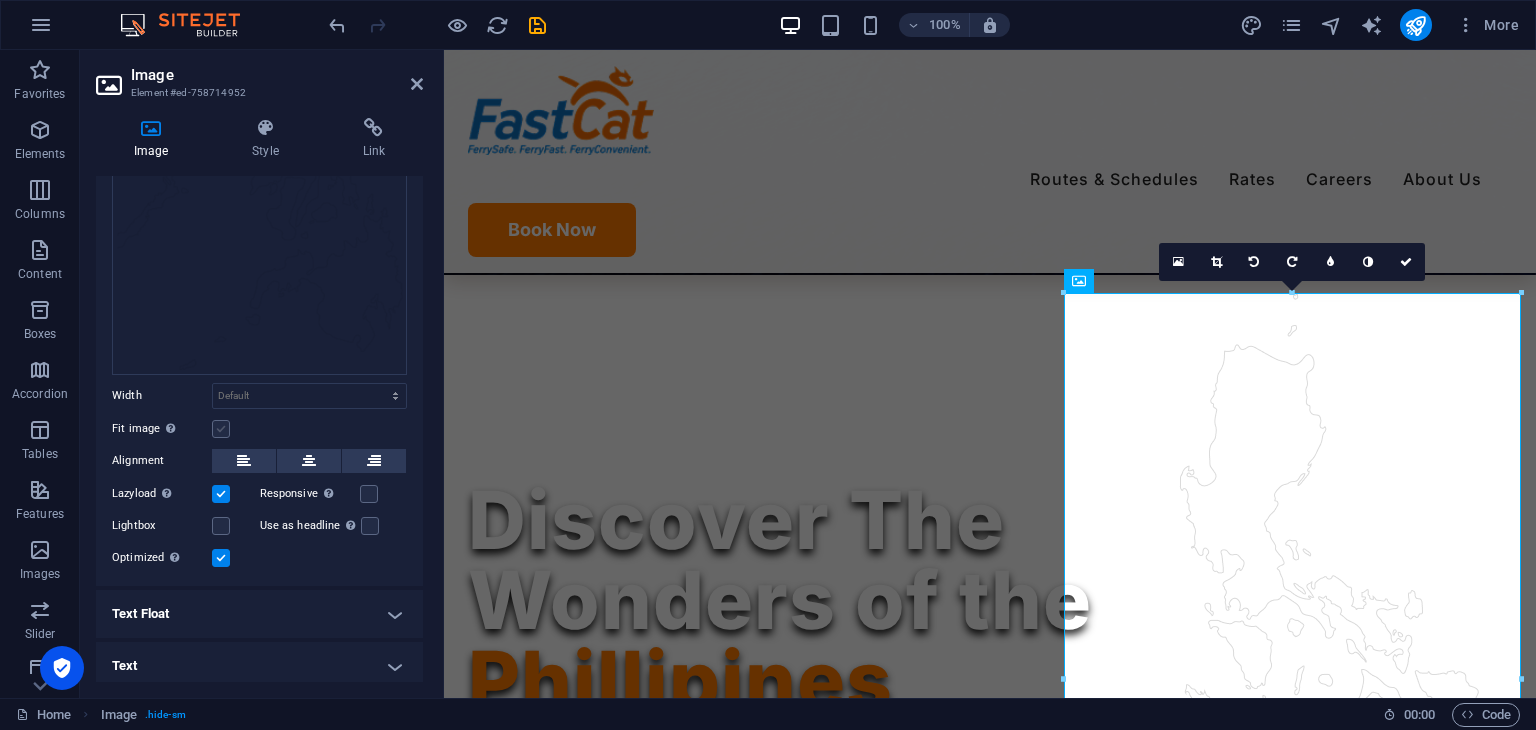 click at bounding box center (221, 429) 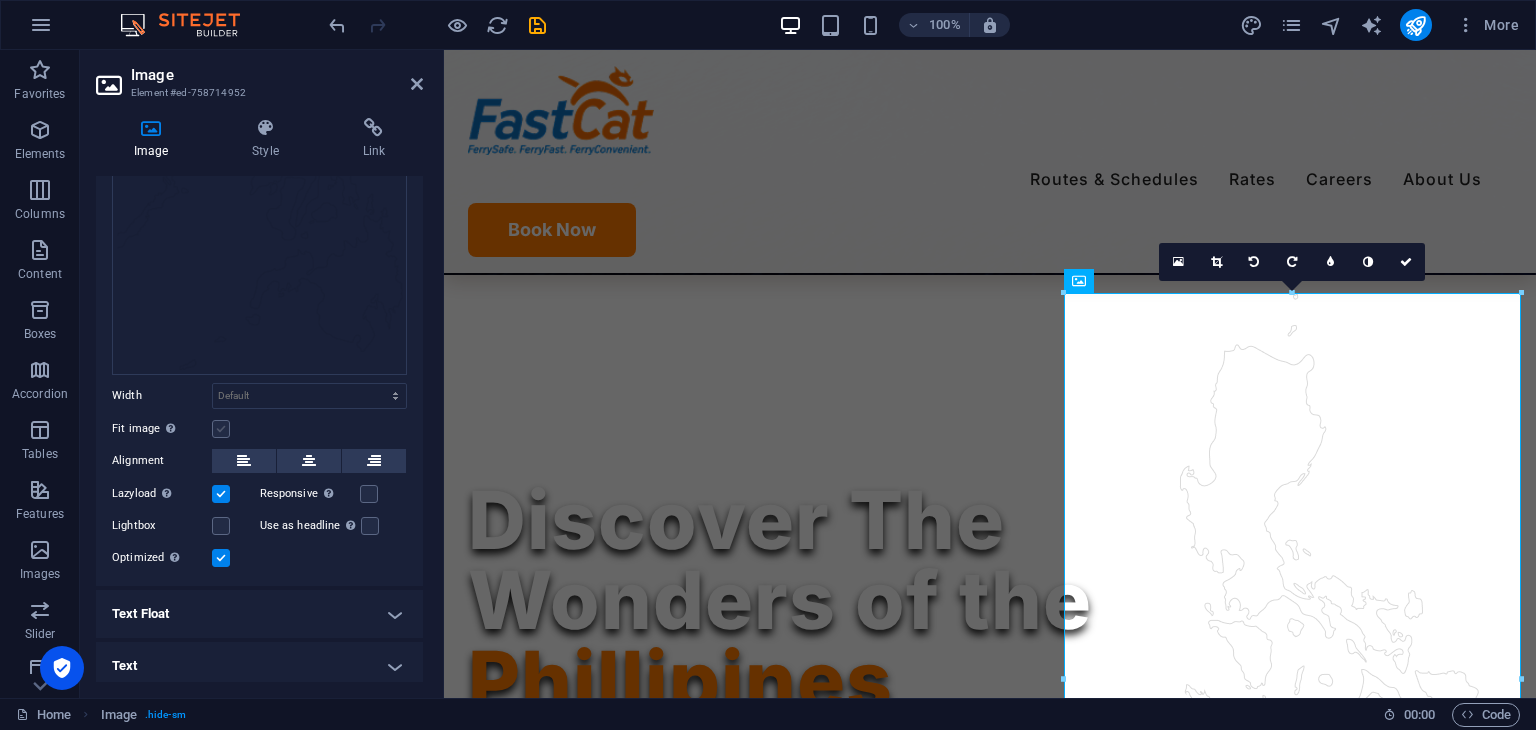 click on "Fit image Automatically fit image to a fixed width and height" at bounding box center [0, 0] 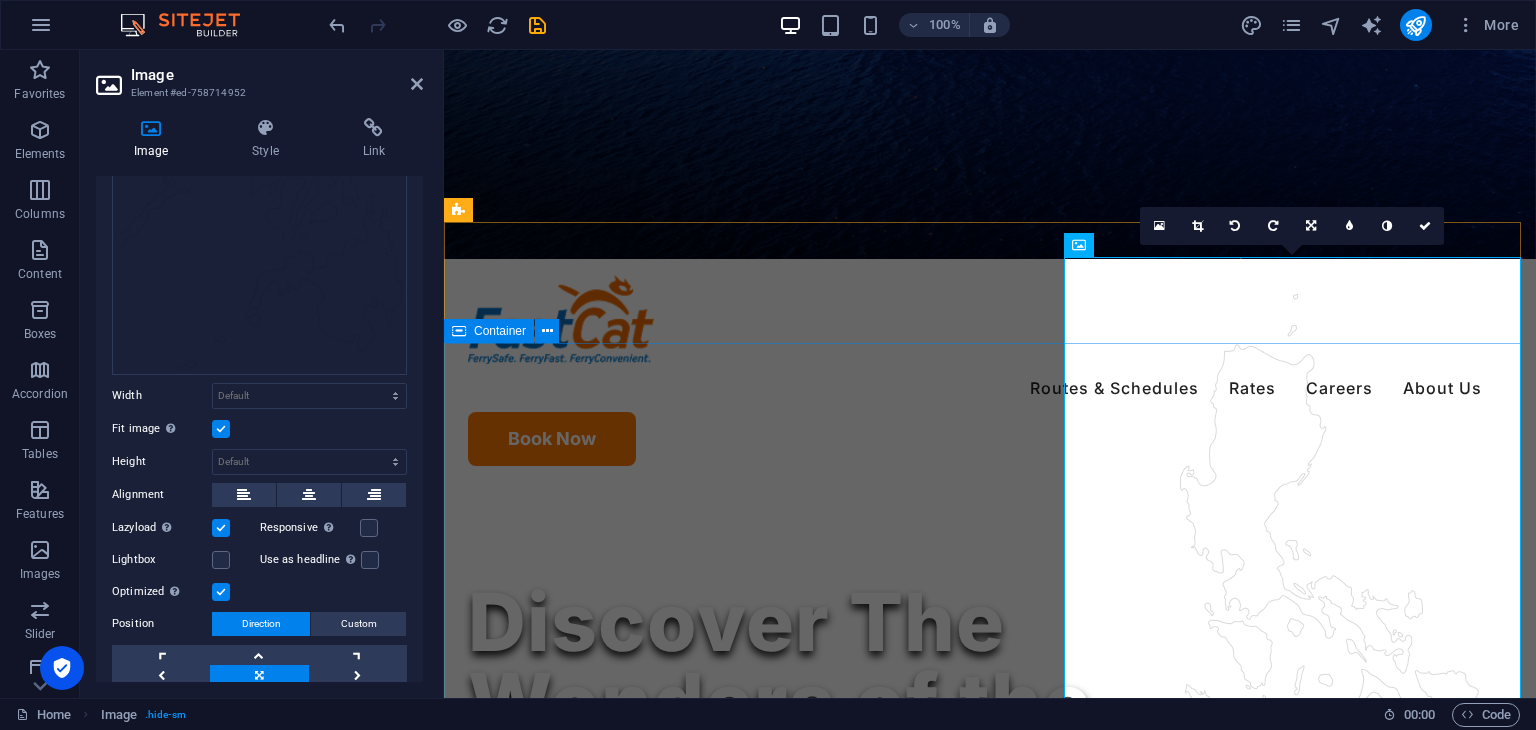 scroll, scrollTop: 956, scrollLeft: 0, axis: vertical 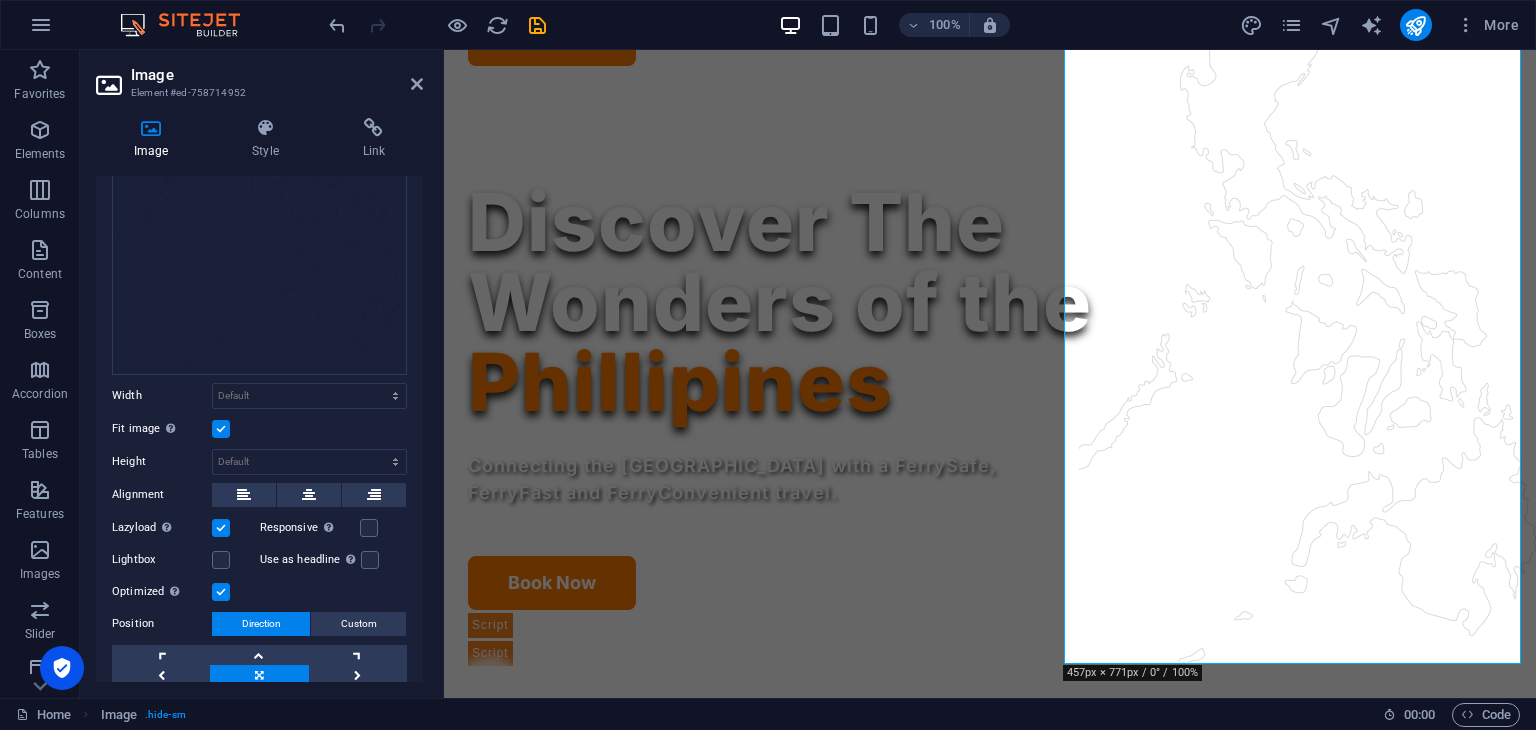 click at bounding box center (221, 429) 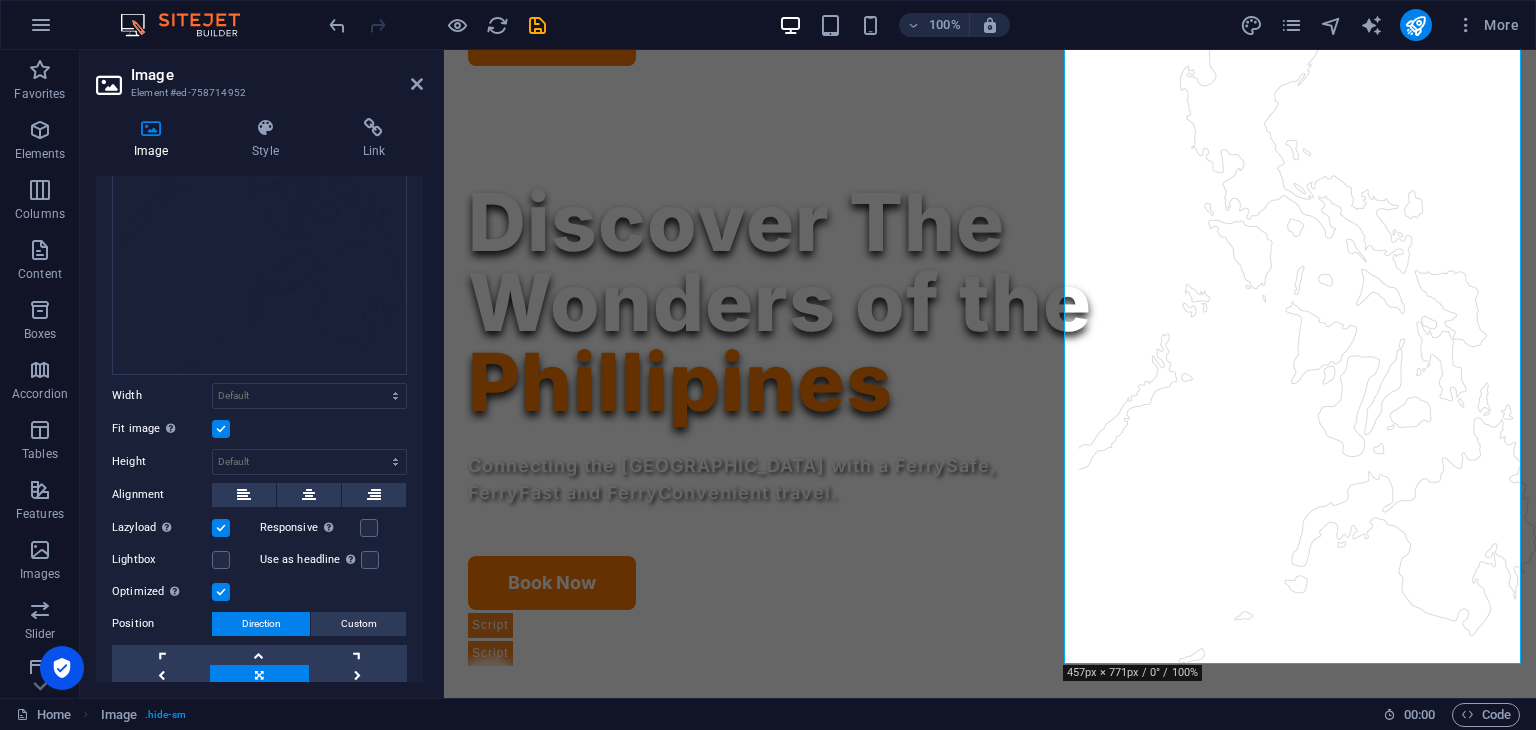 click on "Fit image Automatically fit image to a fixed width and height" at bounding box center (0, 0) 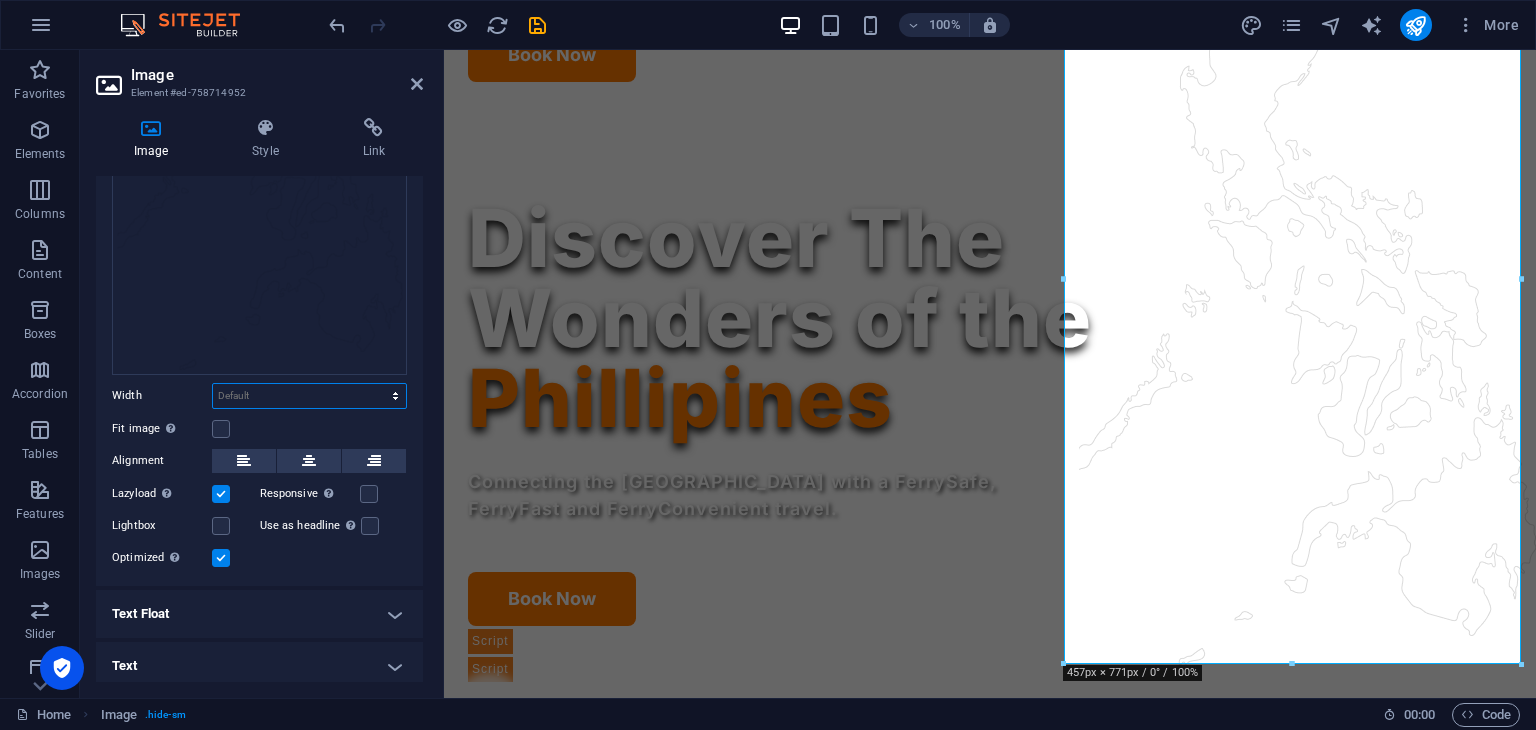 click on "Default auto px rem % em vh vw" at bounding box center [309, 396] 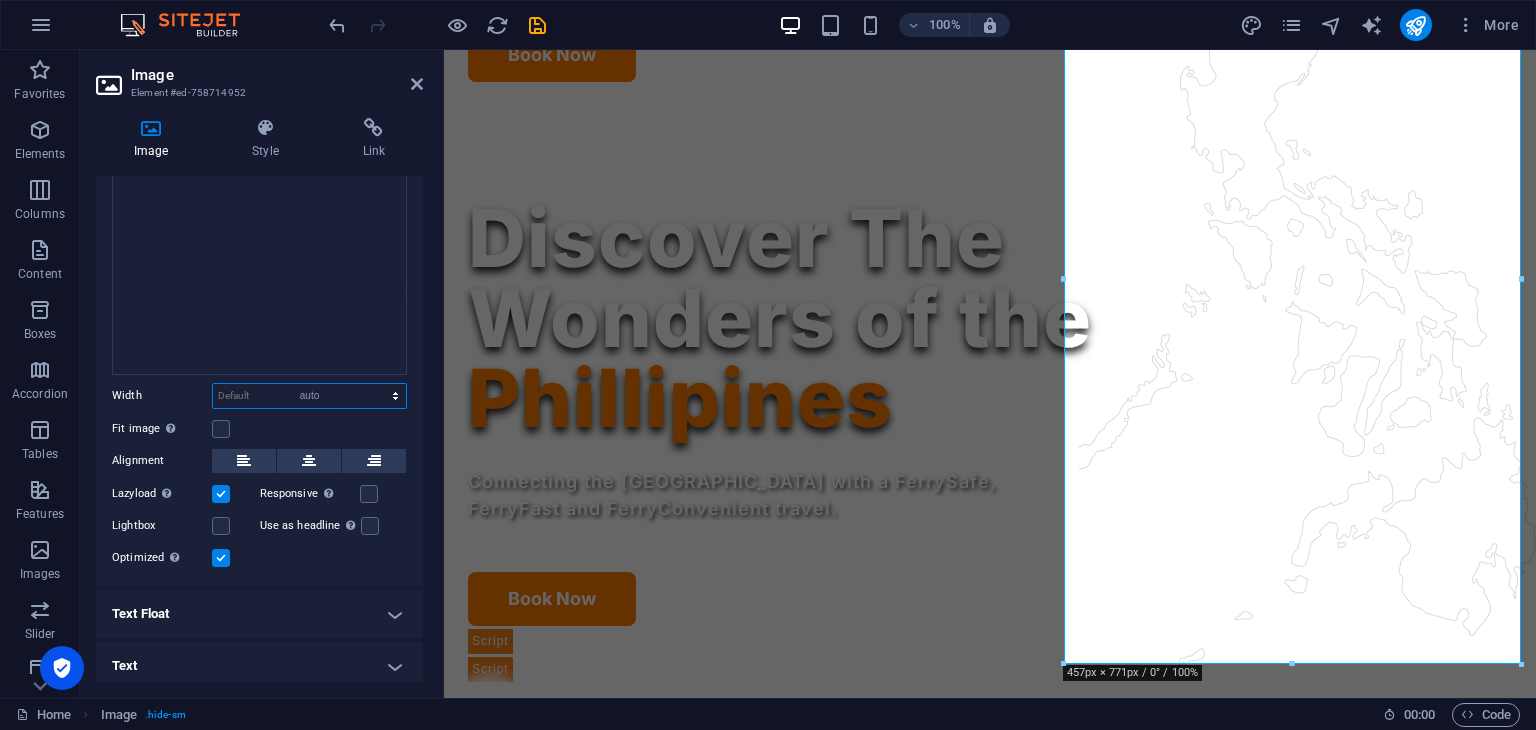 click on "Default auto px rem % em vh vw" at bounding box center [309, 396] 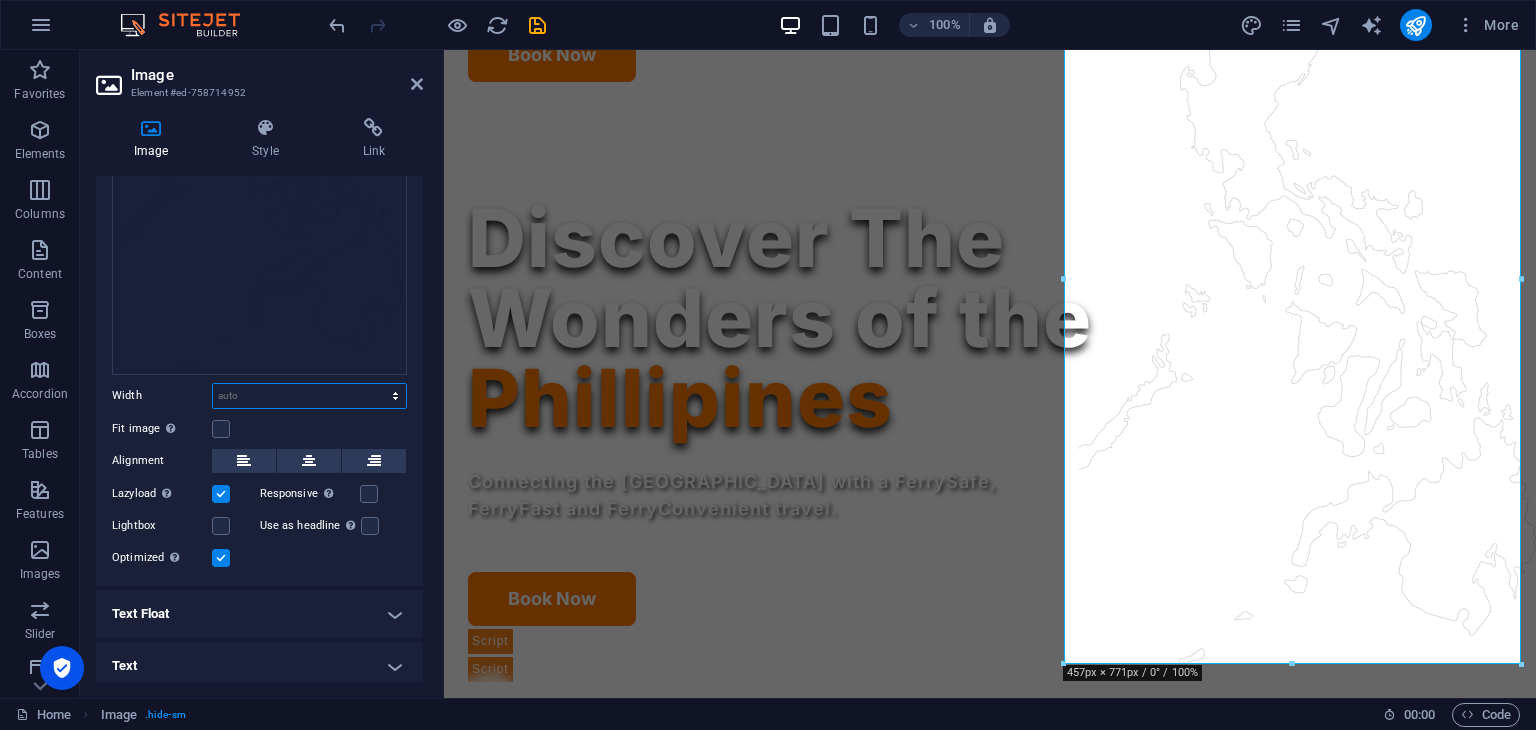 click on "Default auto px rem % em vh vw" at bounding box center [309, 396] 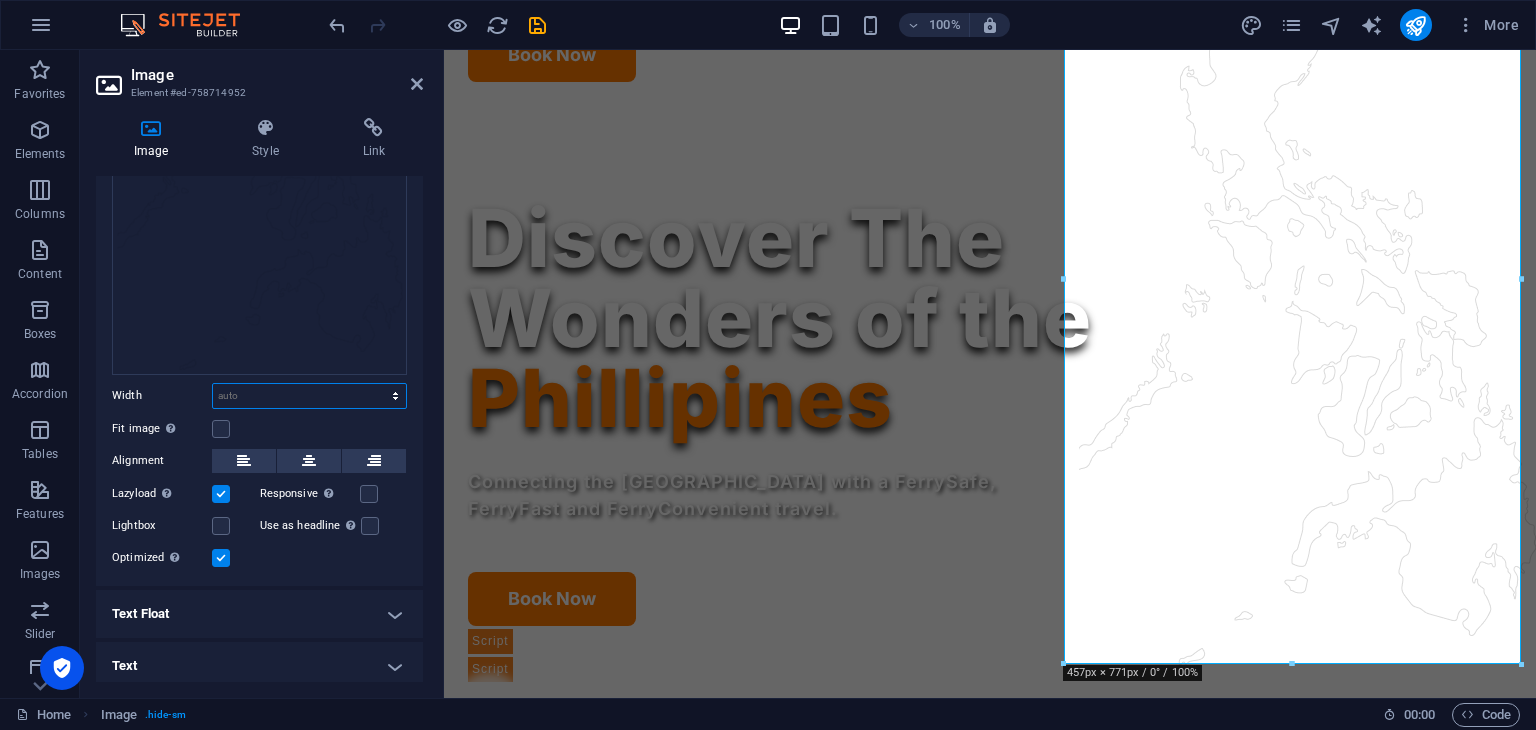 select on "%" 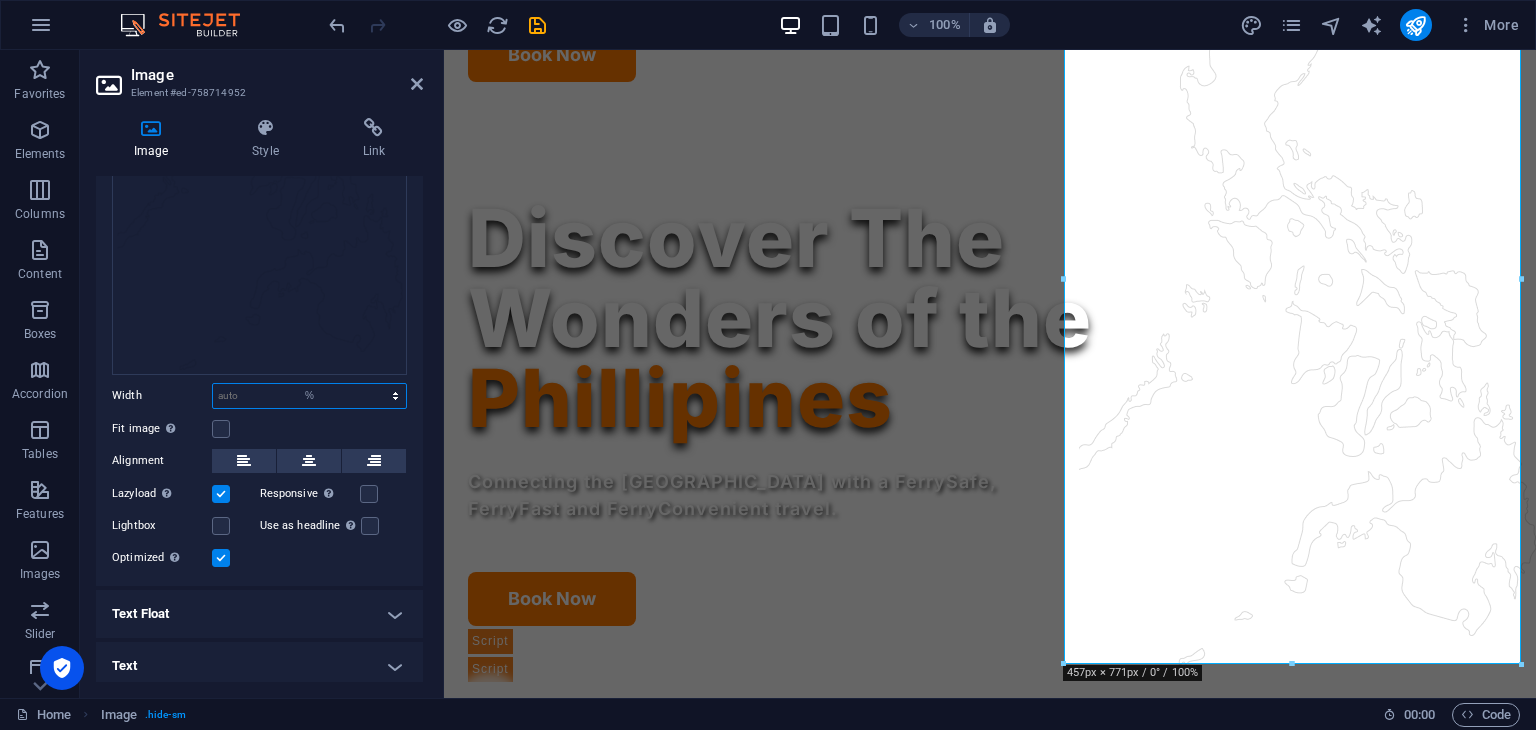 click on "Default auto px rem % em vh vw" at bounding box center (309, 396) 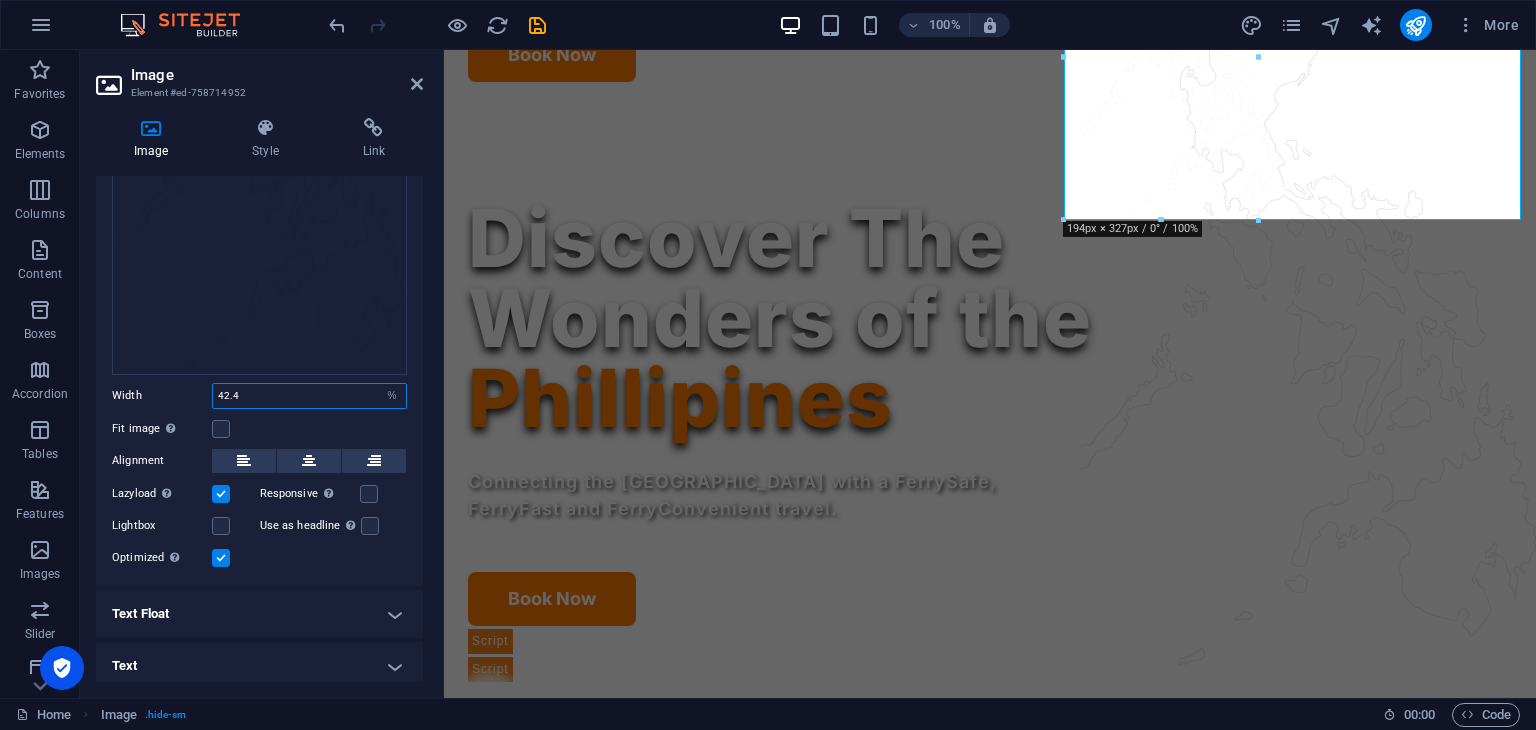 click on "42.4" at bounding box center (309, 396) 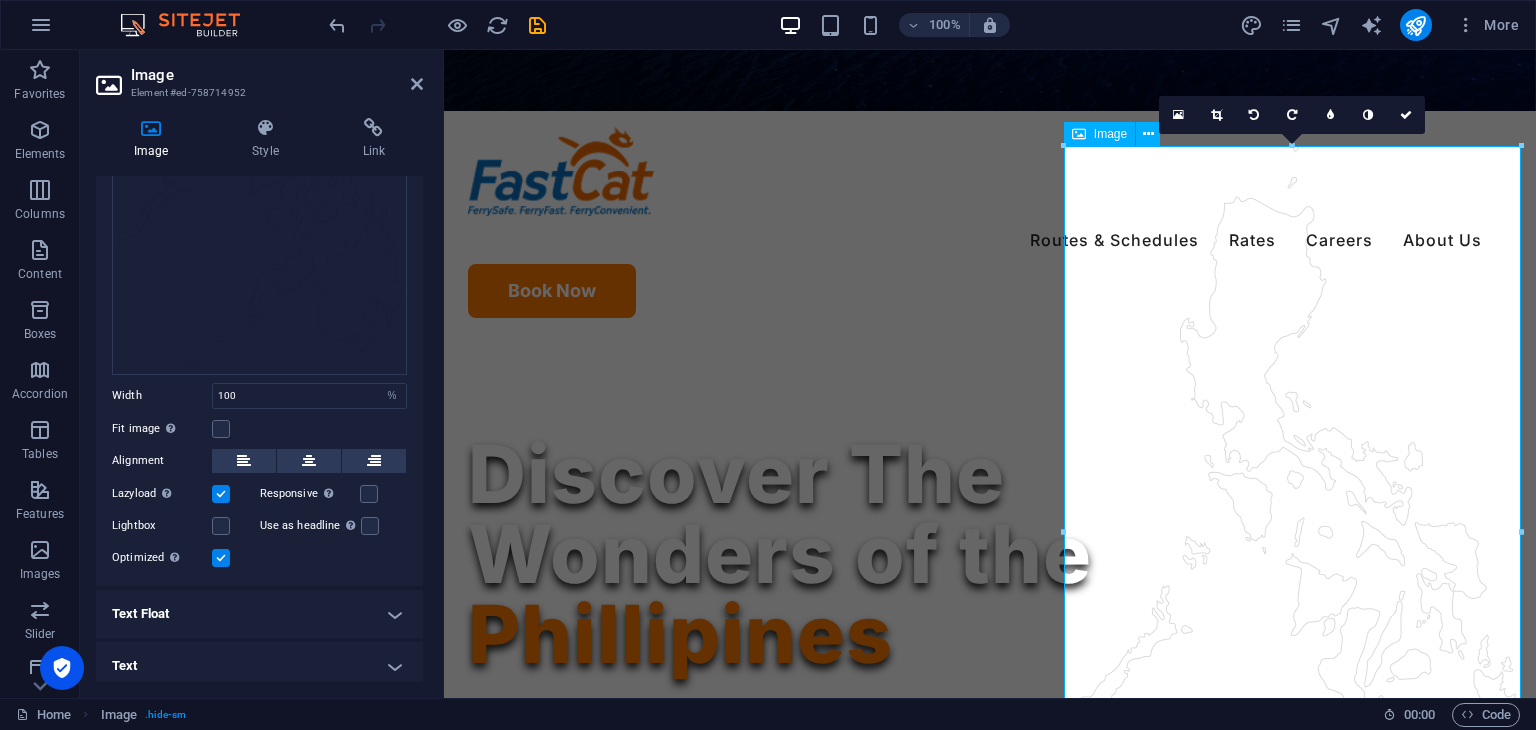 scroll, scrollTop: 740, scrollLeft: 0, axis: vertical 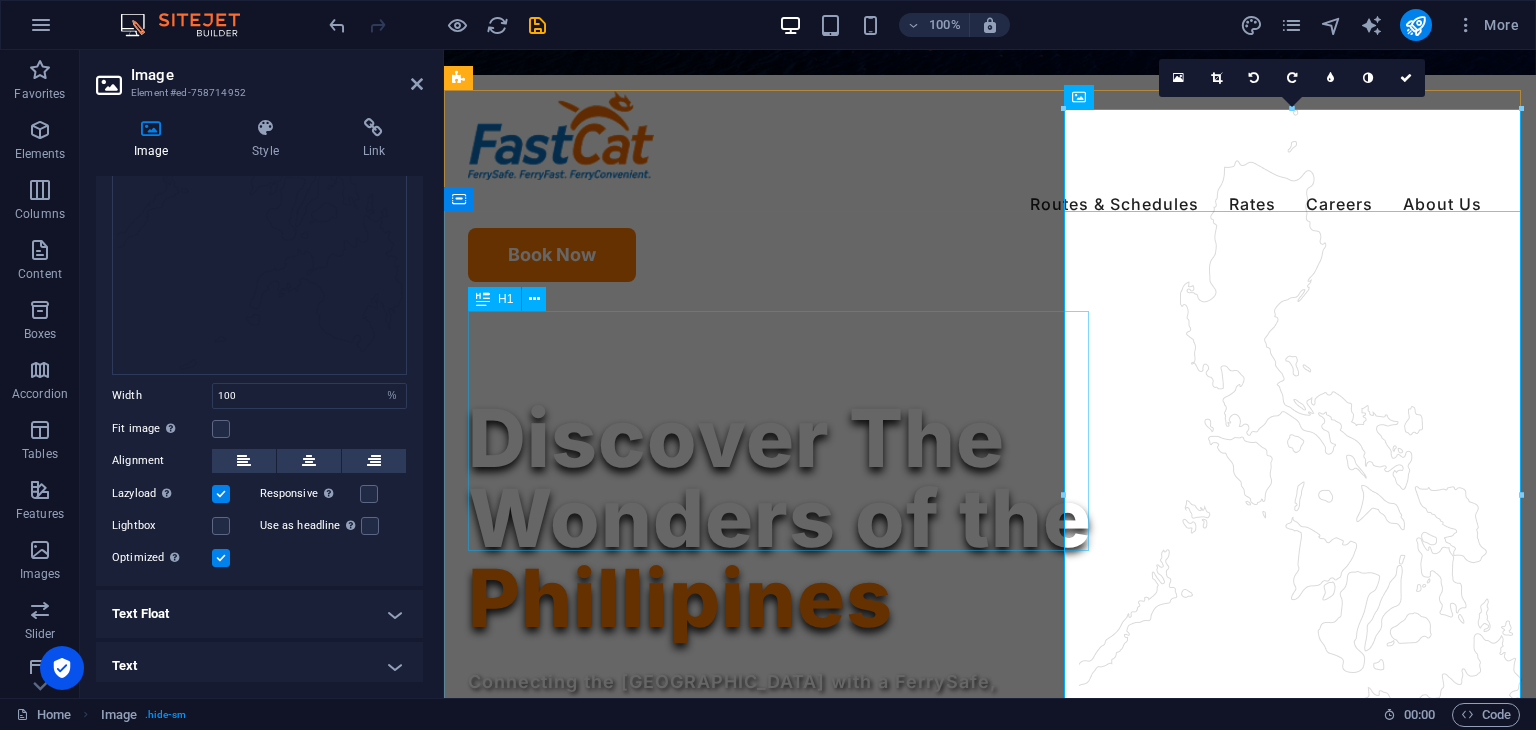 drag, startPoint x: 1504, startPoint y: 546, endPoint x: 1053, endPoint y: 490, distance: 454.4634 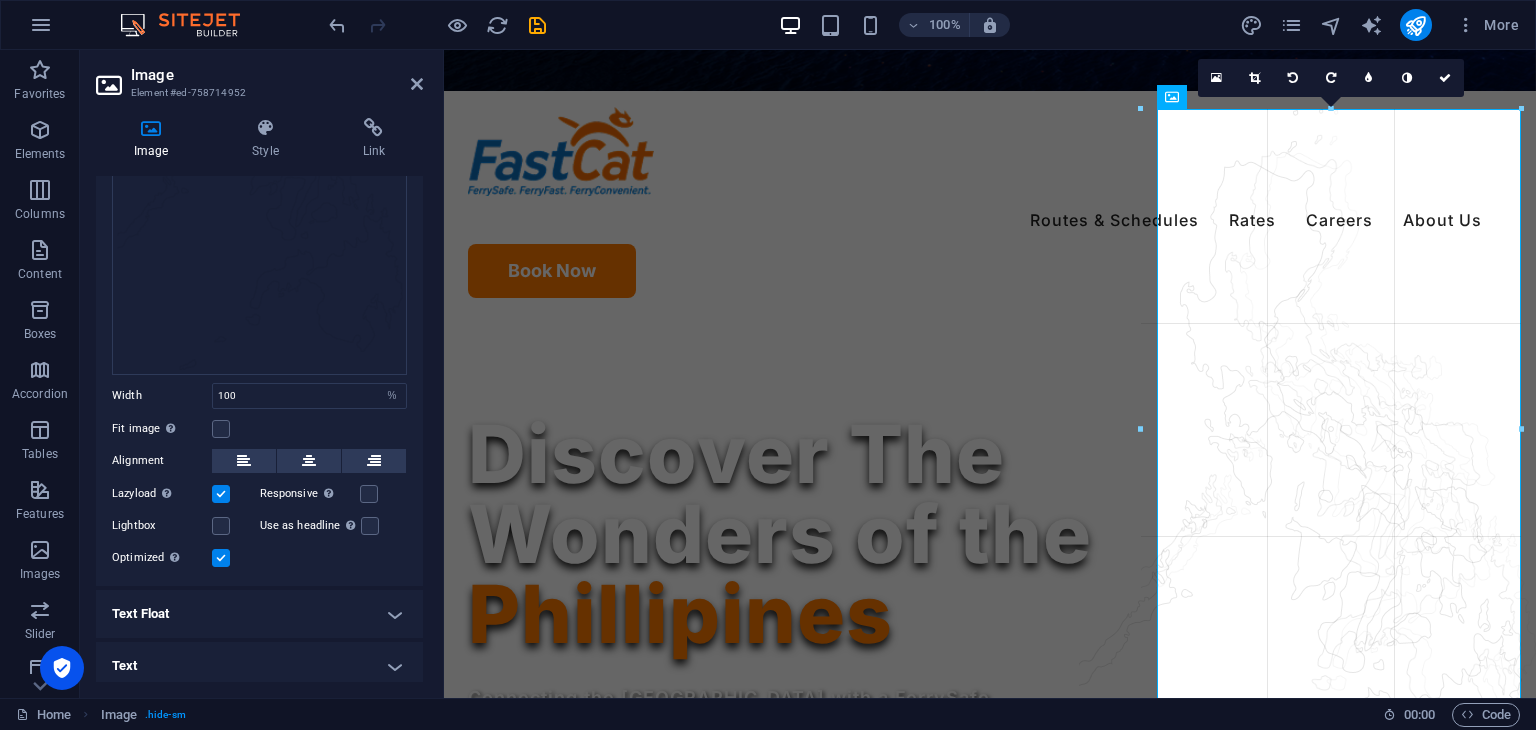 drag, startPoint x: 1064, startPoint y: 494, endPoint x: 1136, endPoint y: 477, distance: 73.97973 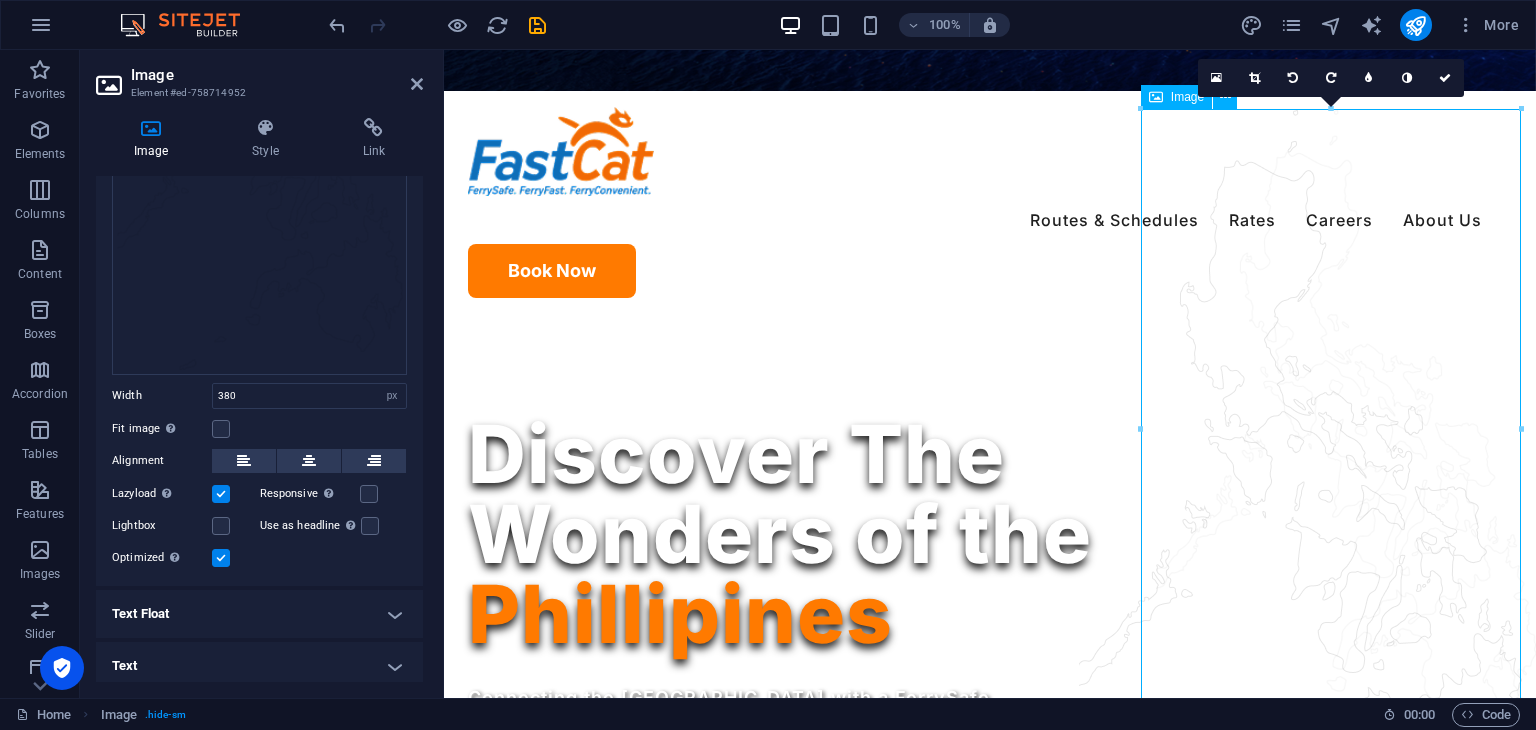 drag, startPoint x: 1237, startPoint y: 465, endPoint x: 1254, endPoint y: 463, distance: 17.117243 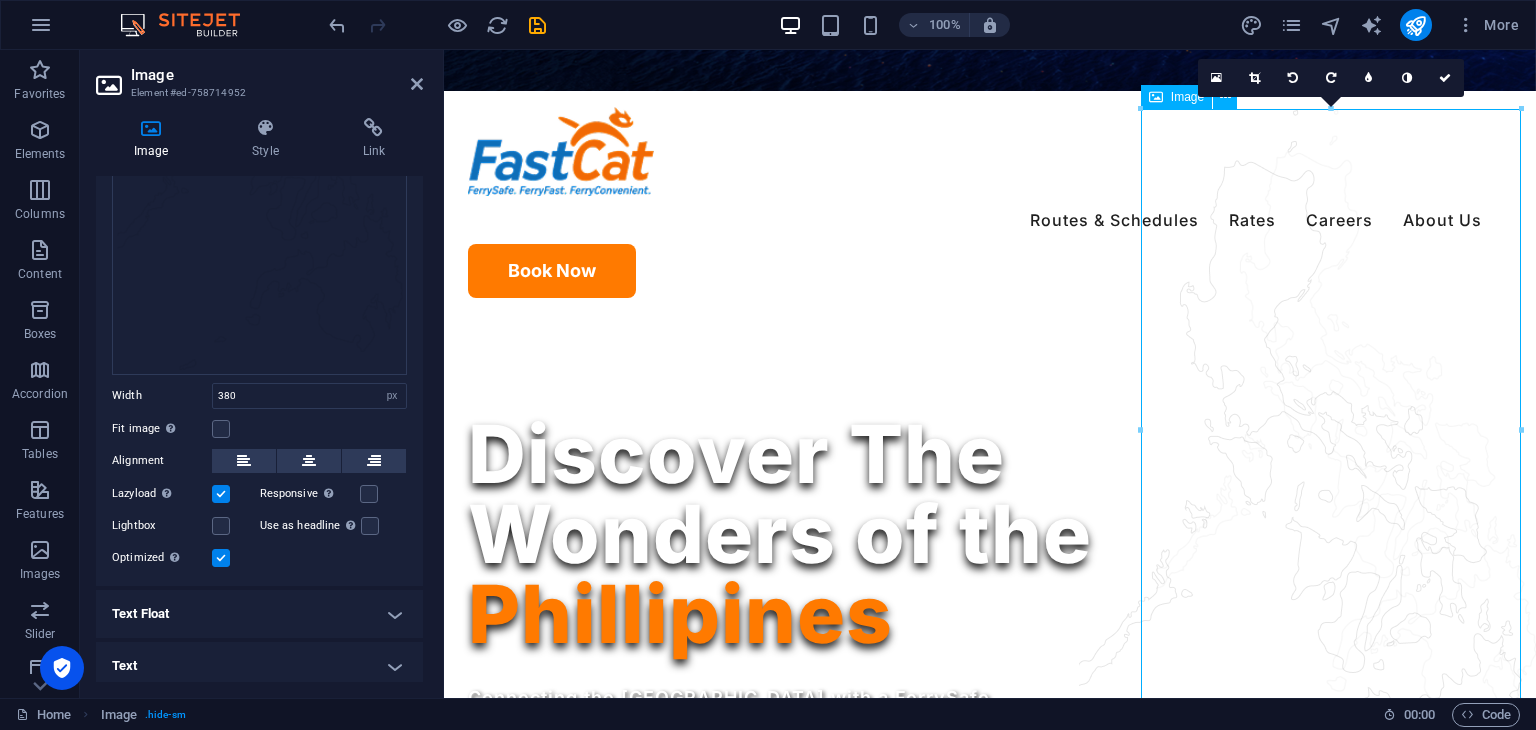 click at bounding box center [1156, 97] 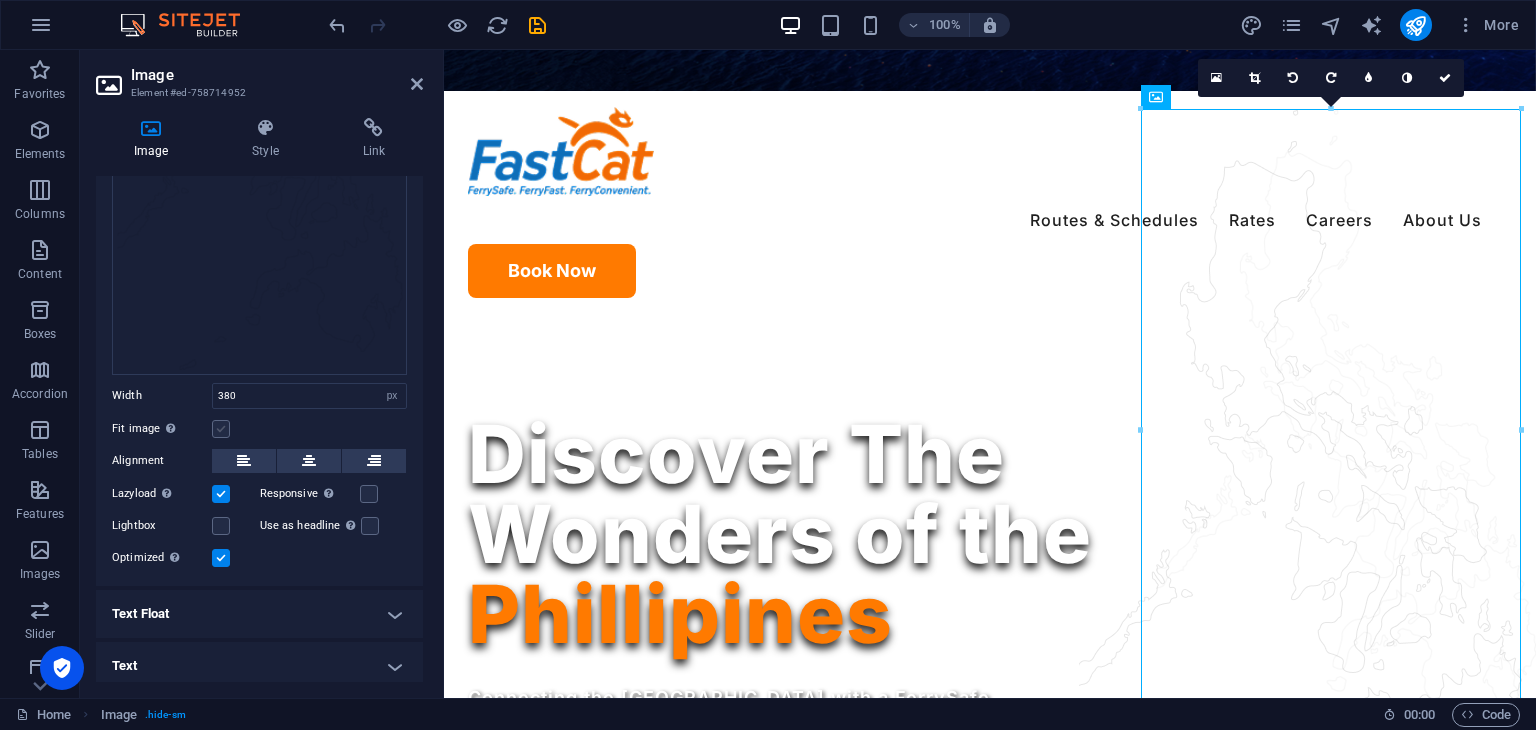 click at bounding box center [221, 429] 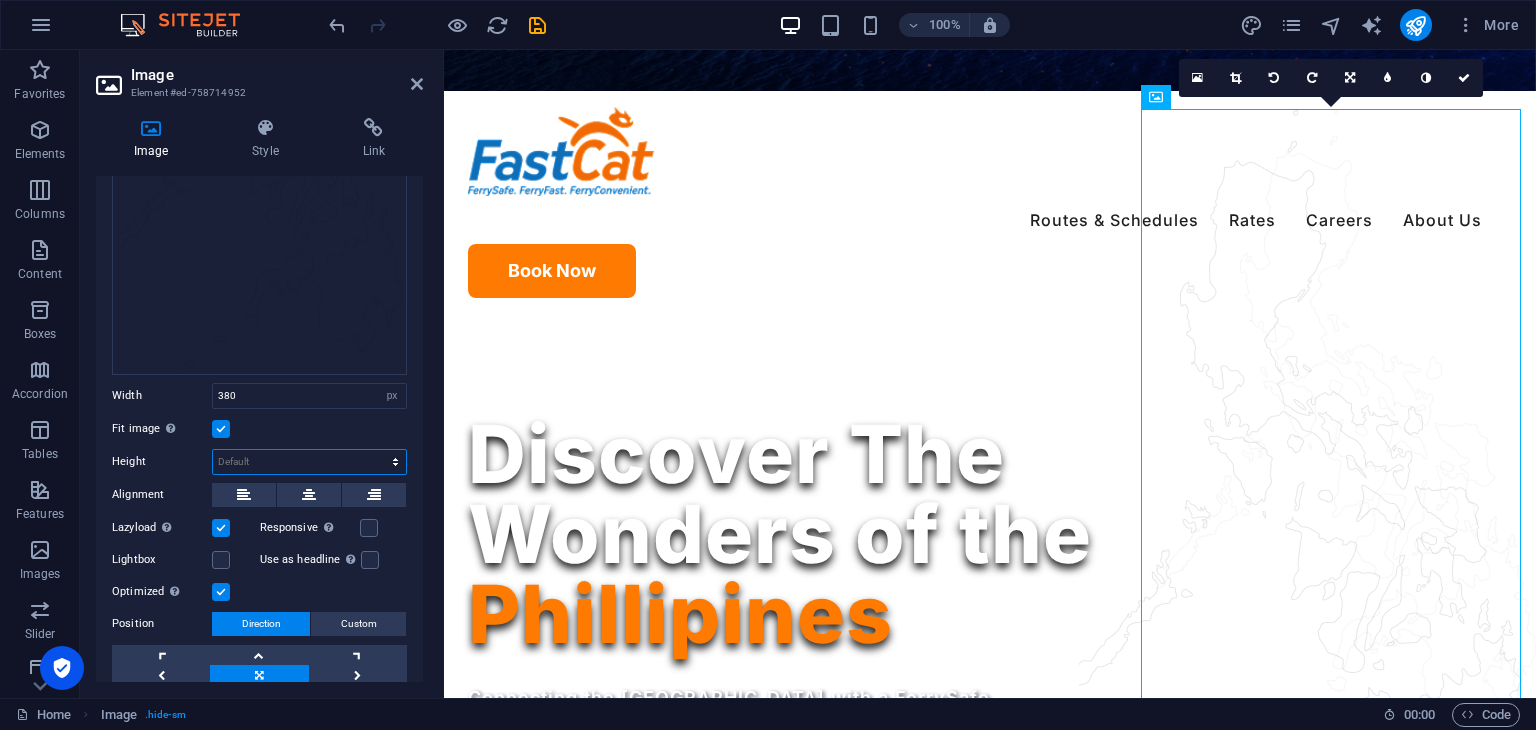 click on "Default auto px" at bounding box center (309, 462) 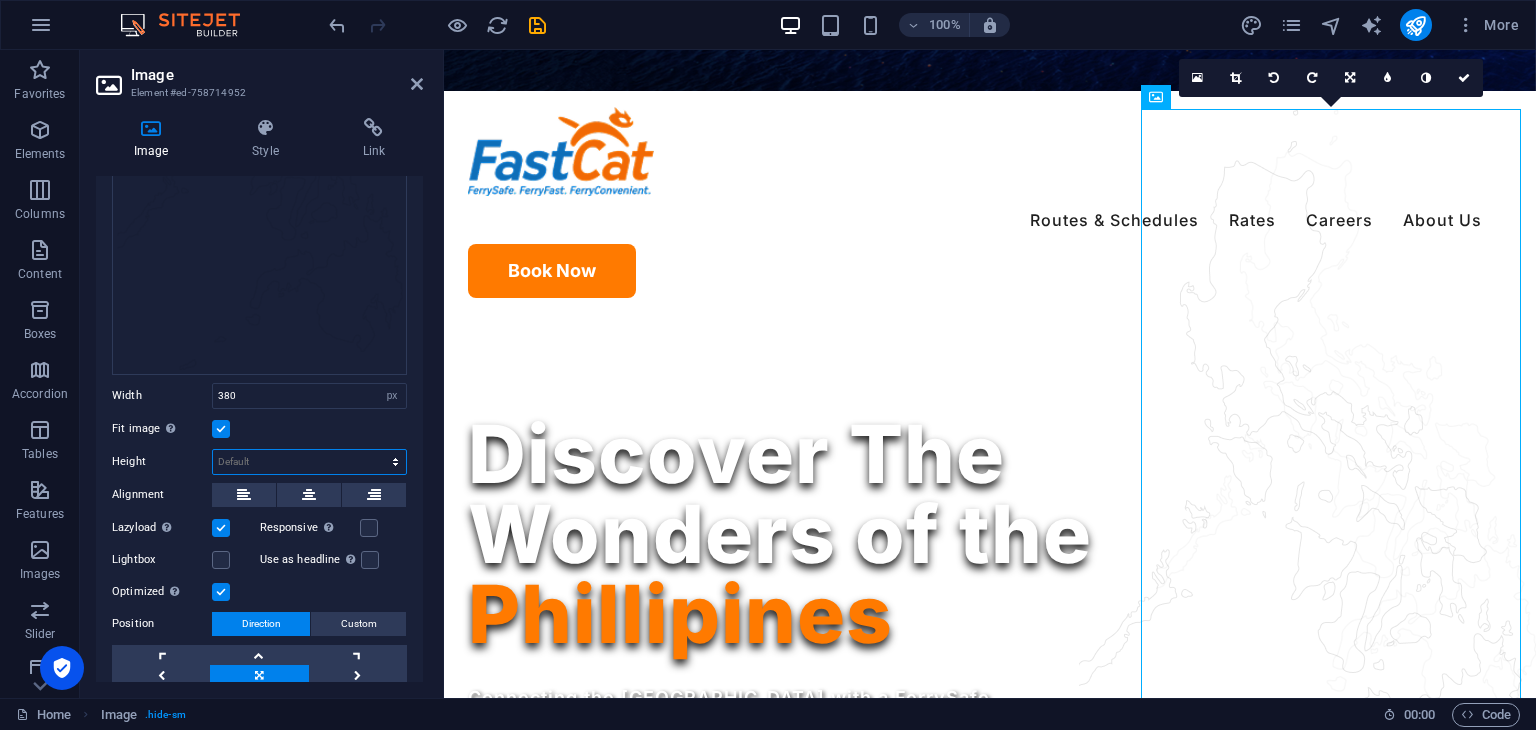 click on "Default auto px" at bounding box center [309, 462] 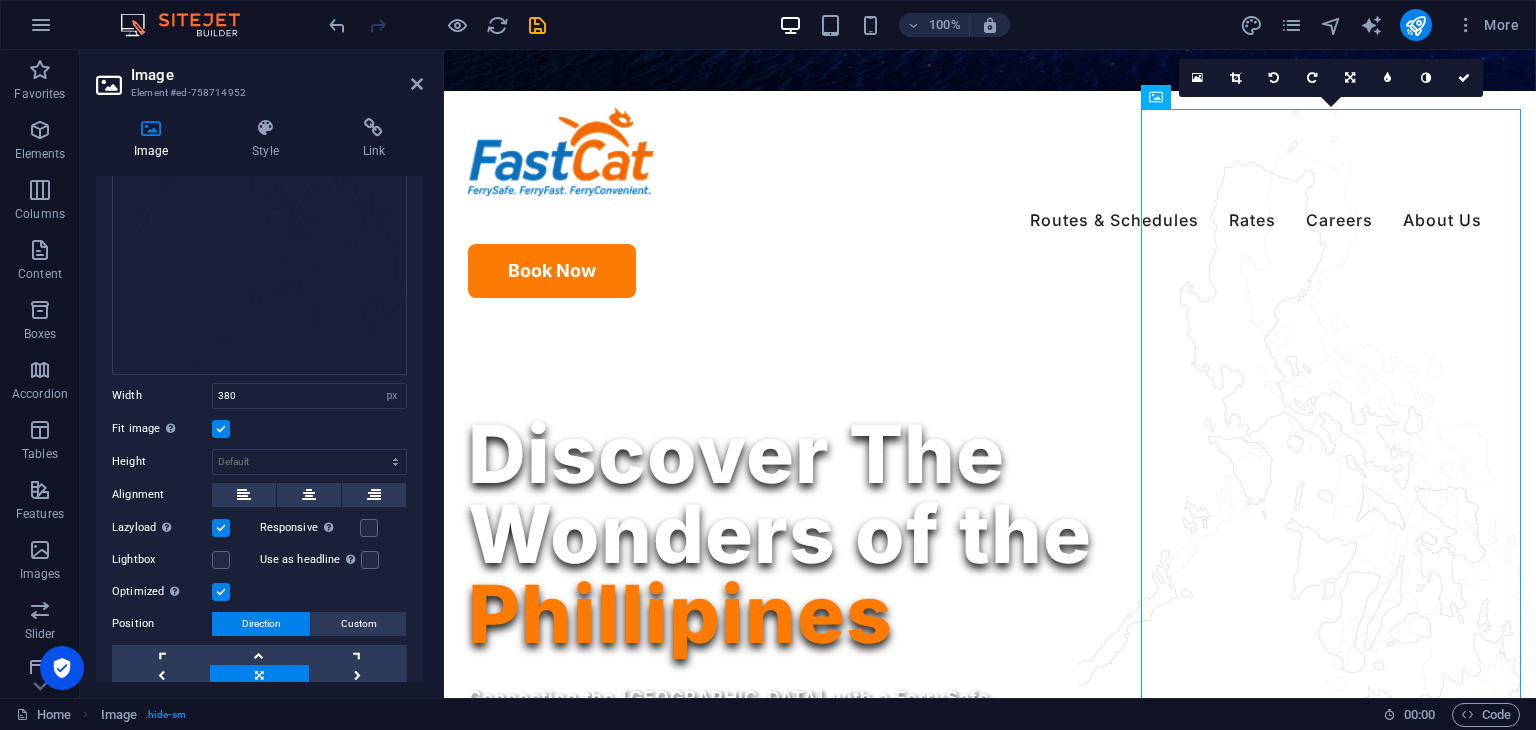 click at bounding box center (221, 429) 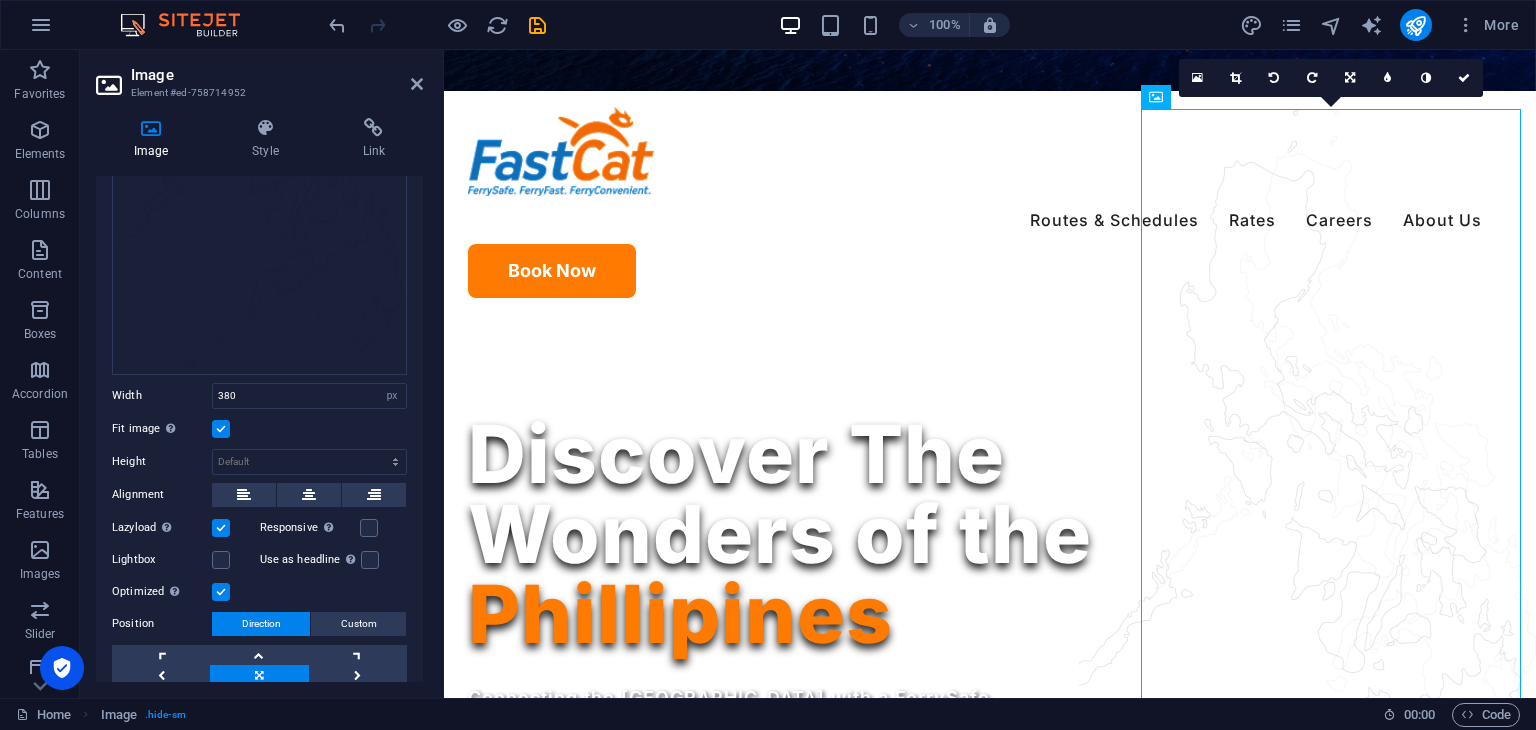 click on "Fit image Automatically fit image to a fixed width and height" at bounding box center (0, 0) 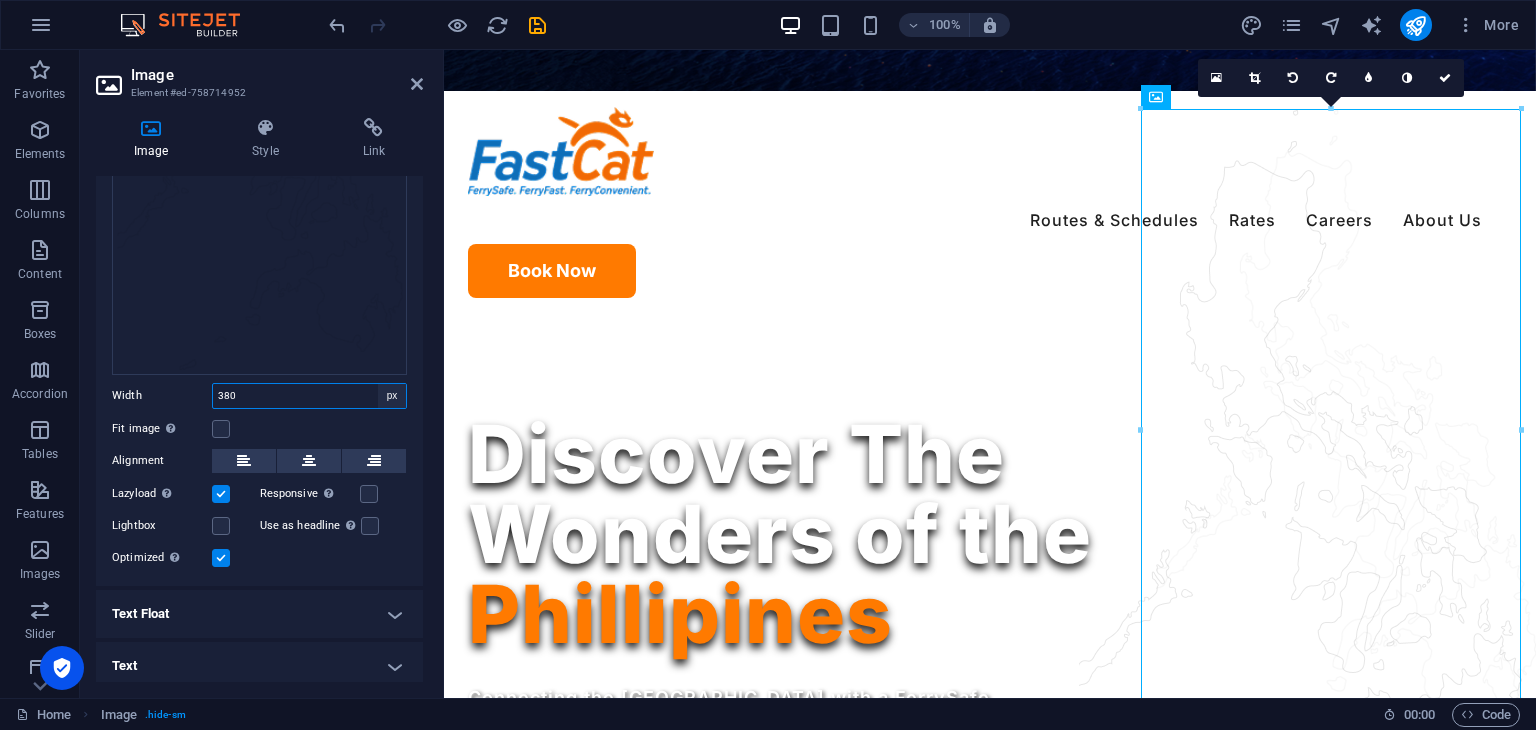 click on "Default auto px rem % em vh vw" at bounding box center [392, 396] 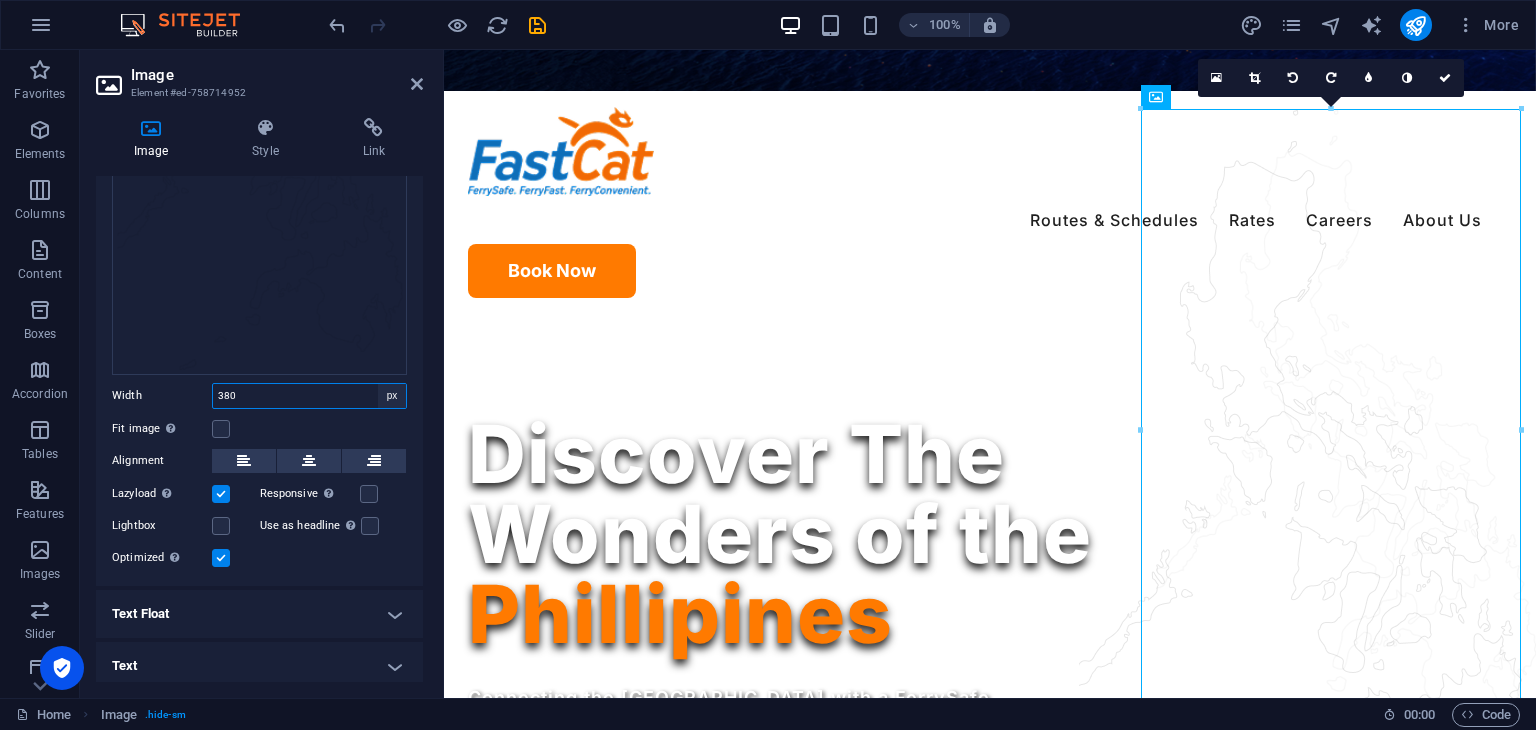 select on "auto" 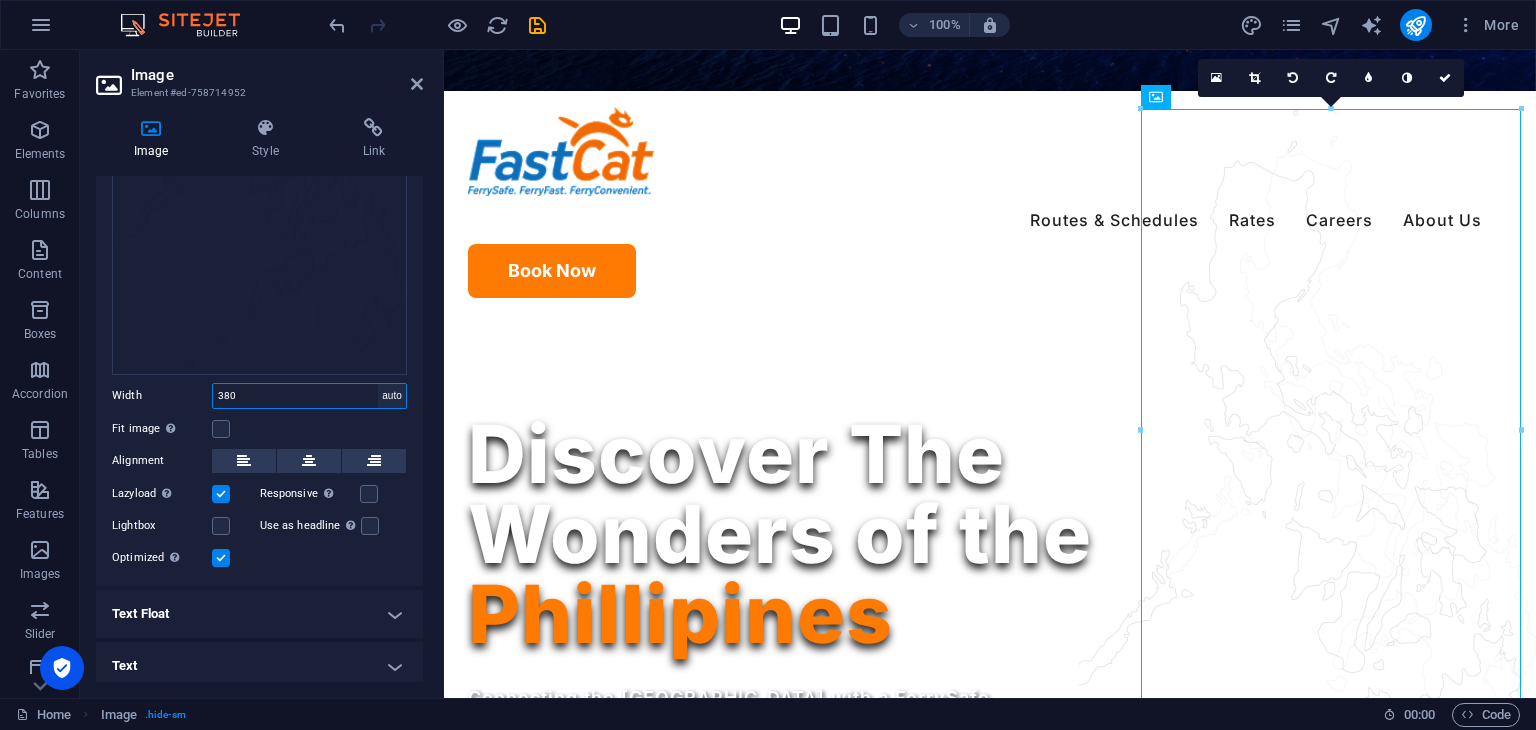 click on "Default auto px rem % em vh vw" at bounding box center [392, 396] 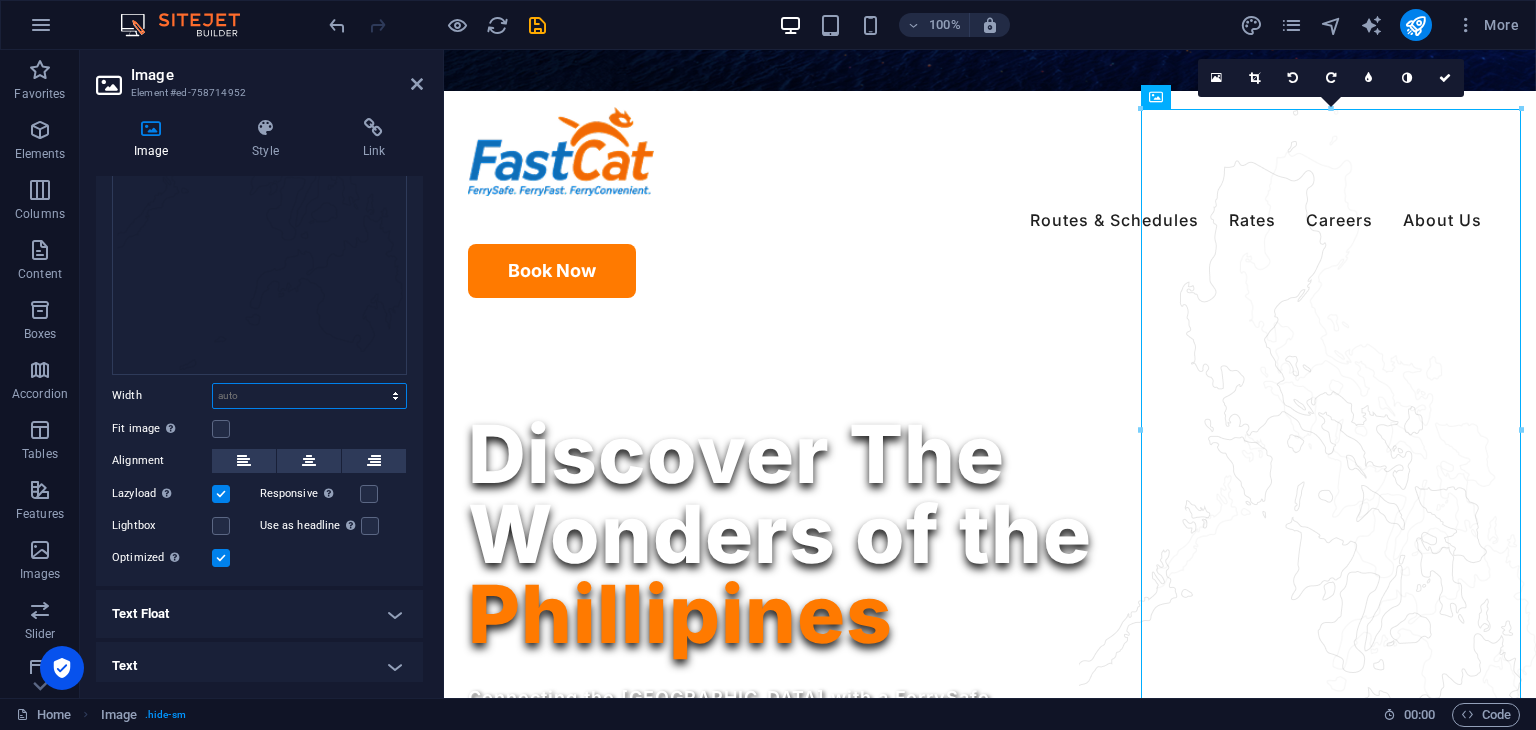 click on "Default auto px rem % em vh vw" at bounding box center (309, 396) 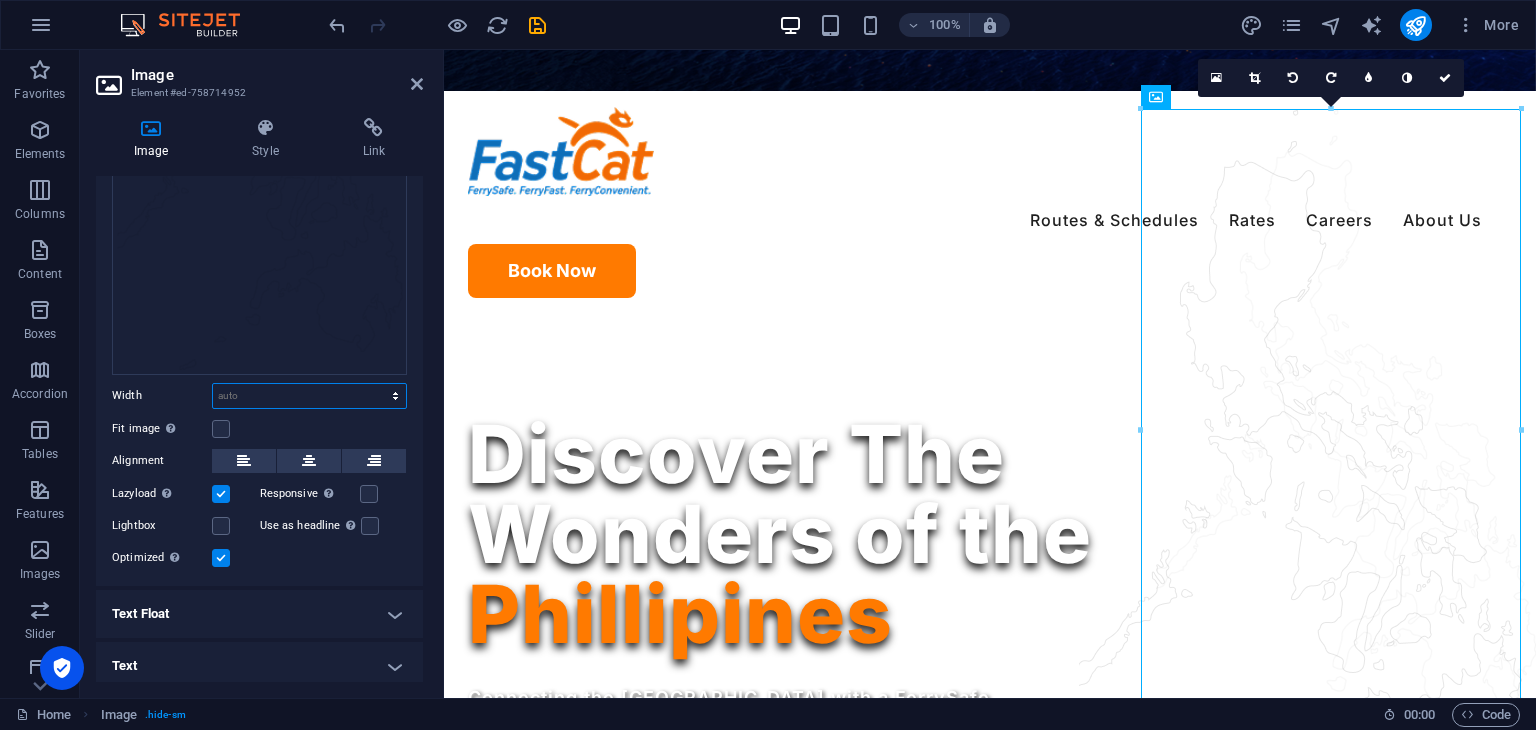 click on "Default auto px rem % em vh vw" at bounding box center [309, 396] 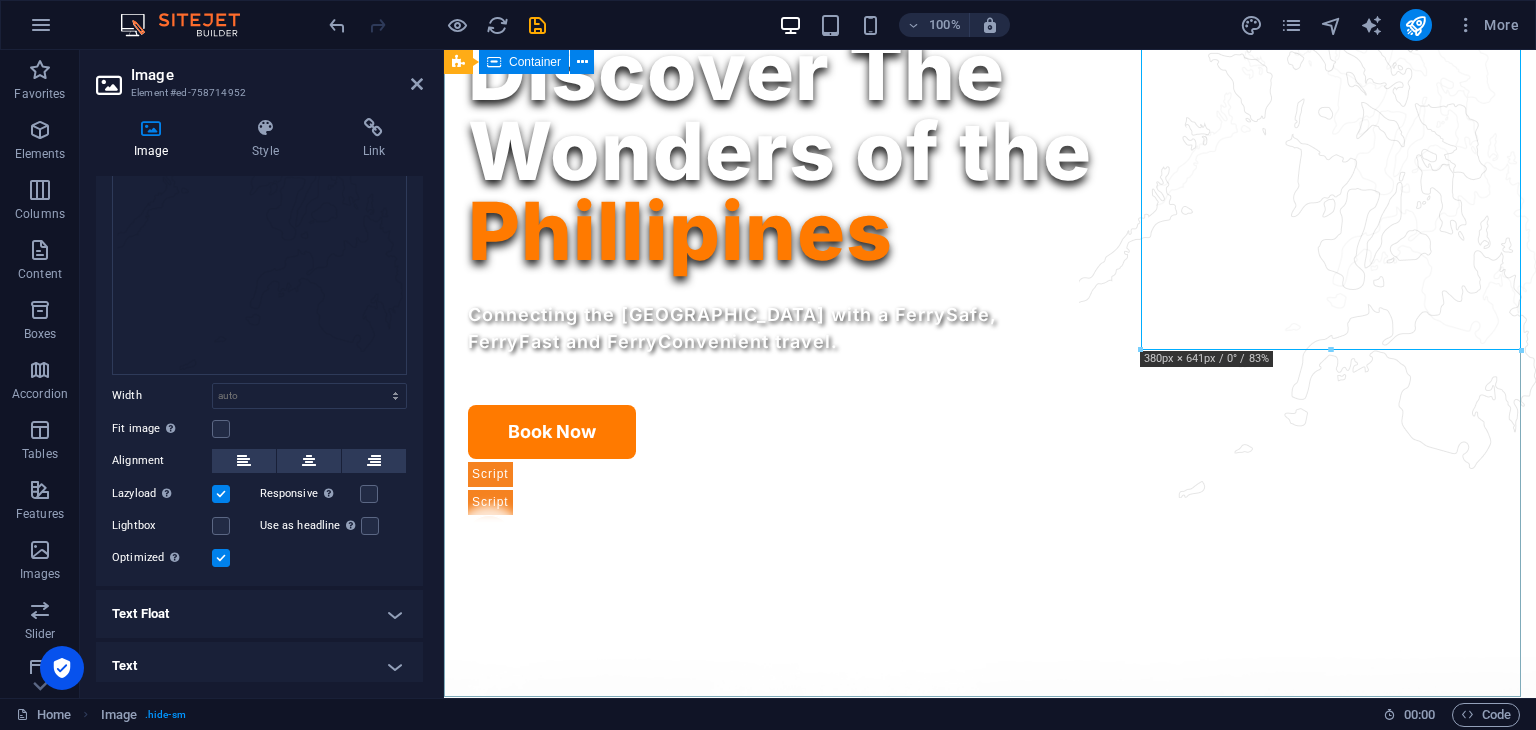 scroll, scrollTop: 1140, scrollLeft: 0, axis: vertical 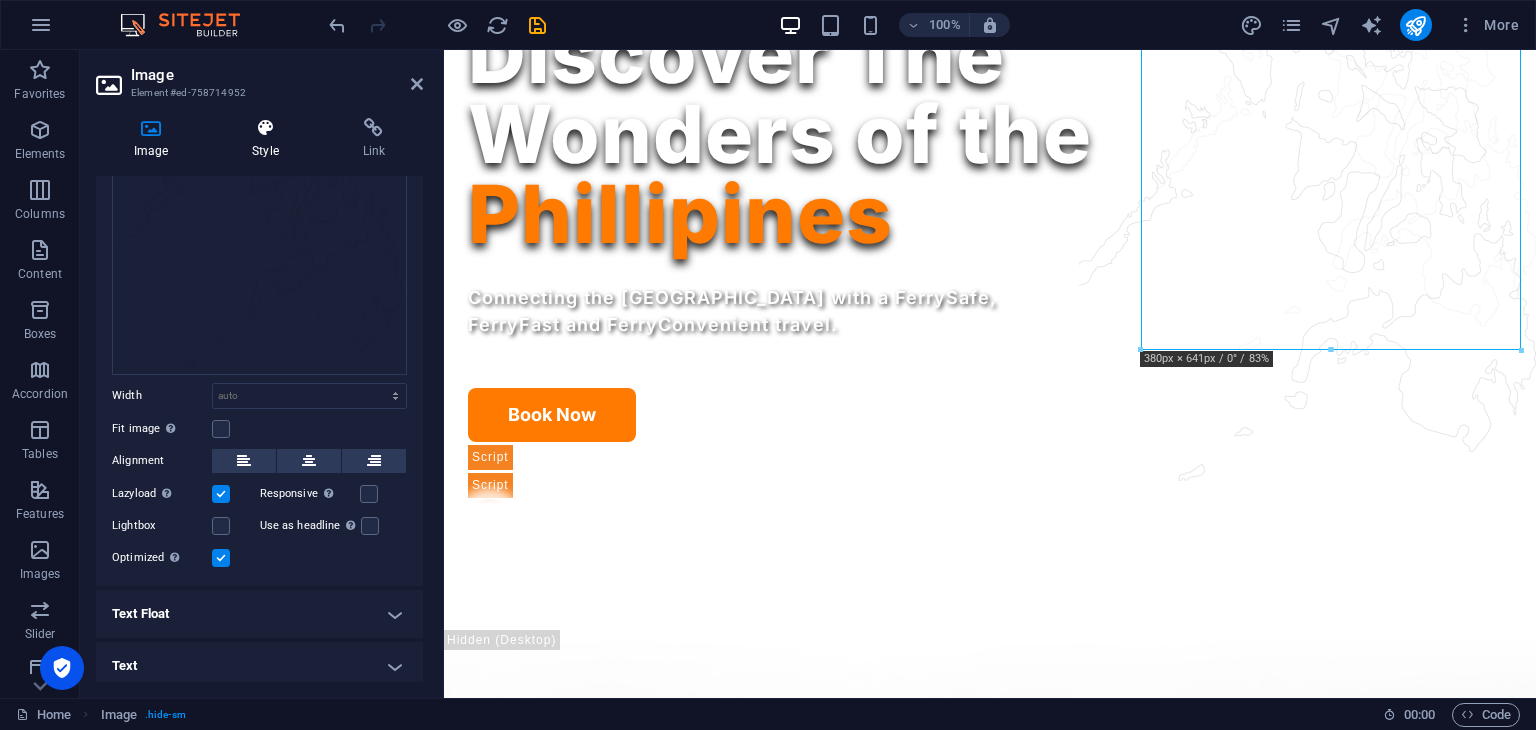 click at bounding box center [265, 128] 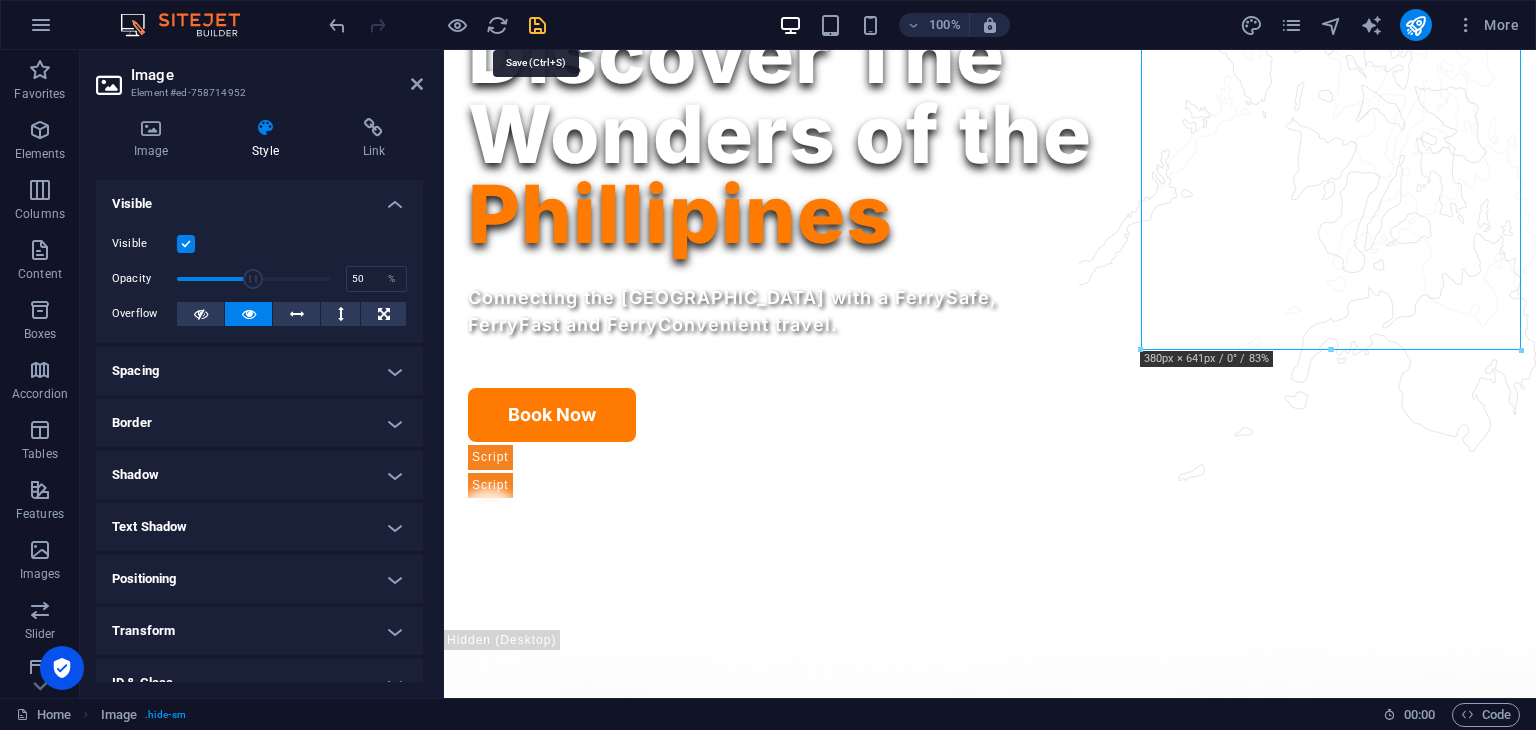 click at bounding box center [537, 25] 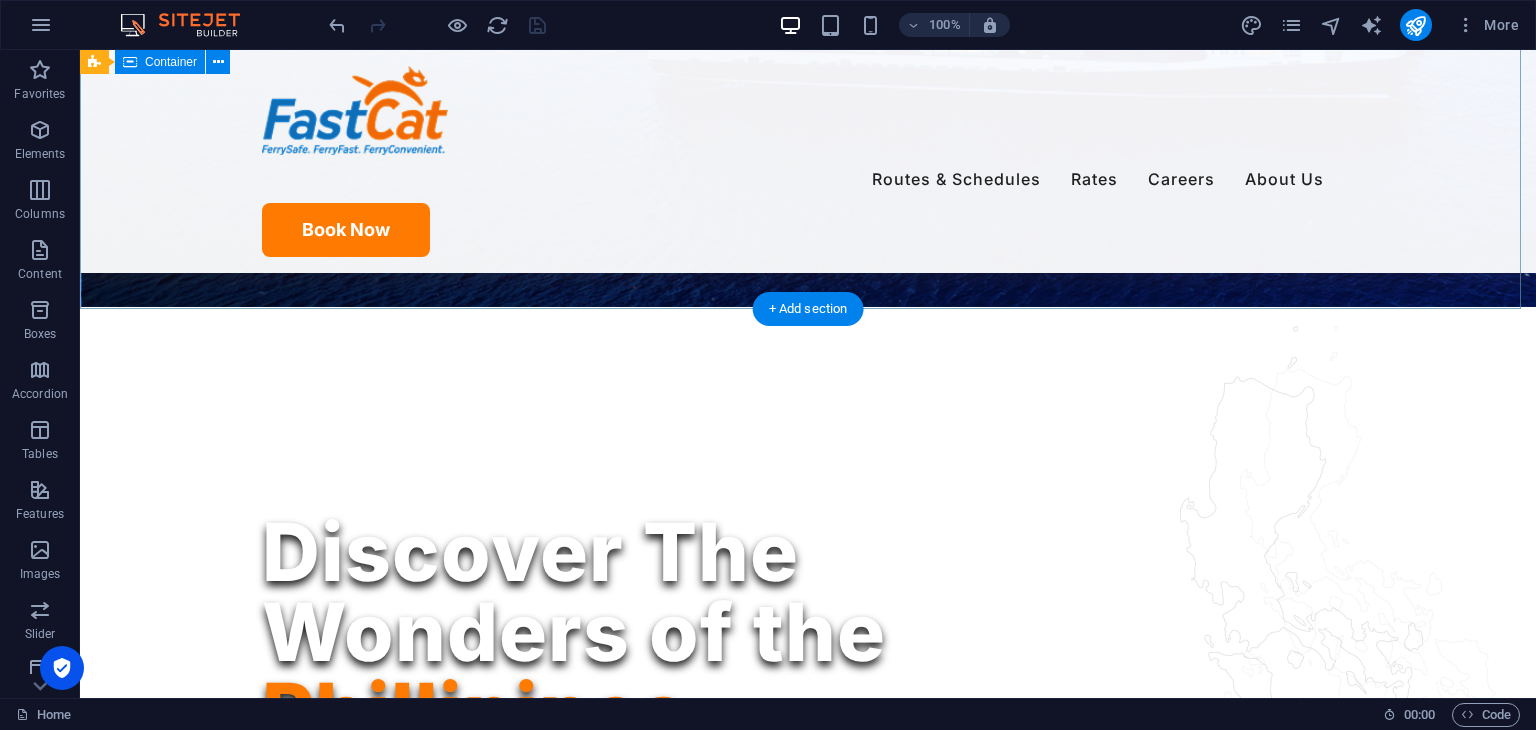 scroll, scrollTop: 324, scrollLeft: 0, axis: vertical 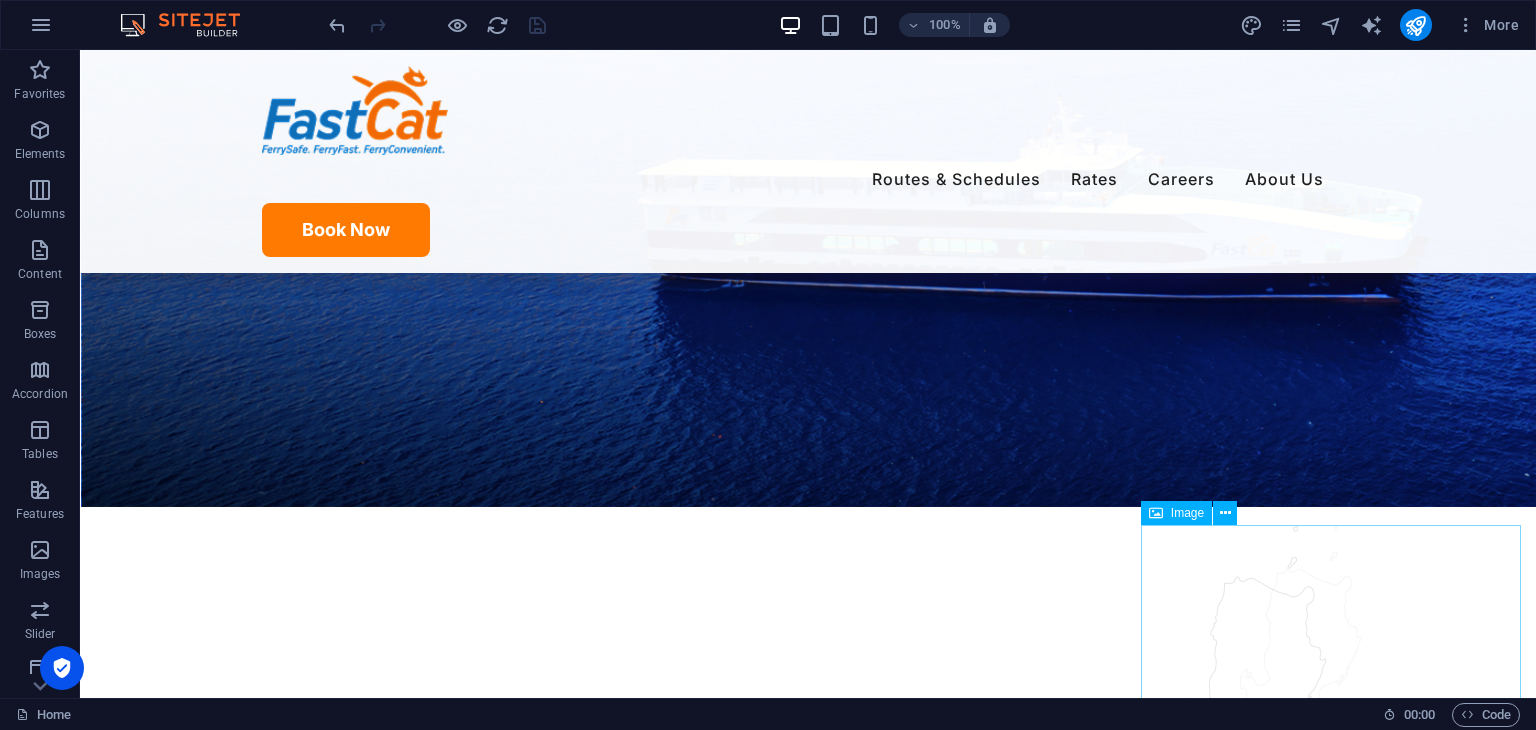 click on "Image" at bounding box center (1176, 513) 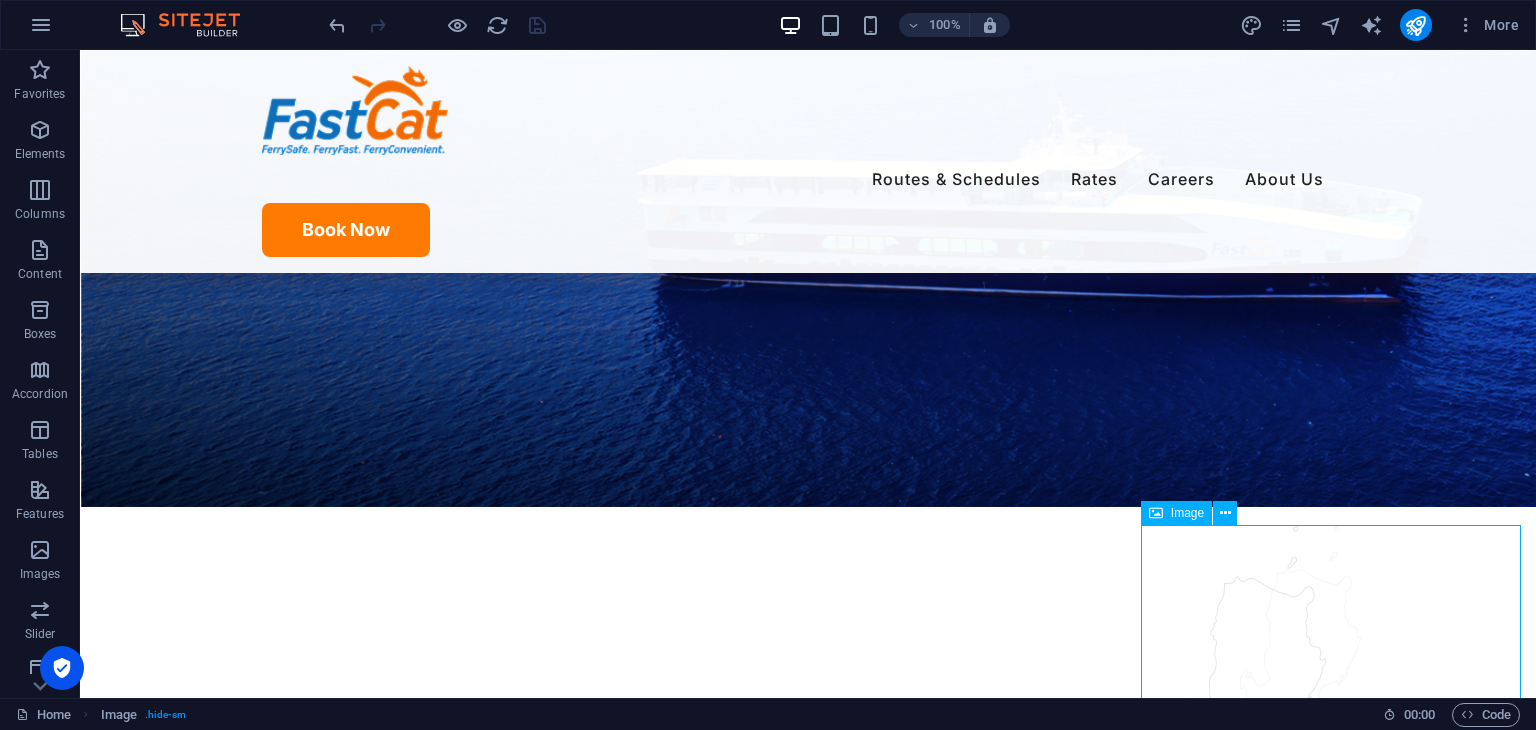 click on "Image" at bounding box center [1176, 513] 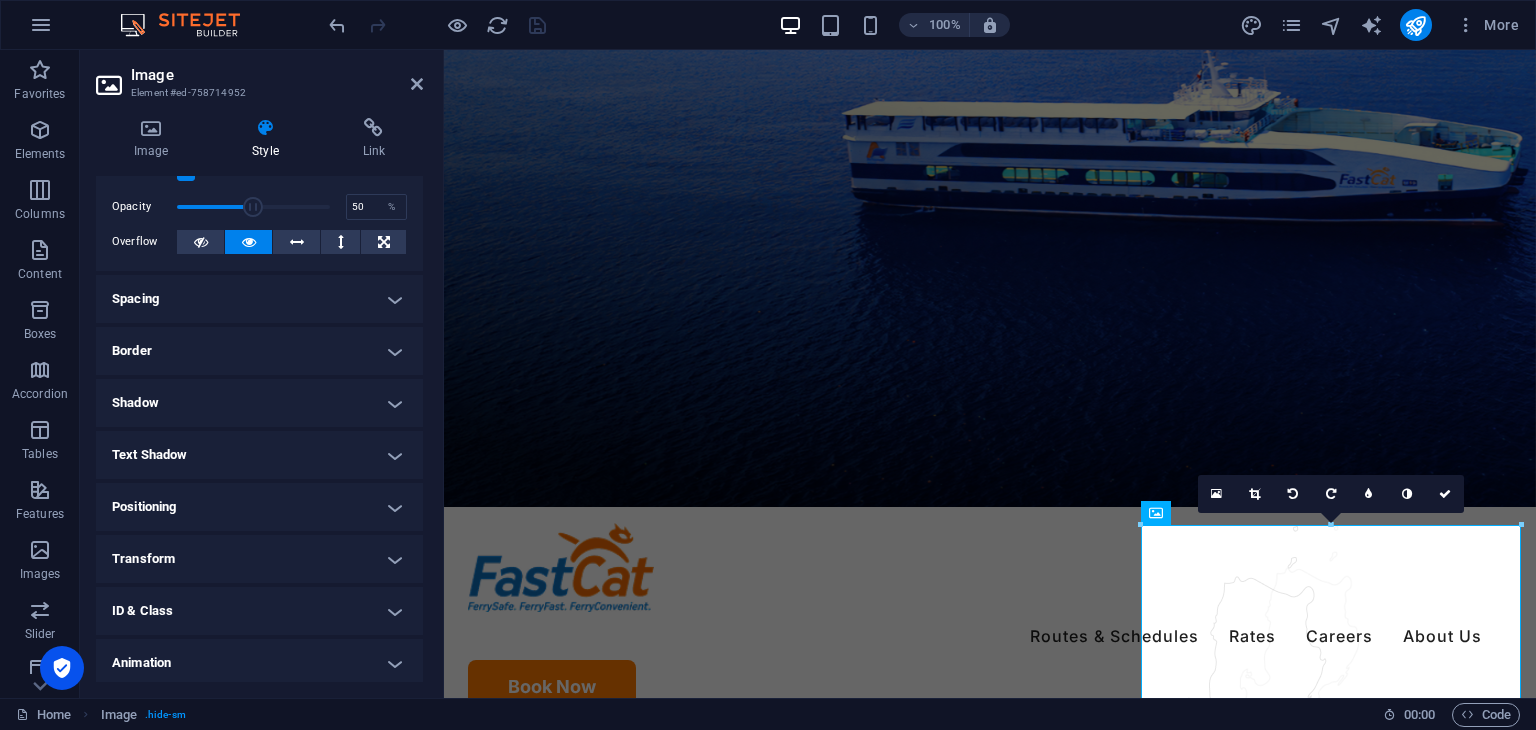 scroll, scrollTop: 100, scrollLeft: 0, axis: vertical 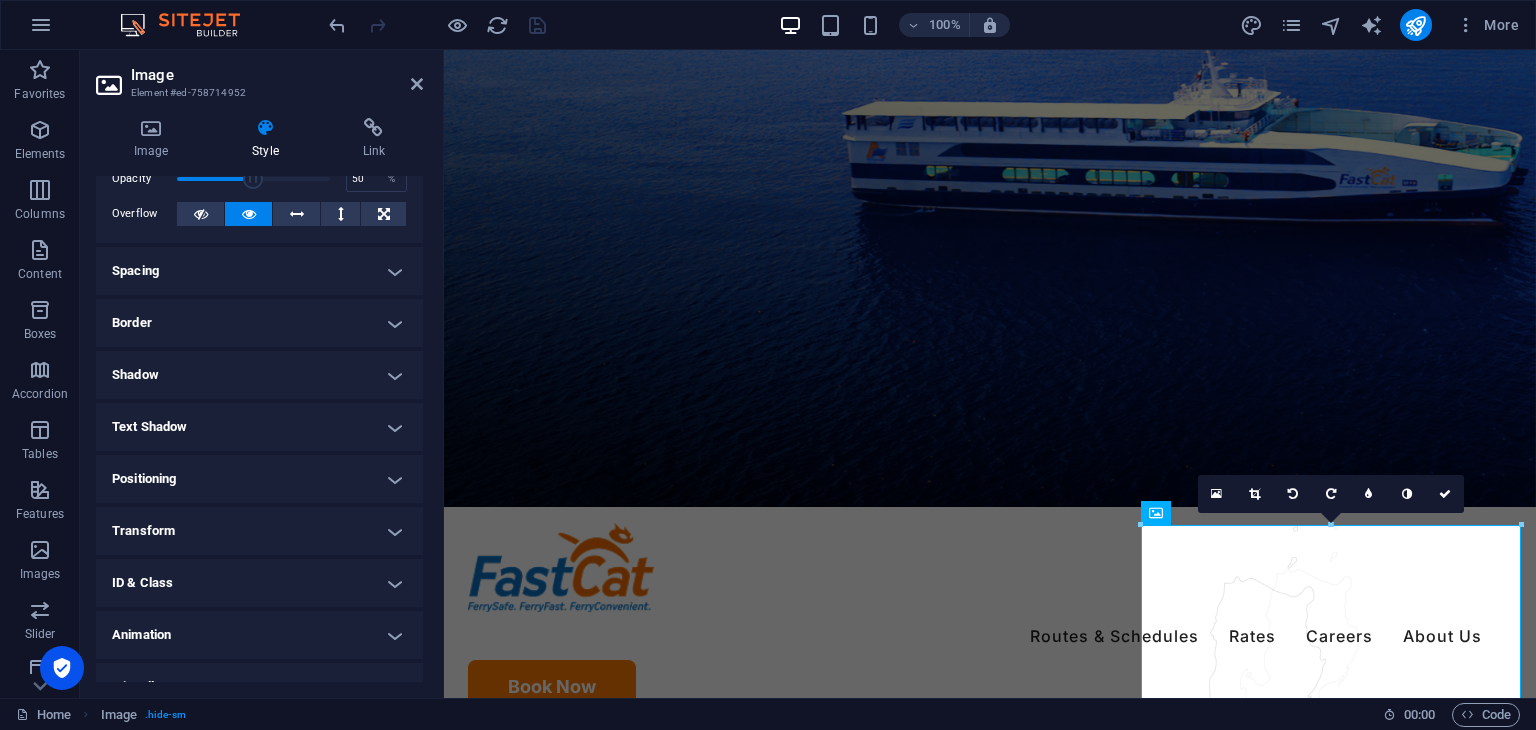 click on "Positioning" at bounding box center [259, 479] 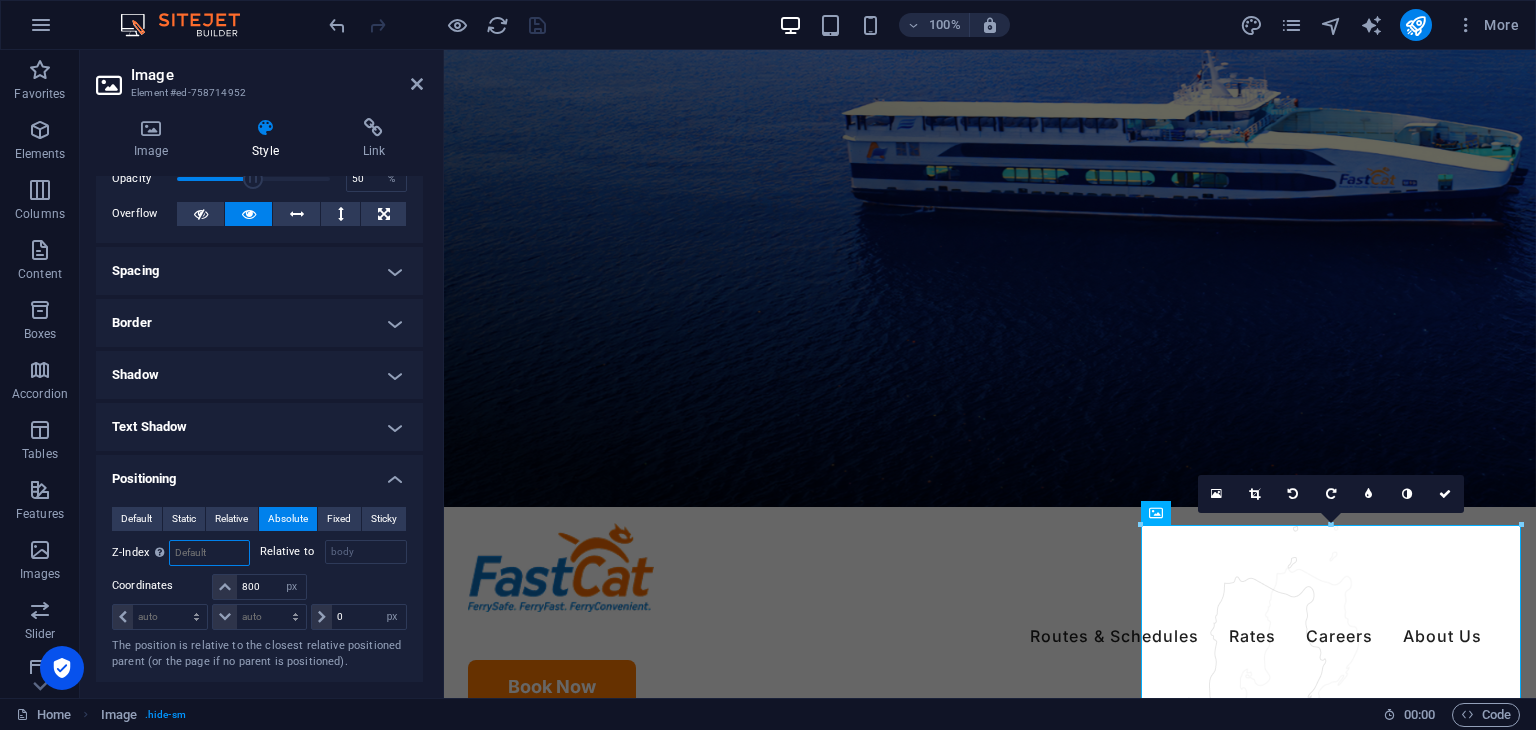 click at bounding box center [209, 553] 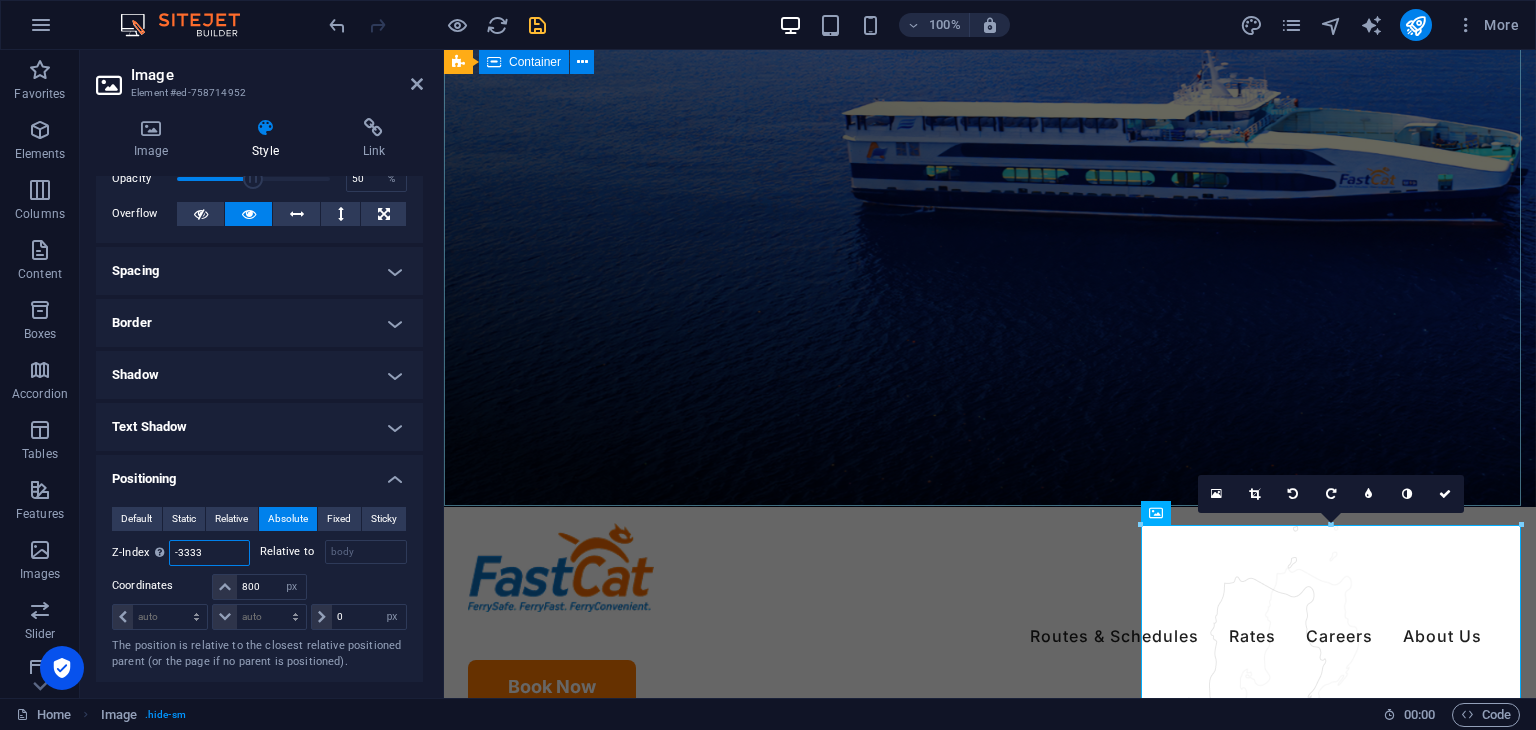 type on "-3333" 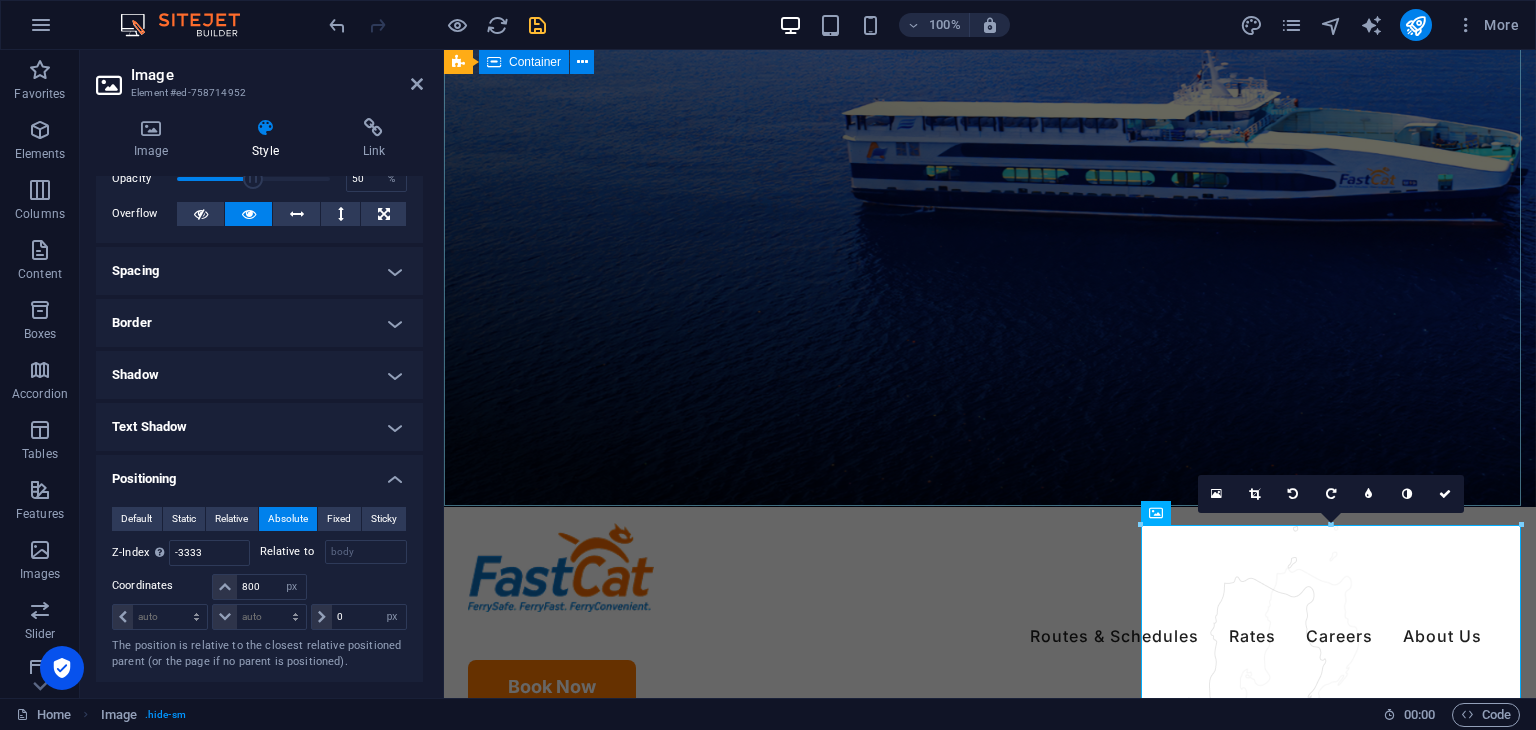 click on "Discover The  Wonders of the Phillipines Connecting the [GEOGRAPHIC_DATA] with a FerrySafe, FerryFast and FerryConvenient travel. Book Now
Watch FastCat Cares" at bounding box center (990, 1088) 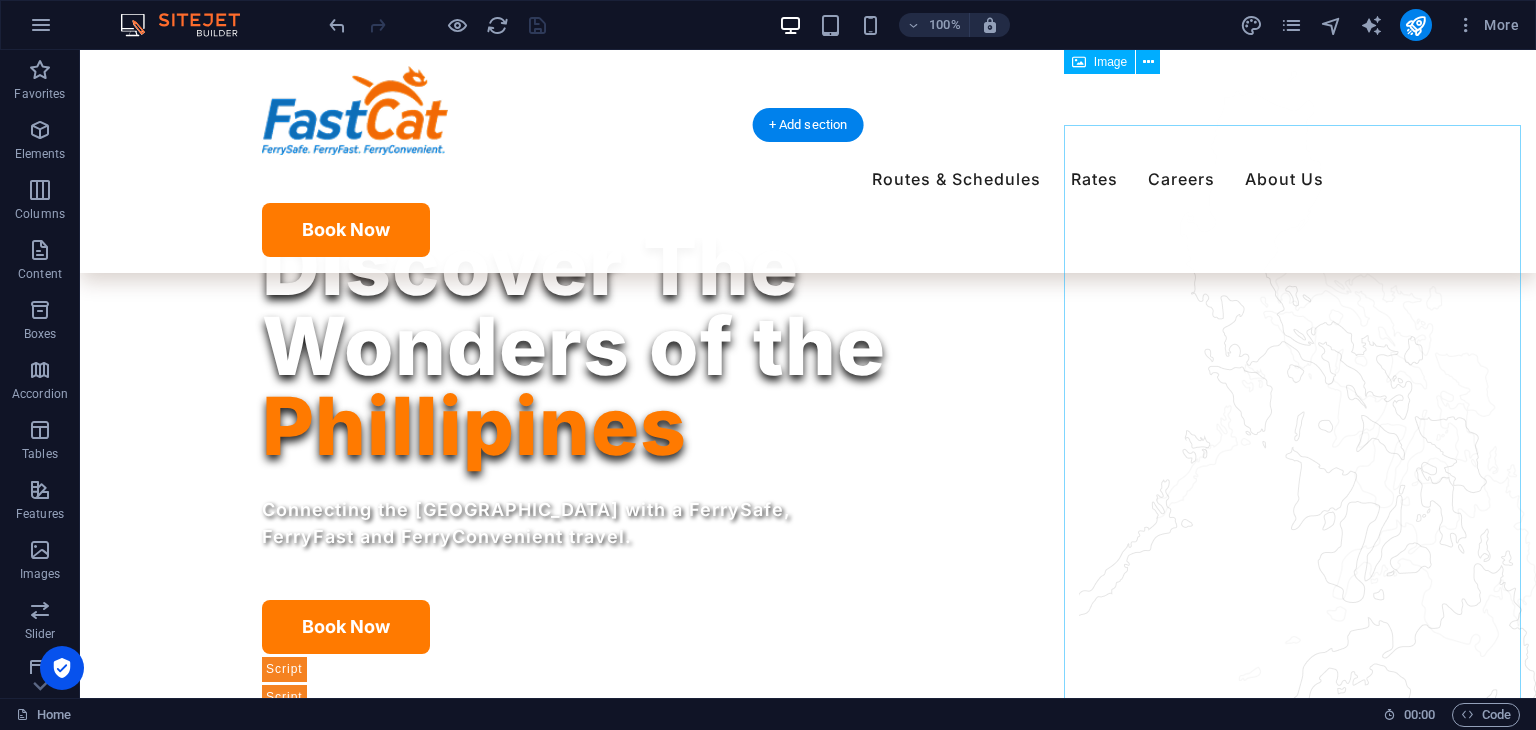 scroll, scrollTop: 724, scrollLeft: 0, axis: vertical 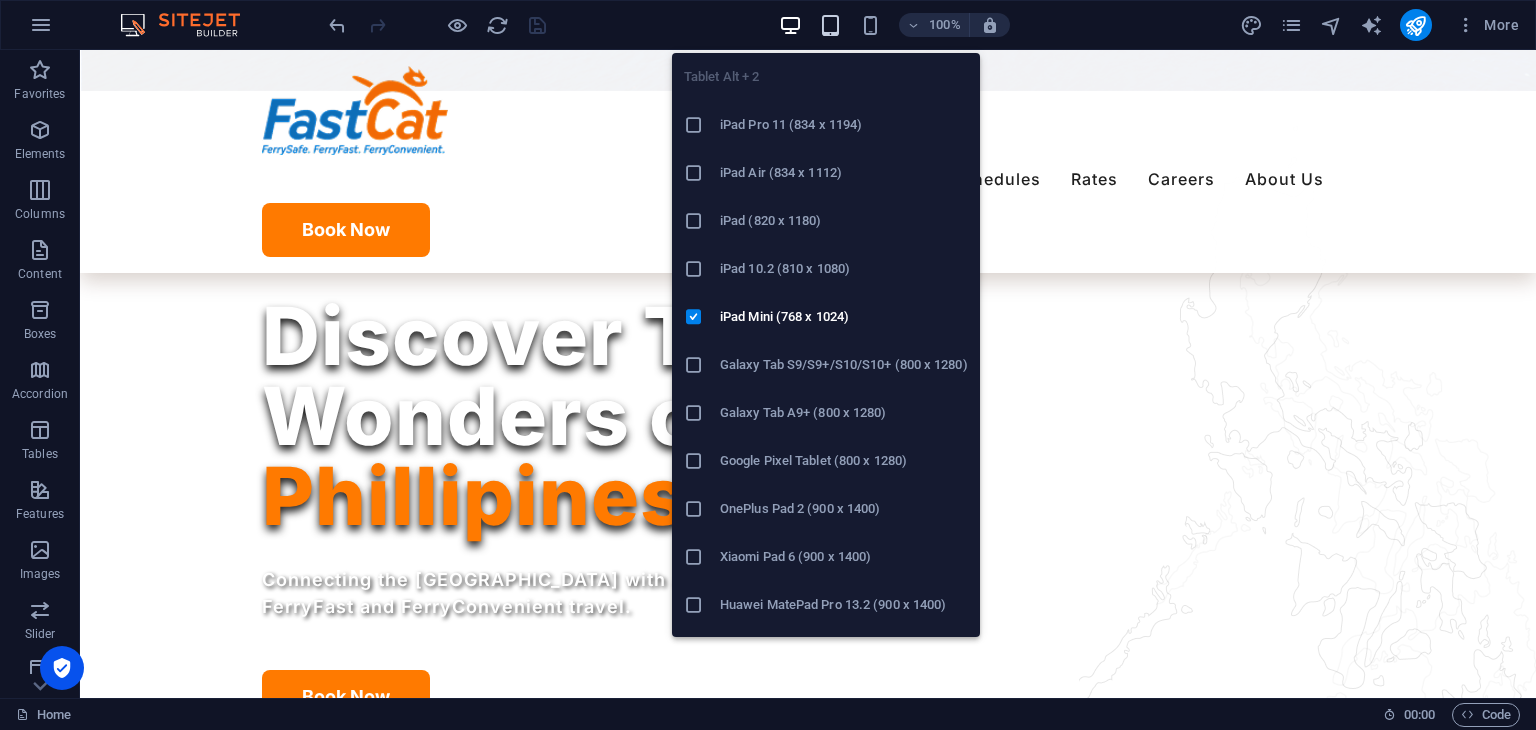 click at bounding box center [830, 25] 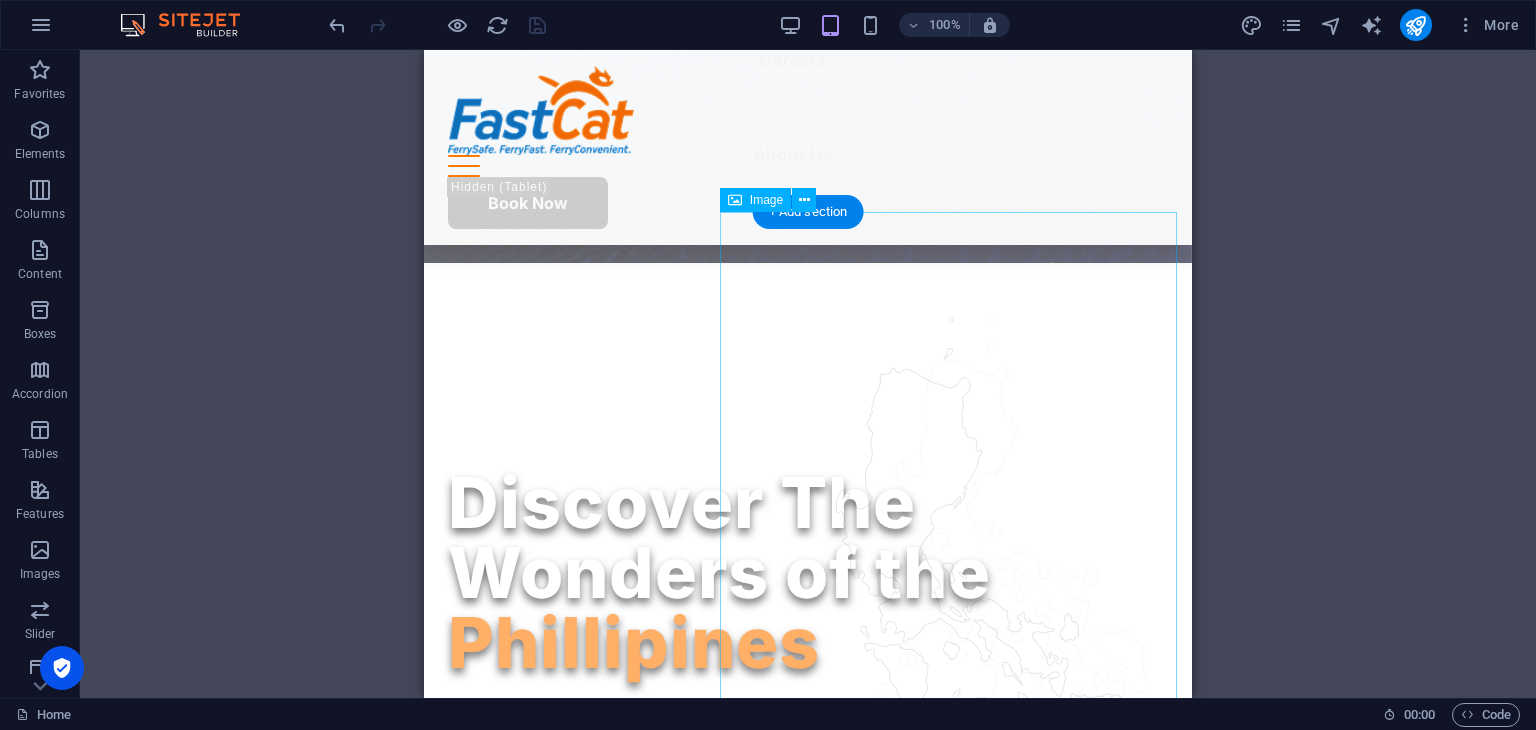 scroll, scrollTop: 508, scrollLeft: 0, axis: vertical 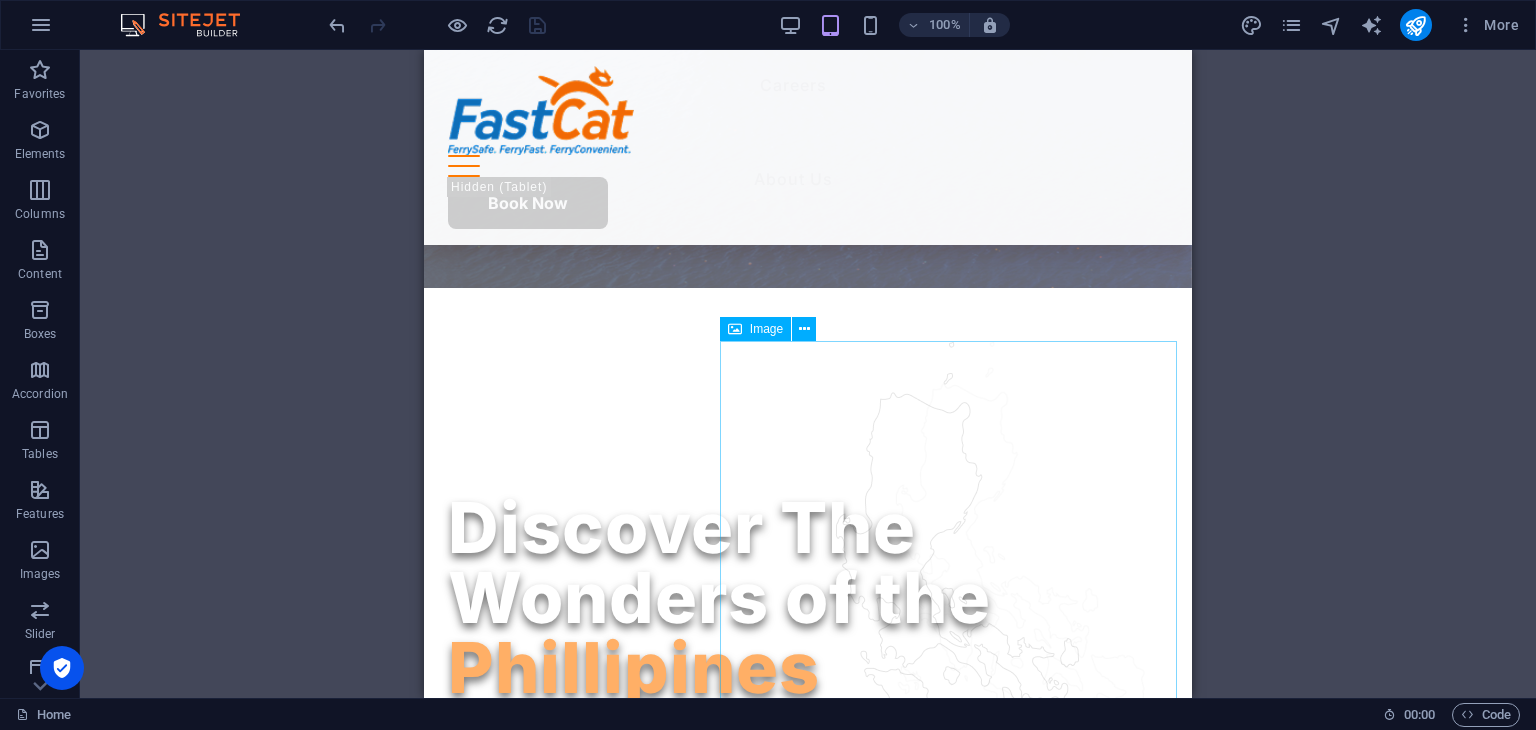 click on "Image" at bounding box center (755, 329) 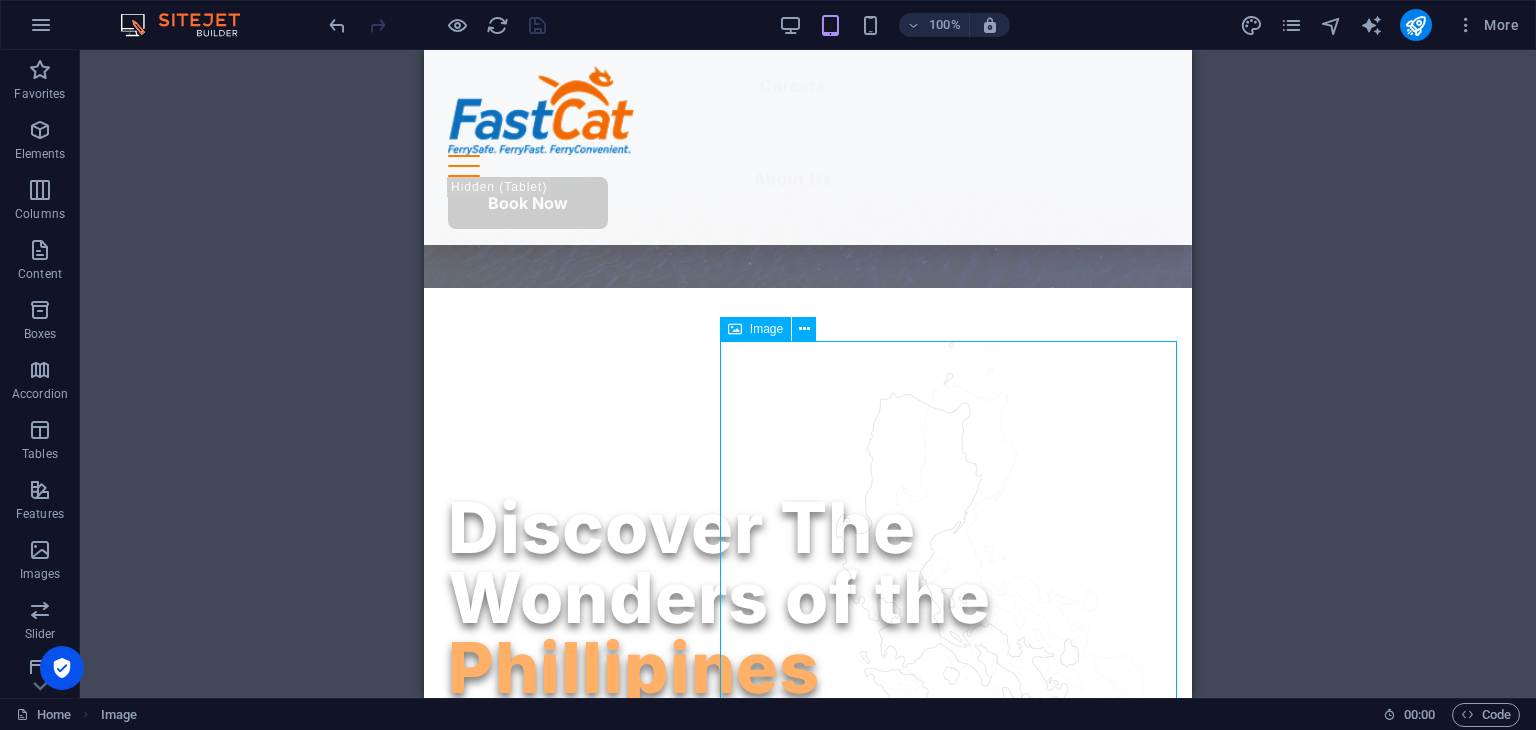 click on "Image" at bounding box center (755, 329) 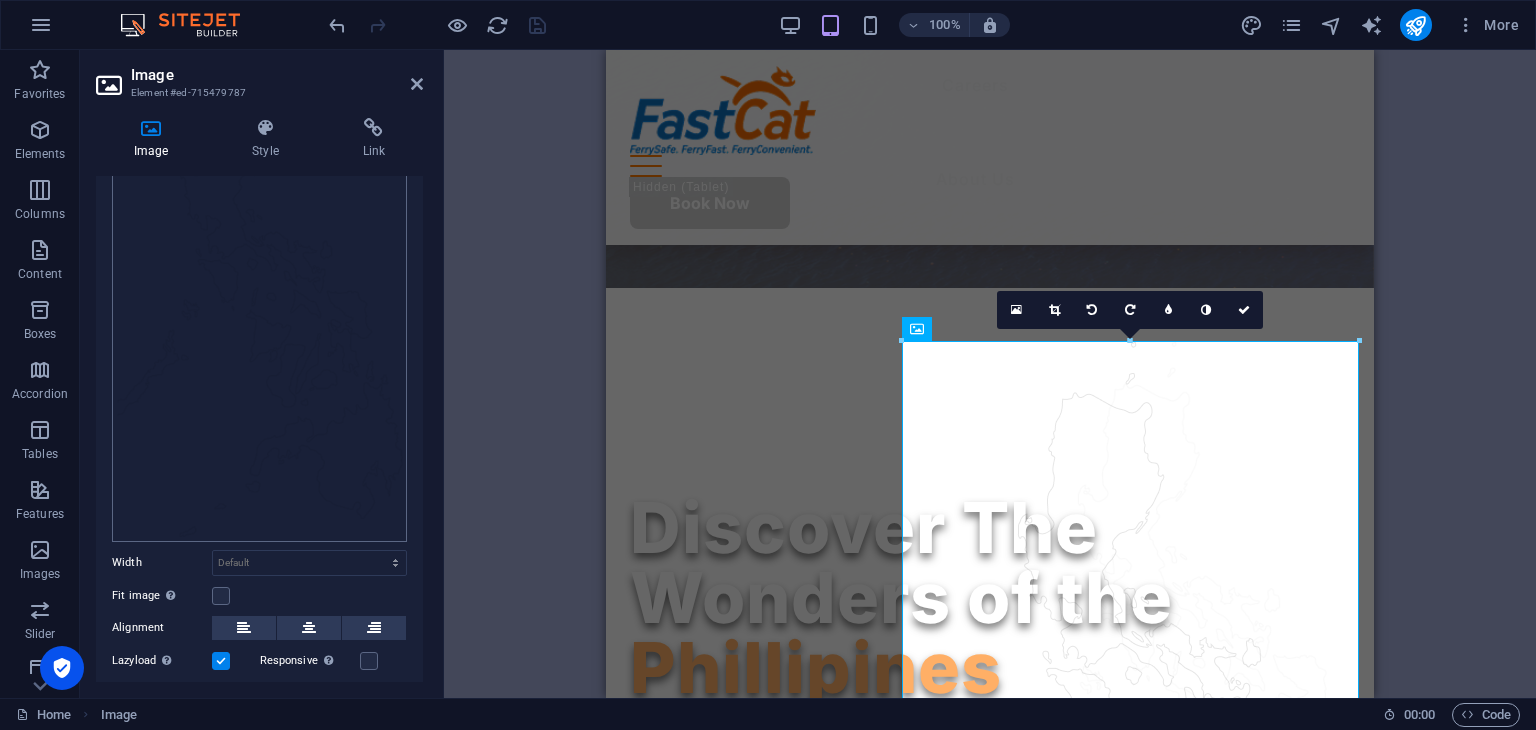 scroll, scrollTop: 344, scrollLeft: 0, axis: vertical 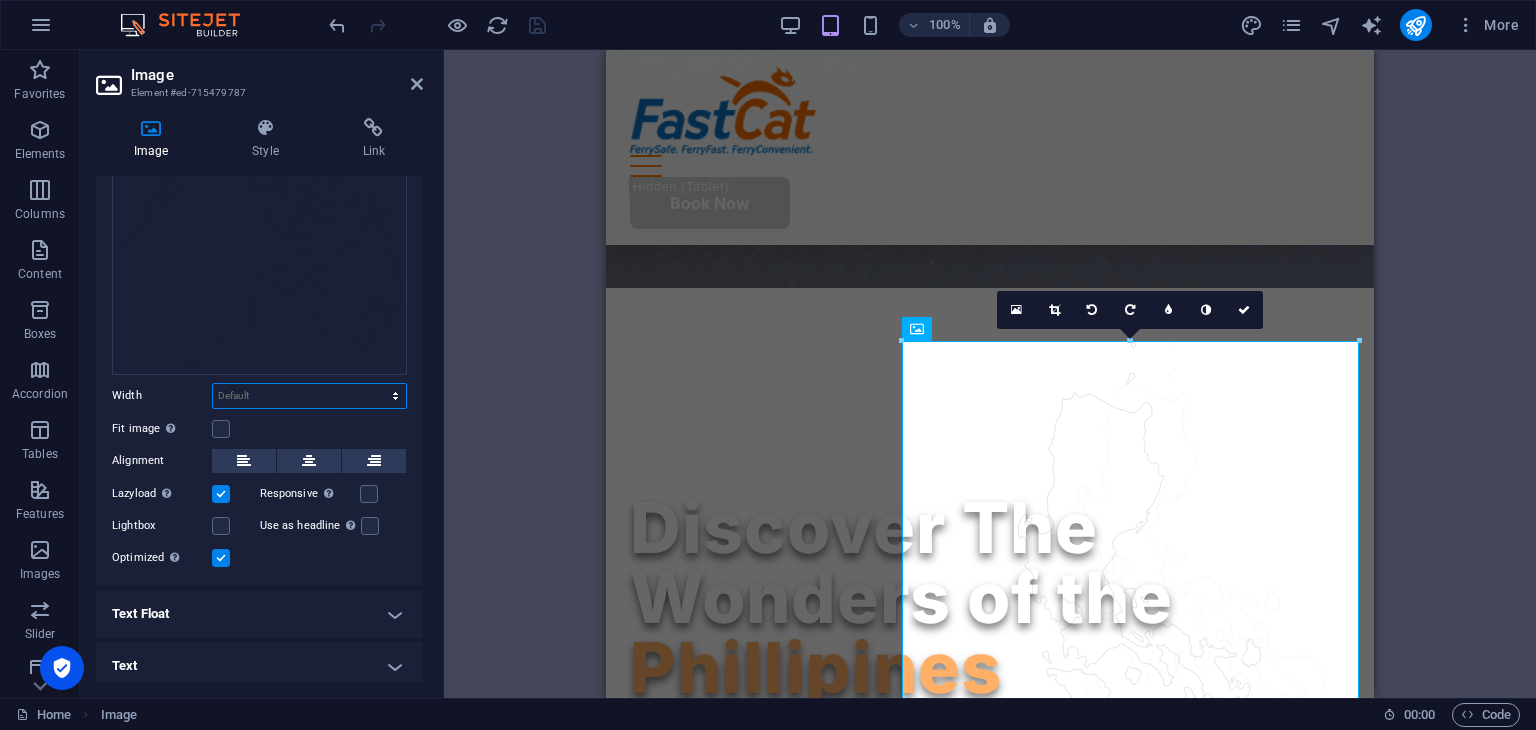 click on "Default auto px rem % em vh vw" at bounding box center [309, 396] 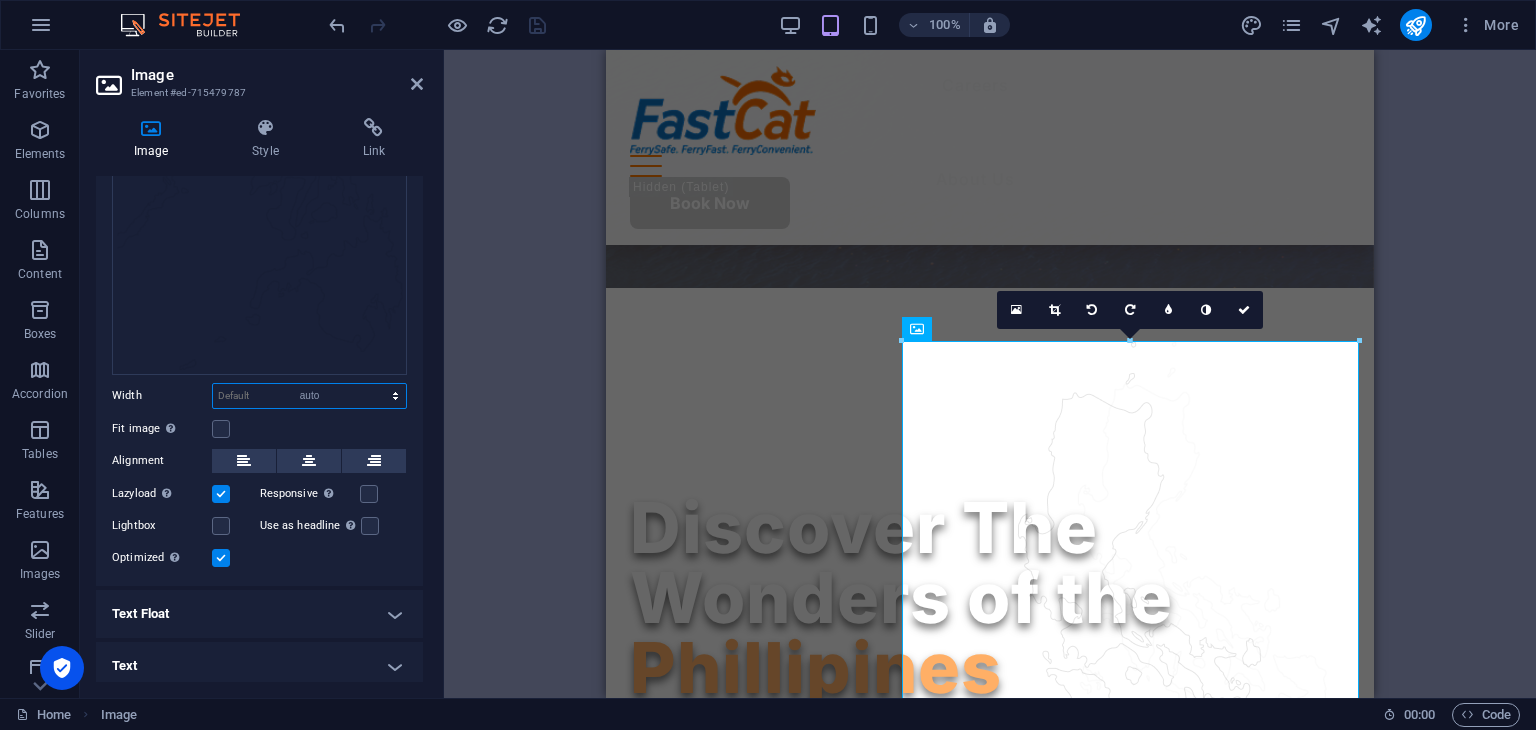 click on "Default auto px rem % em vh vw" at bounding box center [309, 396] 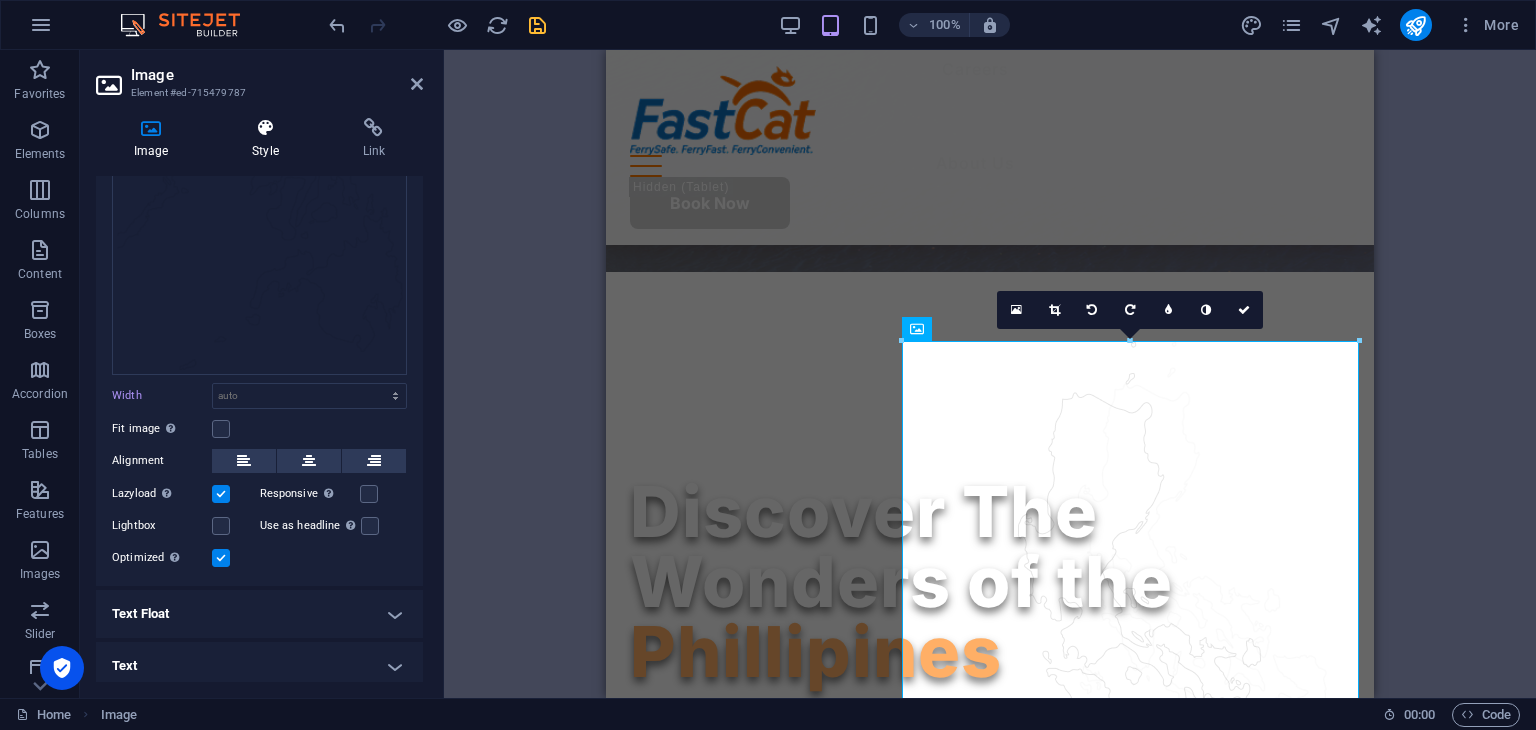 click at bounding box center (265, 128) 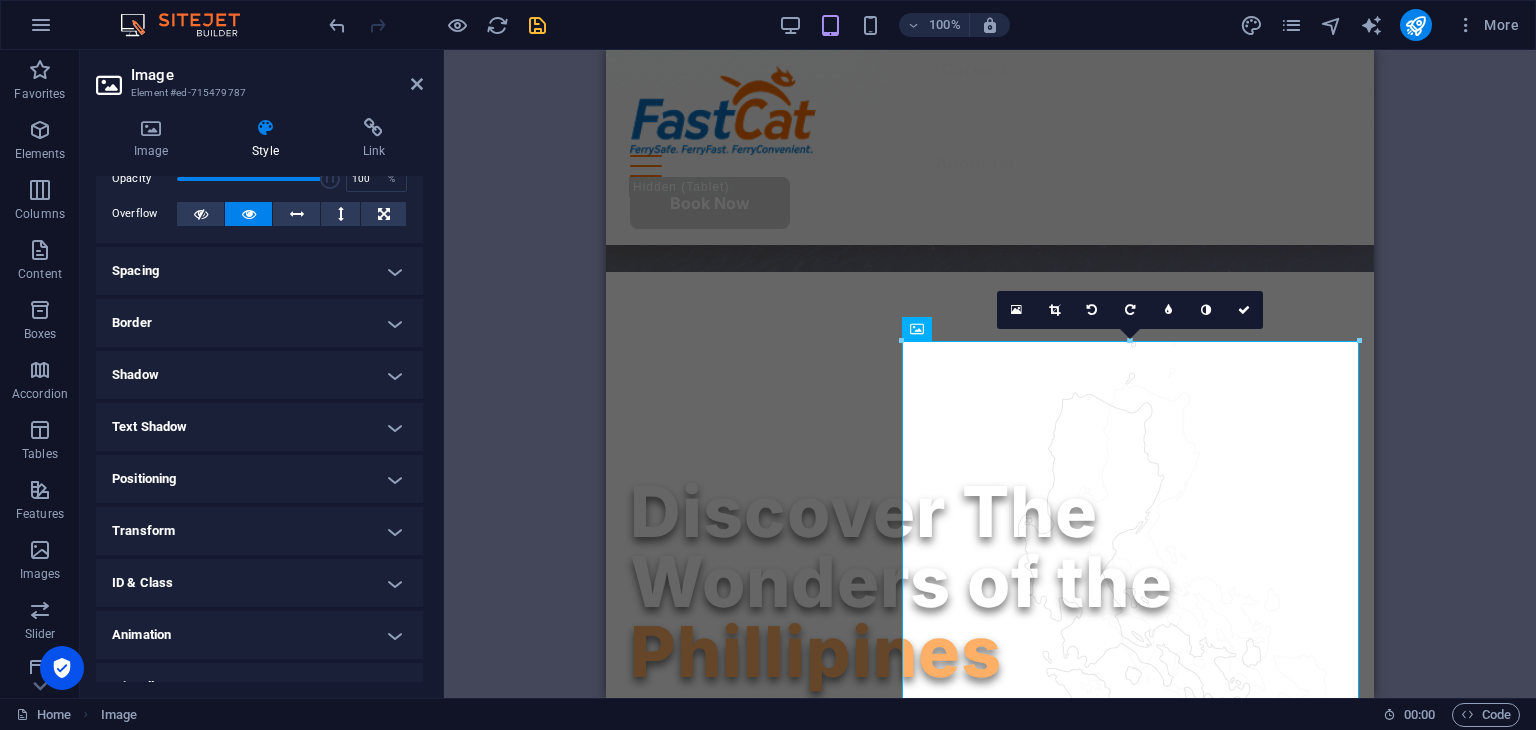 scroll, scrollTop: 128, scrollLeft: 0, axis: vertical 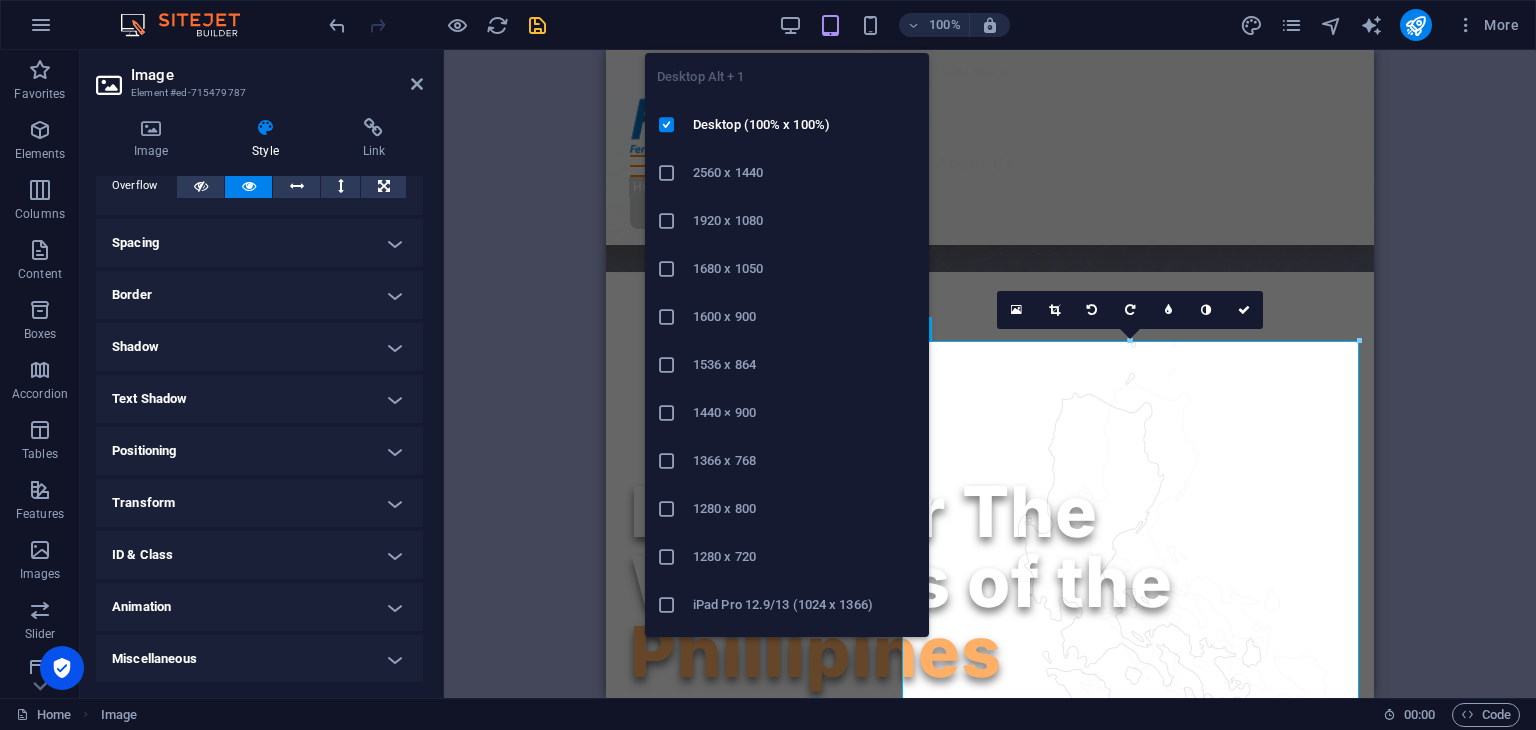 click on "1536 x 864" at bounding box center [805, 365] 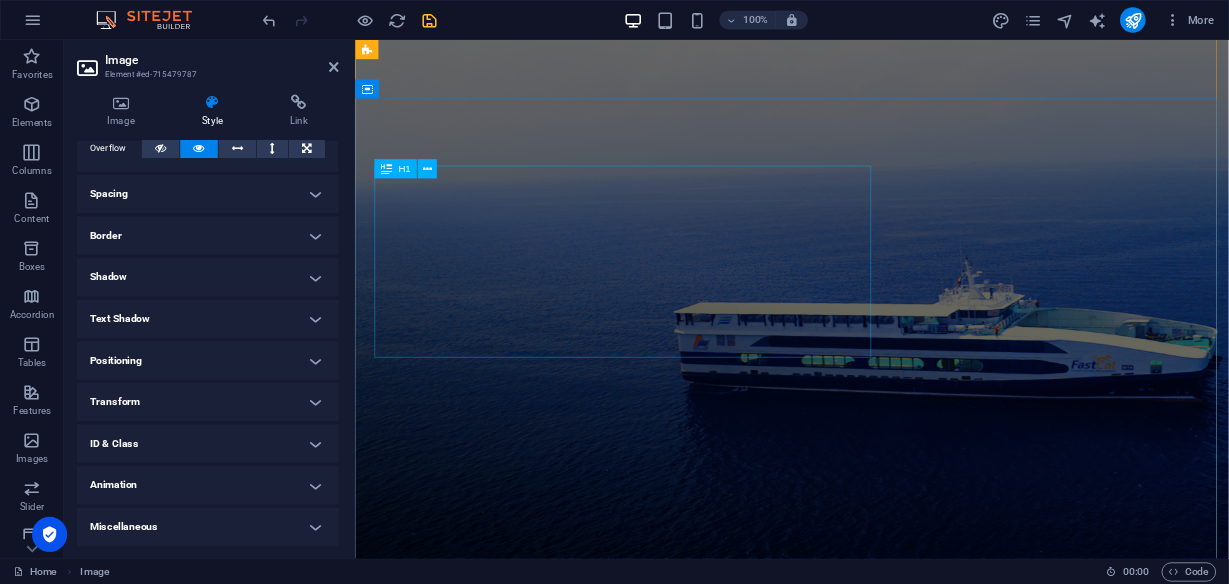 scroll, scrollTop: 0, scrollLeft: 0, axis: both 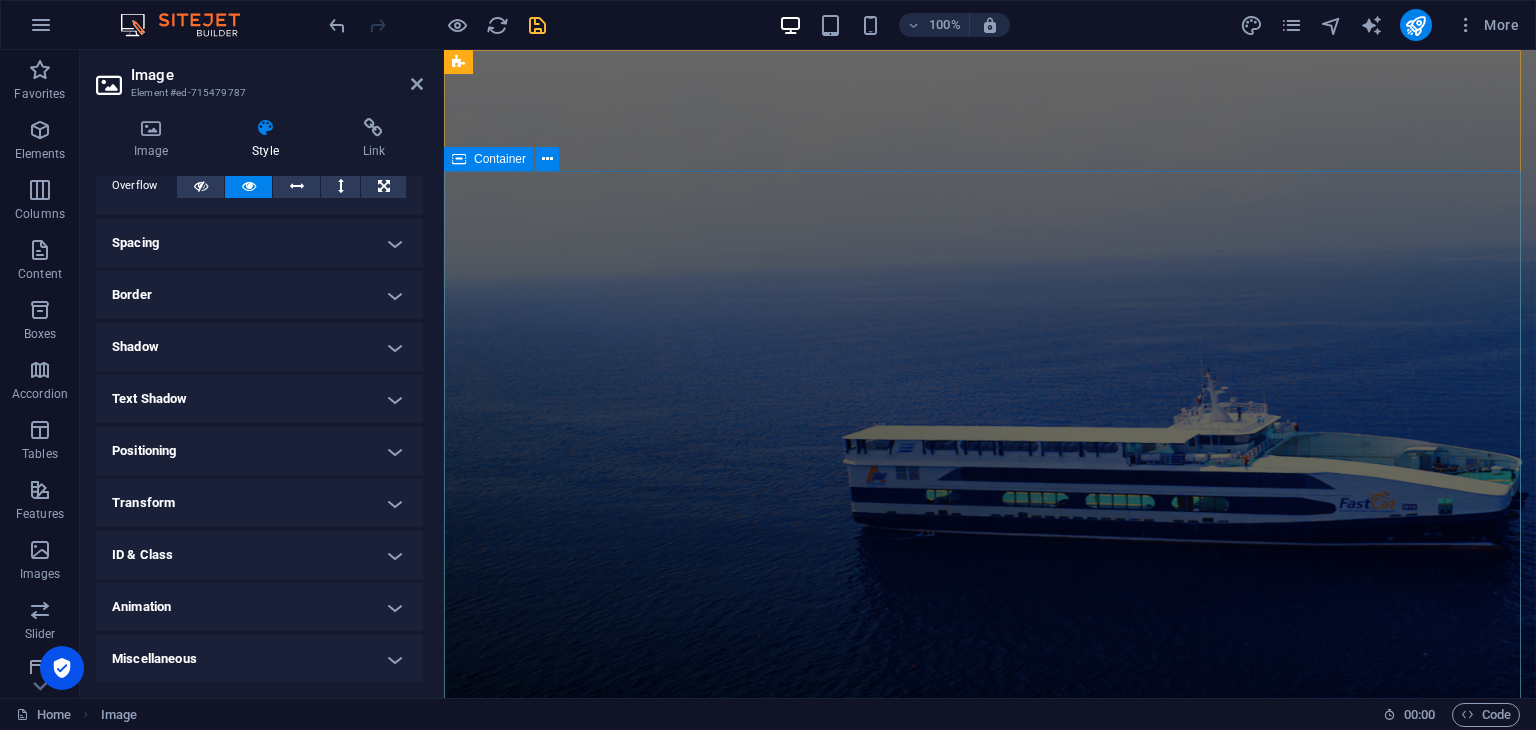 click on "Discover The  Wonders of the Phillipines Connecting the [GEOGRAPHIC_DATA] with a FerrySafe, FerryFast and FerryConvenient travel. Book Now
Watch FastCat Cares" at bounding box center [990, 1412] 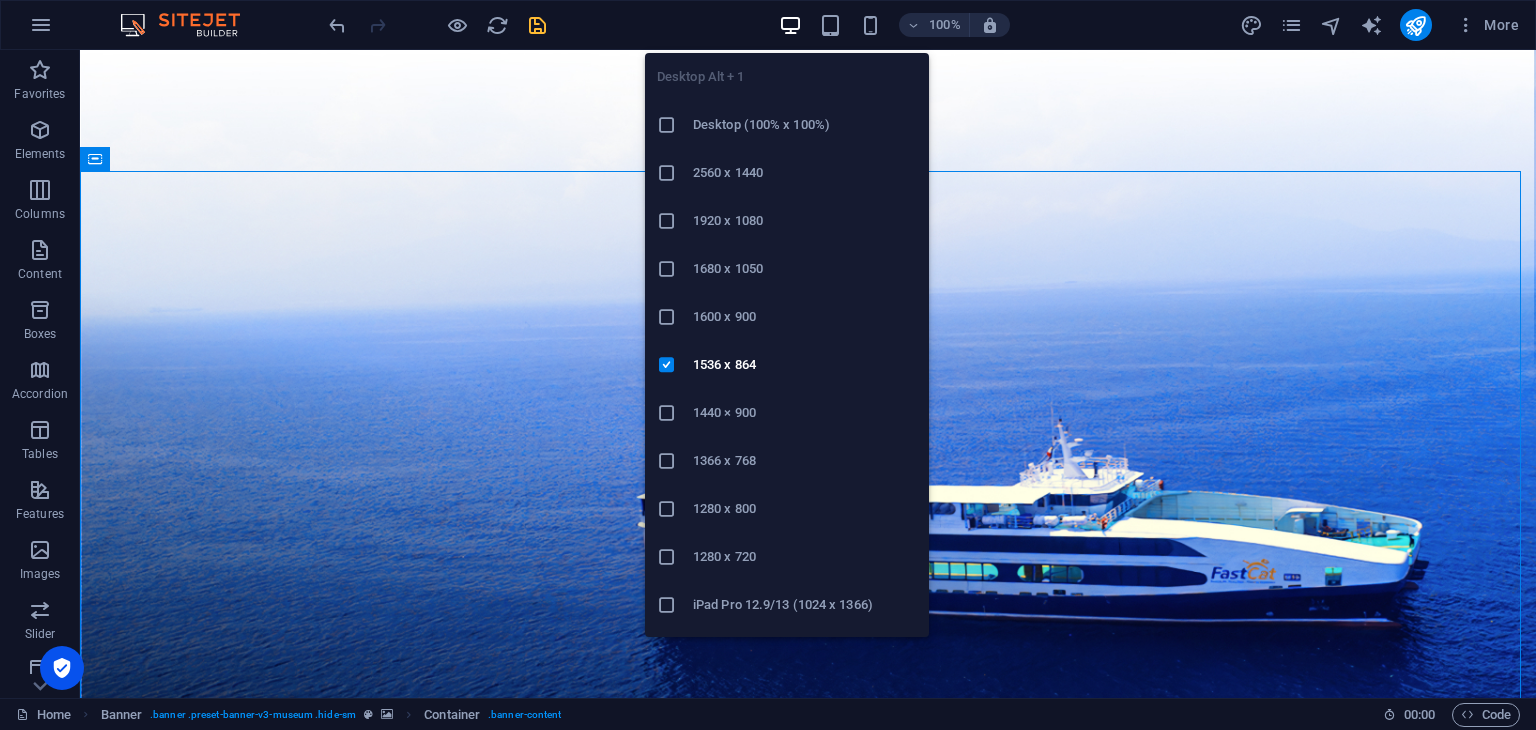 click on "1440 × 900" at bounding box center [805, 413] 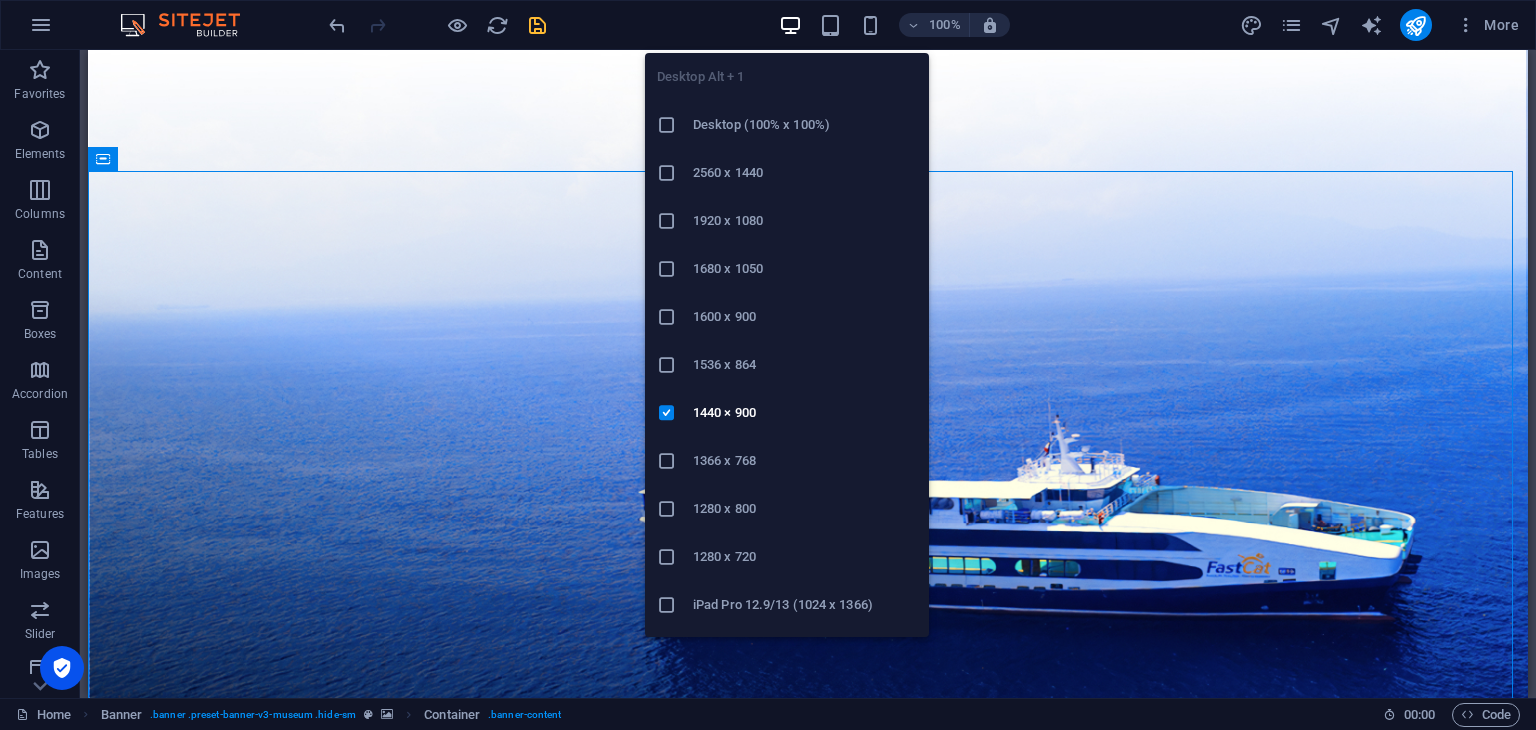 click at bounding box center (790, 25) 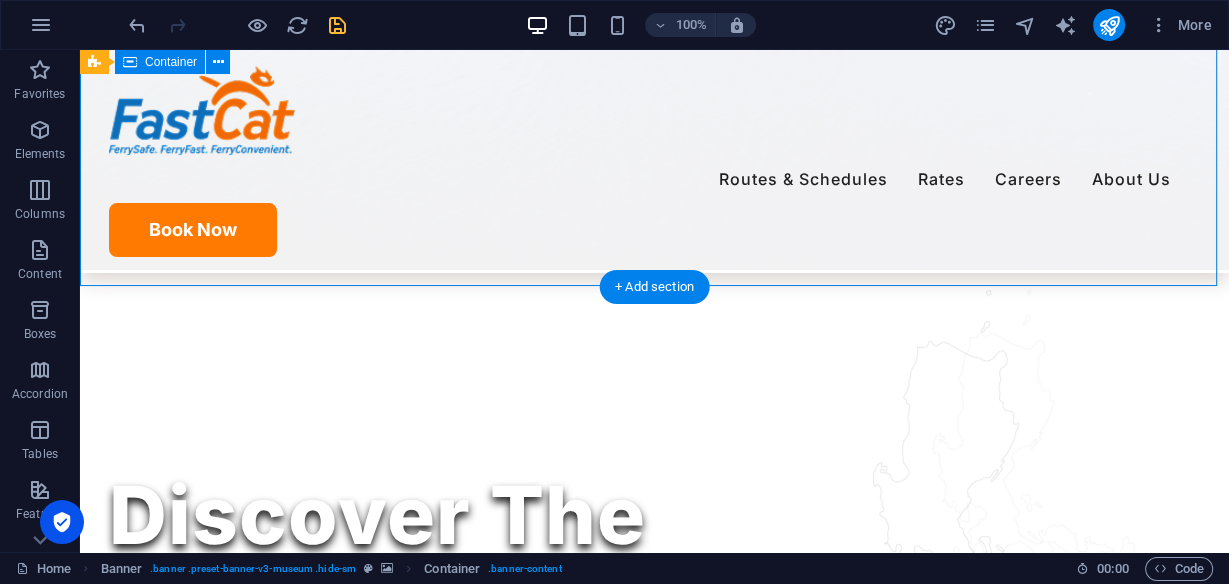 scroll, scrollTop: 240, scrollLeft: 0, axis: vertical 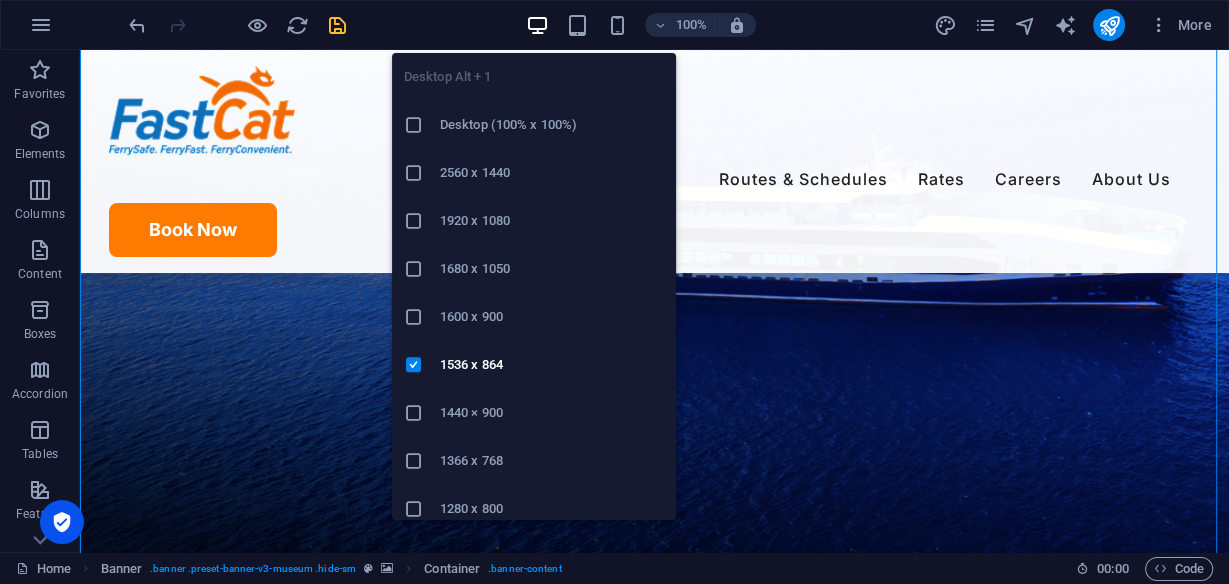 click on "2560 x 1440" at bounding box center [552, 173] 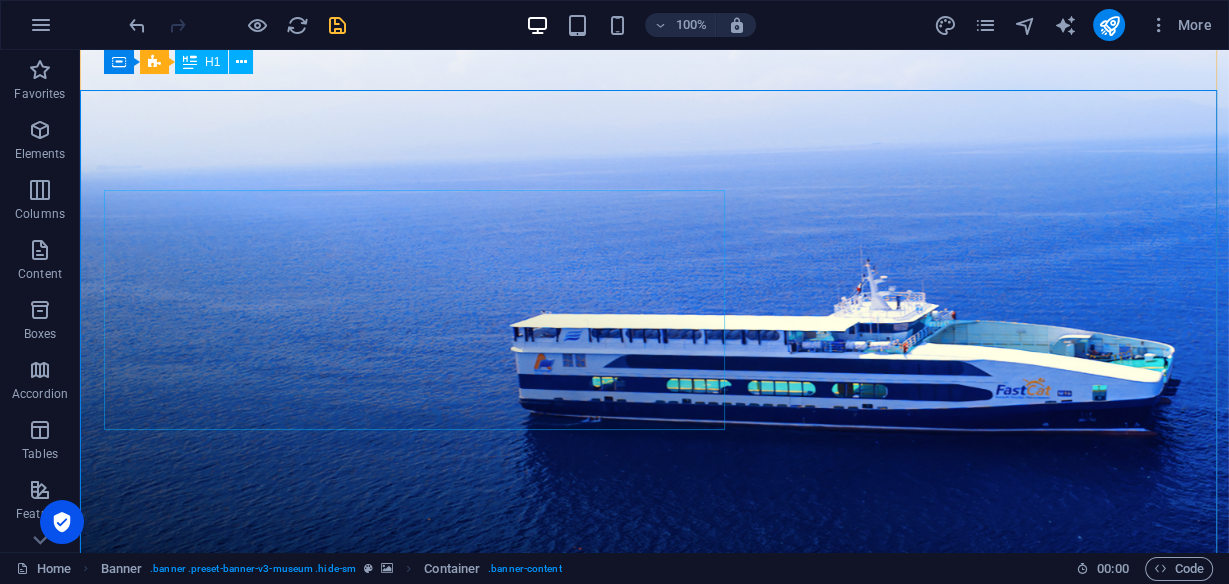 scroll, scrollTop: 0, scrollLeft: 0, axis: both 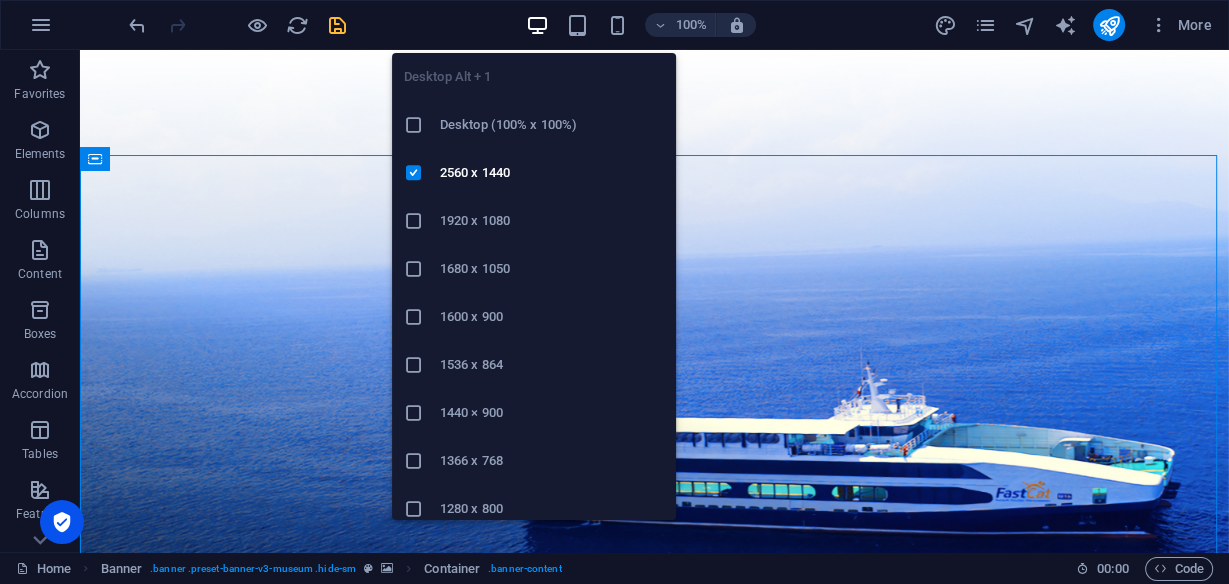 click on "Desktop (100% x 100%)" at bounding box center [552, 125] 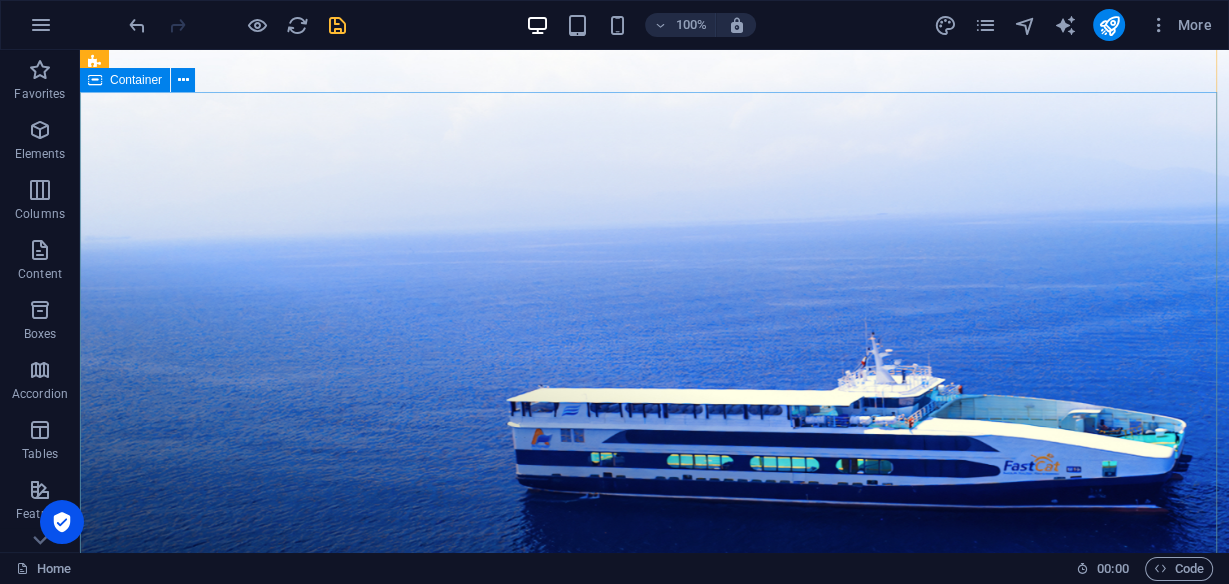 scroll, scrollTop: 0, scrollLeft: 0, axis: both 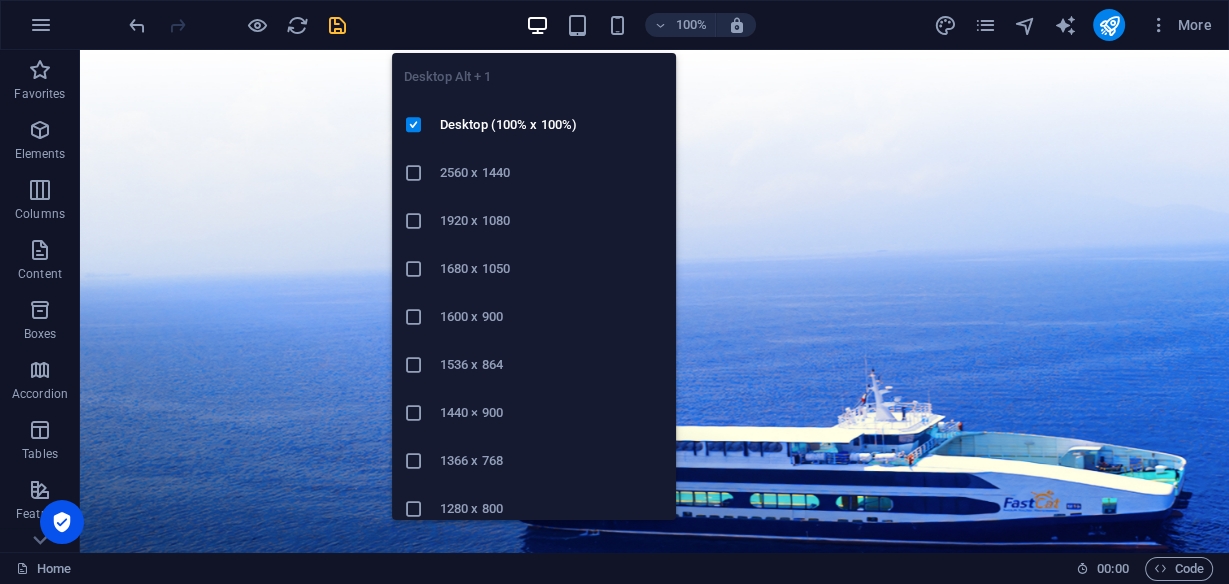 click on "1680 x 1050" at bounding box center [552, 269] 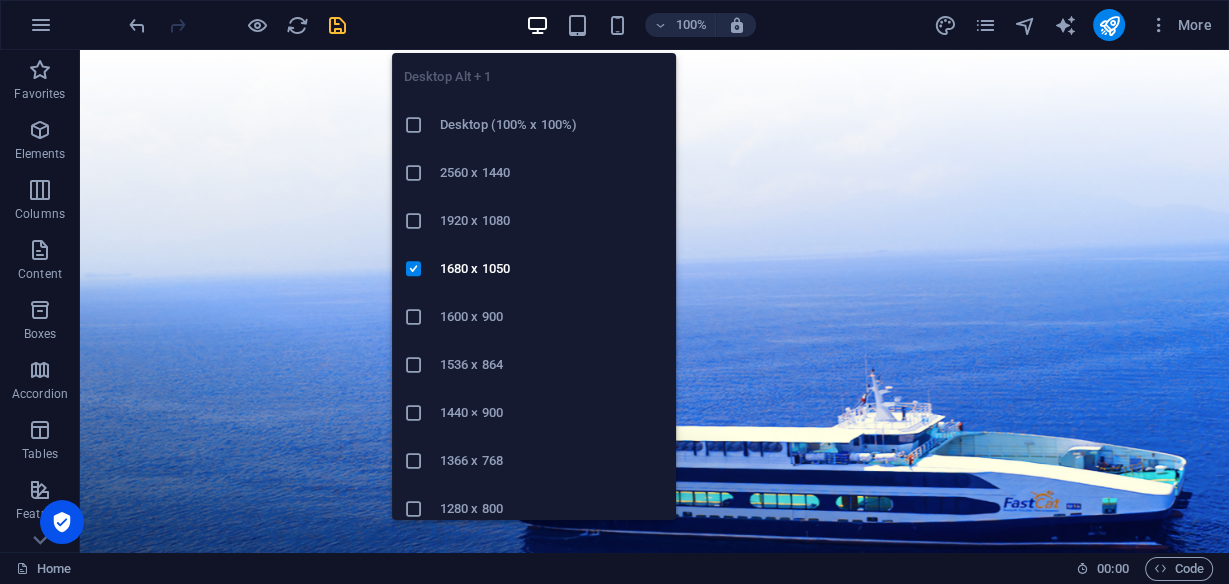 click at bounding box center [537, 25] 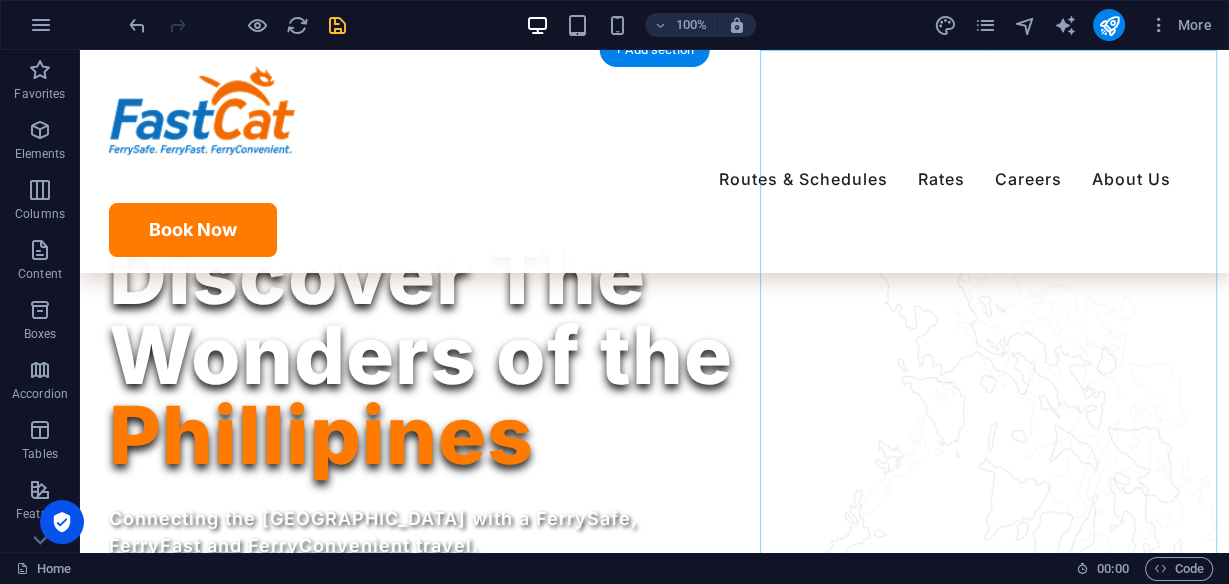 scroll, scrollTop: 560, scrollLeft: 0, axis: vertical 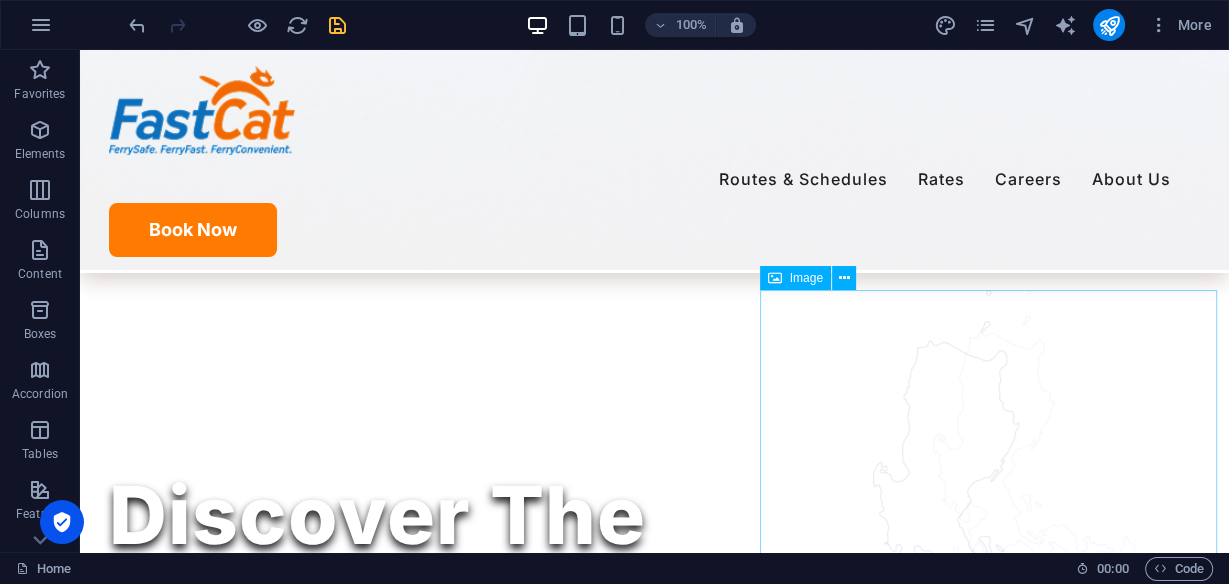 click on "Image" at bounding box center (806, 278) 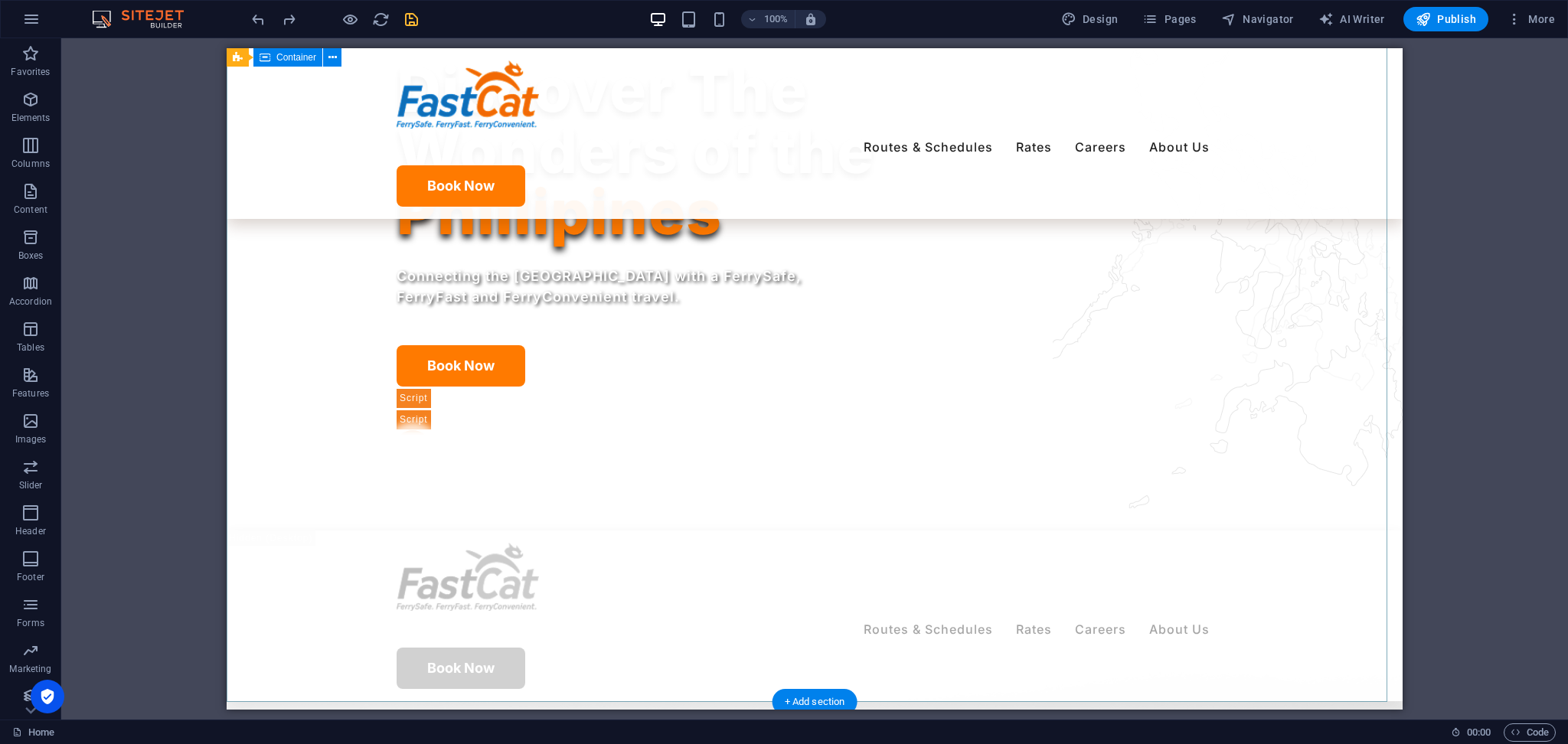 scroll, scrollTop: 539, scrollLeft: 0, axis: vertical 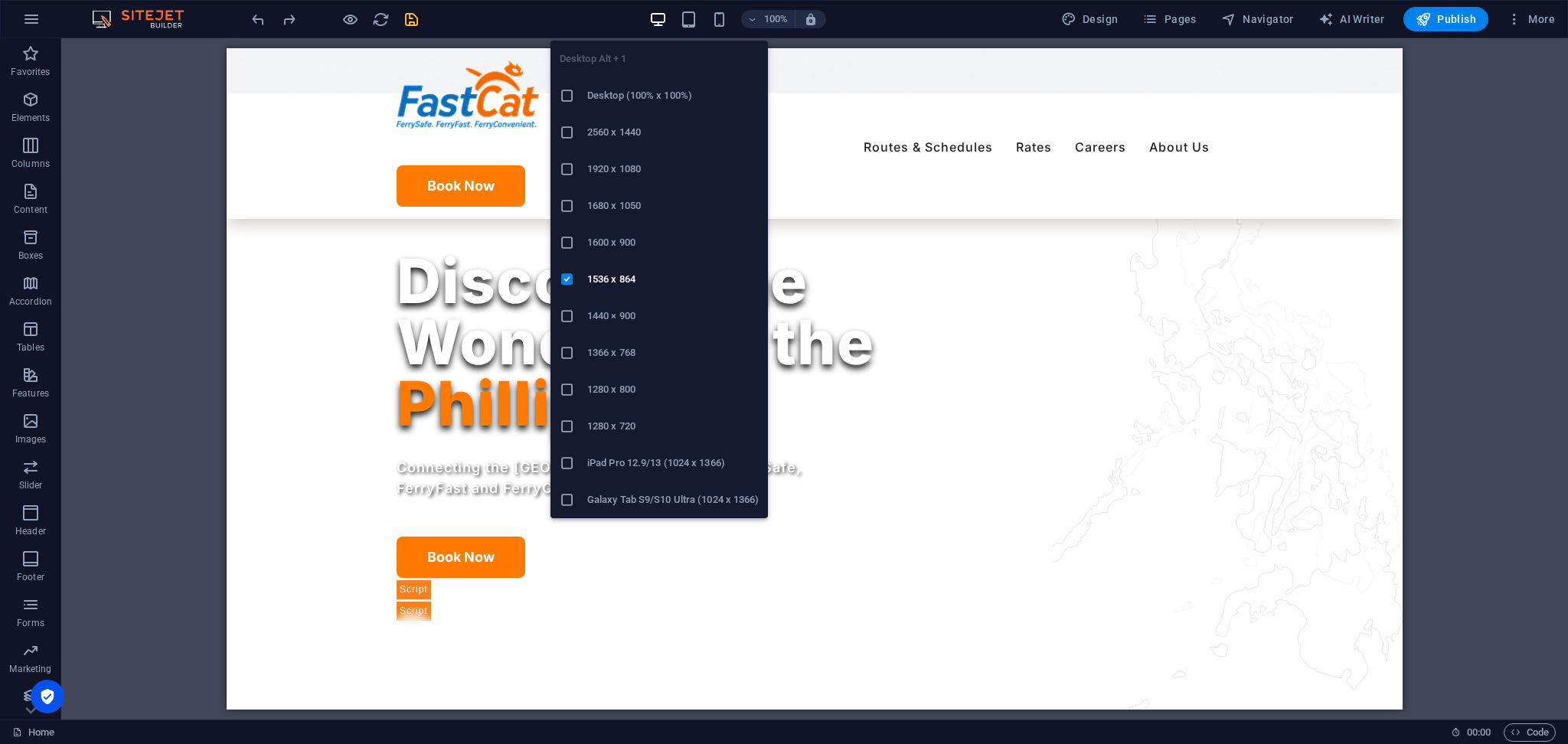 click on "Desktop (100% x 100%)" at bounding box center [673, 96] 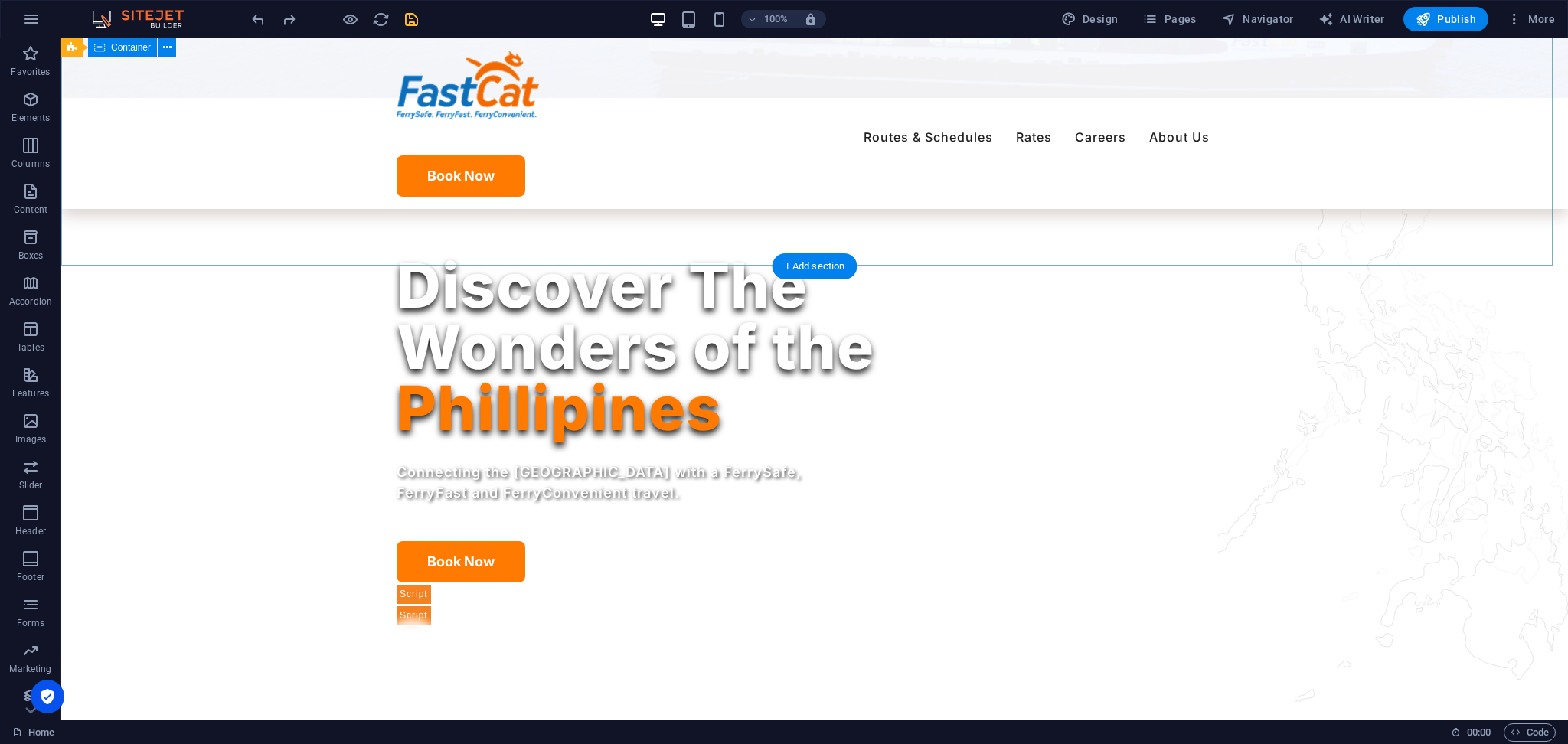 scroll, scrollTop: 0, scrollLeft: 0, axis: both 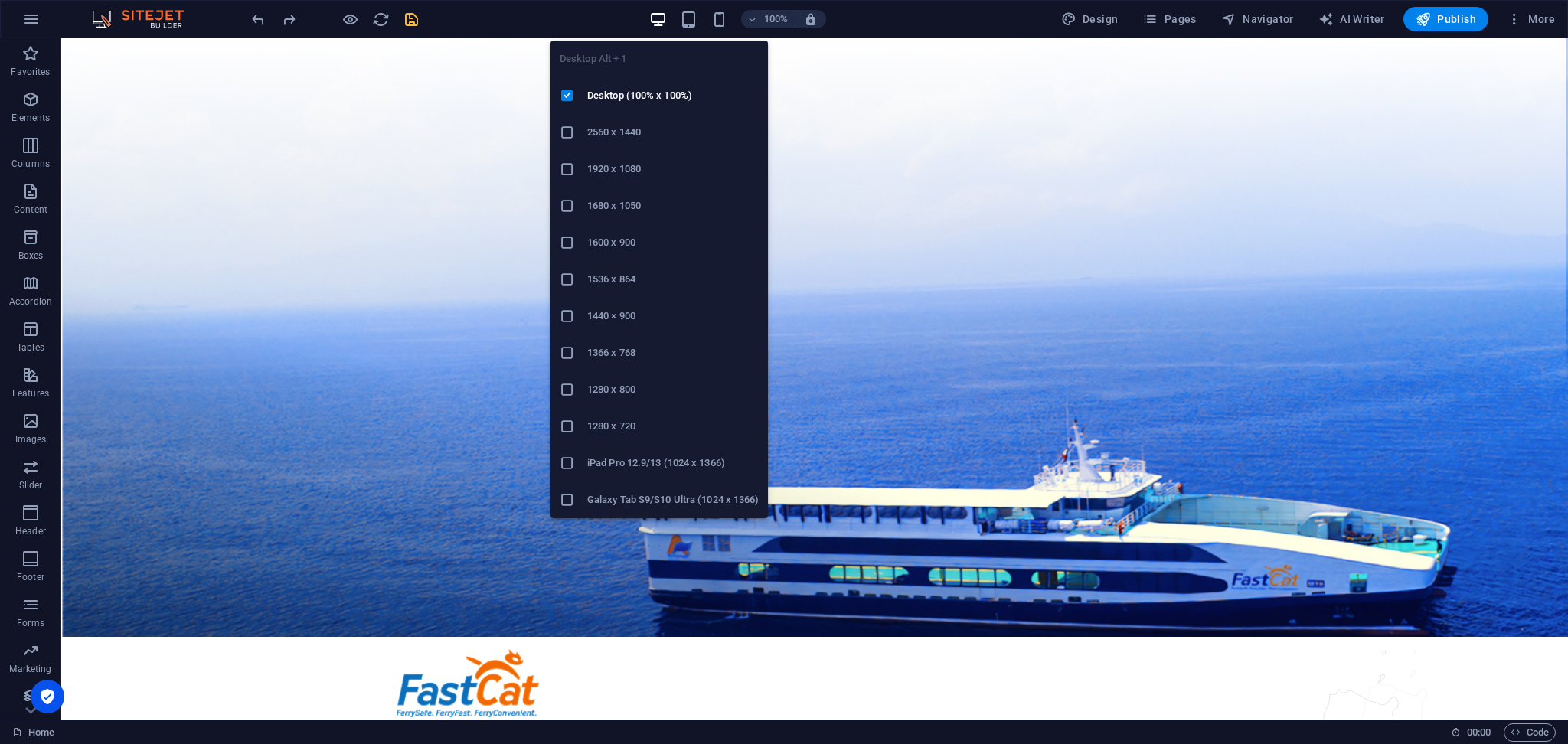 click on "2560 x 1440" at bounding box center (673, 132) 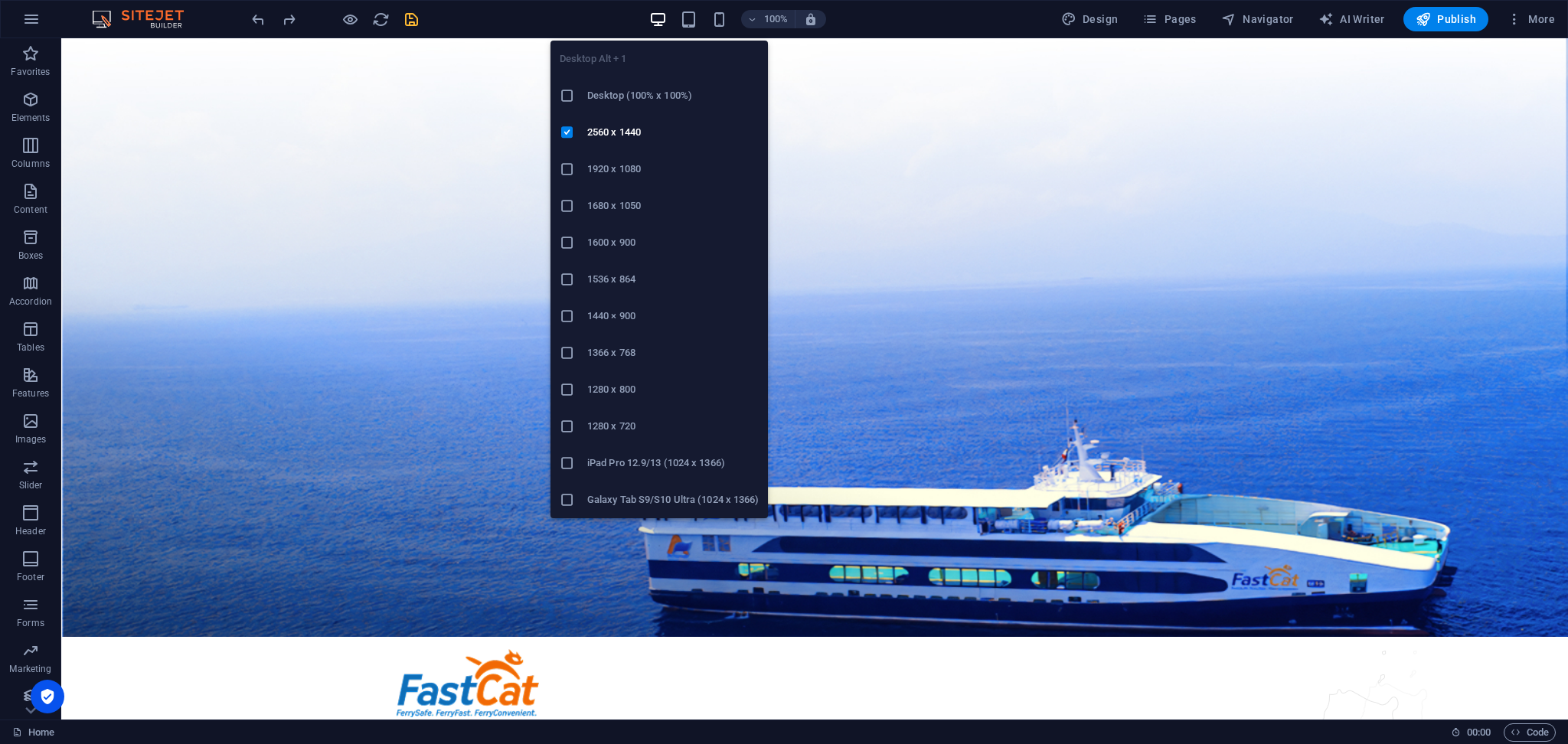 click at bounding box center (658, 19) 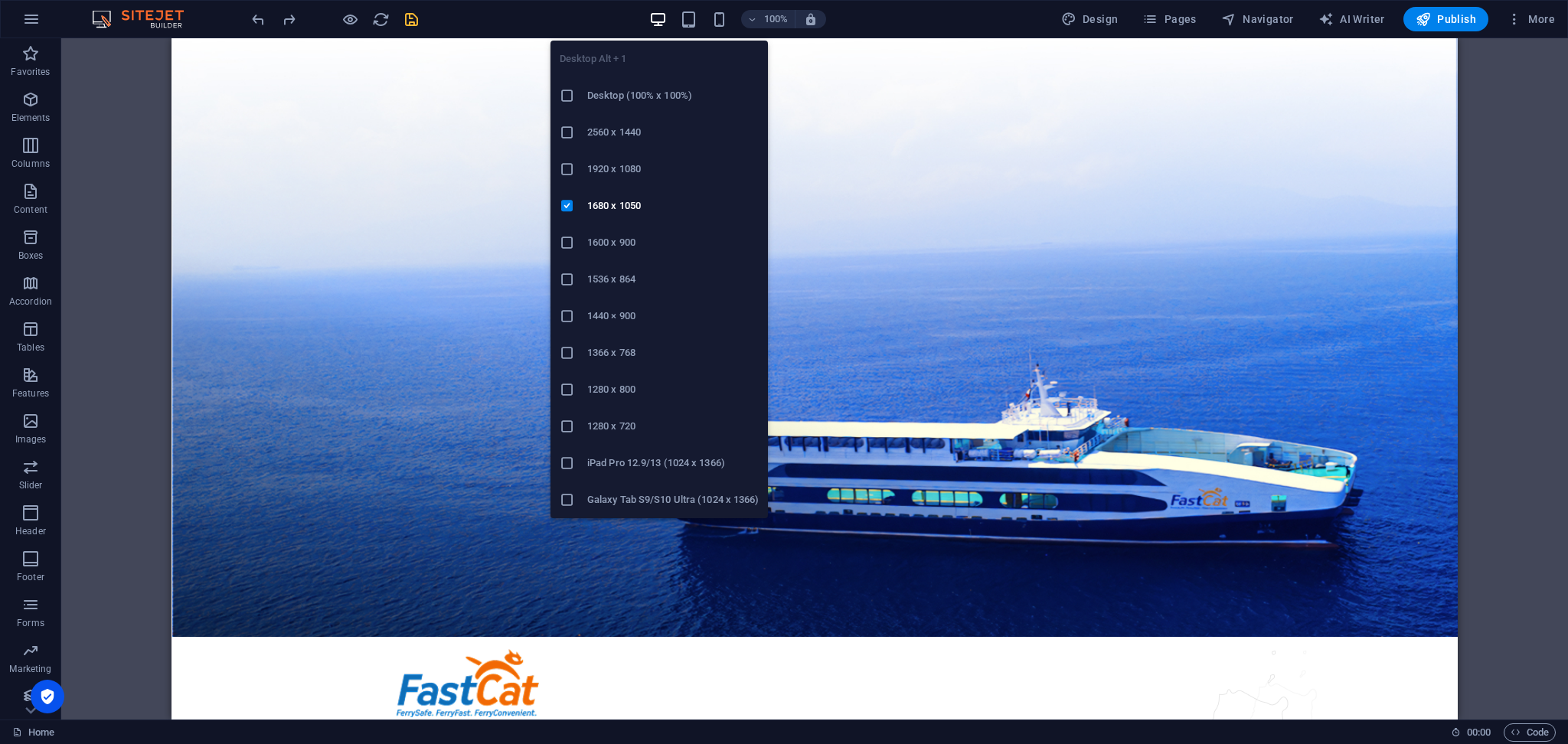 click at bounding box center [658, 19] 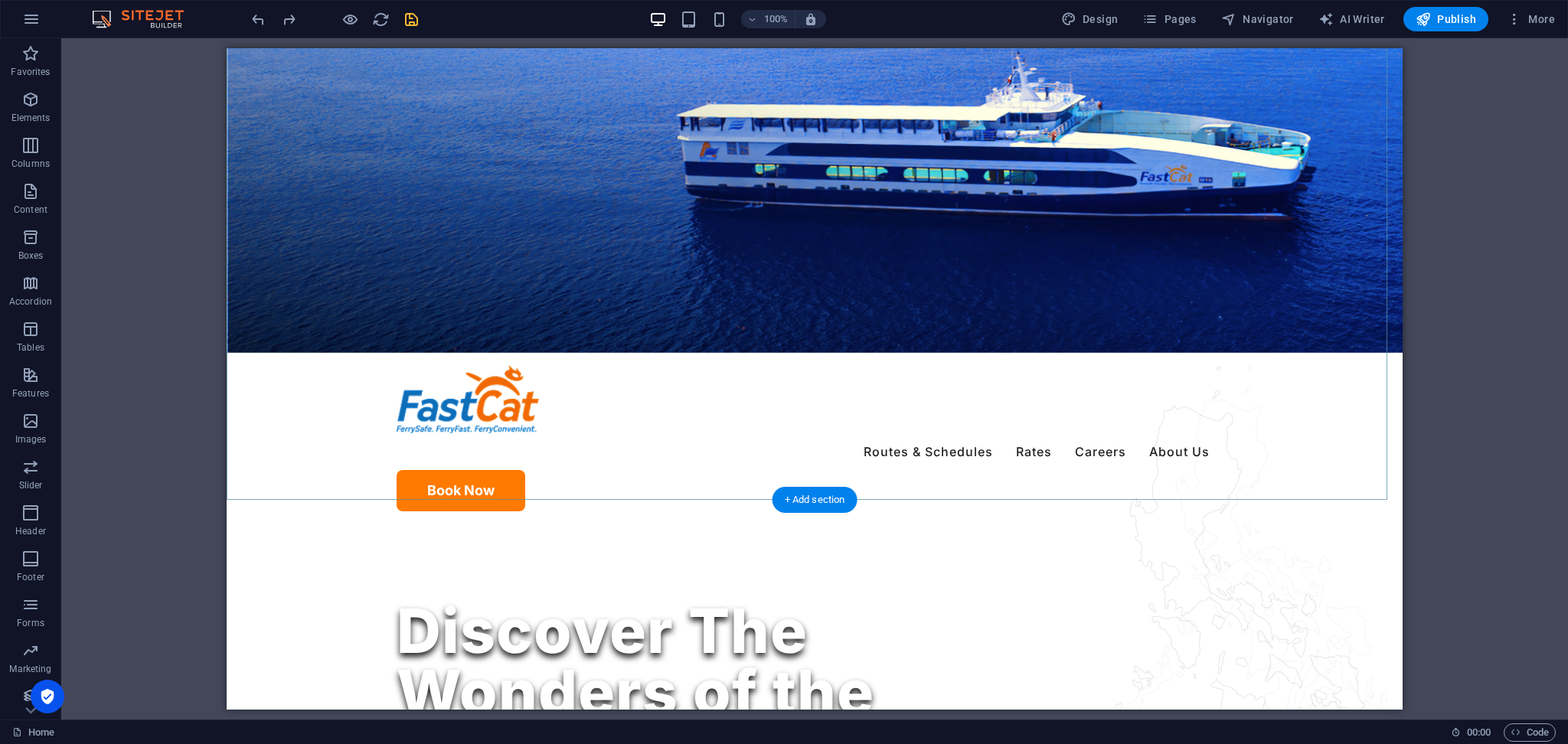 scroll, scrollTop: 306, scrollLeft: 0, axis: vertical 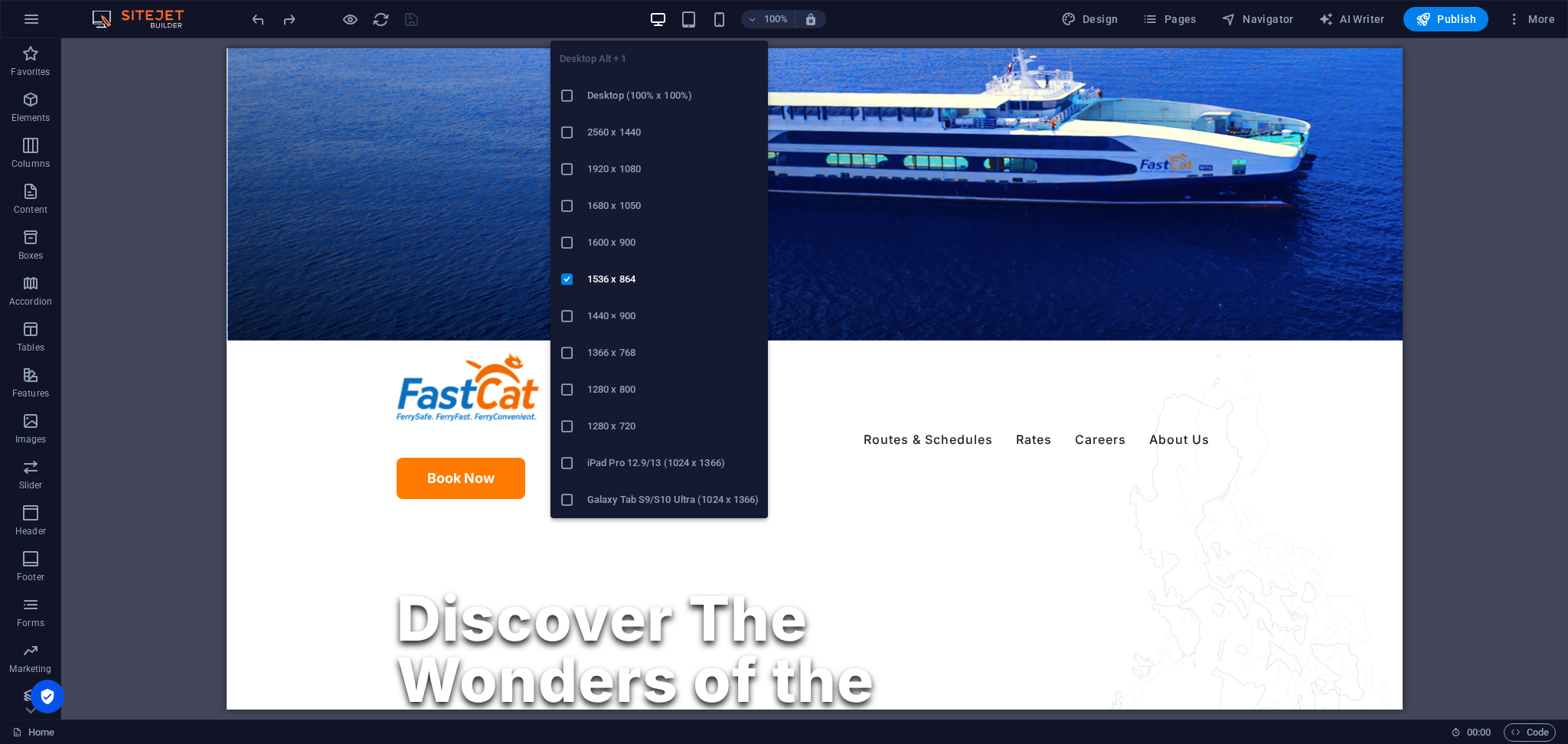 click on "1366 x 768" at bounding box center (673, 353) 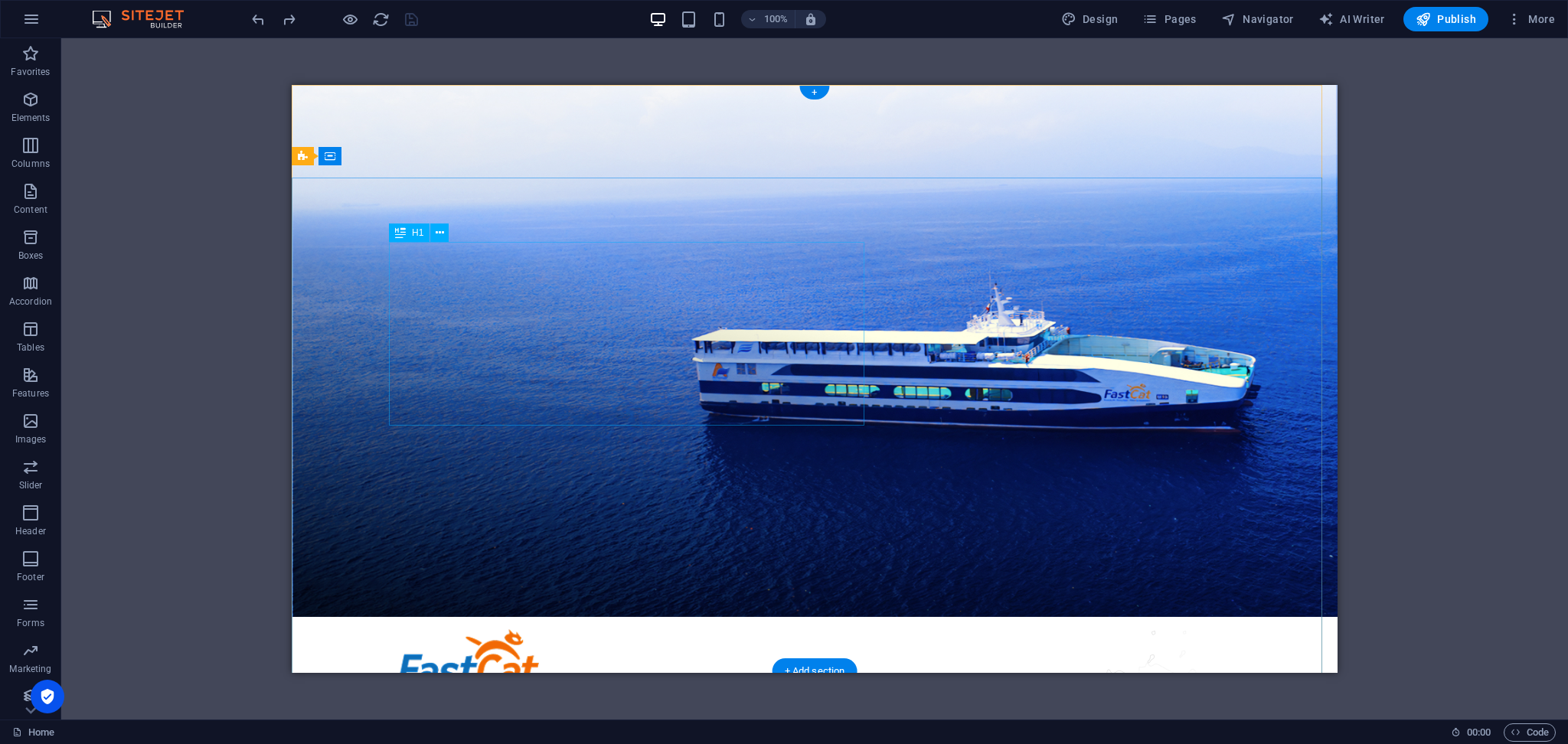 scroll, scrollTop: 0, scrollLeft: 0, axis: both 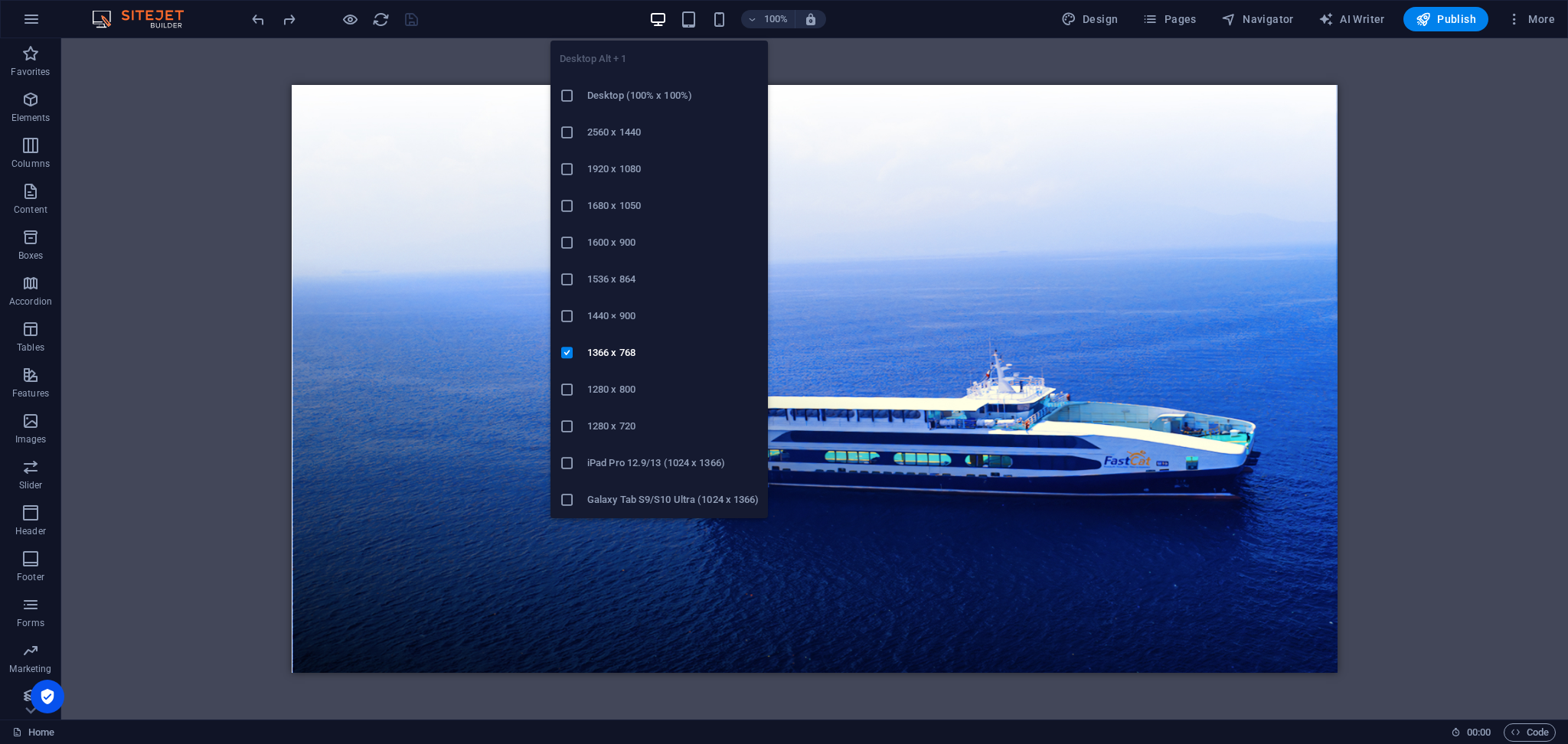 click at bounding box center (658, 19) 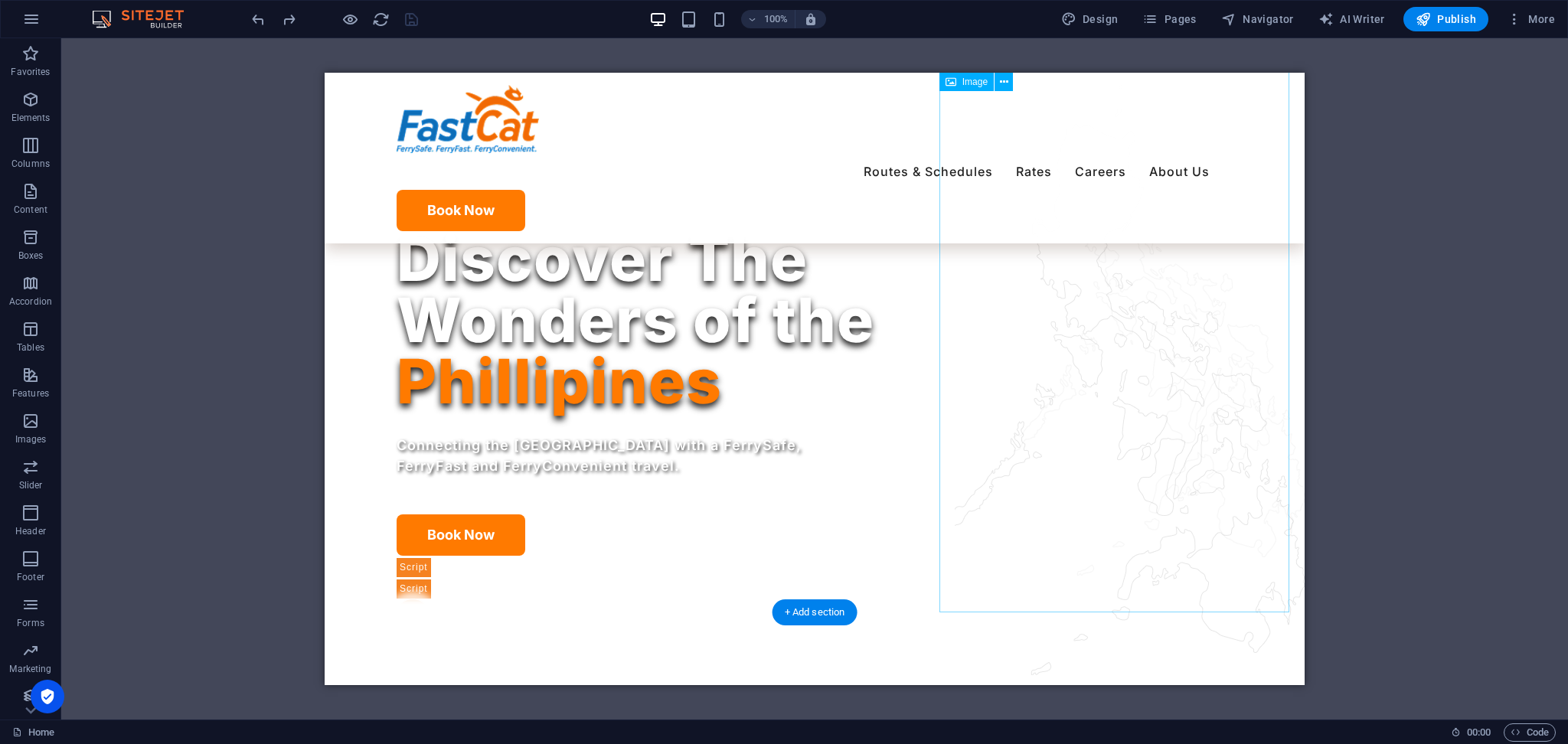 scroll, scrollTop: 612, scrollLeft: 0, axis: vertical 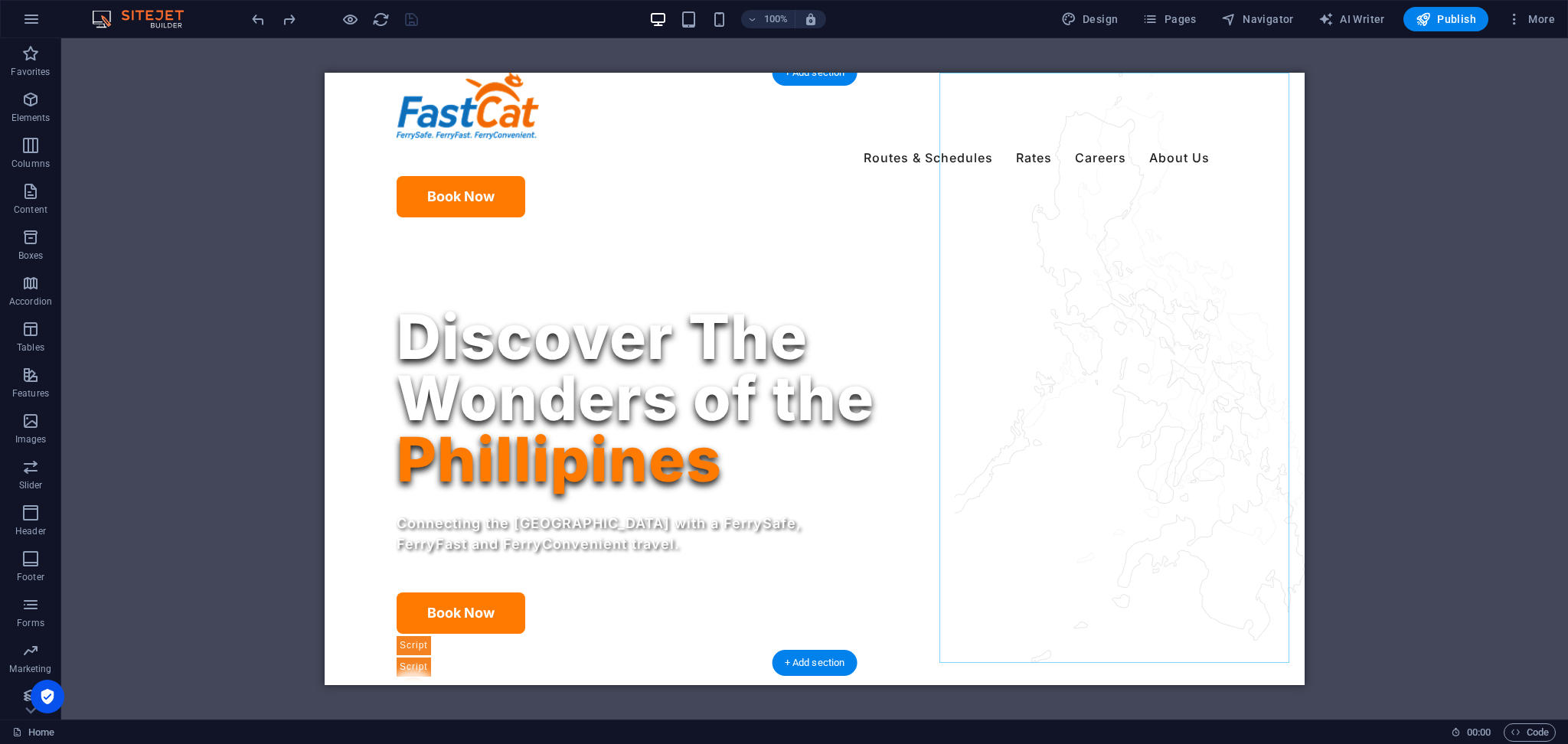 click at bounding box center [1129, 367] 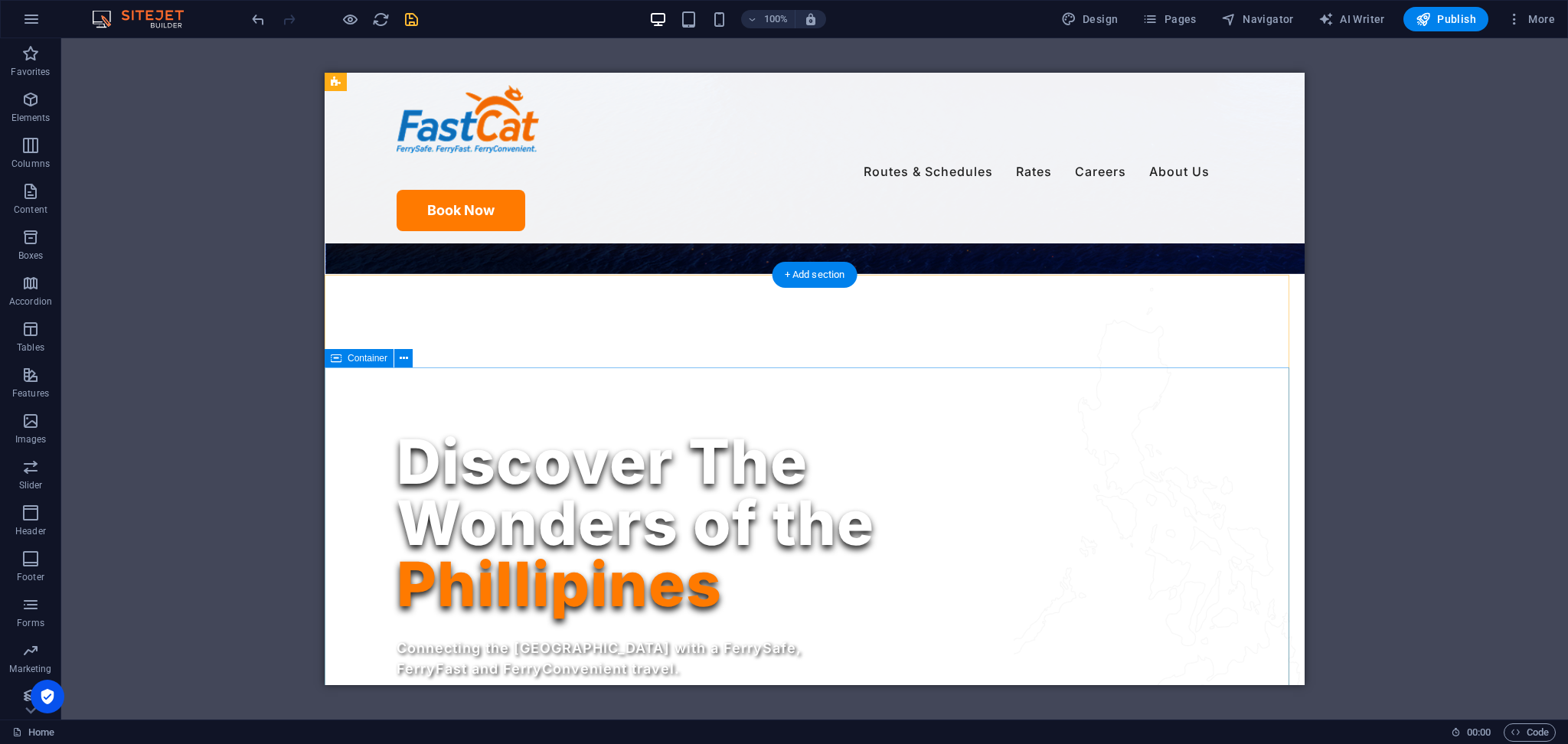 scroll, scrollTop: 396, scrollLeft: 0, axis: vertical 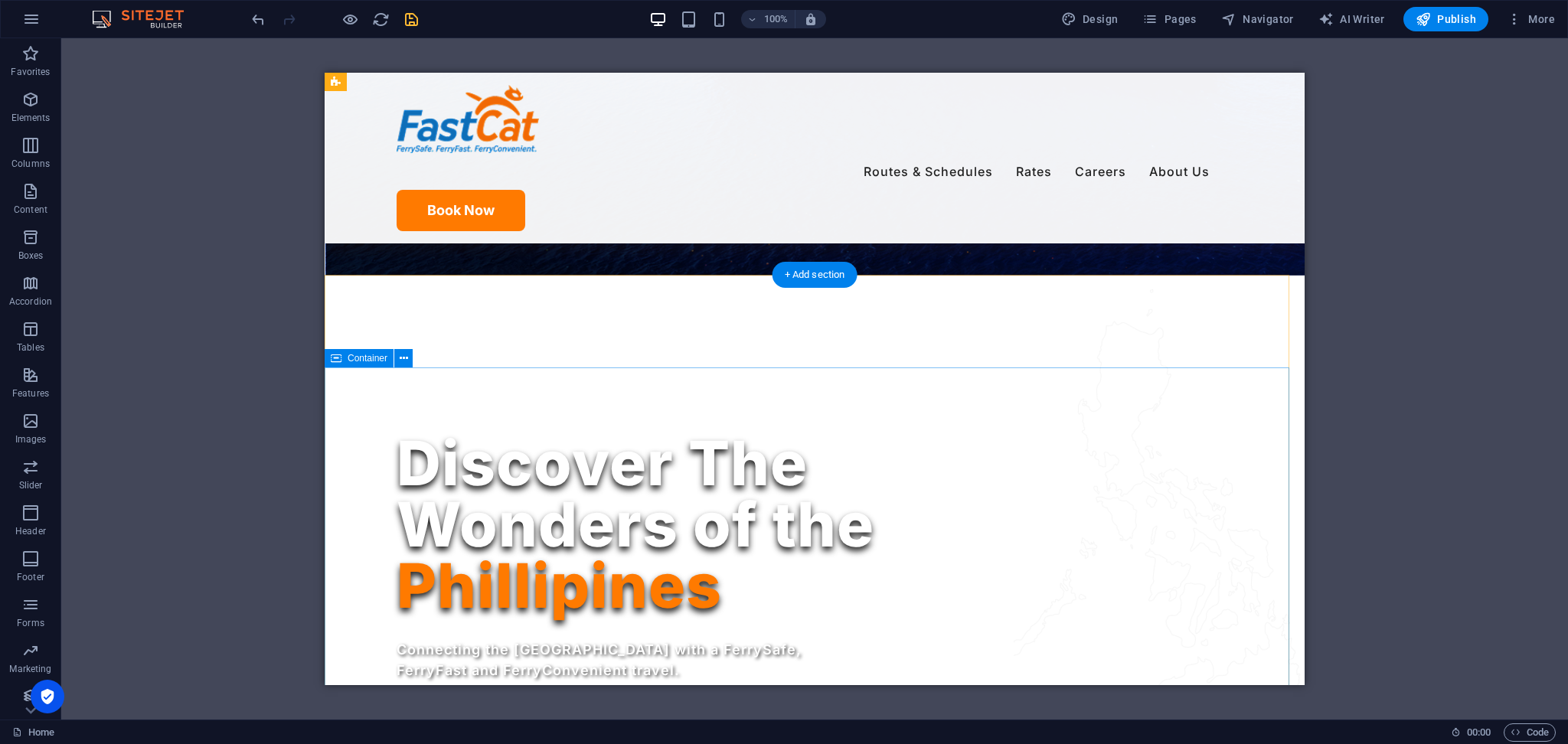 click on "Discover The  Wonders of the Phillipines Connecting the [GEOGRAPHIC_DATA] with a FerrySafe, FerryFast a nd FerryConvenient travel. Connecting the Philippine islands with a FerrySafe, FerryFast a nd FerryConvenient travel. Watch FastCat Cares Book Now
Watch FastCat Cares" at bounding box center [815, 2207] 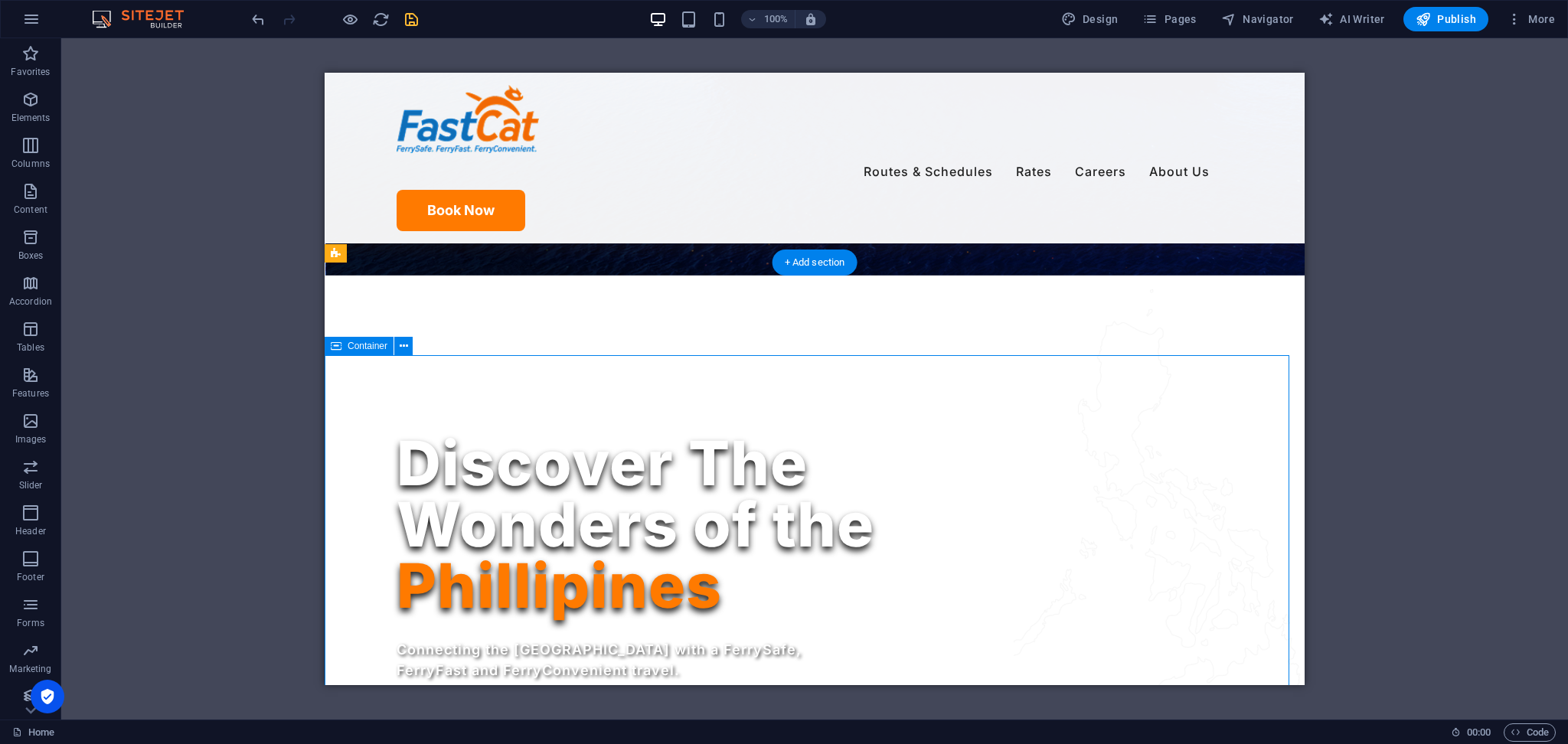 click on "Discover The  Wonders of the Phillipines Connecting the [GEOGRAPHIC_DATA] with a FerrySafe, FerryFast a nd FerryConvenient travel. Connecting the Philippine islands with a FerrySafe, FerryFast a nd FerryConvenient travel. Watch FastCat Cares Book Now
Watch FastCat Cares" at bounding box center [815, 2207] 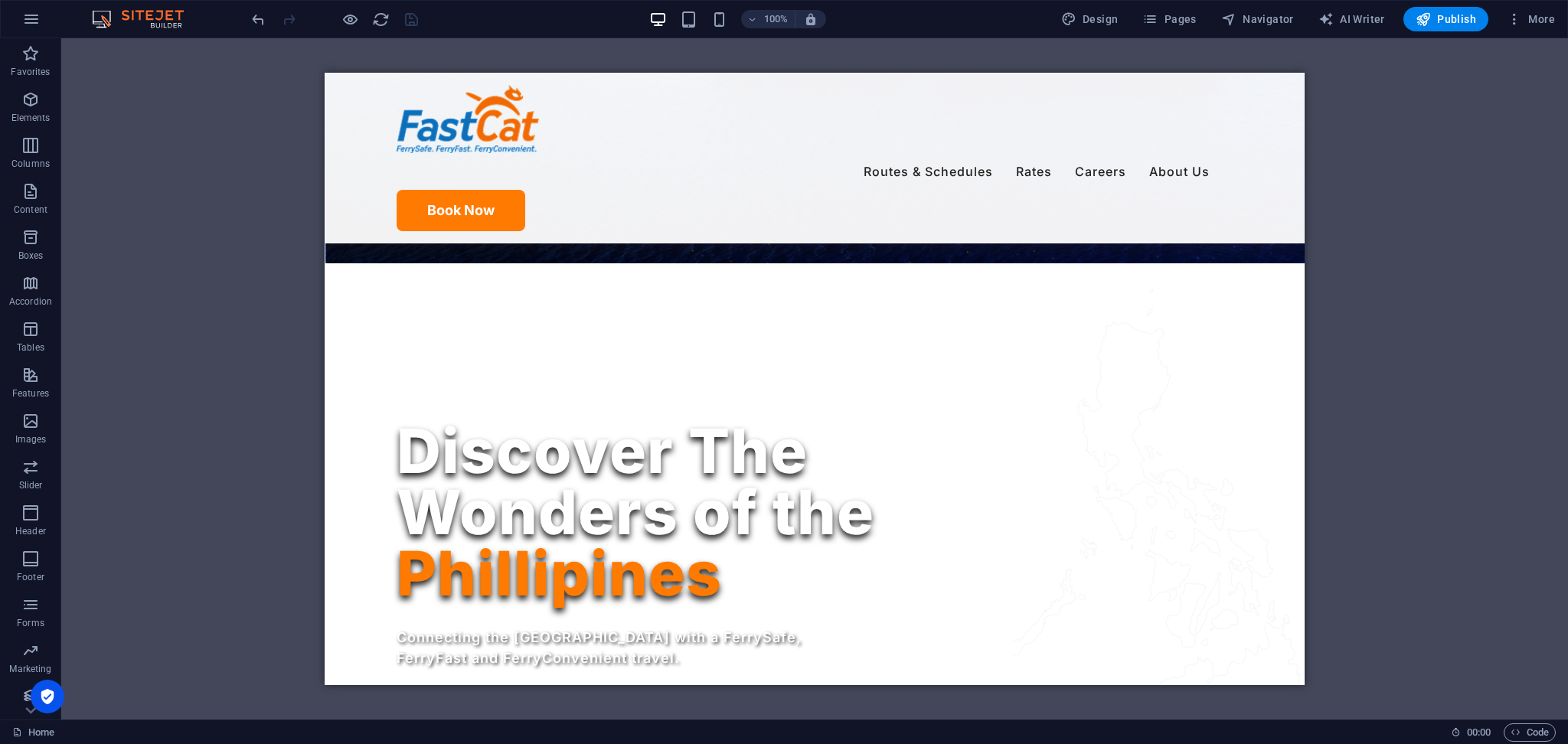 click on "100%" at bounding box center [737, 19] 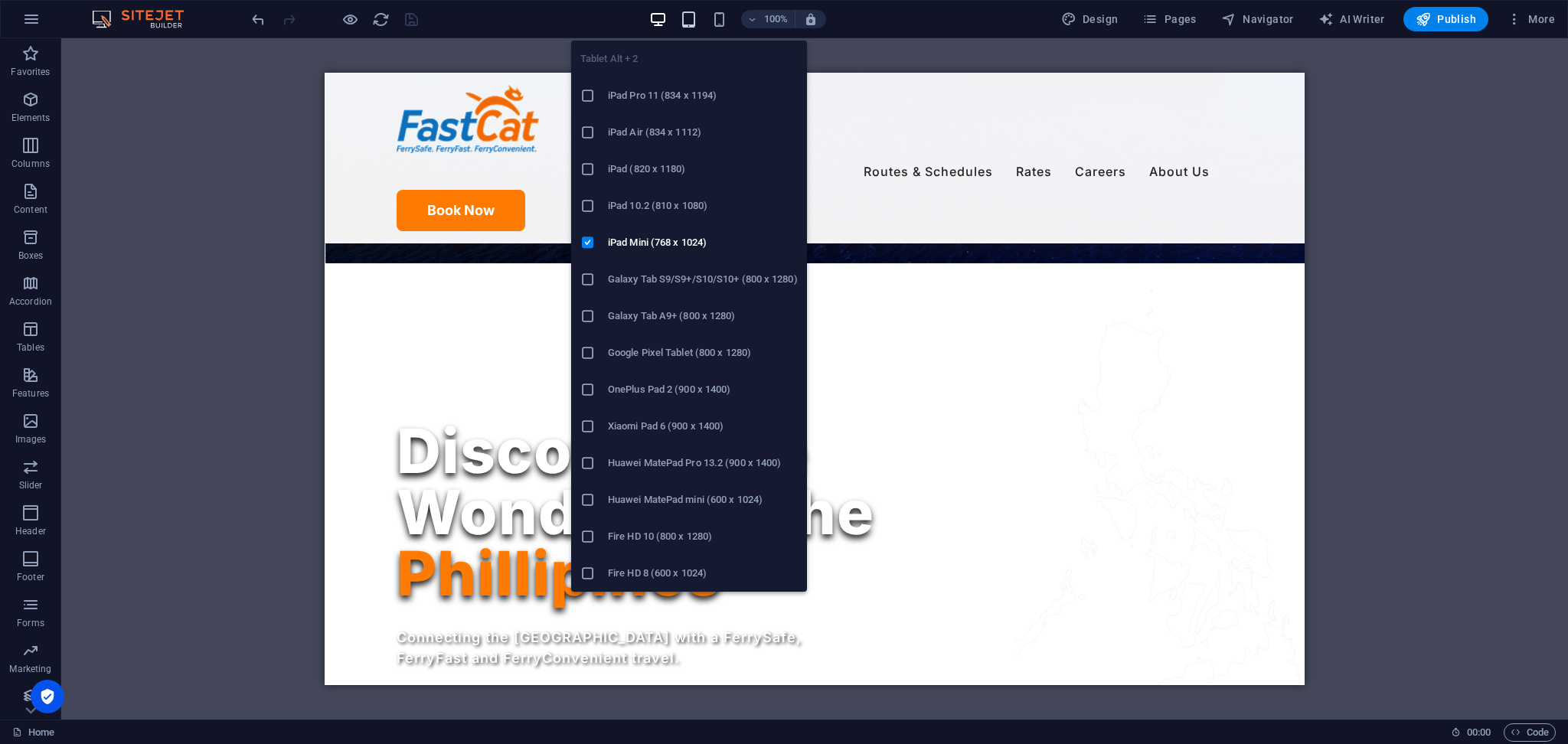 click at bounding box center (688, 19) 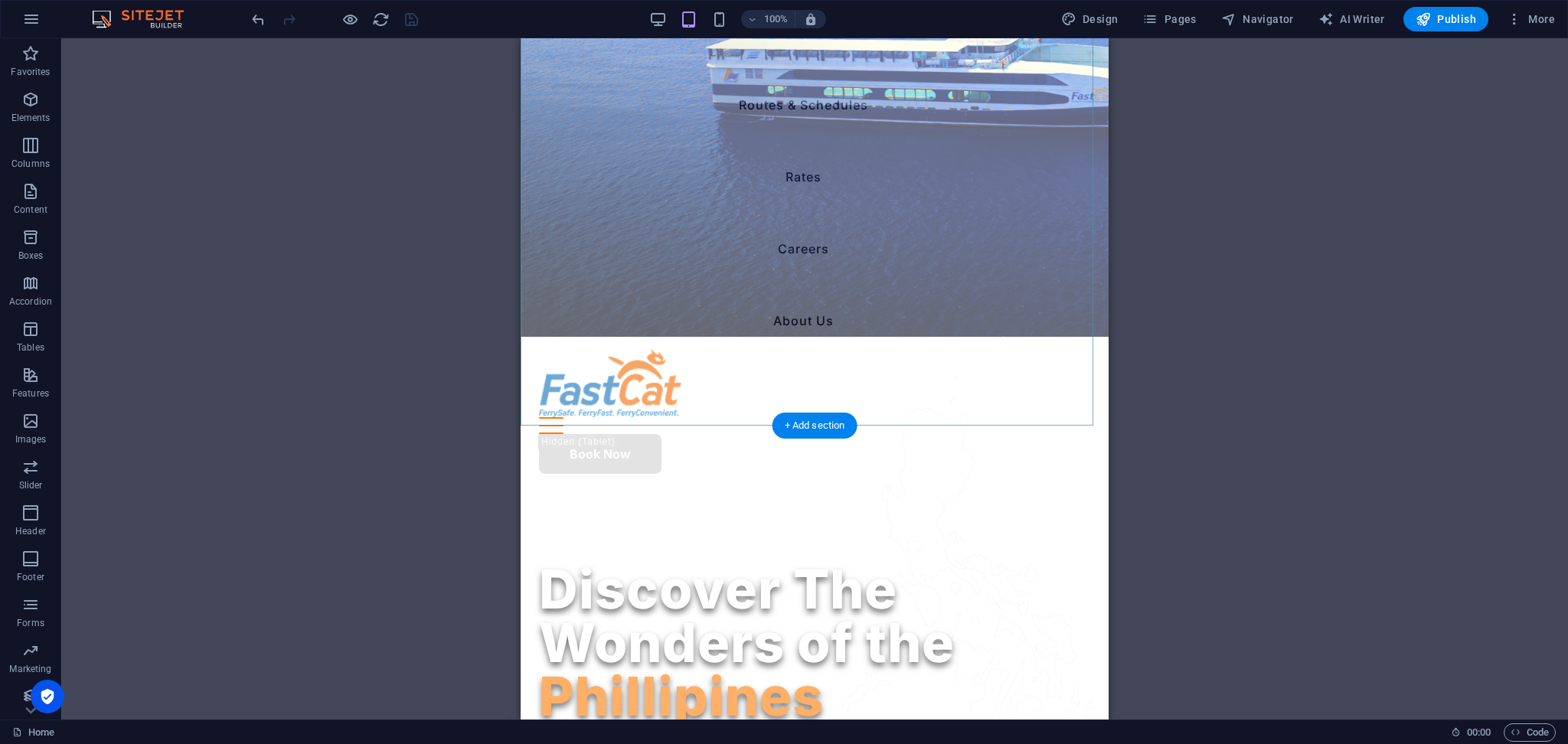 scroll, scrollTop: 306, scrollLeft: 0, axis: vertical 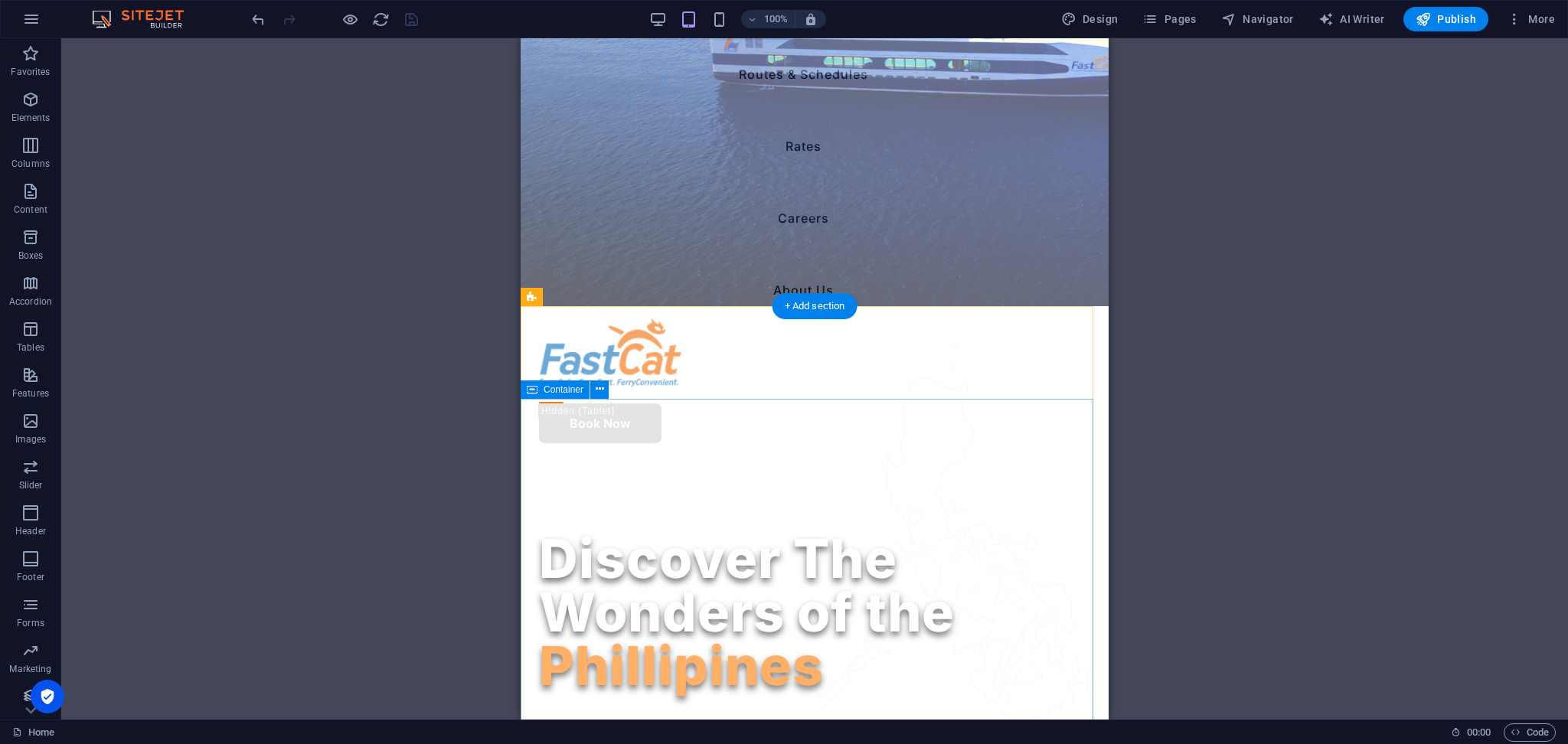 click on "Discover The  Wonders of the Phillipines Connecting the [GEOGRAPHIC_DATA] with a FerrySafe, FerryFast a nd FerryConvenient travel. Connecting the Philippine islands with a FerrySafe, FerryFast a nd FerryConvenient travel. Watch FastCat Cares Book Now
Watch FastCat Cares" at bounding box center [815, 2217] 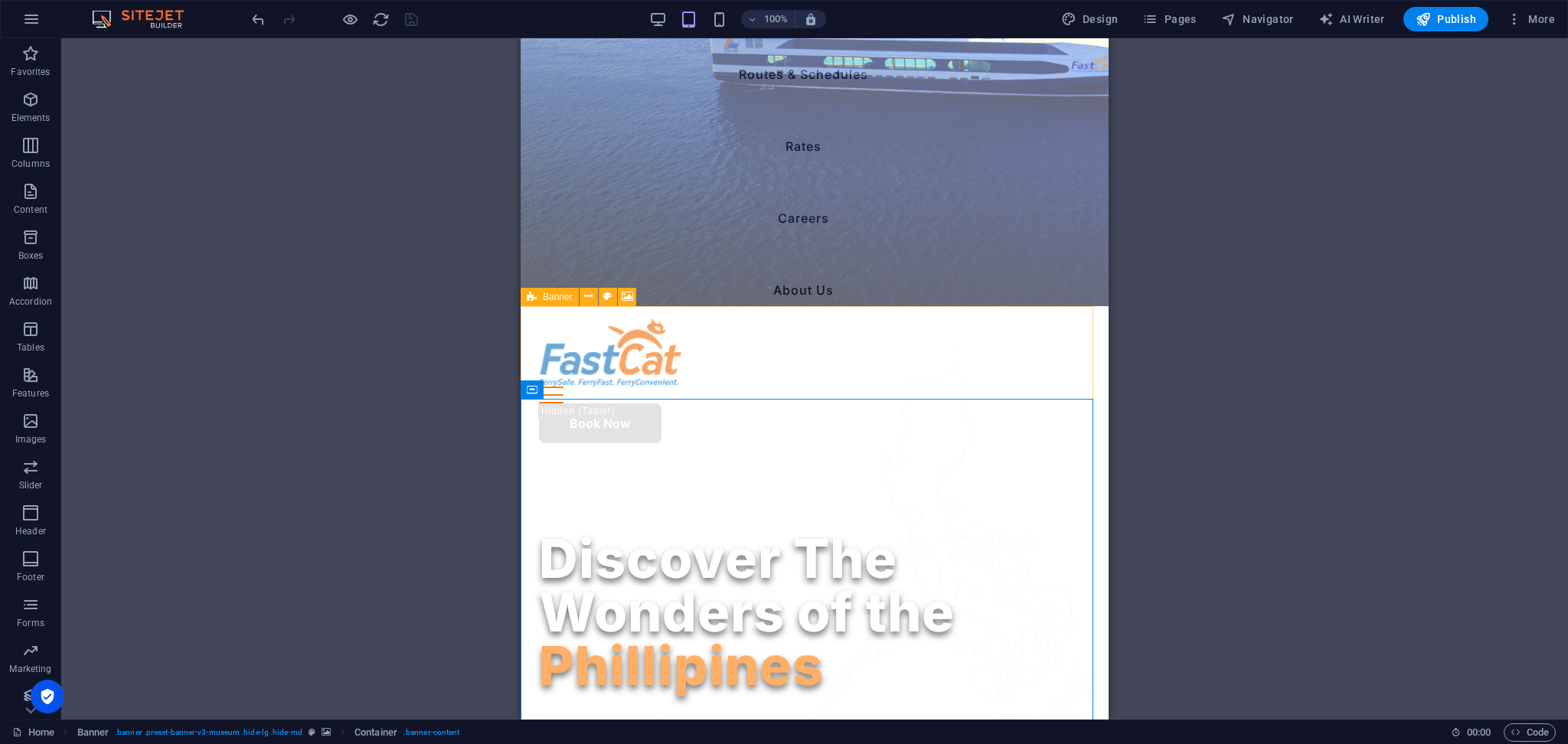 click on "Banner" at bounding box center [550, 297] 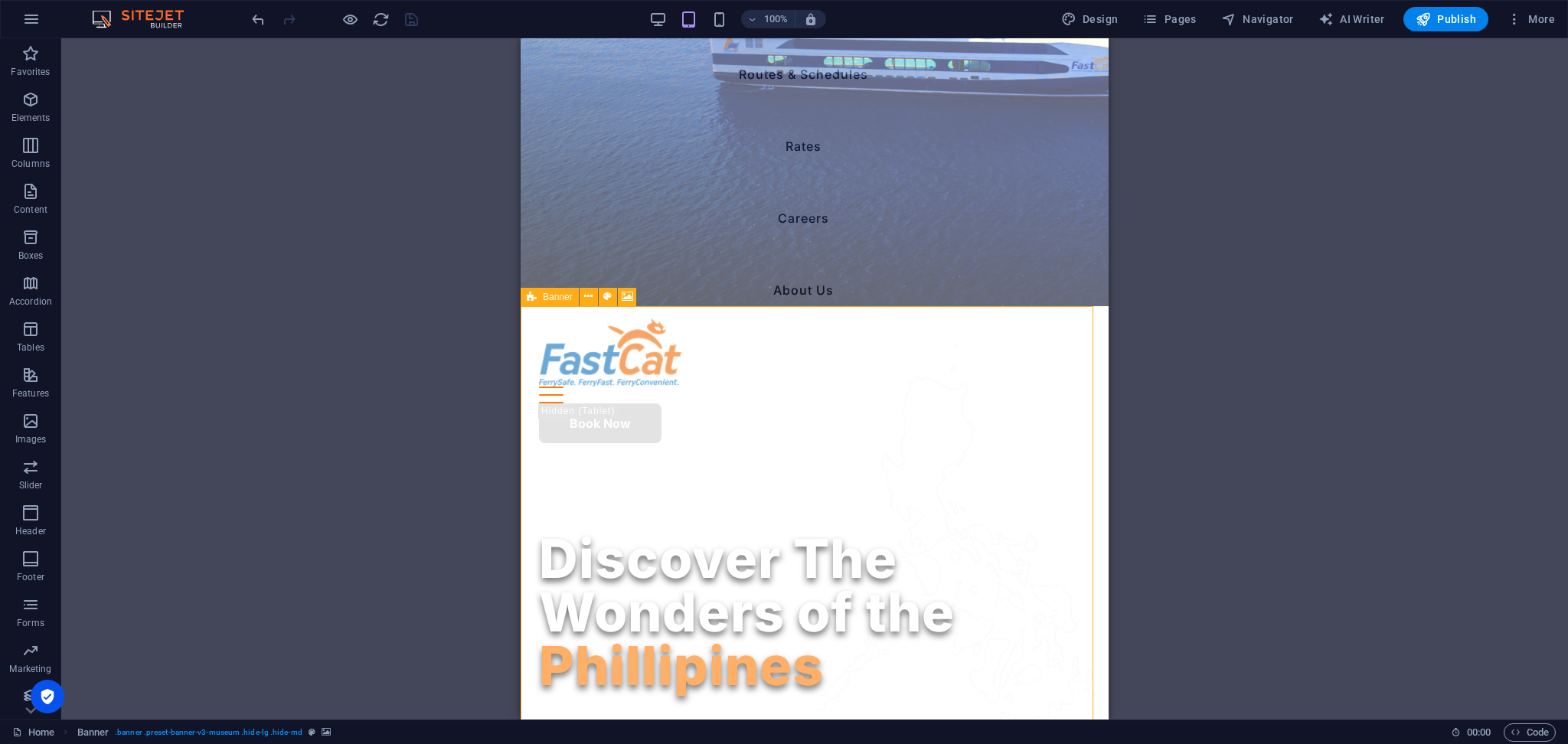 click on "Banner" at bounding box center (550, 297) 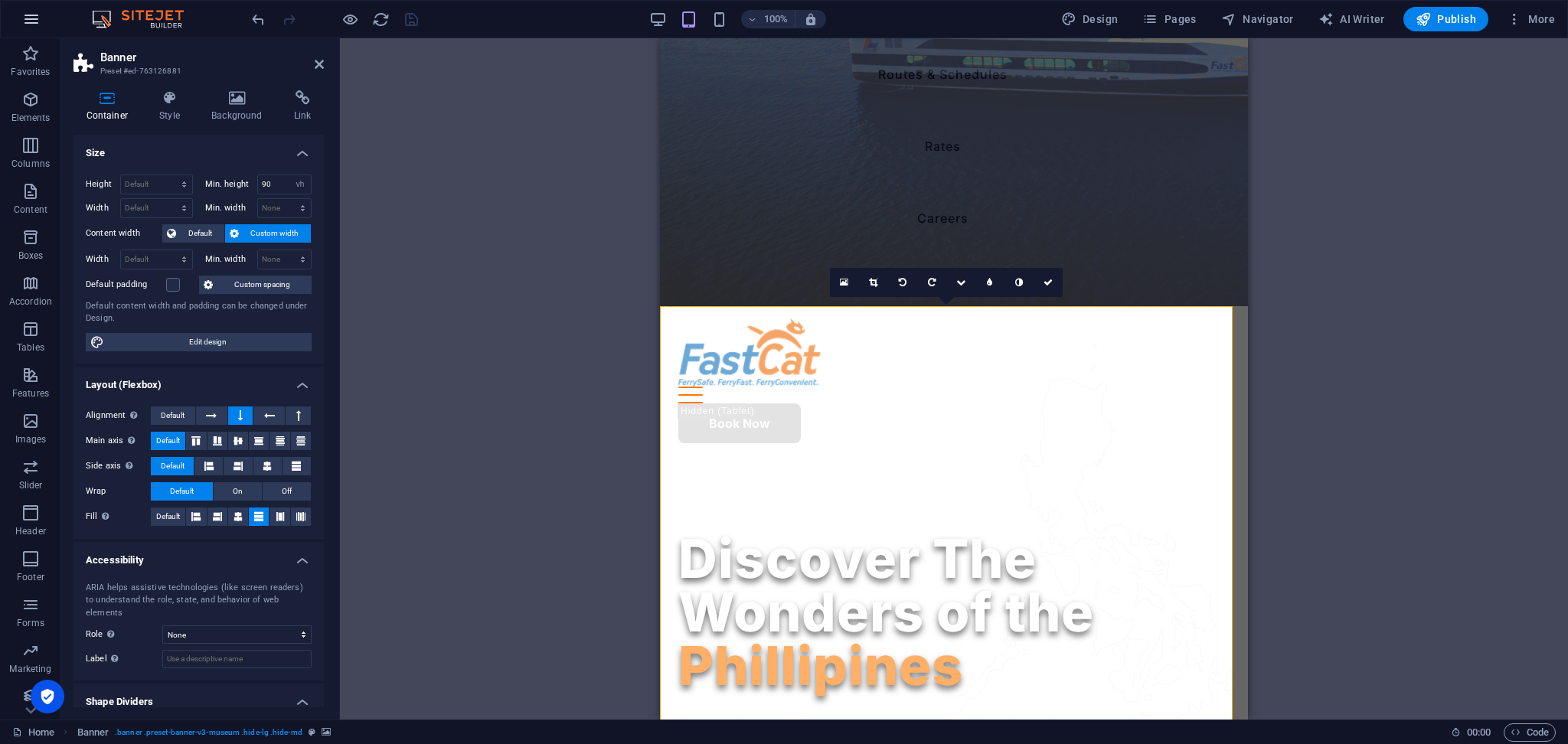 click at bounding box center (31, 19) 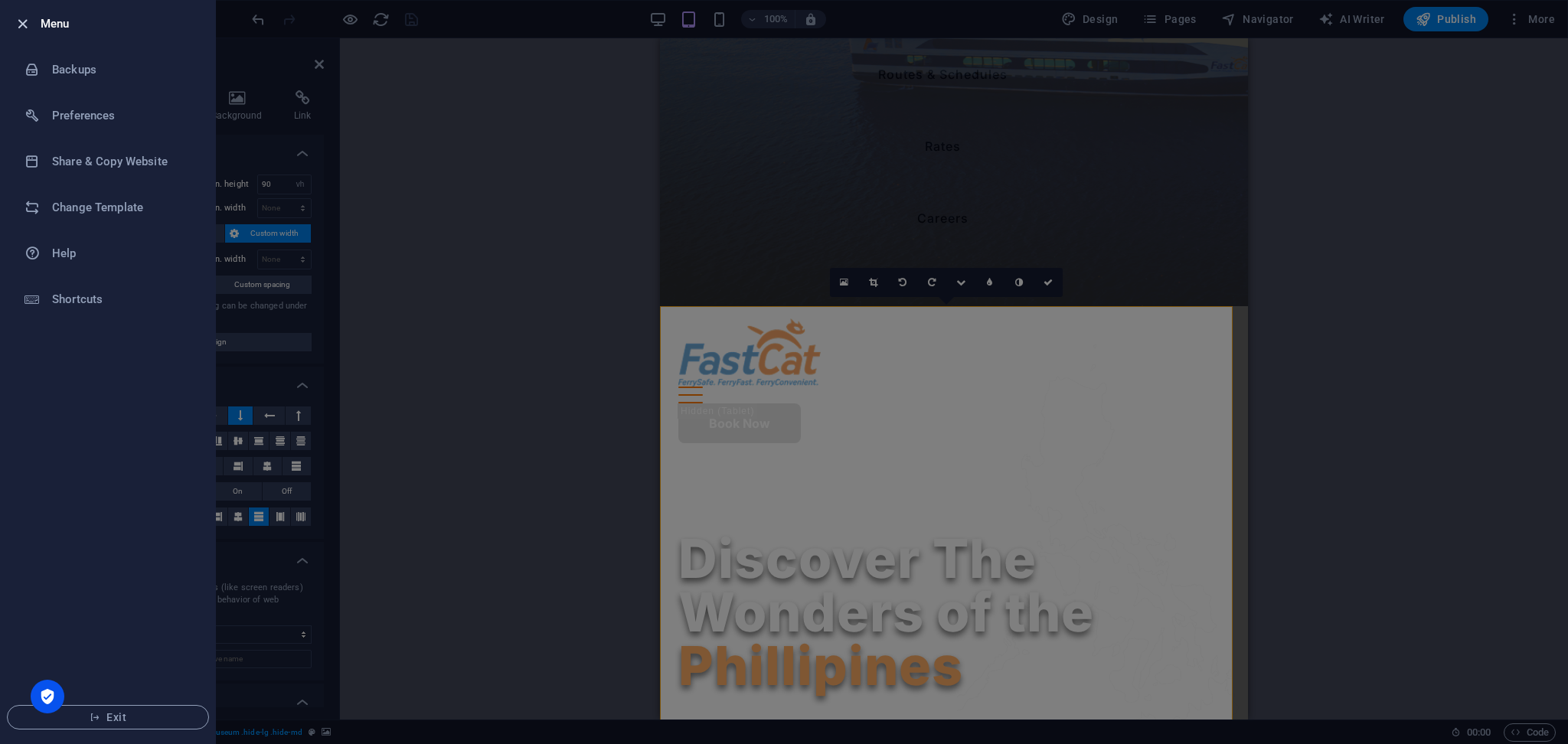 click at bounding box center [22, 24] 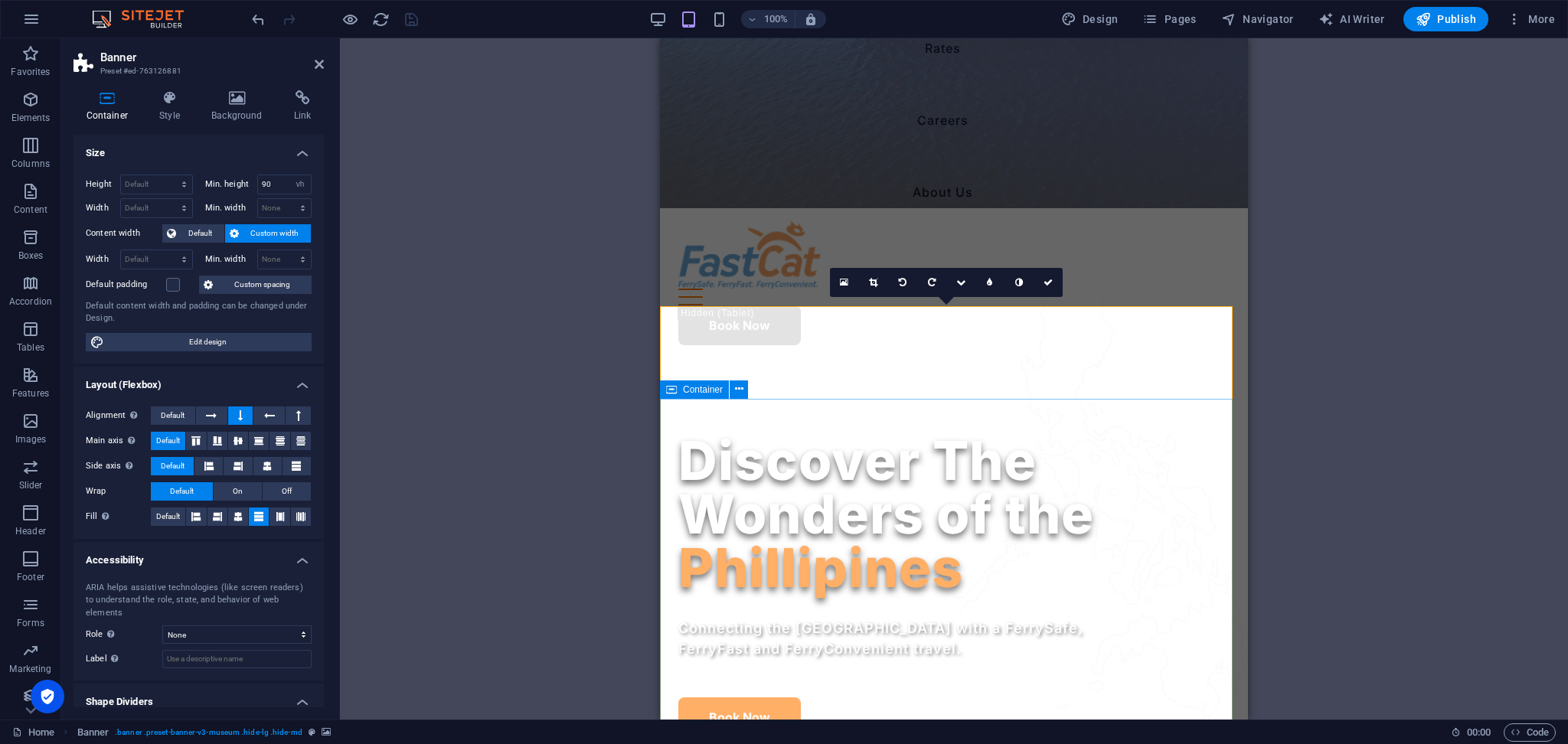 scroll, scrollTop: 612, scrollLeft: 0, axis: vertical 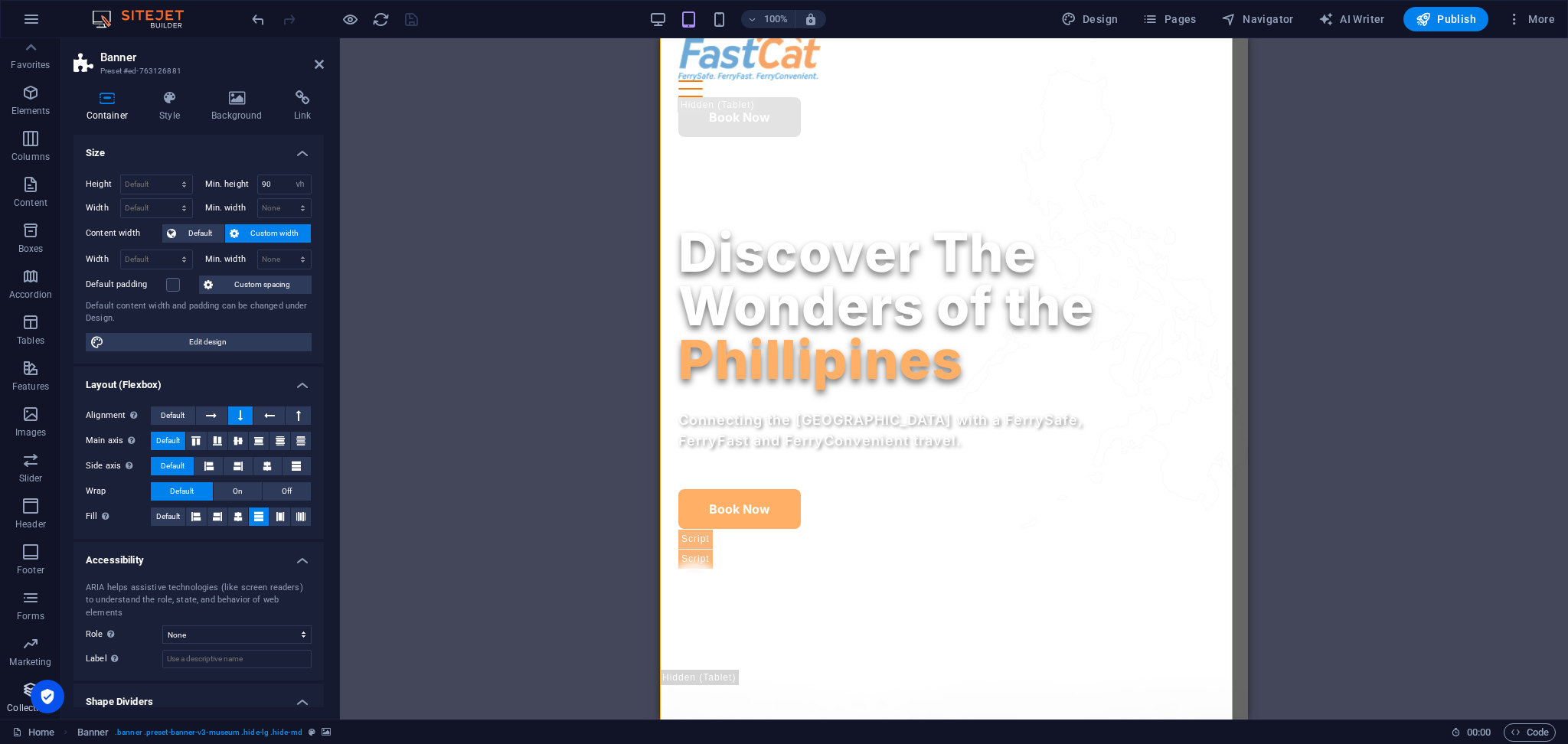 click at bounding box center [31, 690] 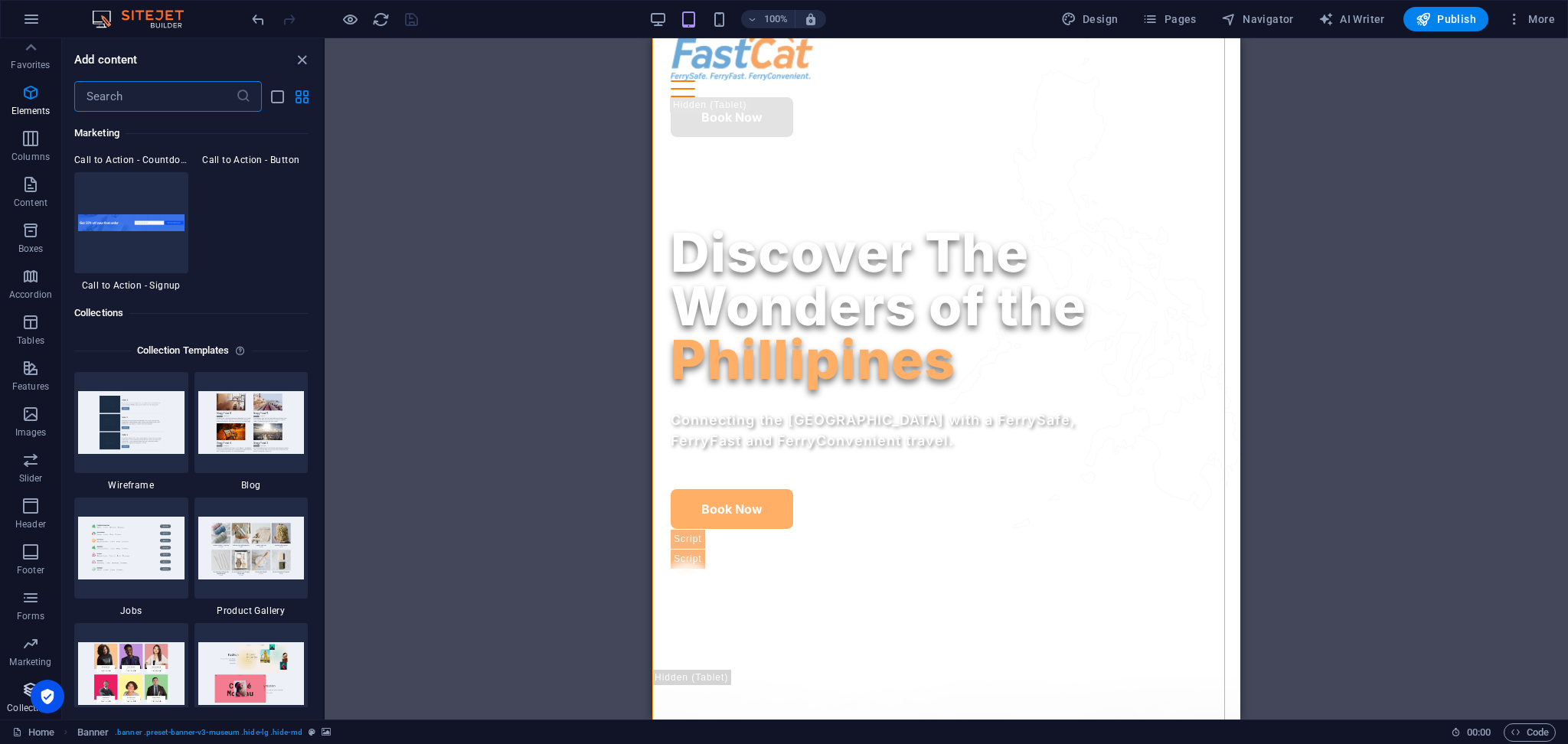 scroll, scrollTop: 13886, scrollLeft: 0, axis: vertical 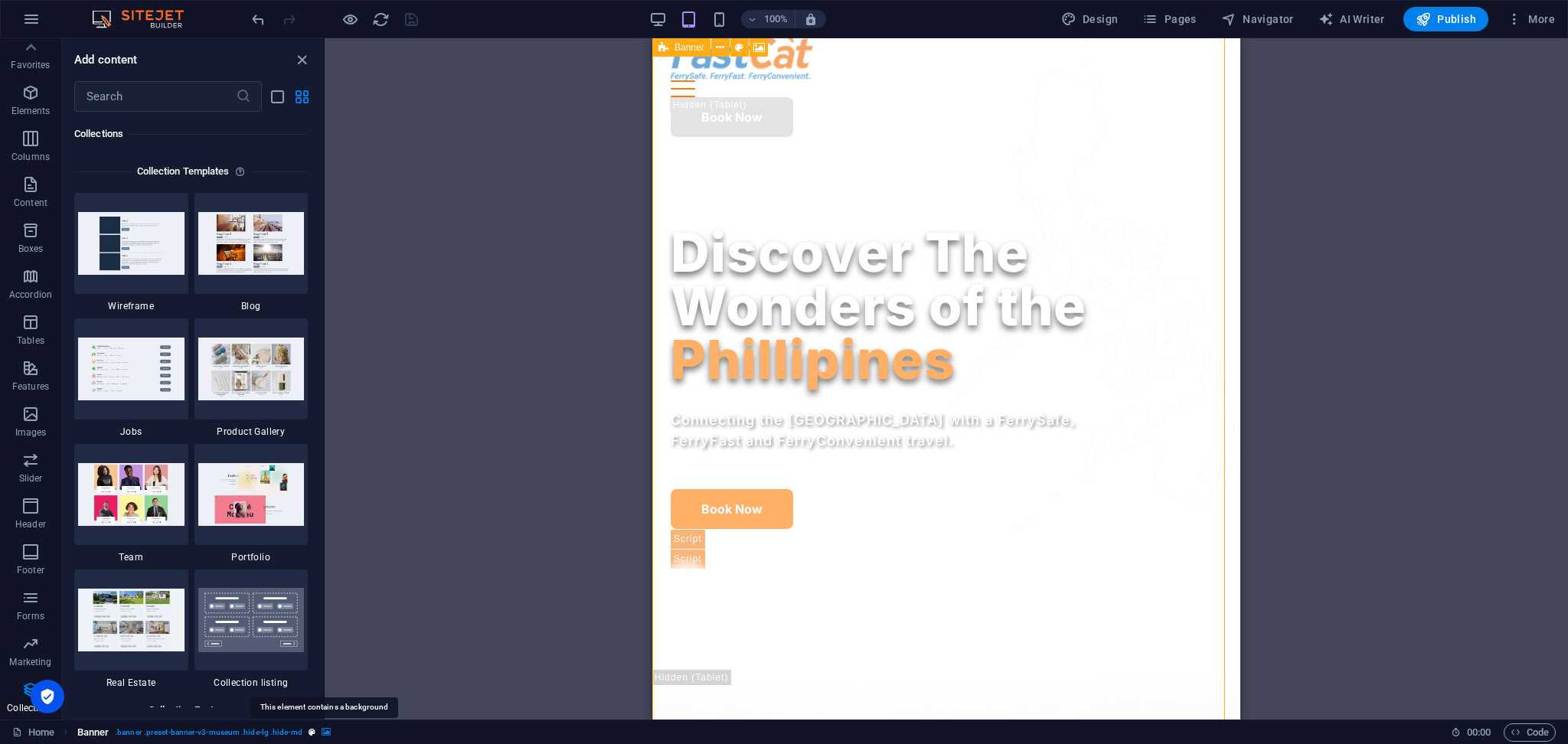 click at bounding box center [326, 732] 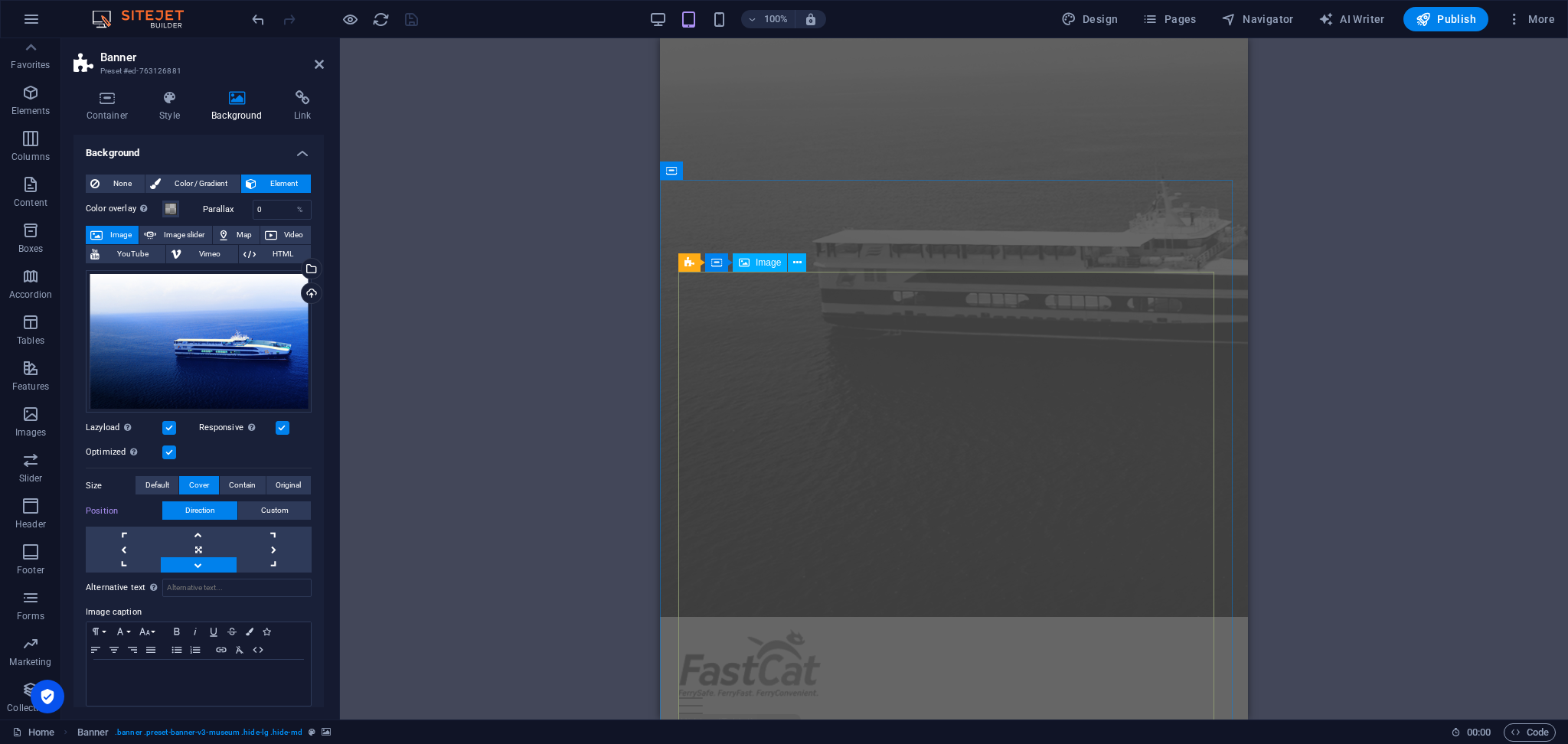 scroll, scrollTop: 1529, scrollLeft: 0, axis: vertical 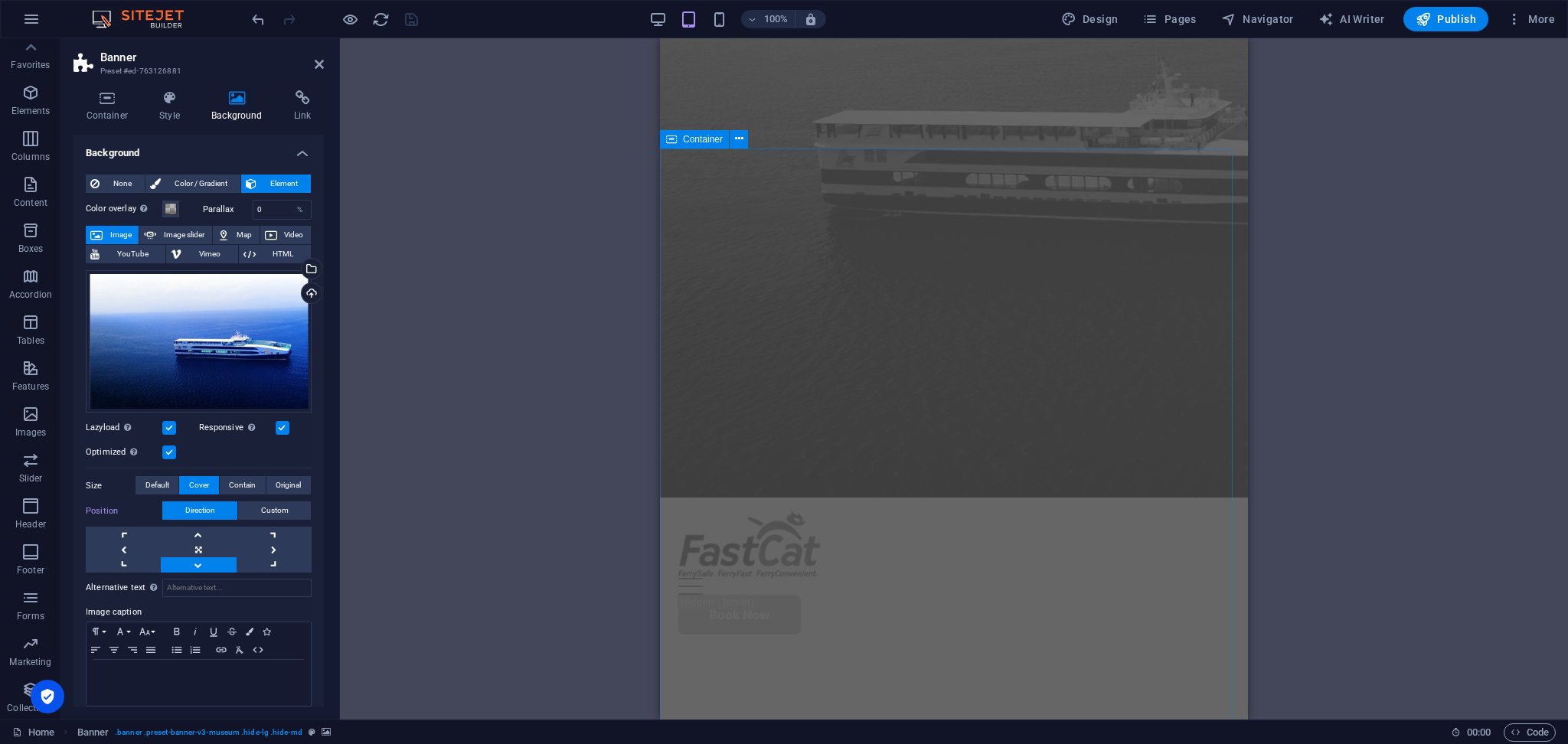 click on "Container" at bounding box center (703, 139) 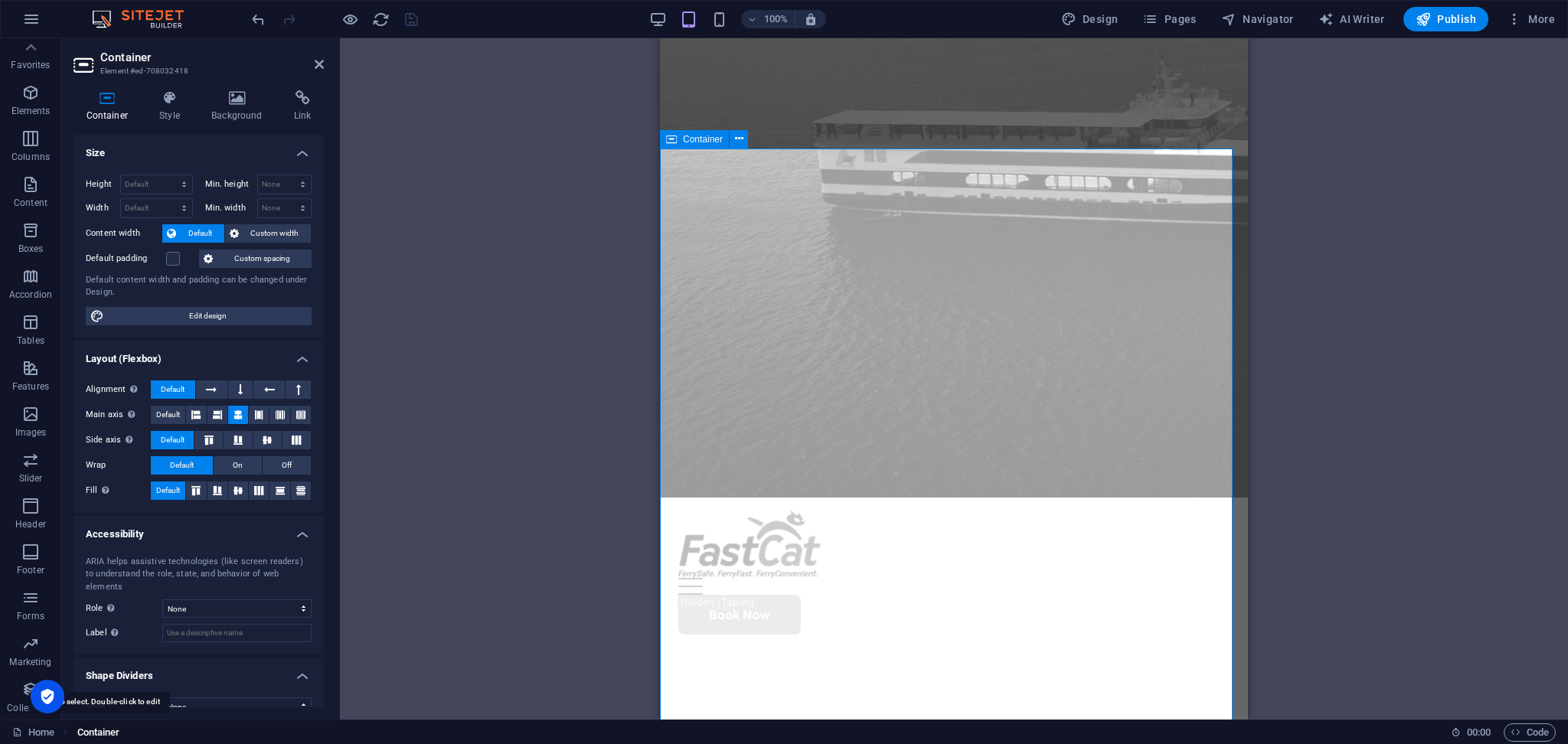 click on "Container" at bounding box center (99, 733) 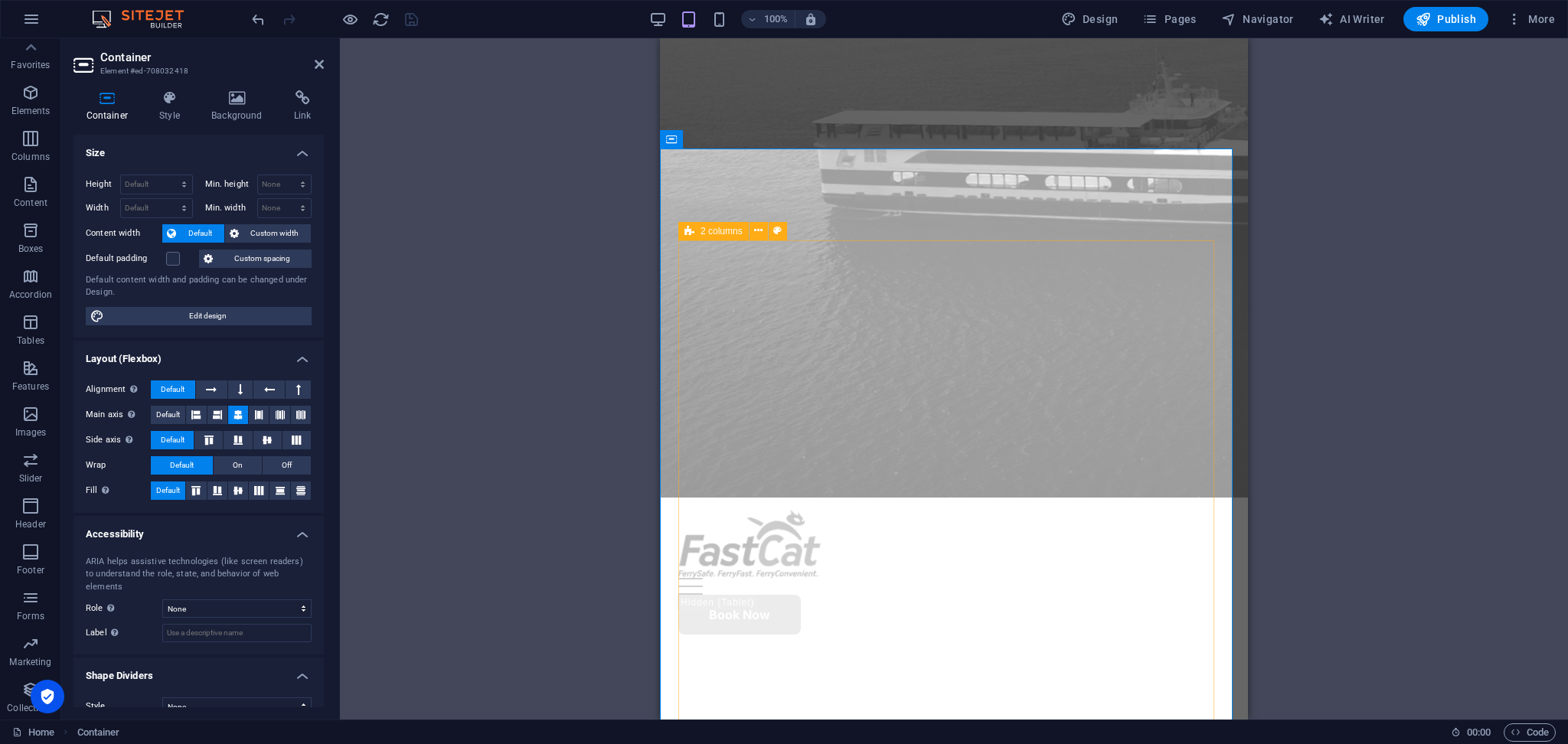 click at bounding box center [689, 231] 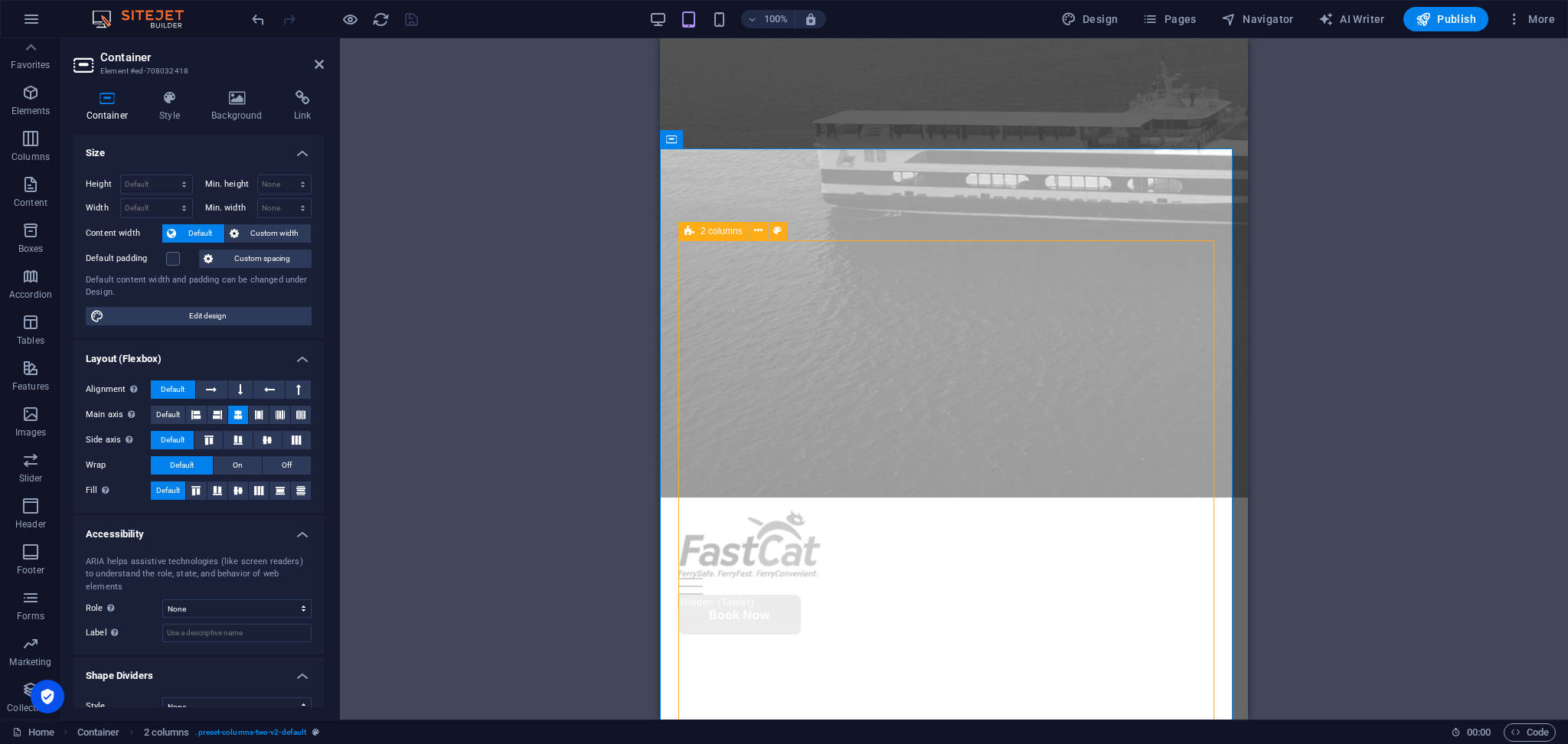 click at bounding box center [689, 231] 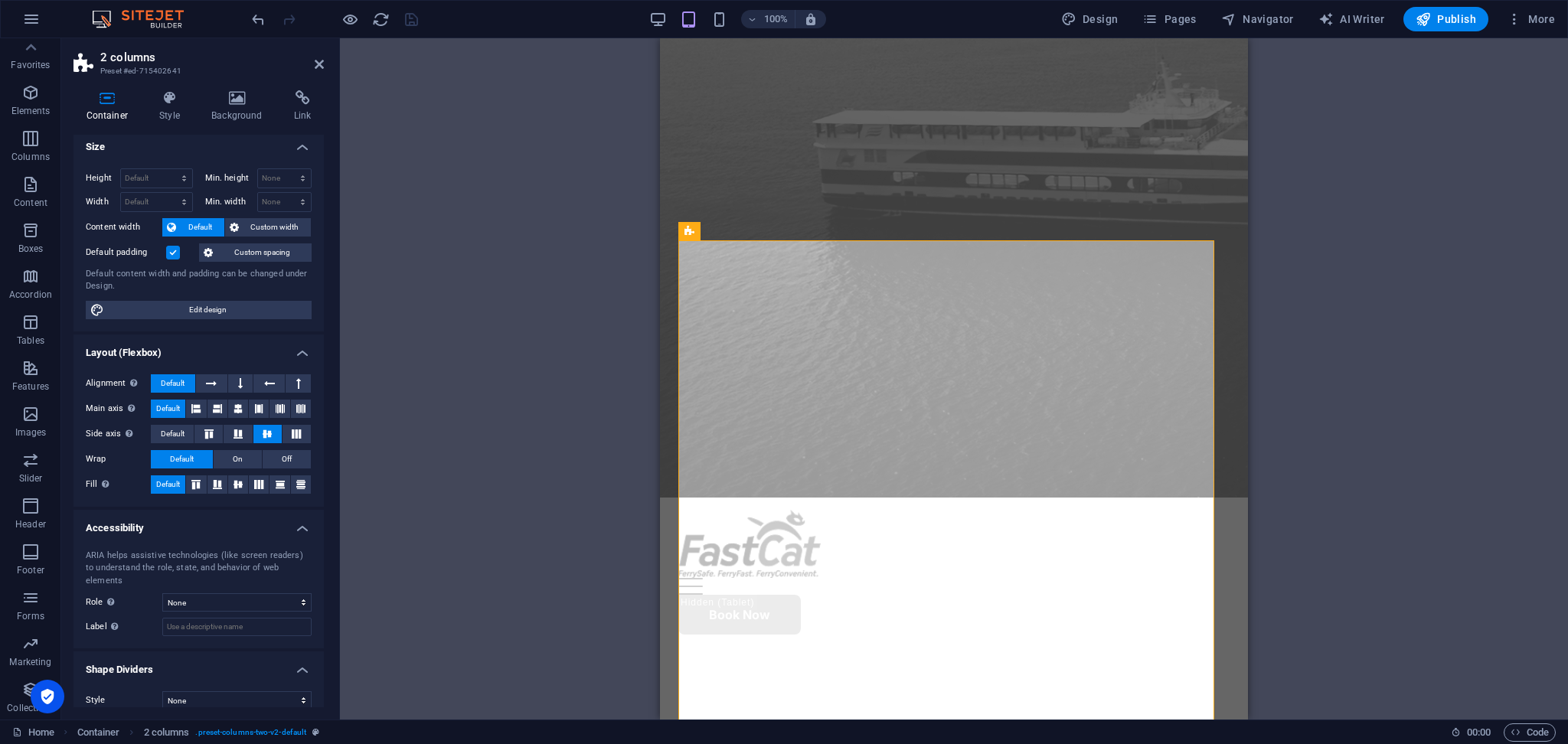 scroll, scrollTop: 7, scrollLeft: 0, axis: vertical 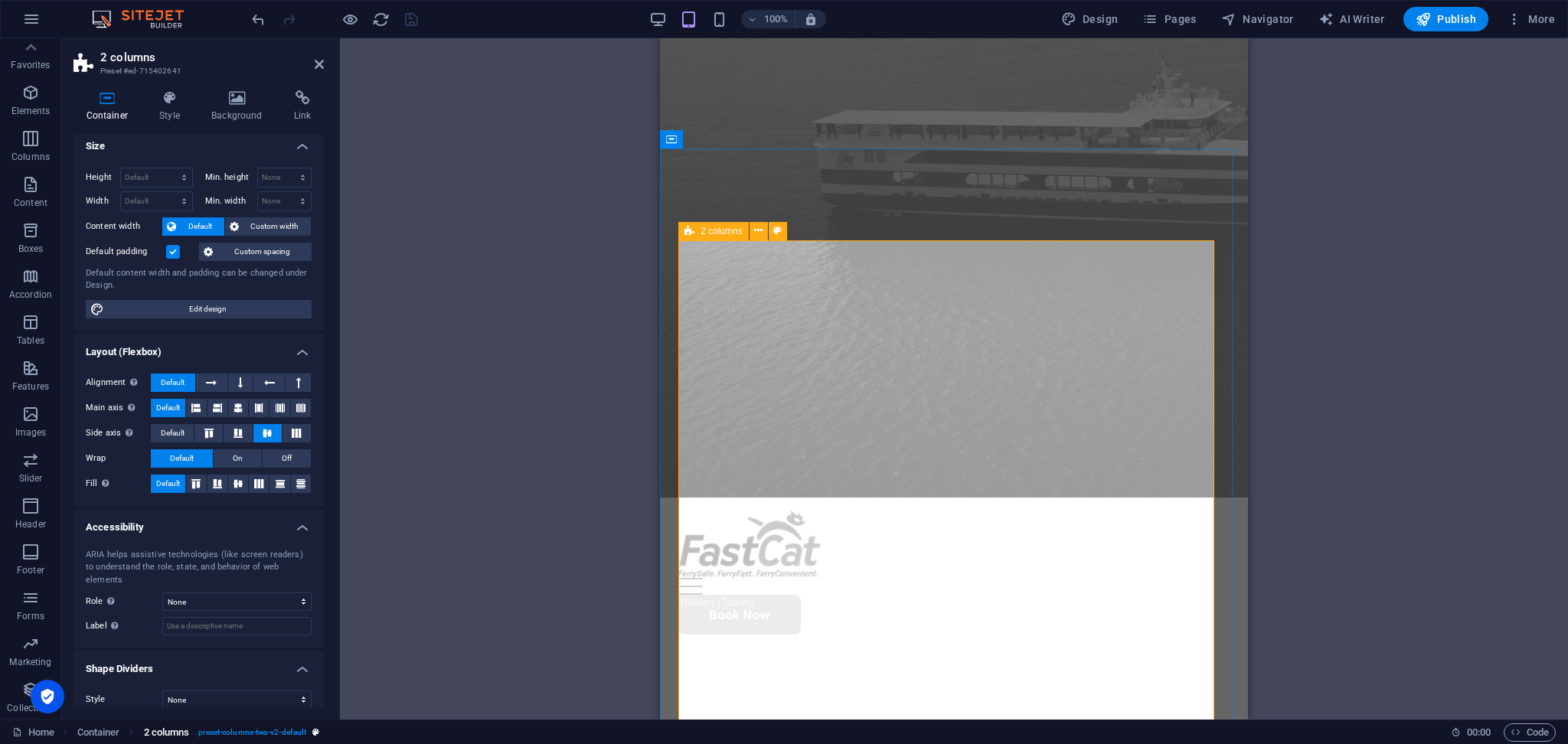 click on ". preset-columns-two-v2-default" at bounding box center [250, 733] 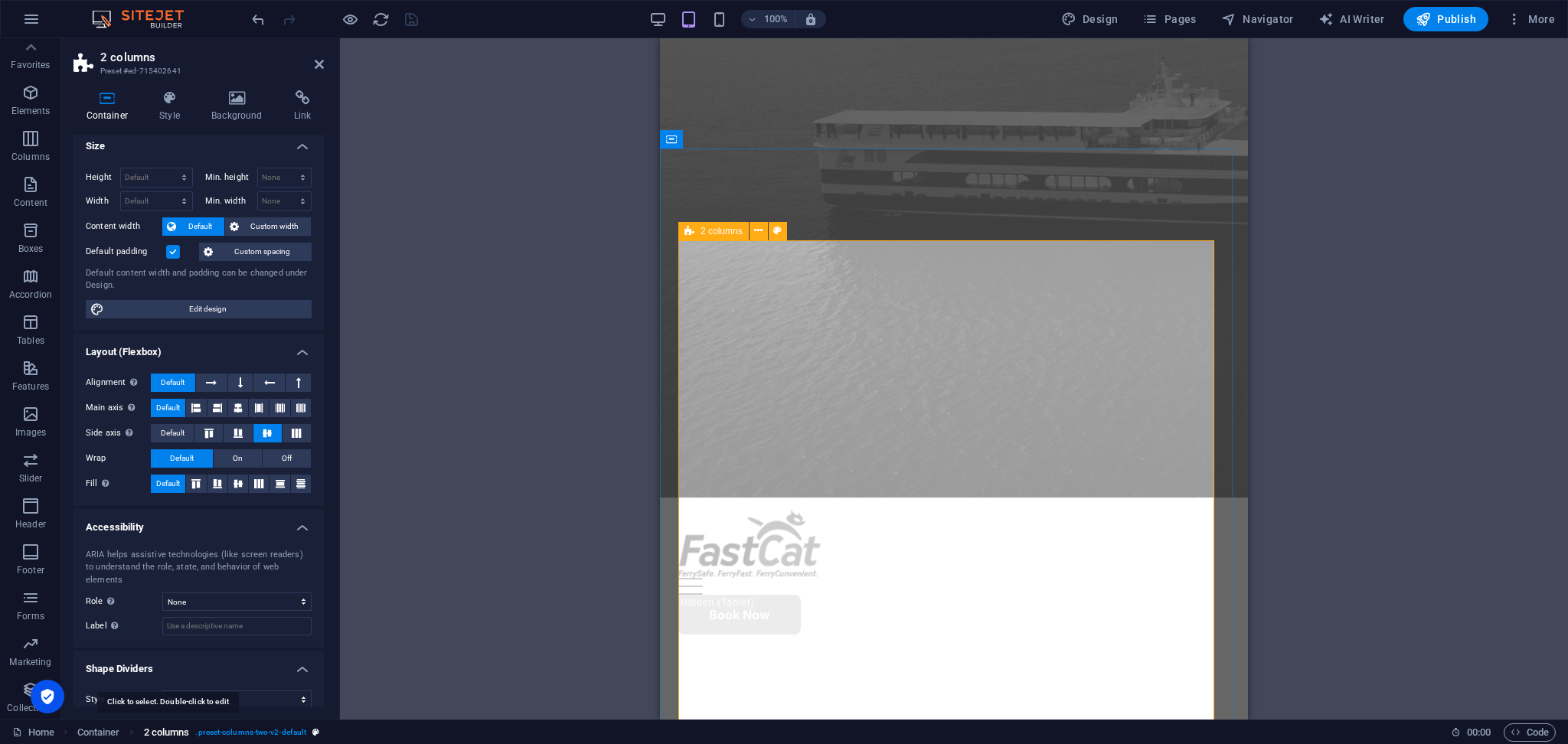 click on "2 columns" at bounding box center [167, 733] 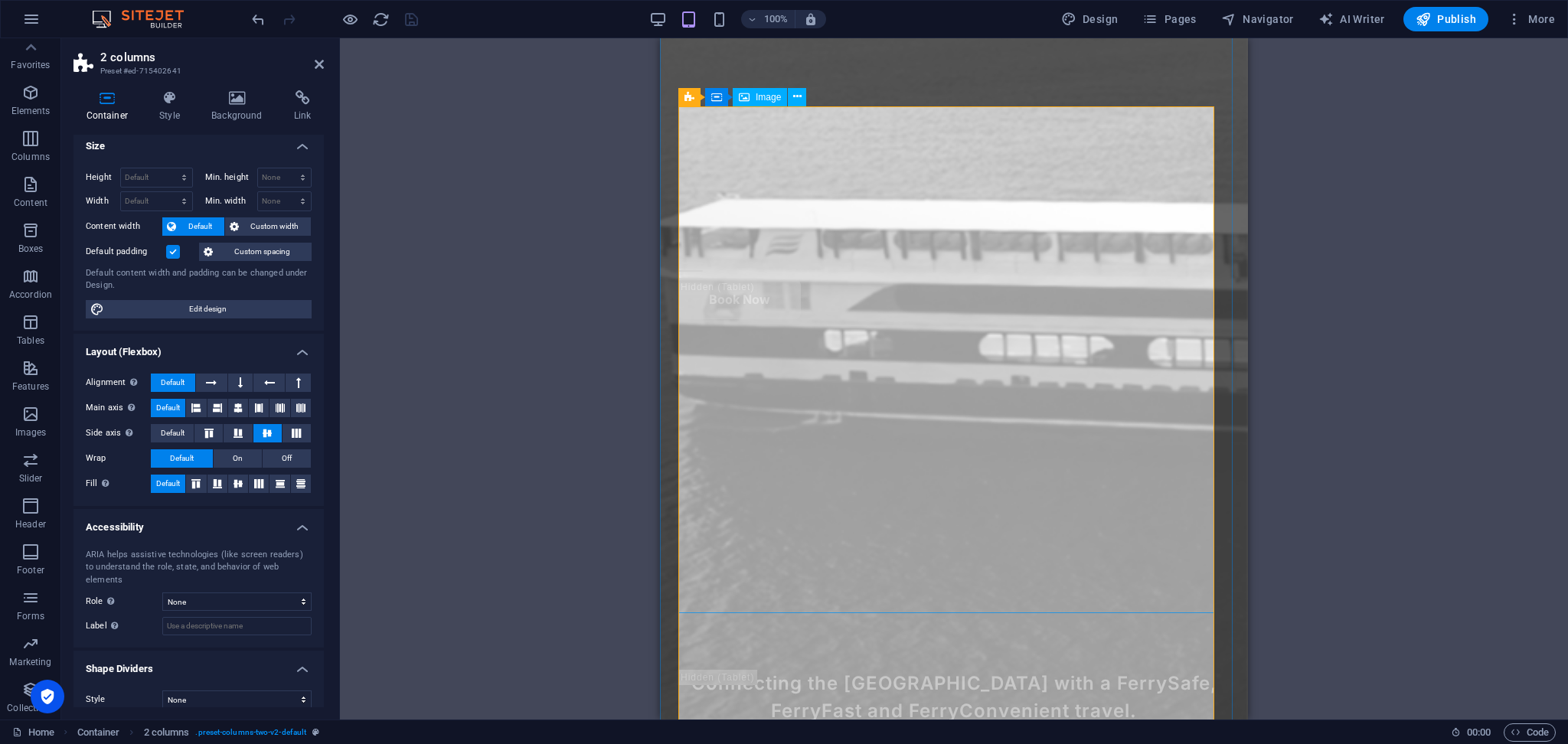 scroll, scrollTop: 1938, scrollLeft: 0, axis: vertical 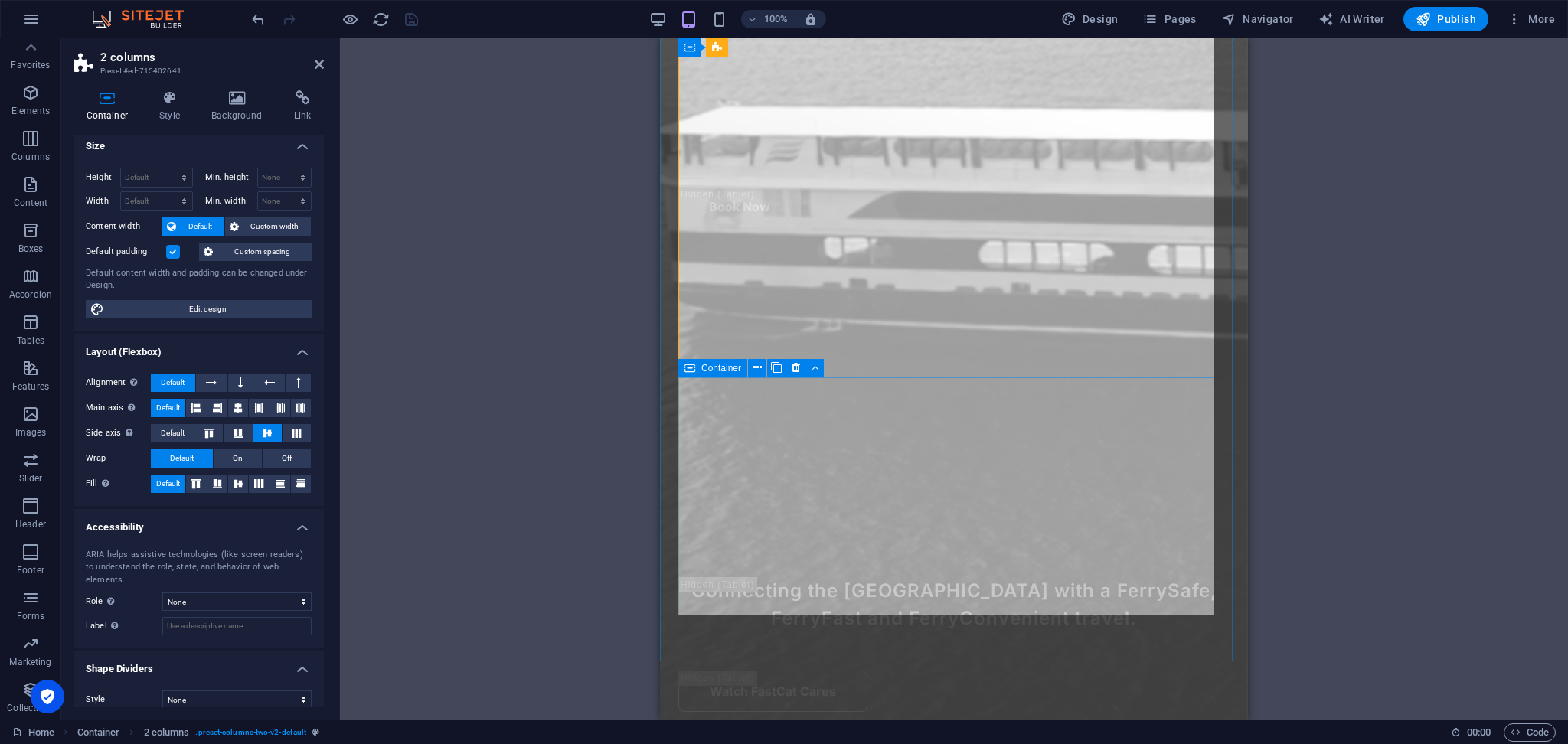 click at bounding box center (690, 368) 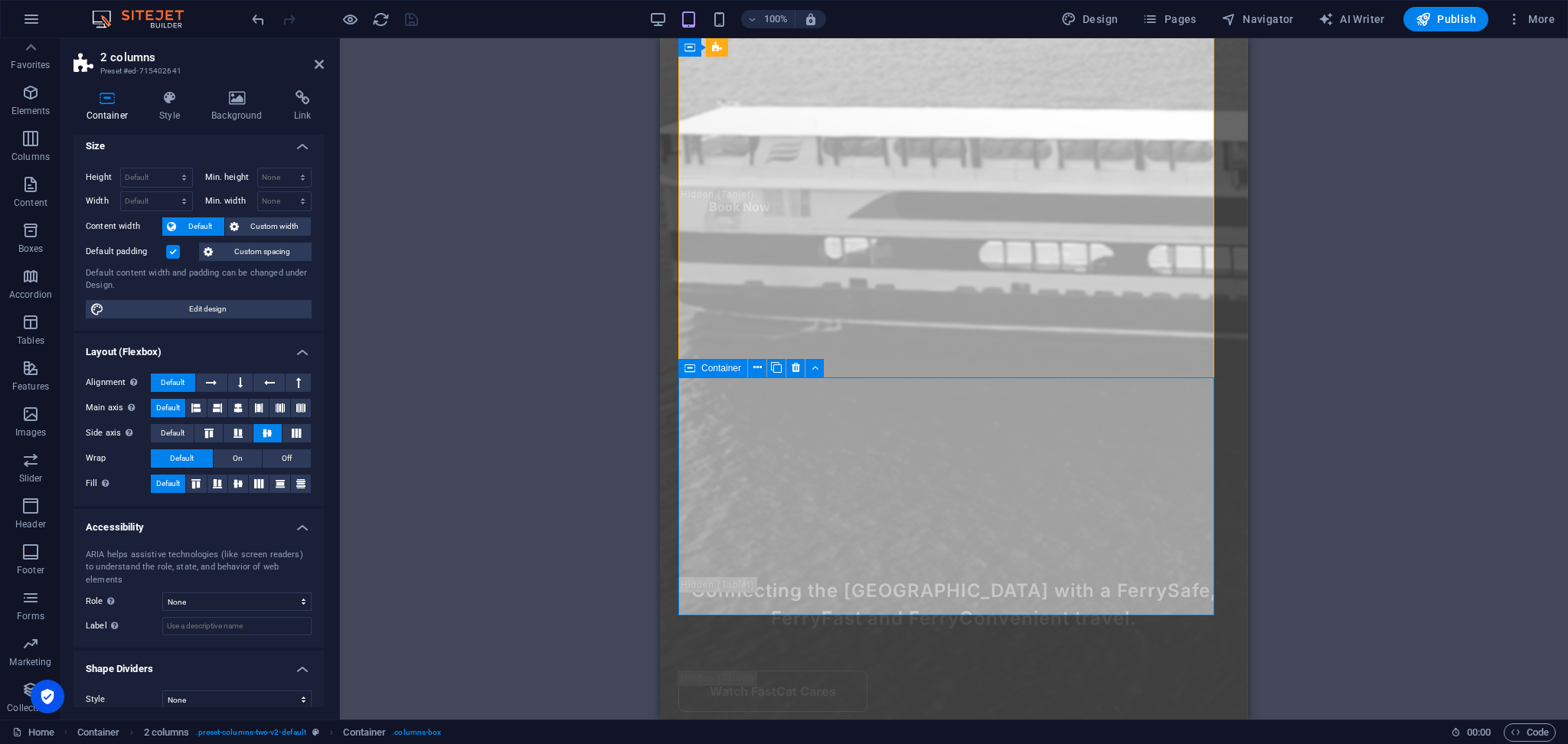 click at bounding box center (690, 368) 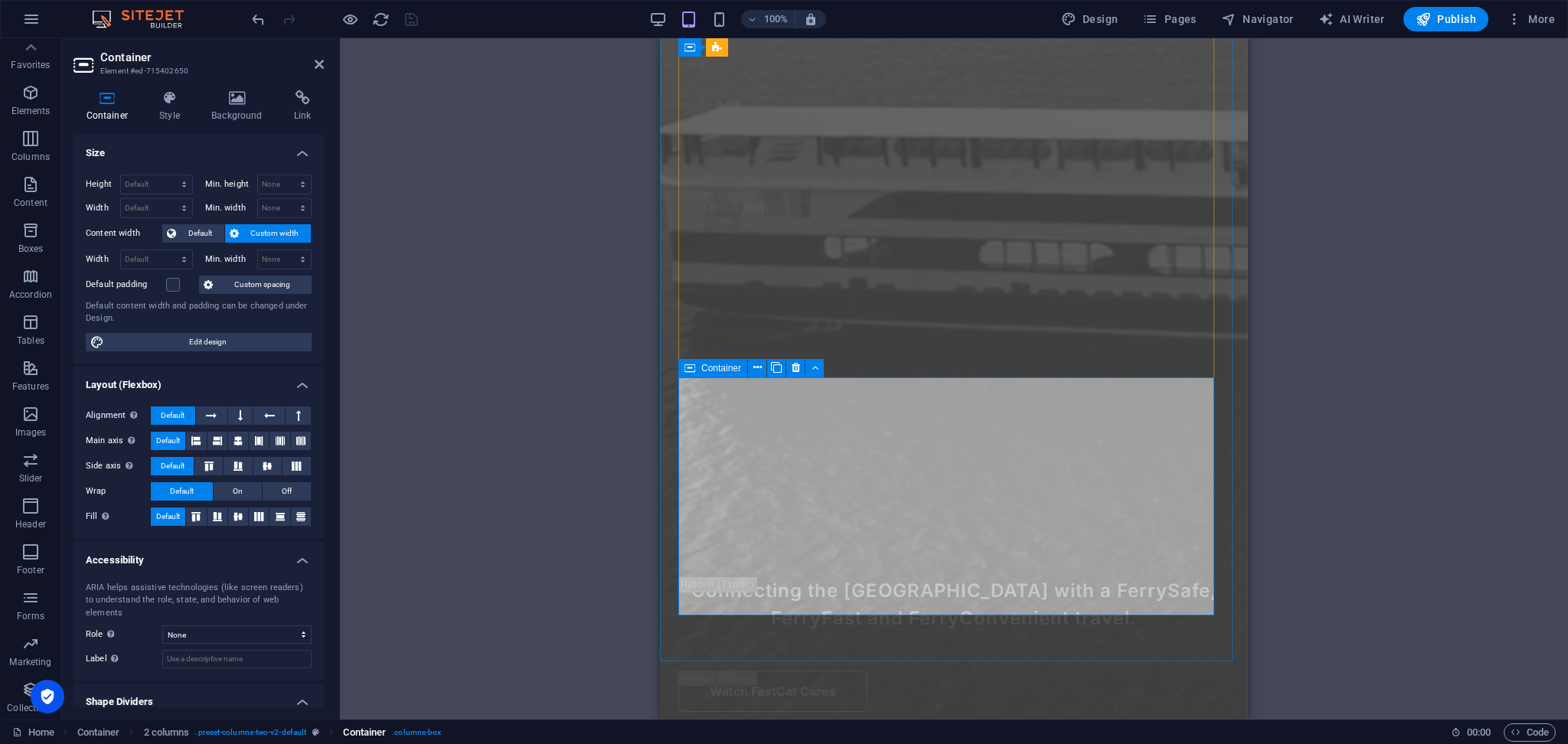 click on ". columns-box" at bounding box center (416, 733) 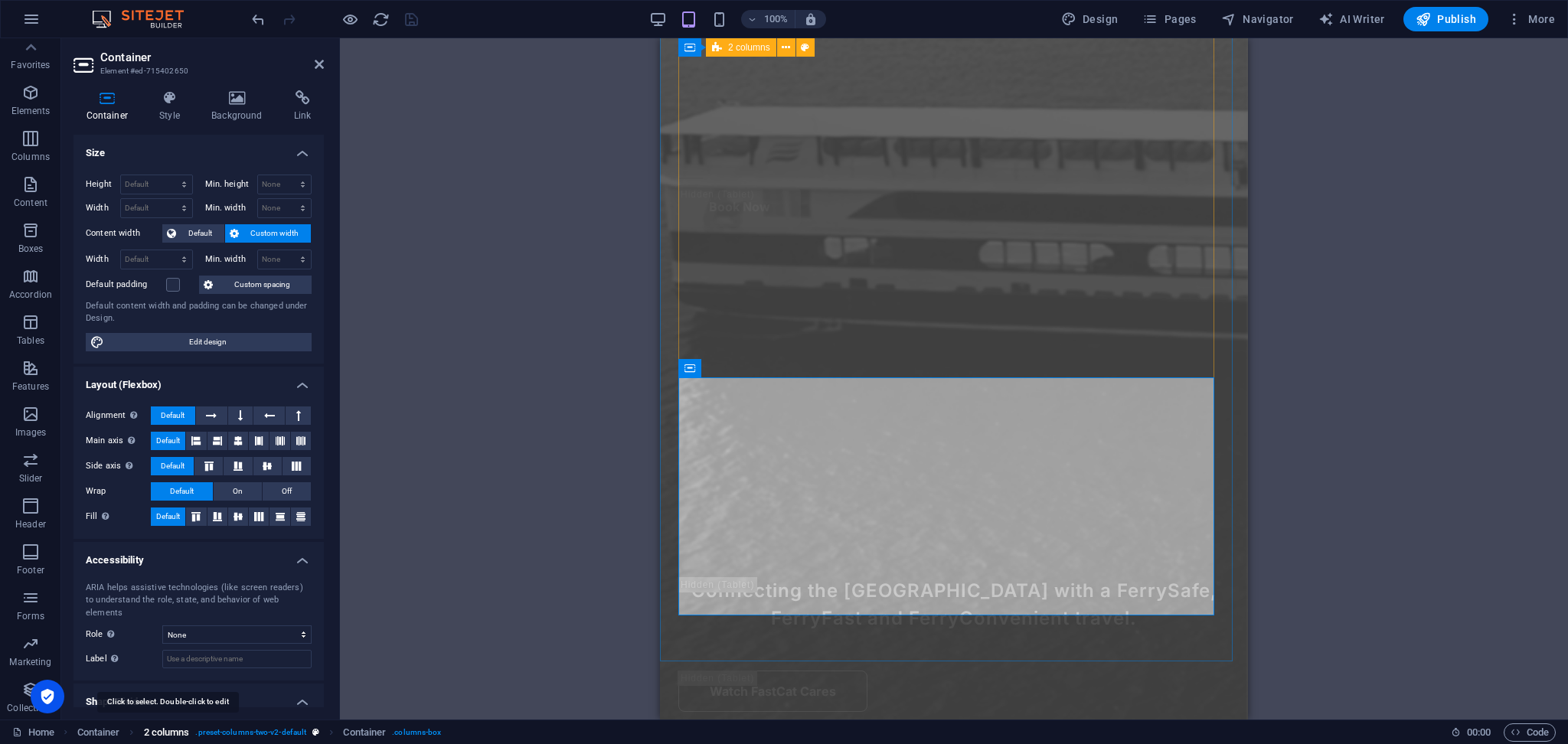 click on "2 columns" at bounding box center [167, 733] 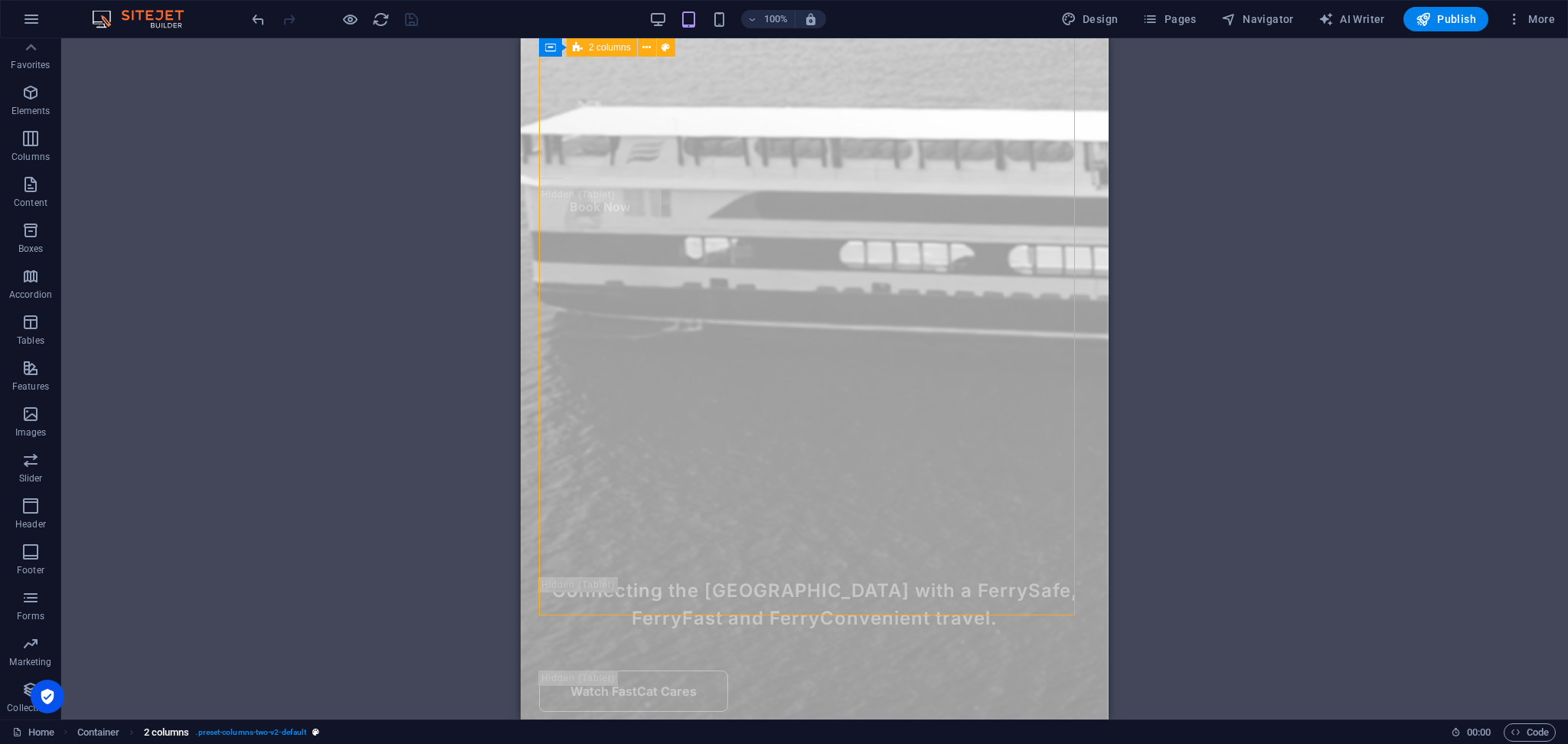 click on ". preset-columns-two-v2-default" at bounding box center (250, 733) 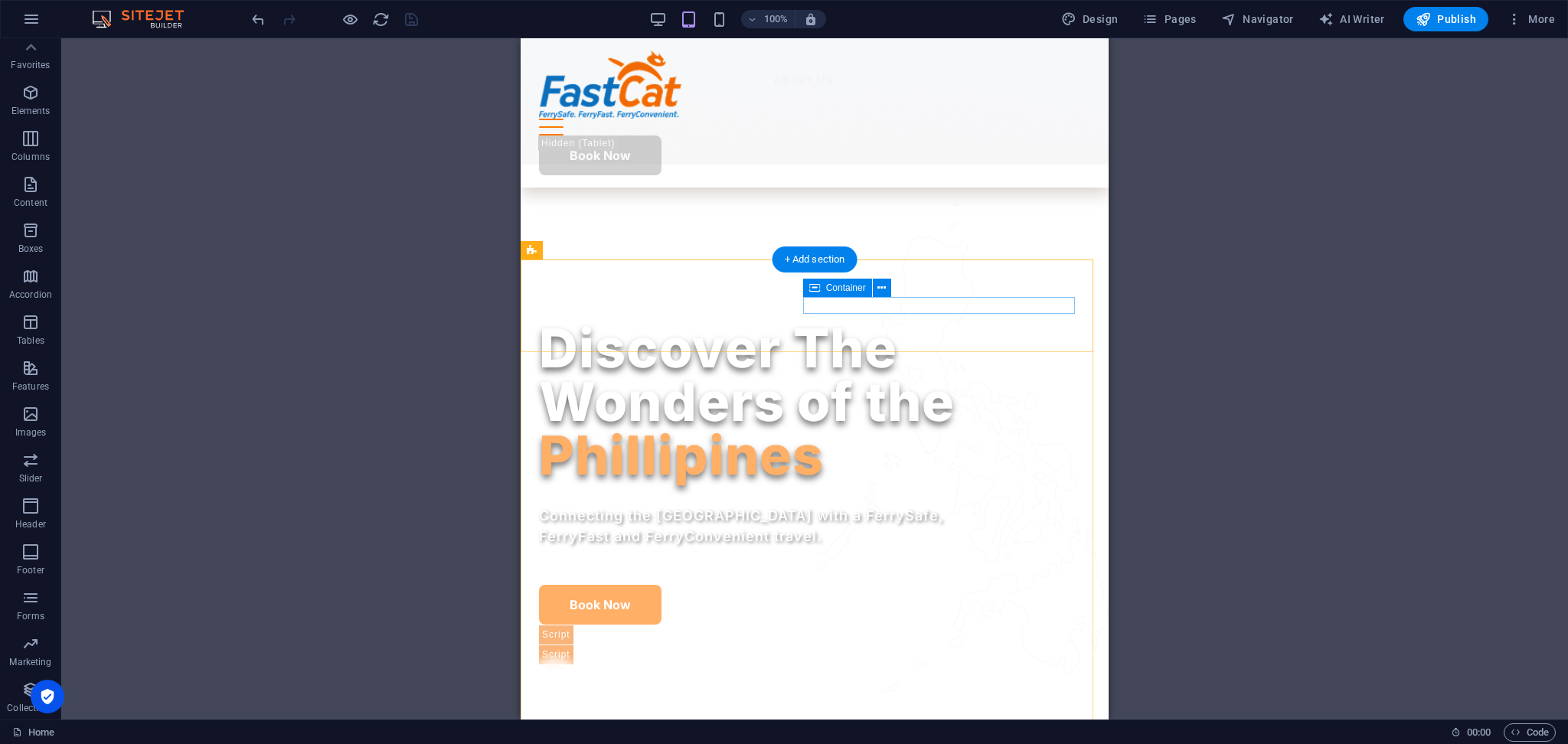 scroll, scrollTop: 292, scrollLeft: 0, axis: vertical 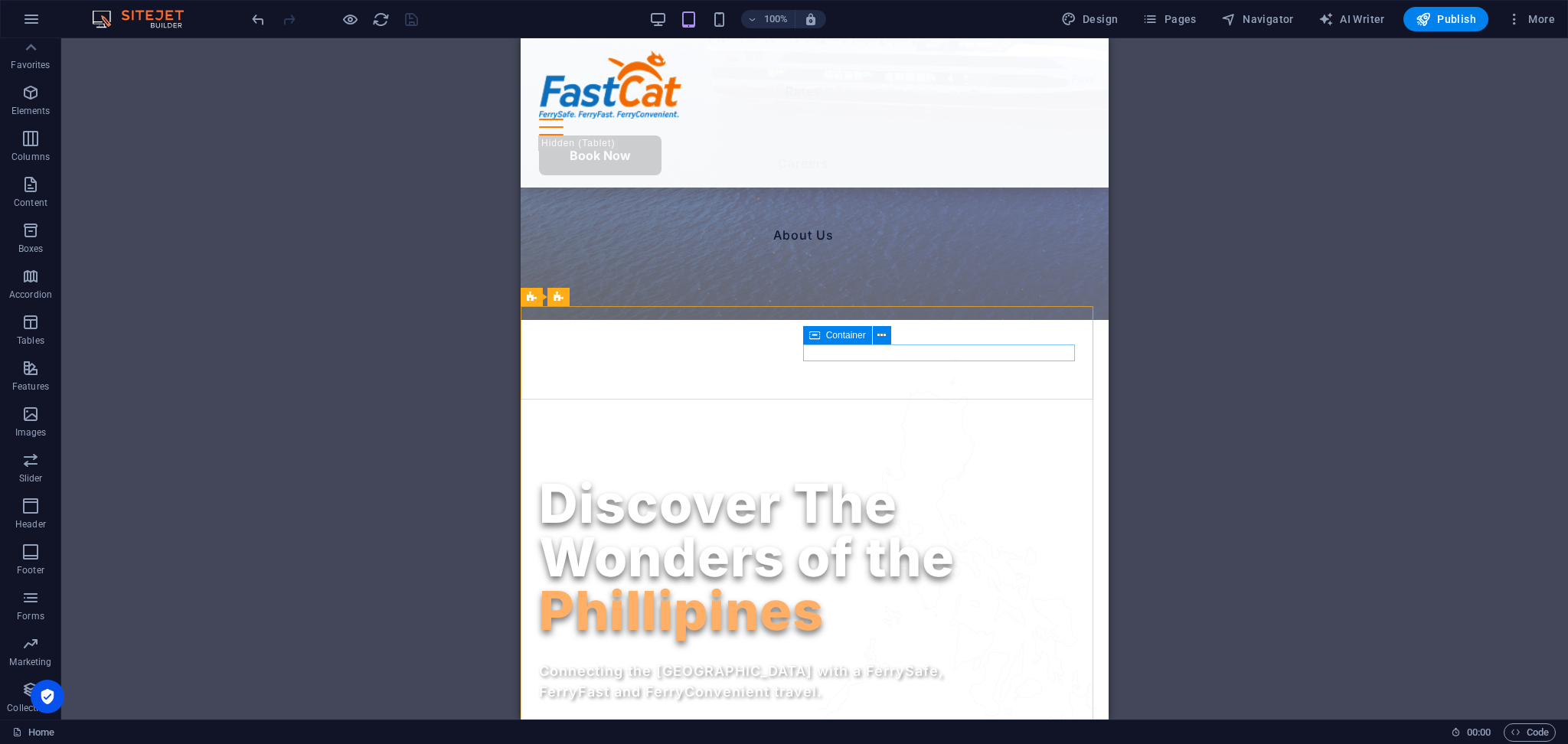 click on "Container" at bounding box center [846, 335] 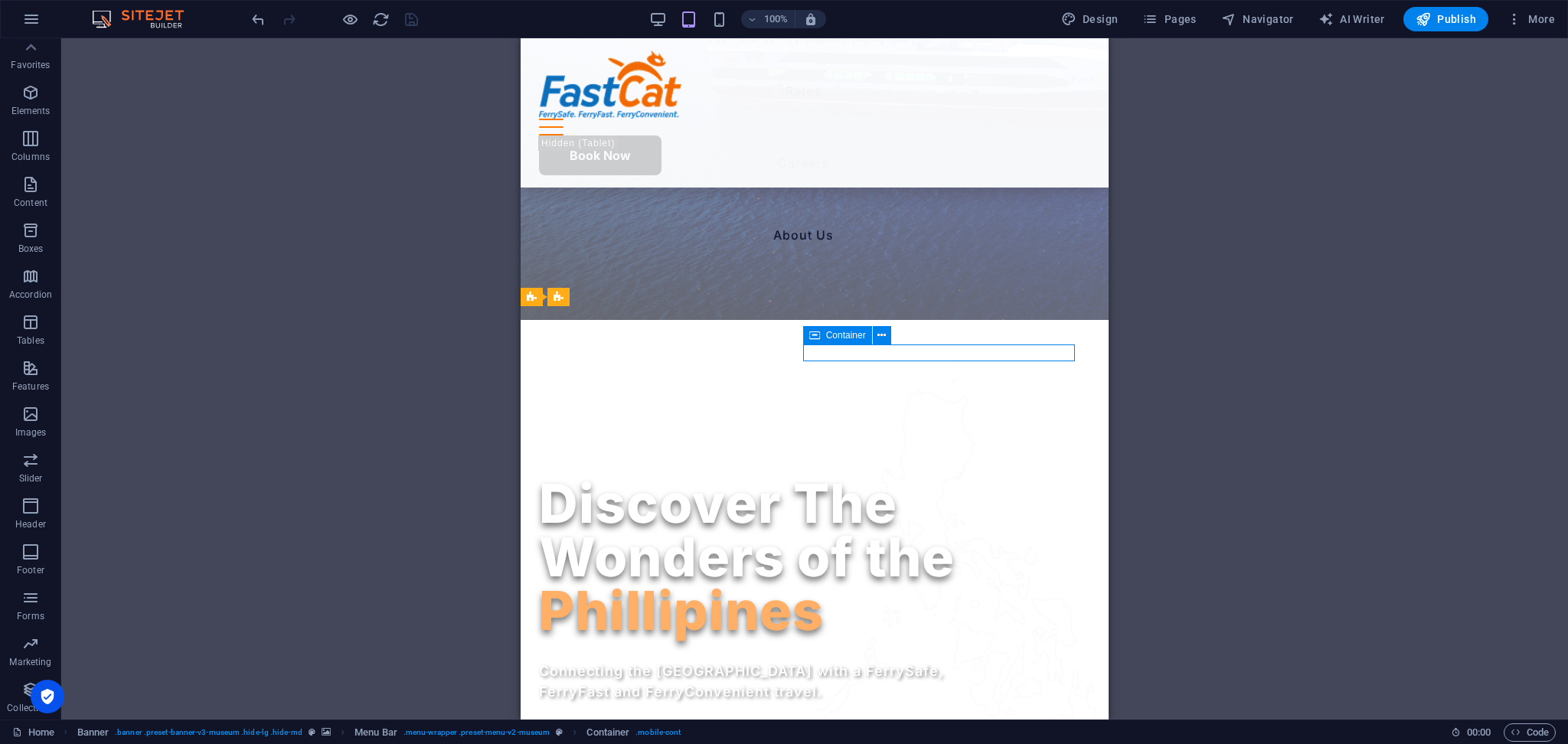 click on "Container" at bounding box center [846, 335] 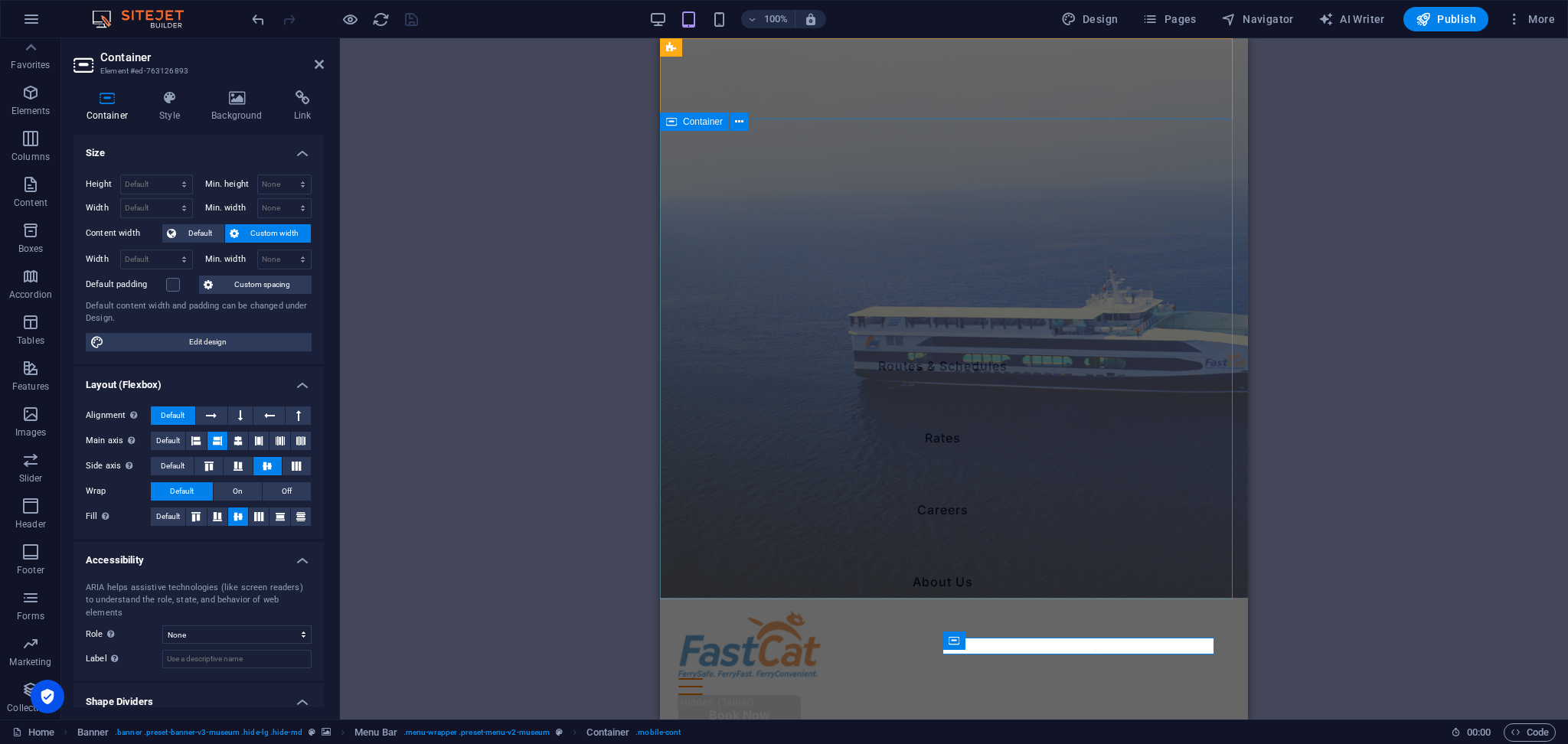 scroll, scrollTop: 0, scrollLeft: 0, axis: both 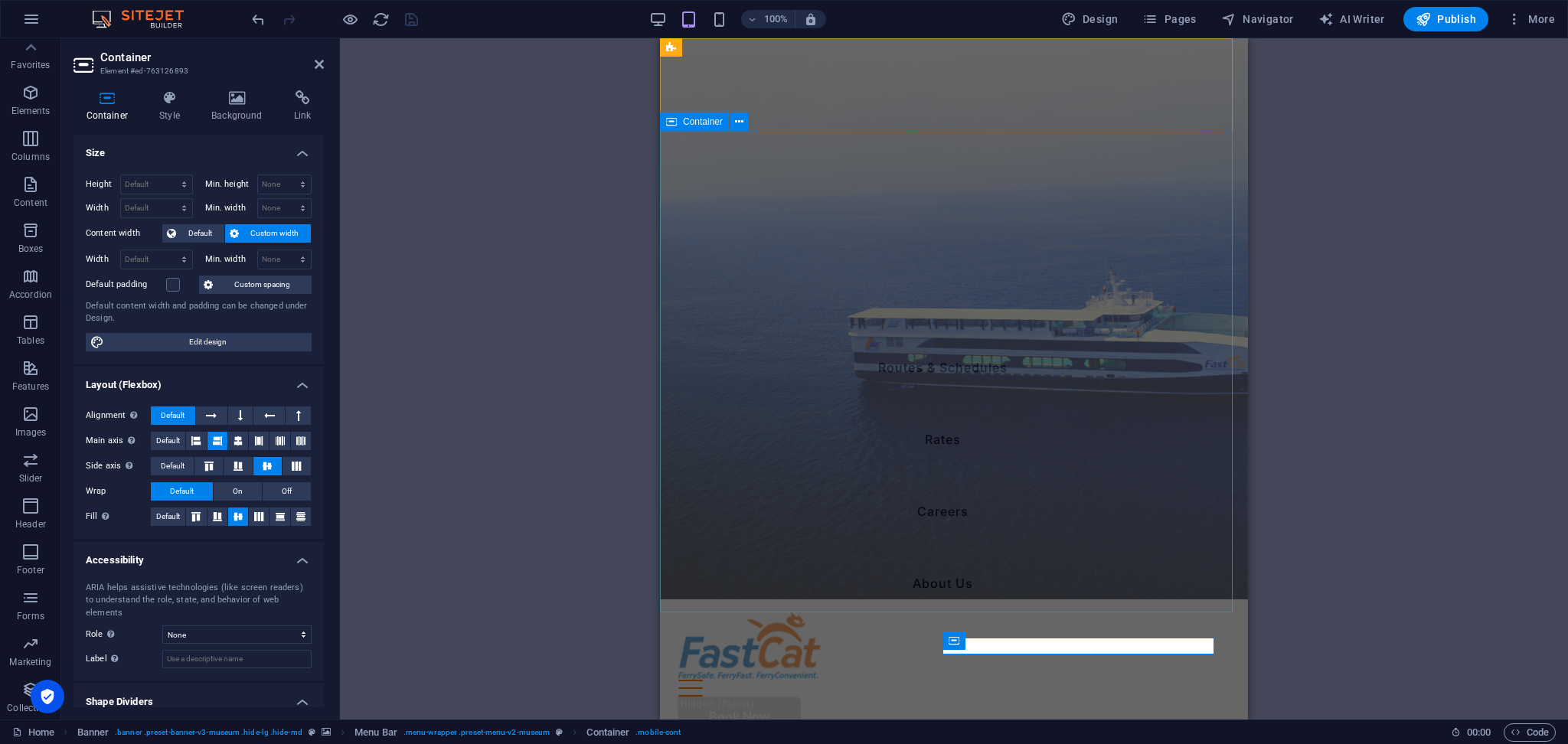 click on "Discover The  Wonders of the Phillipines Connecting the [GEOGRAPHIC_DATA] with a FerrySafe, FerryFast and FerryConvenient travel. Book Now
Watch FastCat Cares" at bounding box center [954, 1009] 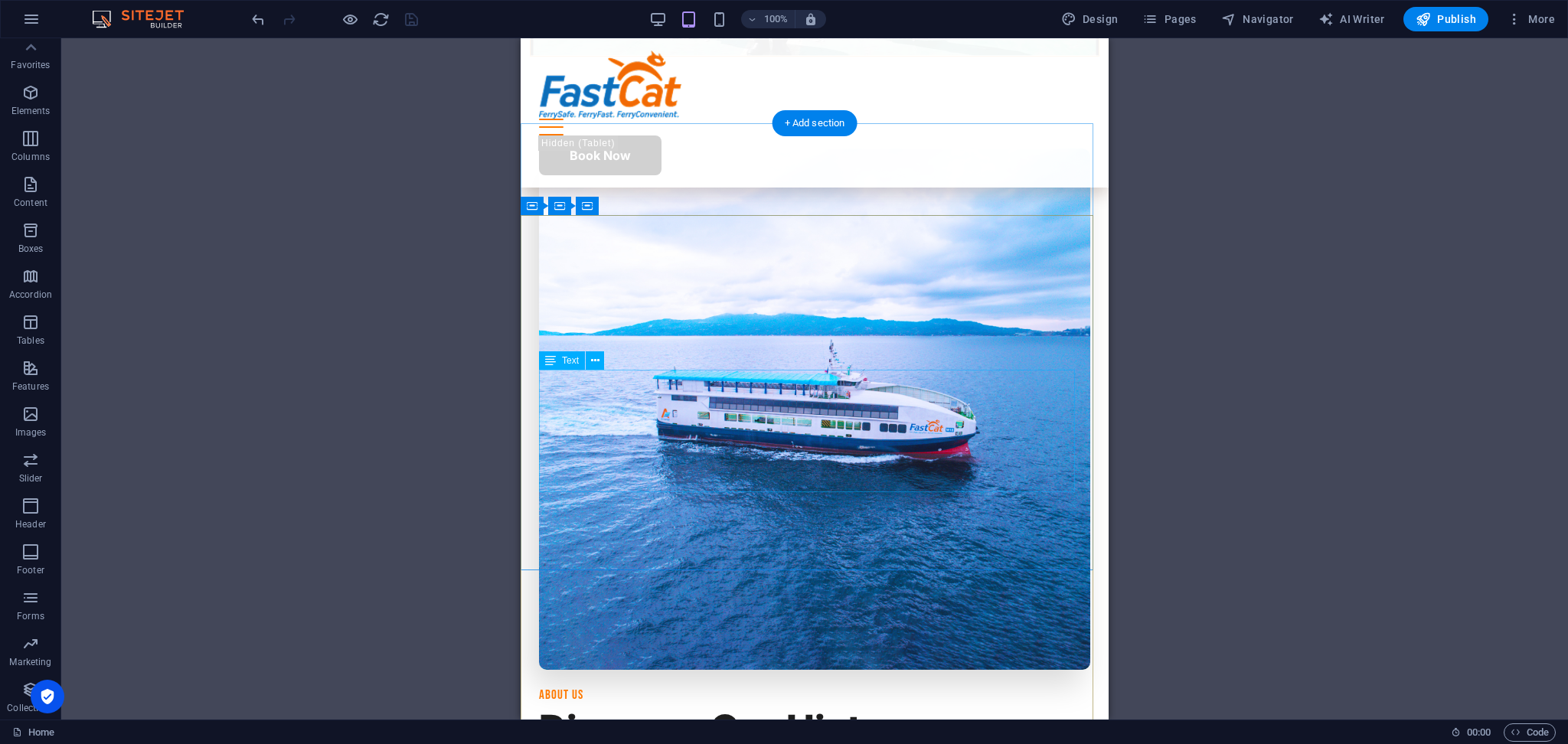 scroll, scrollTop: 2959, scrollLeft: 0, axis: vertical 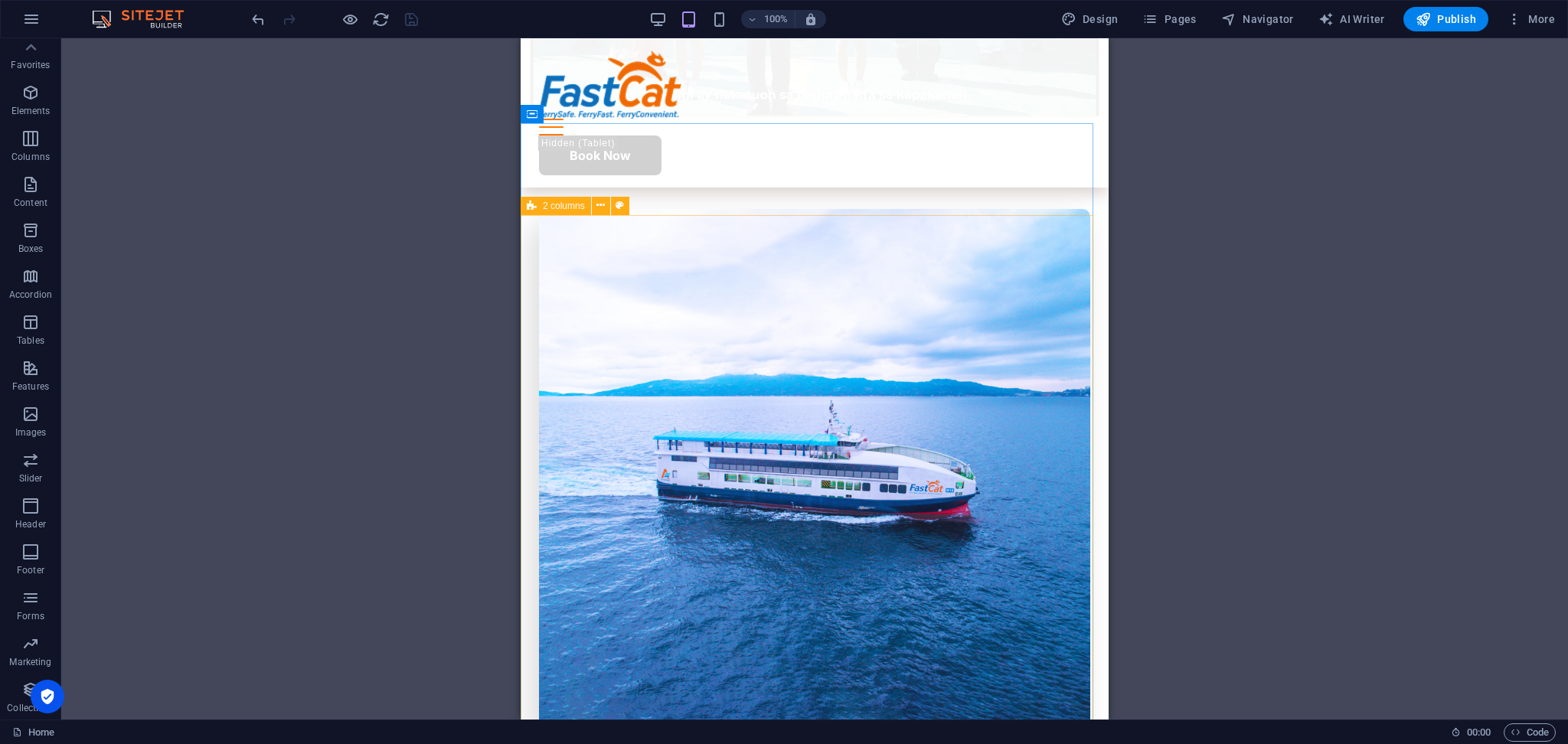 click on "2 columns" at bounding box center (556, 206) 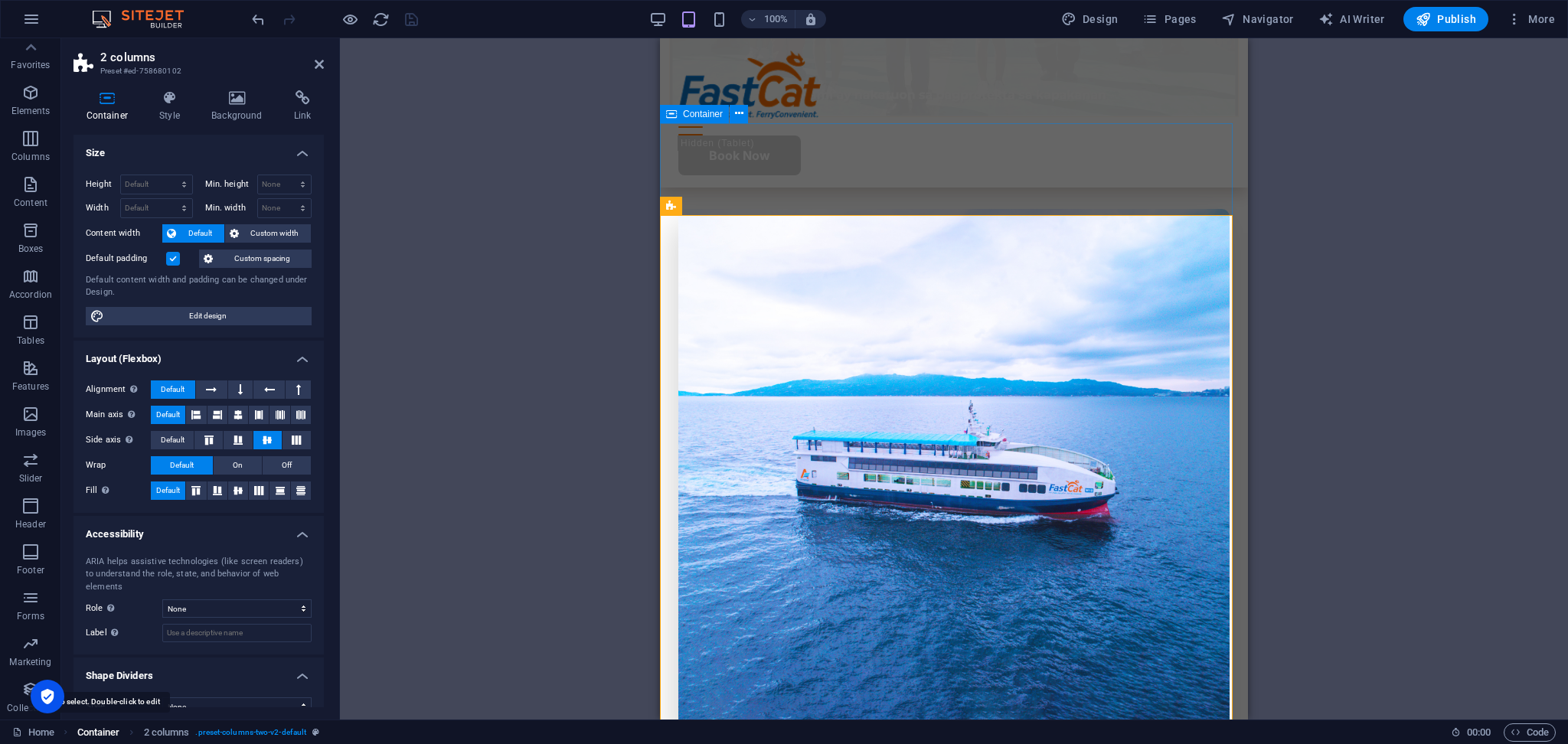 click on "Container" at bounding box center [99, 733] 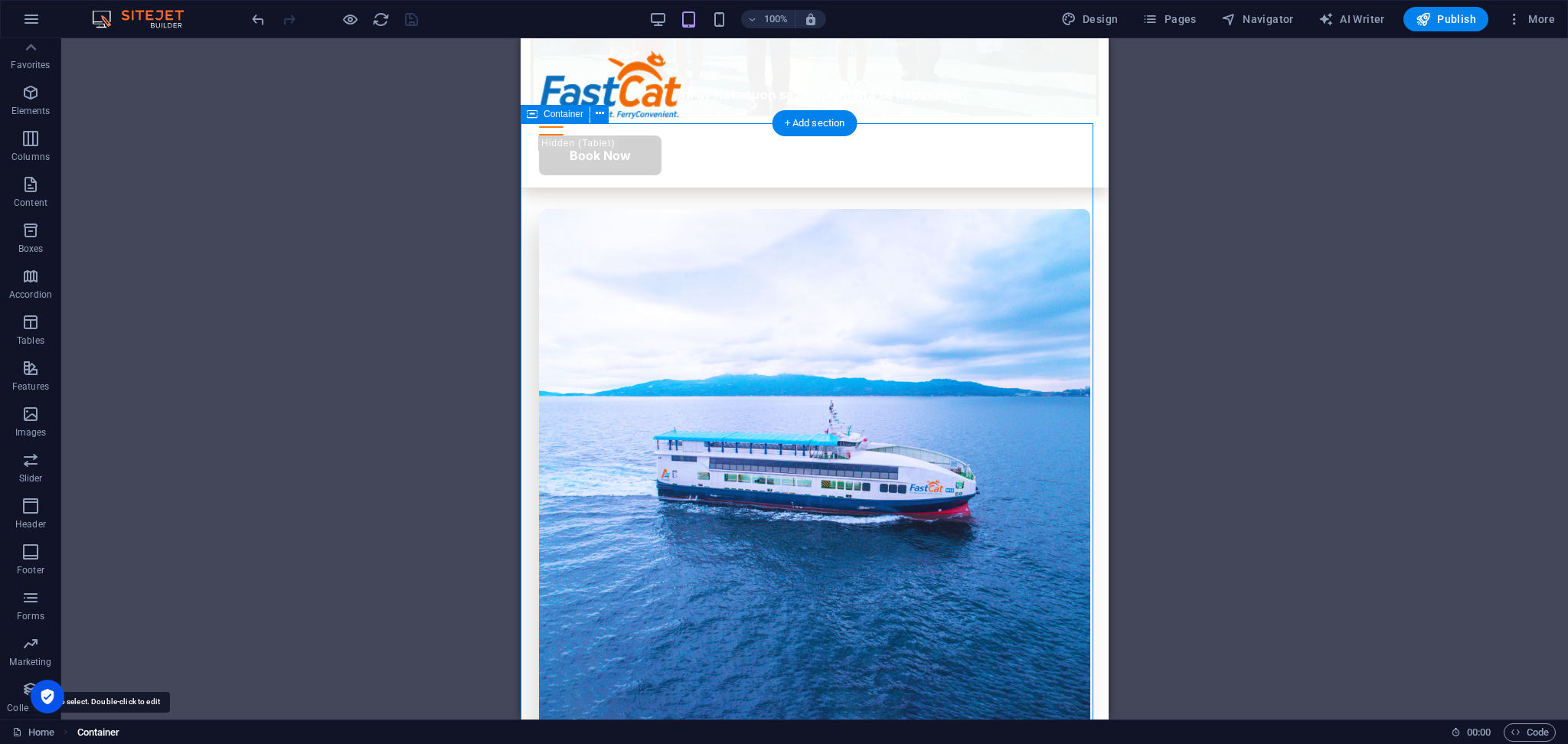 click on "Container" at bounding box center [99, 733] 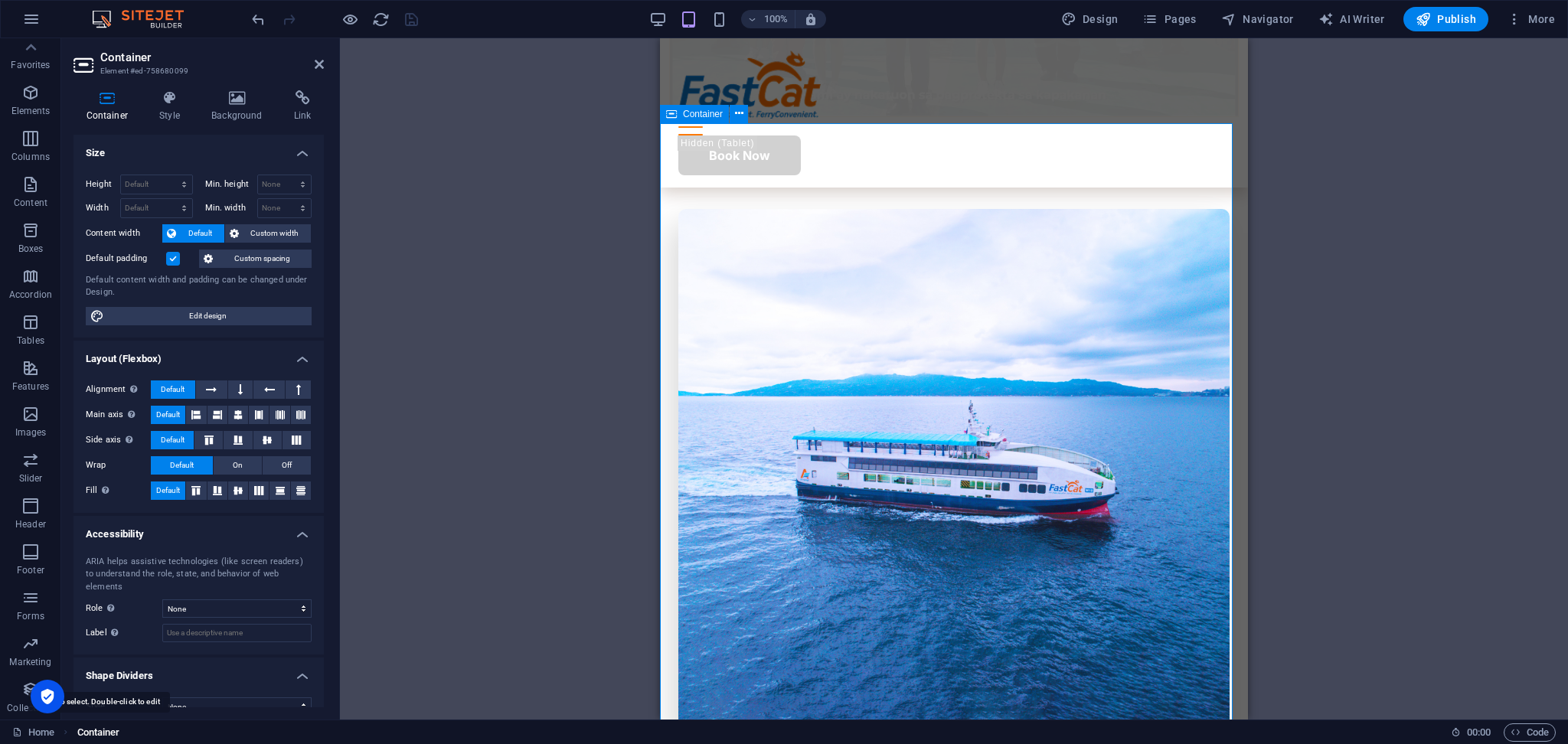 click on "Container" at bounding box center [99, 733] 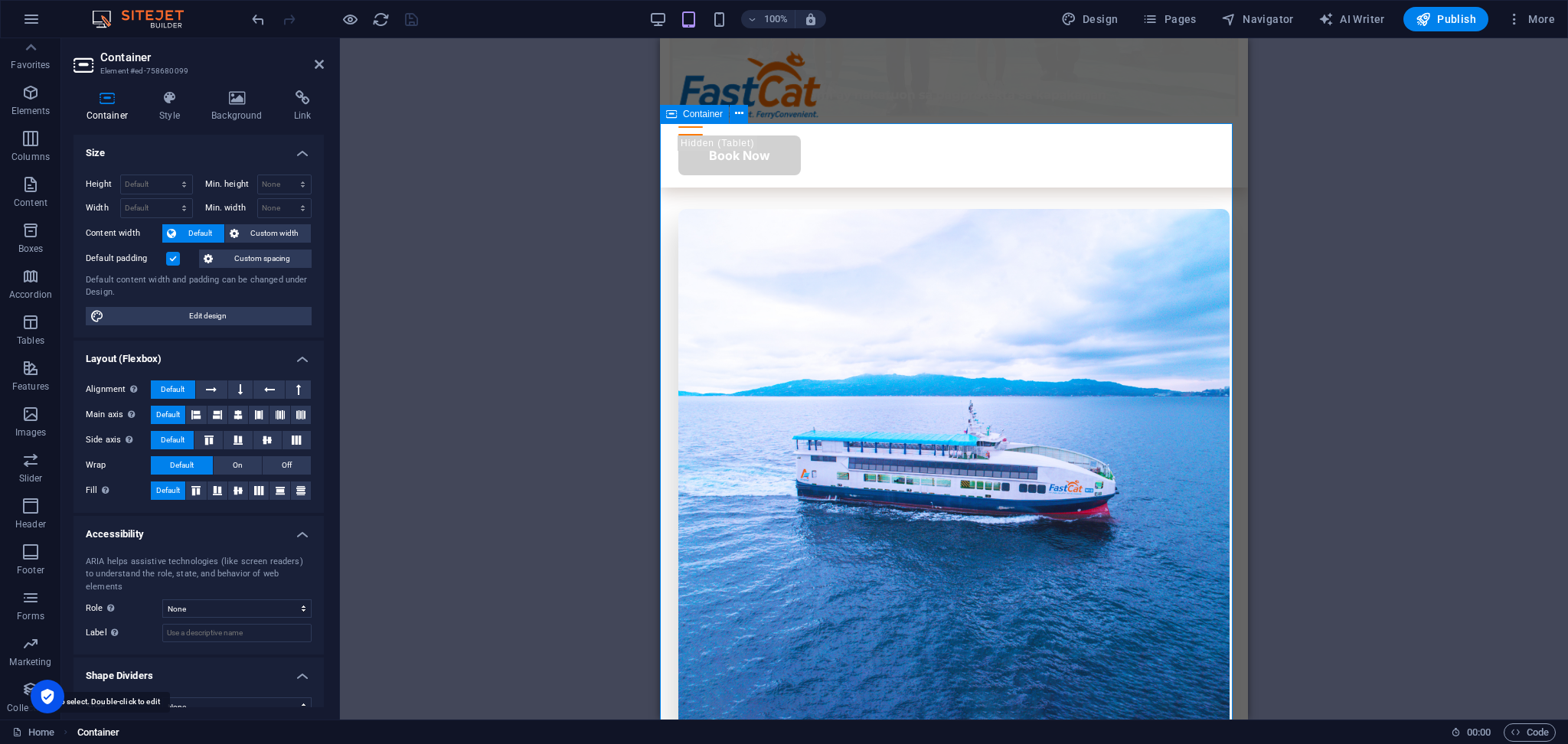 click on "Container" at bounding box center [99, 733] 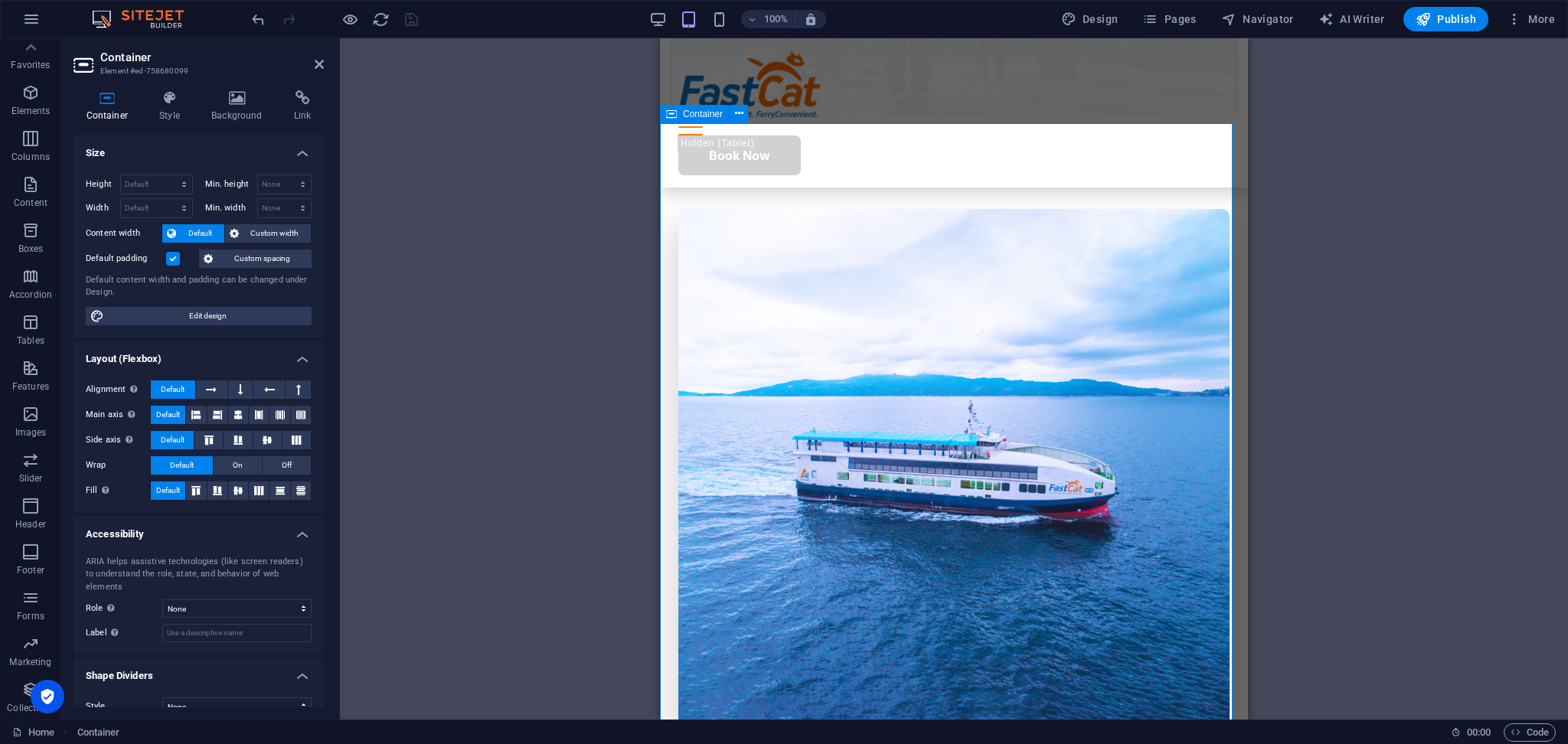 click on "Container" at bounding box center [694, 114] 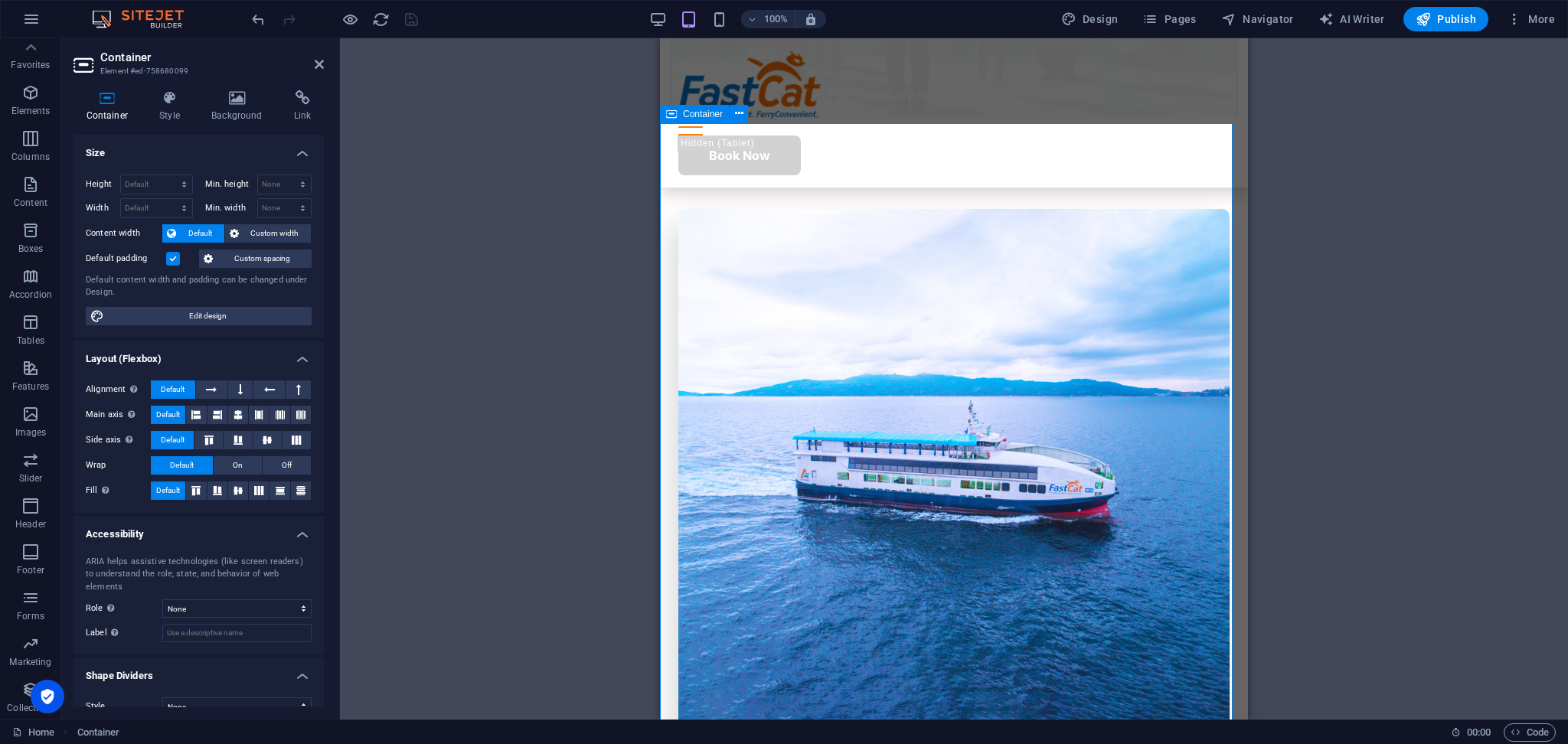 click on "Container" at bounding box center (694, 114) 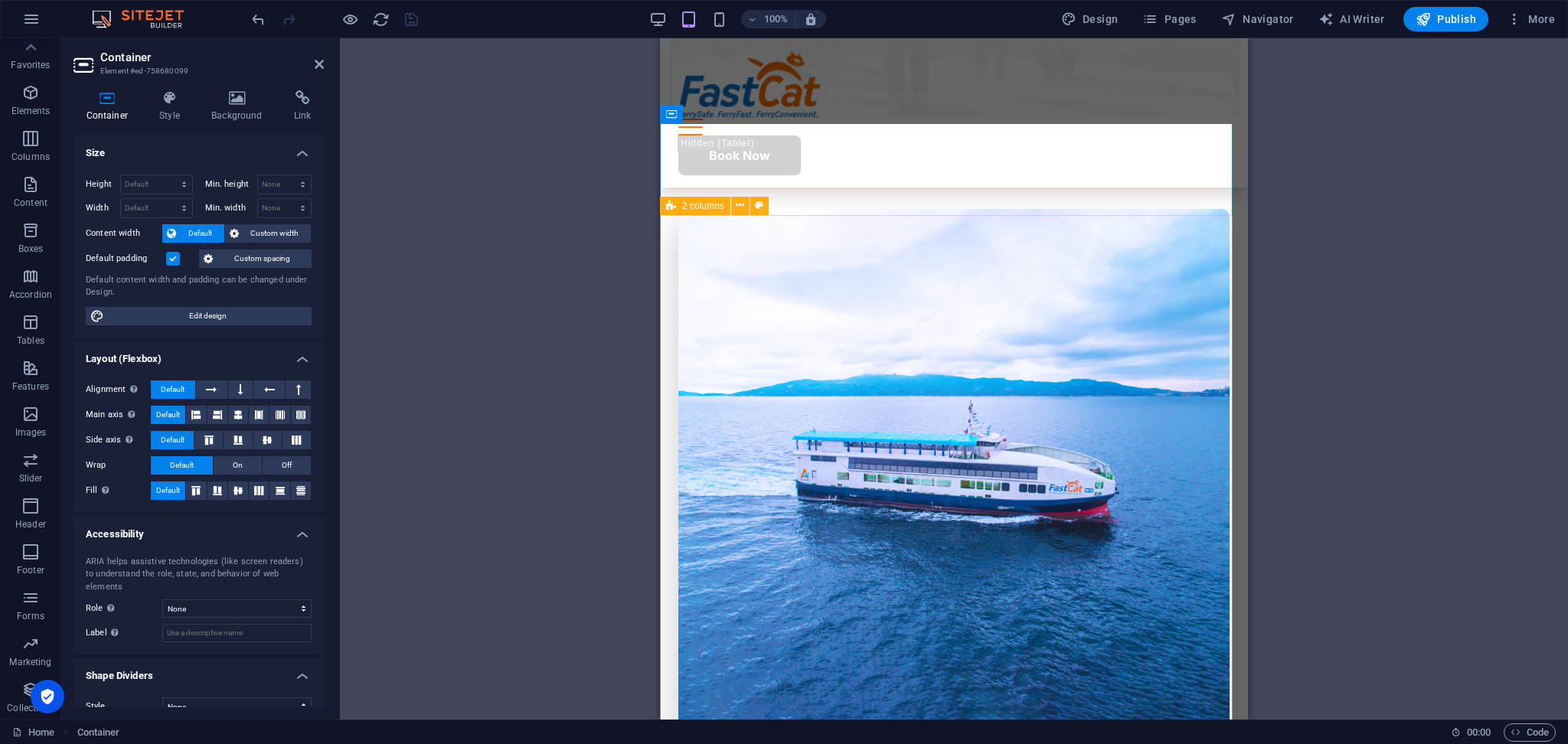 click at bounding box center [671, 206] 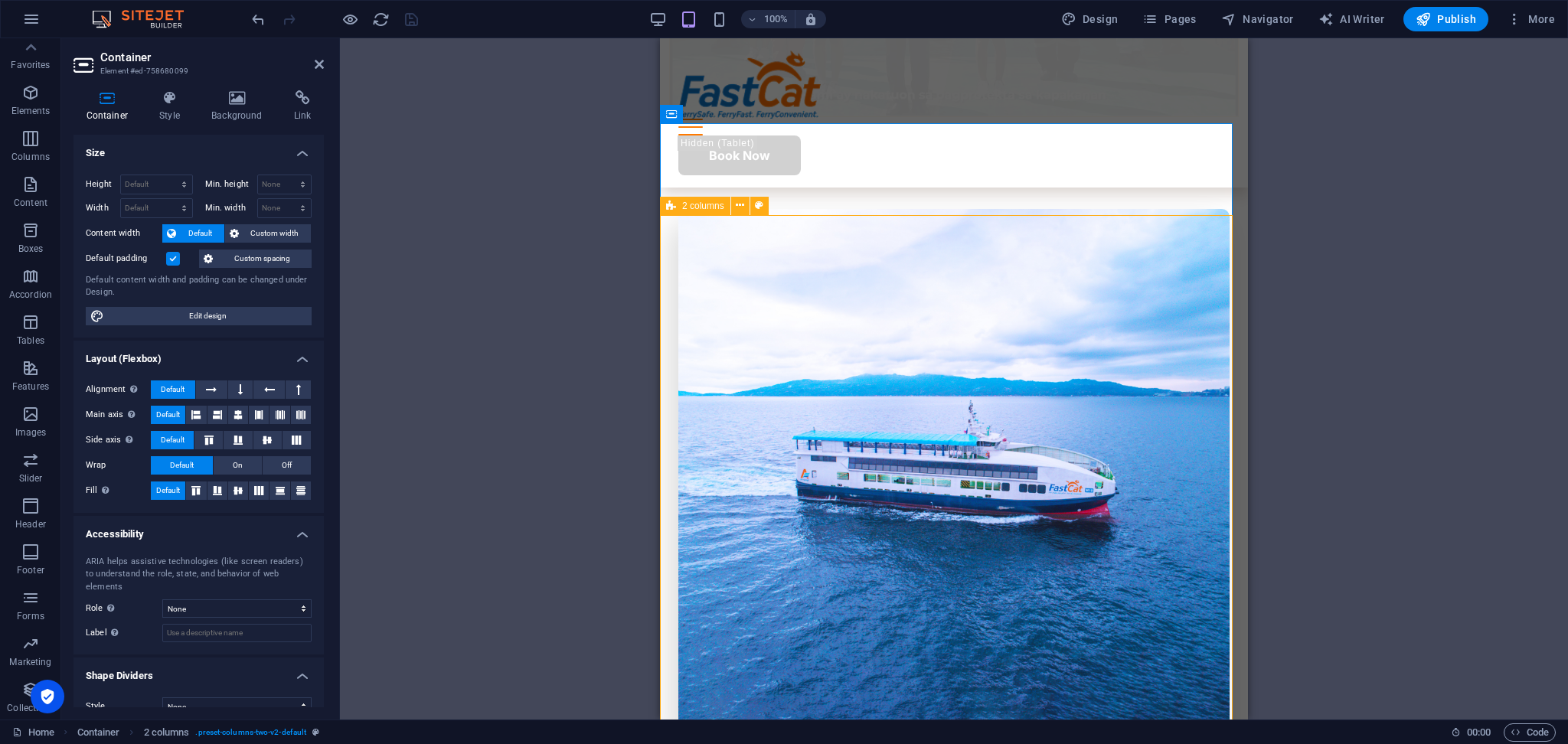 click at bounding box center (671, 206) 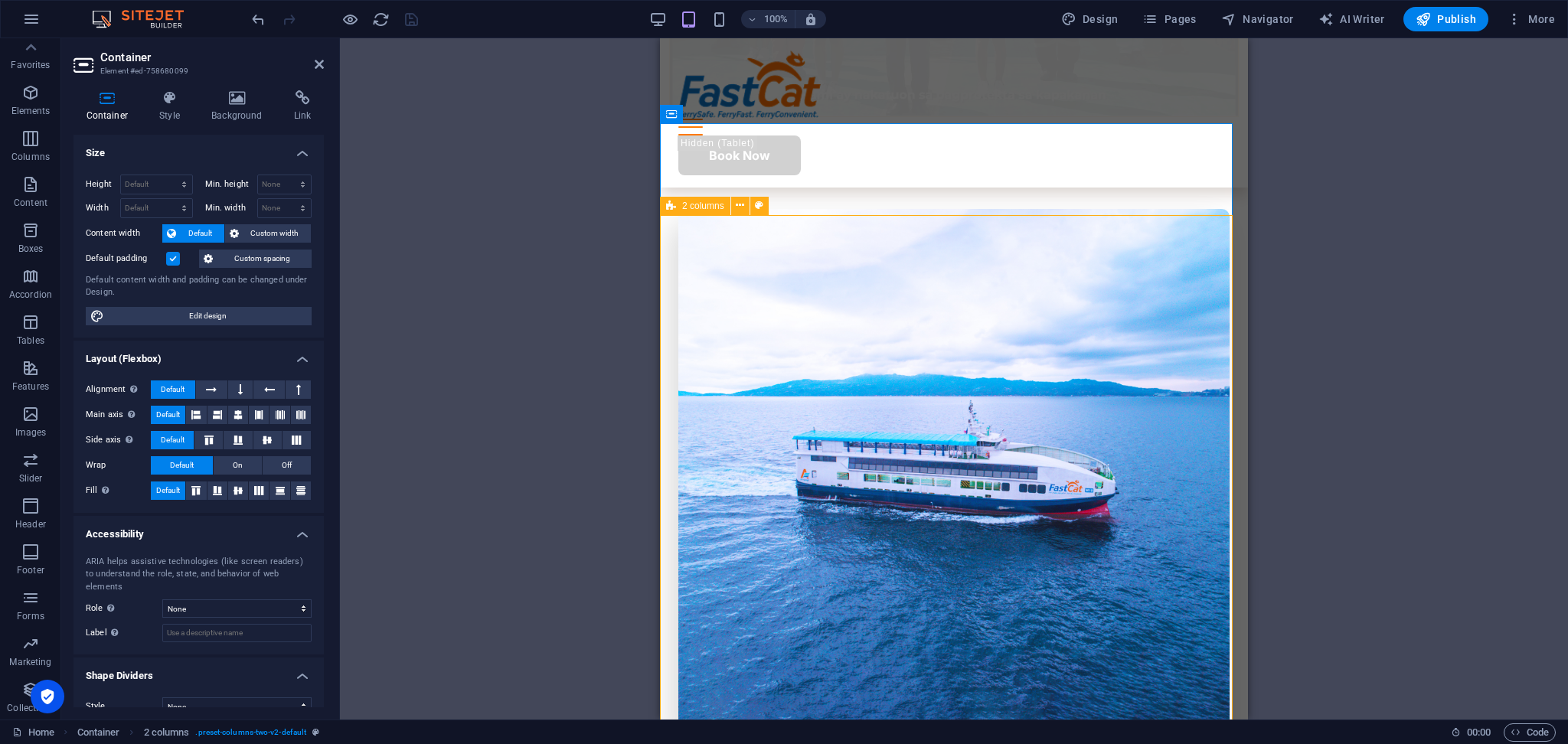 select on "px" 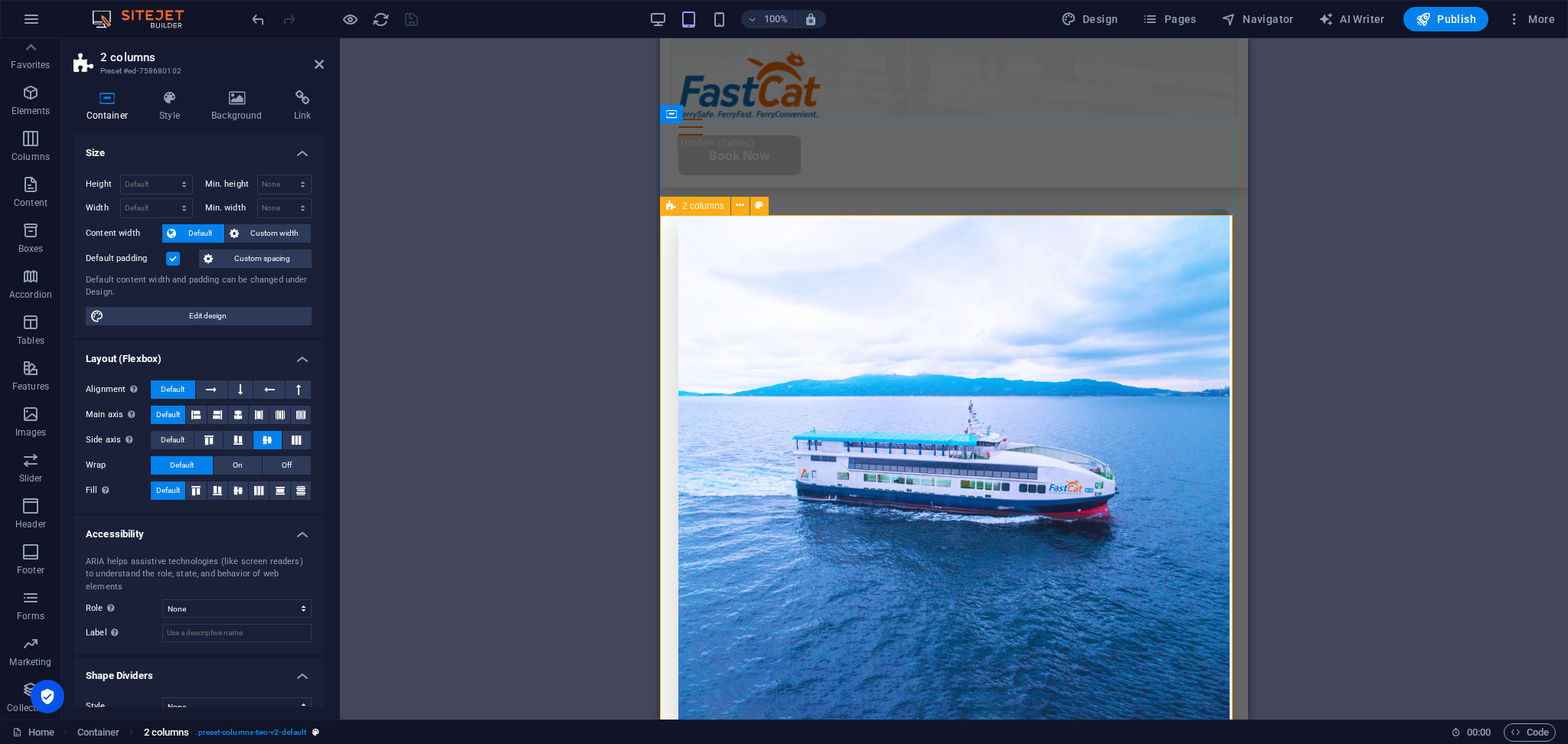 click on ". preset-columns-two-v2-default" at bounding box center [250, 733] 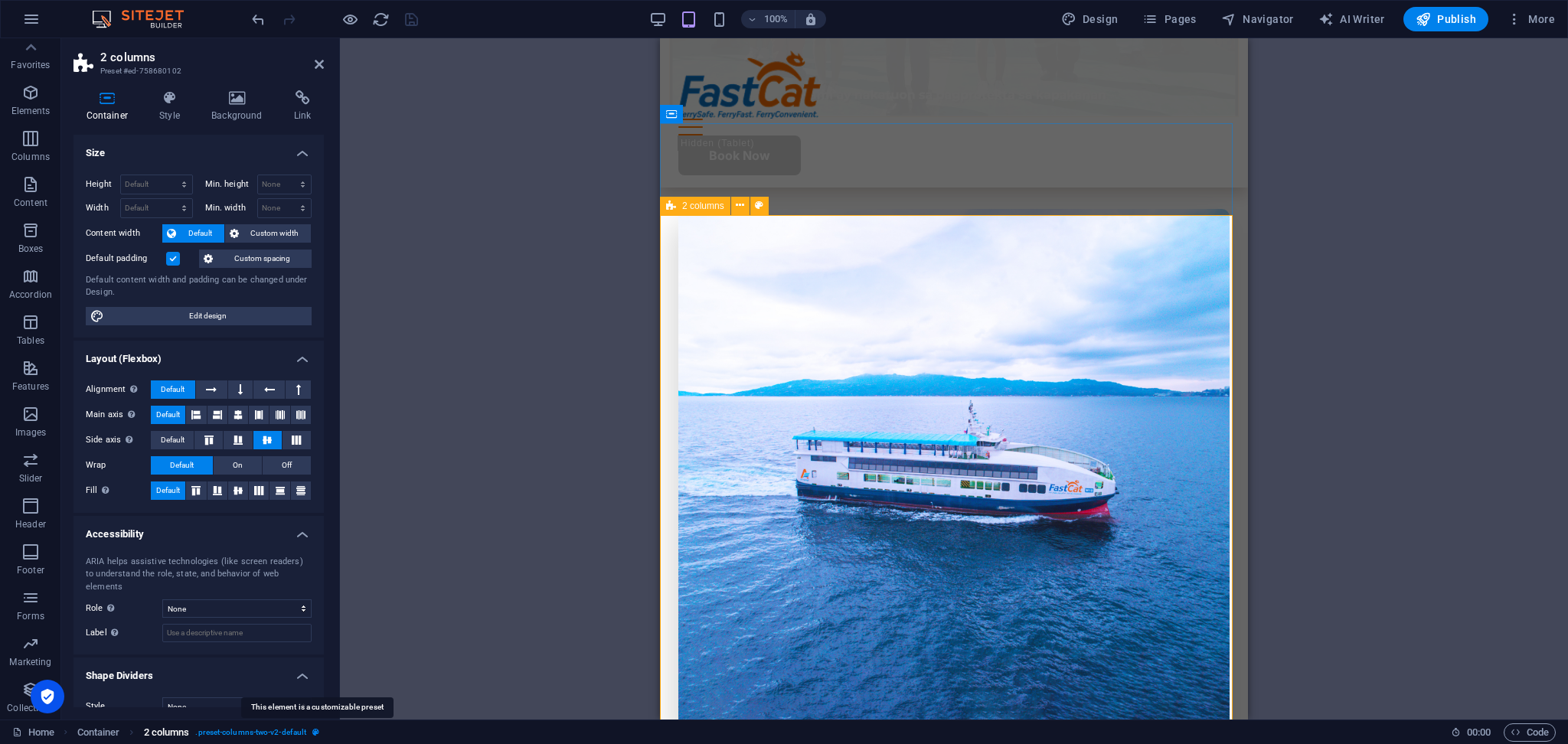 click at bounding box center [315, 732] 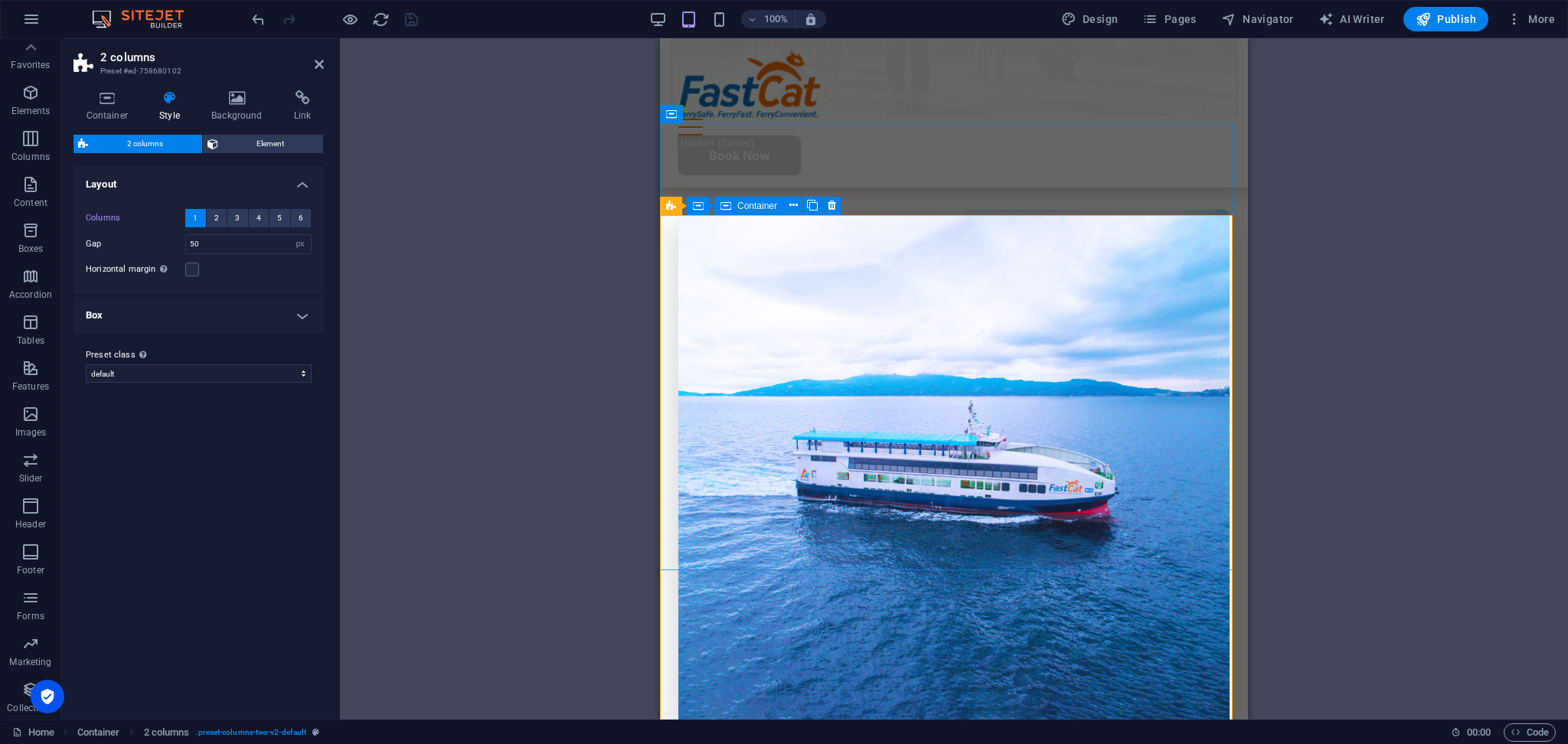 click on "QUality Policy Commitment to Excellence FastCat connects the [GEOGRAPHIC_DATA] via ferry safe, ferry fast, ferry convenient ships. FastCat is a dynamic company guided by its CORE VALUES: Makabayan Makatao Una Mapagkakatiwalaan May Pananagutan Learn More" at bounding box center (954, 2205) 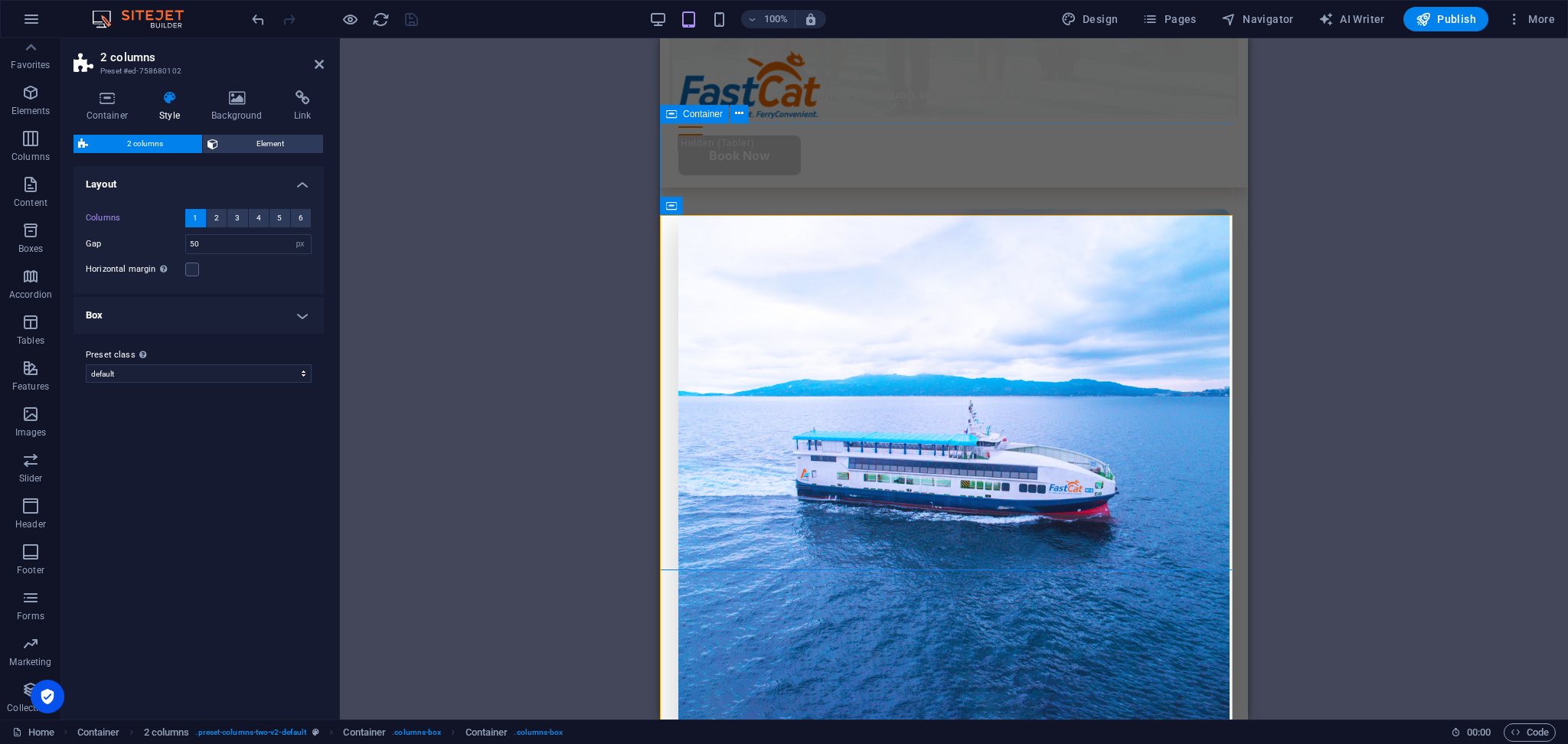 click on "QUality Policy Commitment to Excellence FastCat connects the [GEOGRAPHIC_DATA] via ferry safe, ferry fast, ferry convenient ships. FastCat is a dynamic company guided by its CORE VALUES: Makabayan Makatao Una Mapagkakatiwalaan May Pananagutan Learn More 20 Years of Experience" at bounding box center (954, 2528) 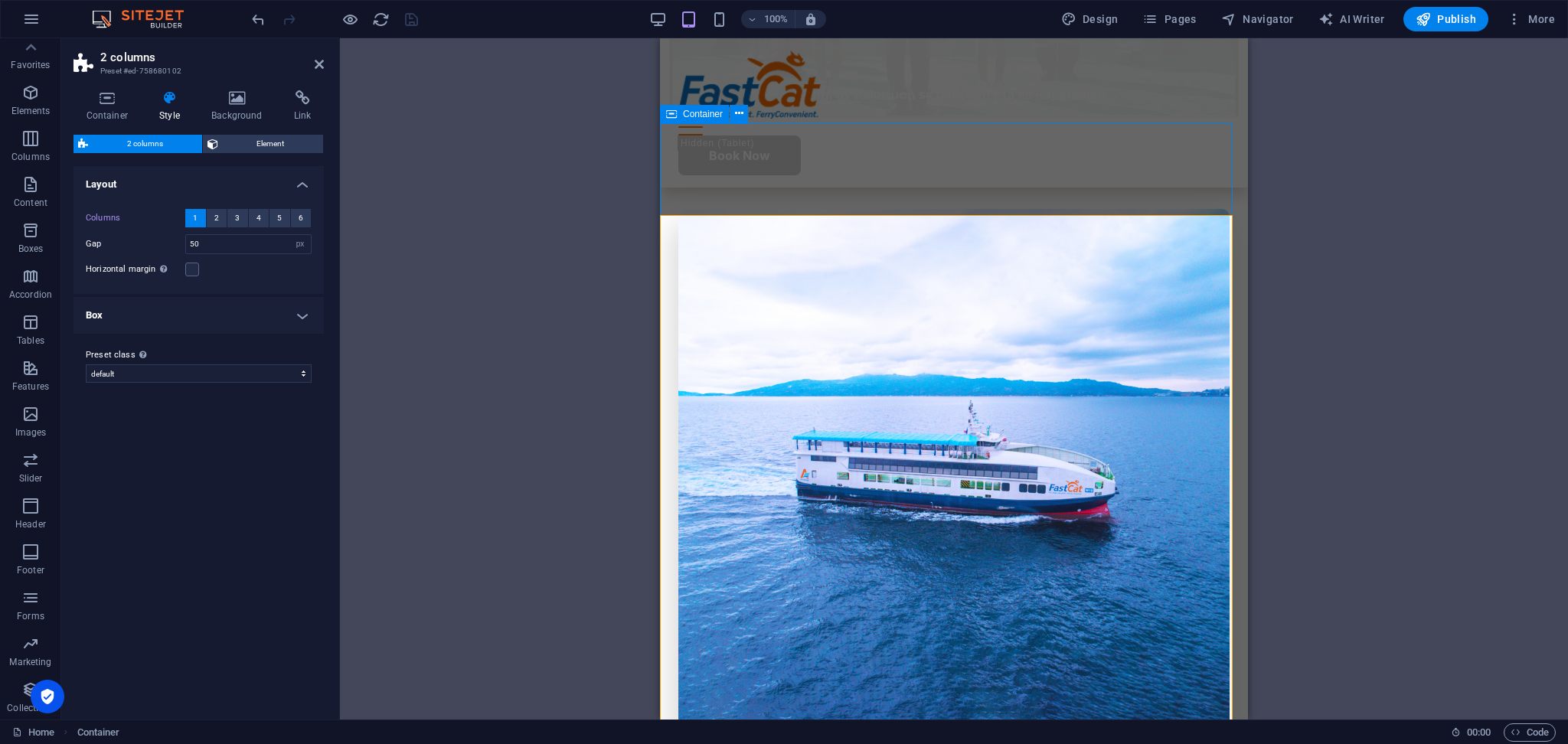 click on "QUality Policy Commitment to Excellence FastCat connects the [GEOGRAPHIC_DATA] via ferry safe, ferry fast, ferry convenient ships. FastCat is a dynamic company guided by its CORE VALUES: Makabayan Makatao Una Mapagkakatiwalaan May Pananagutan Learn More 20 Years of Experience" at bounding box center [954, 2528] 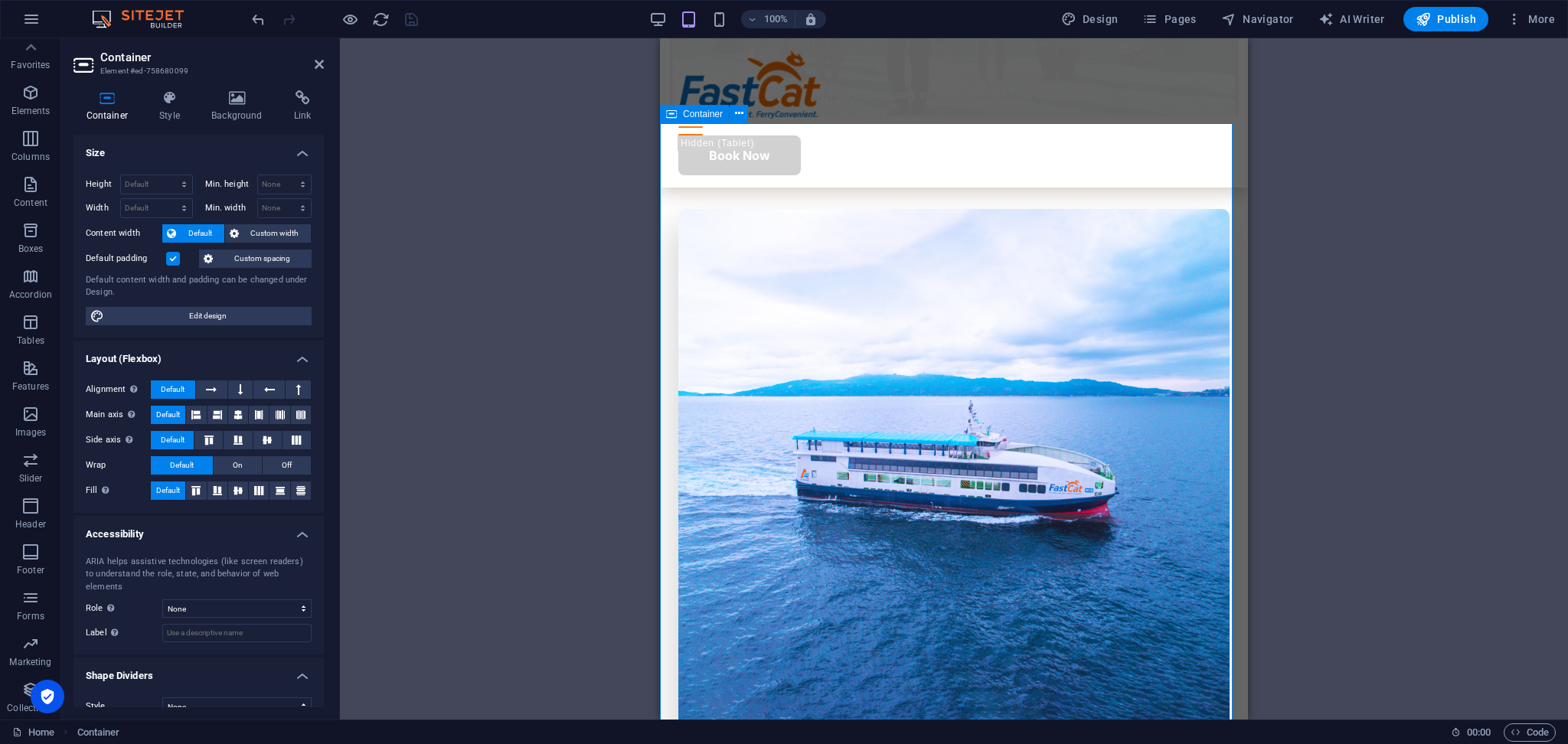 click on "Container" at bounding box center [703, 114] 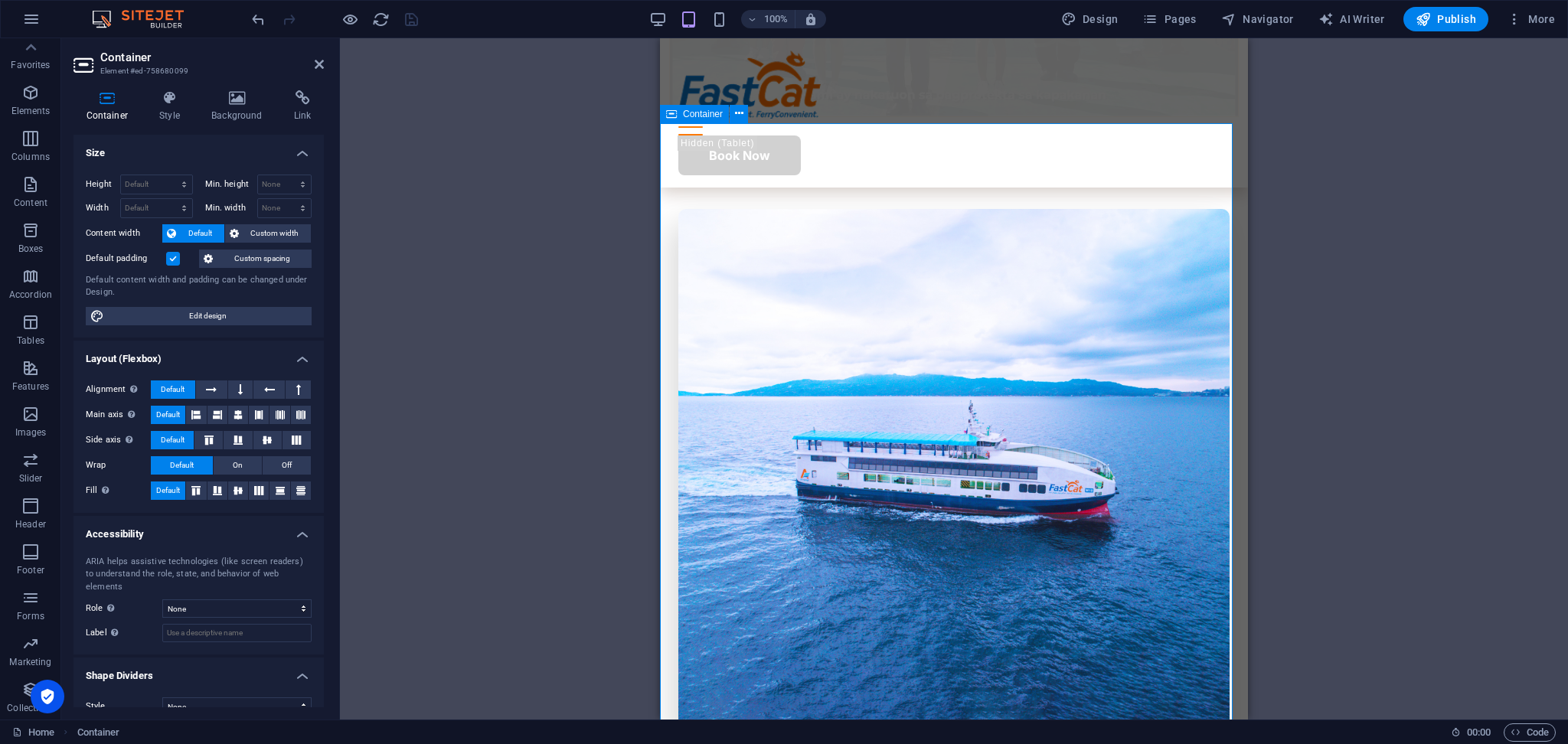 click on "Container" at bounding box center [703, 114] 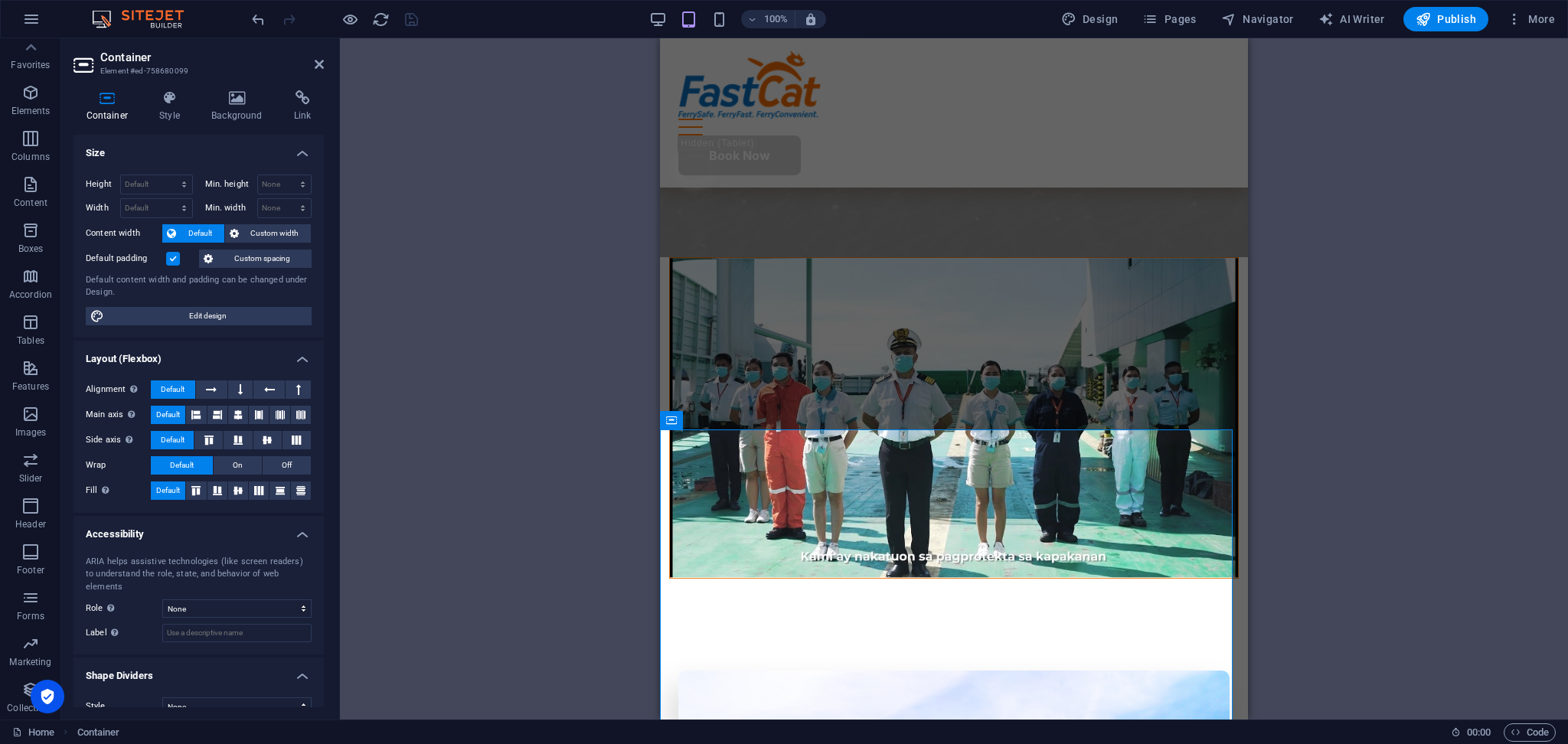 scroll, scrollTop: 2347, scrollLeft: 0, axis: vertical 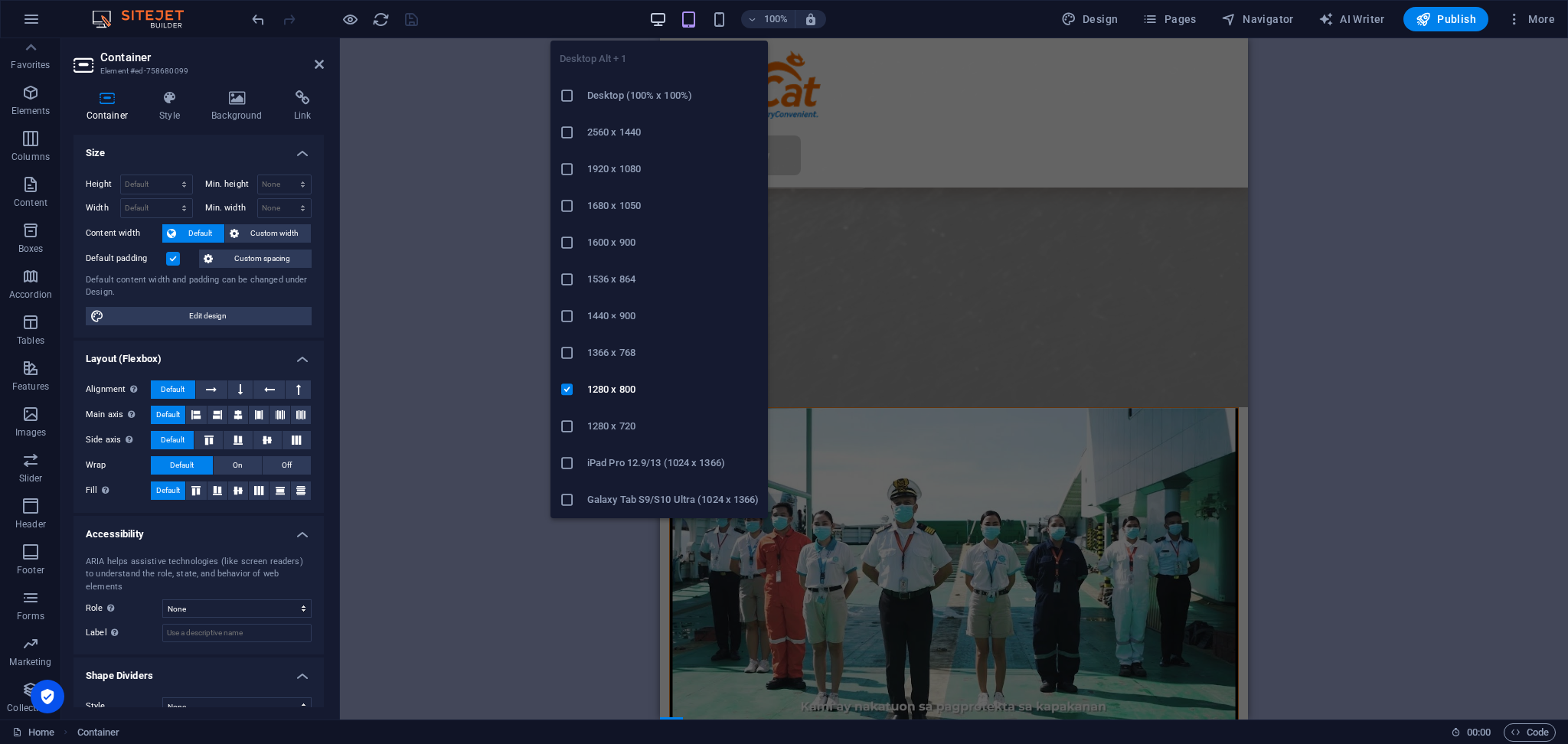 click at bounding box center [658, 19] 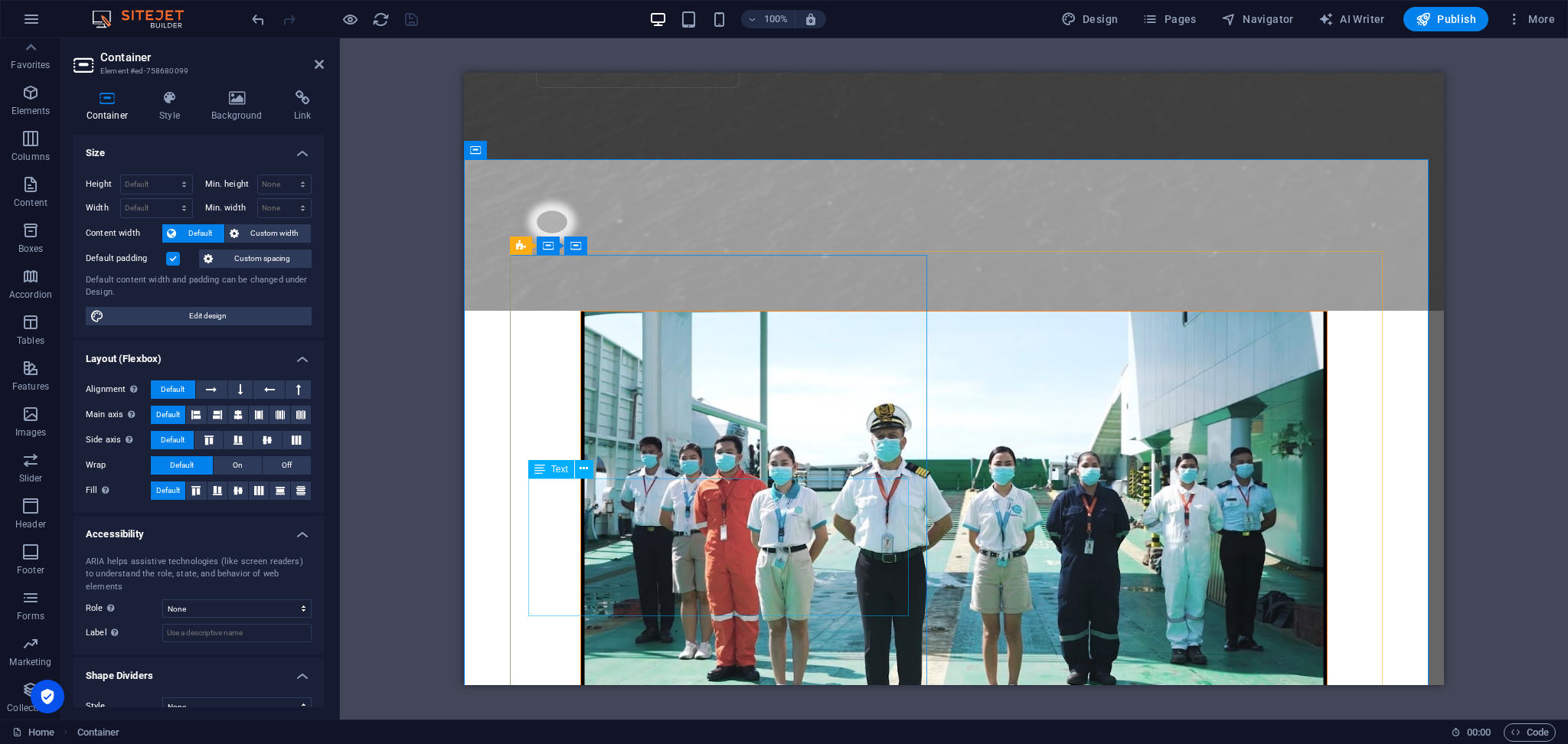 scroll, scrollTop: 2757, scrollLeft: 0, axis: vertical 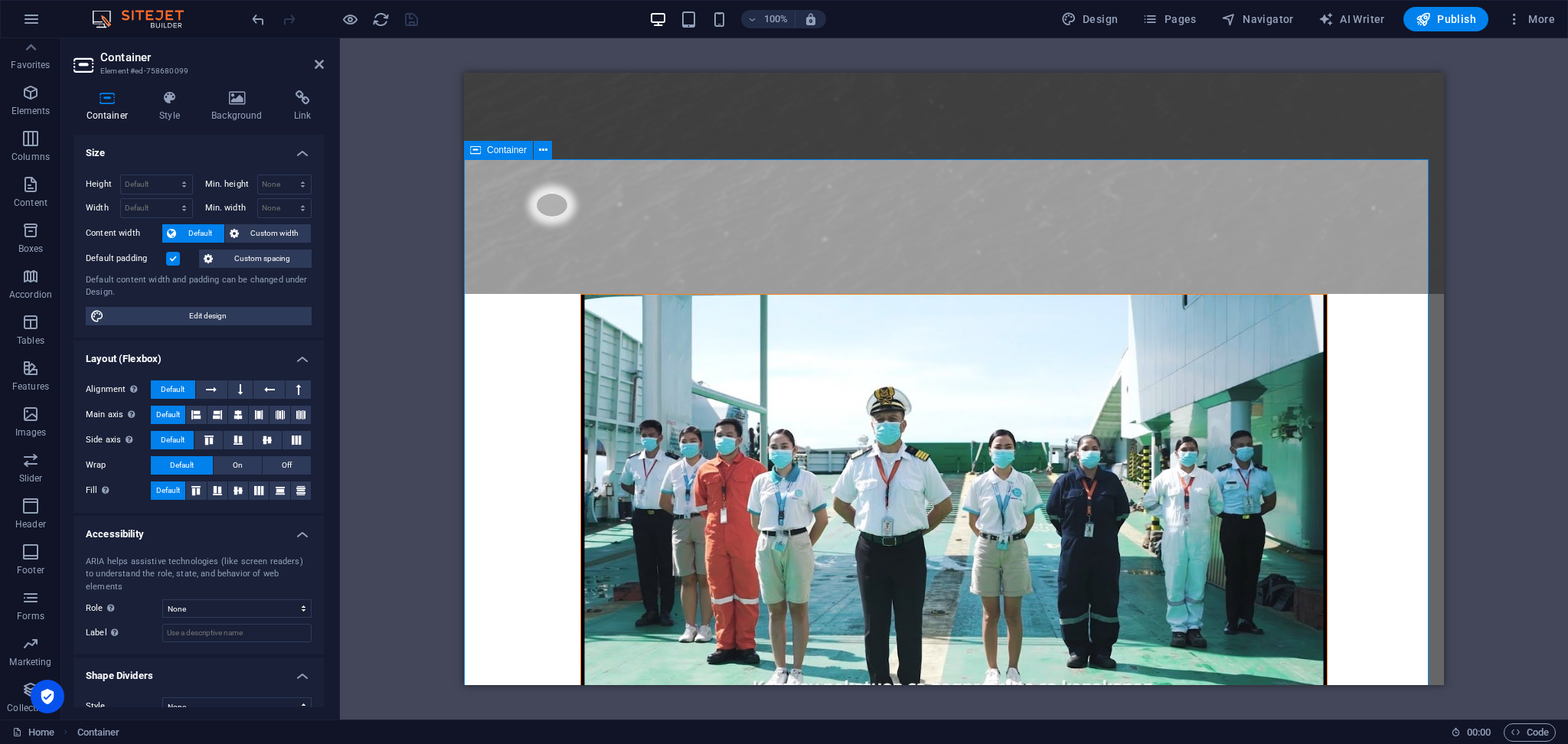 click on "Container" at bounding box center [507, 150] 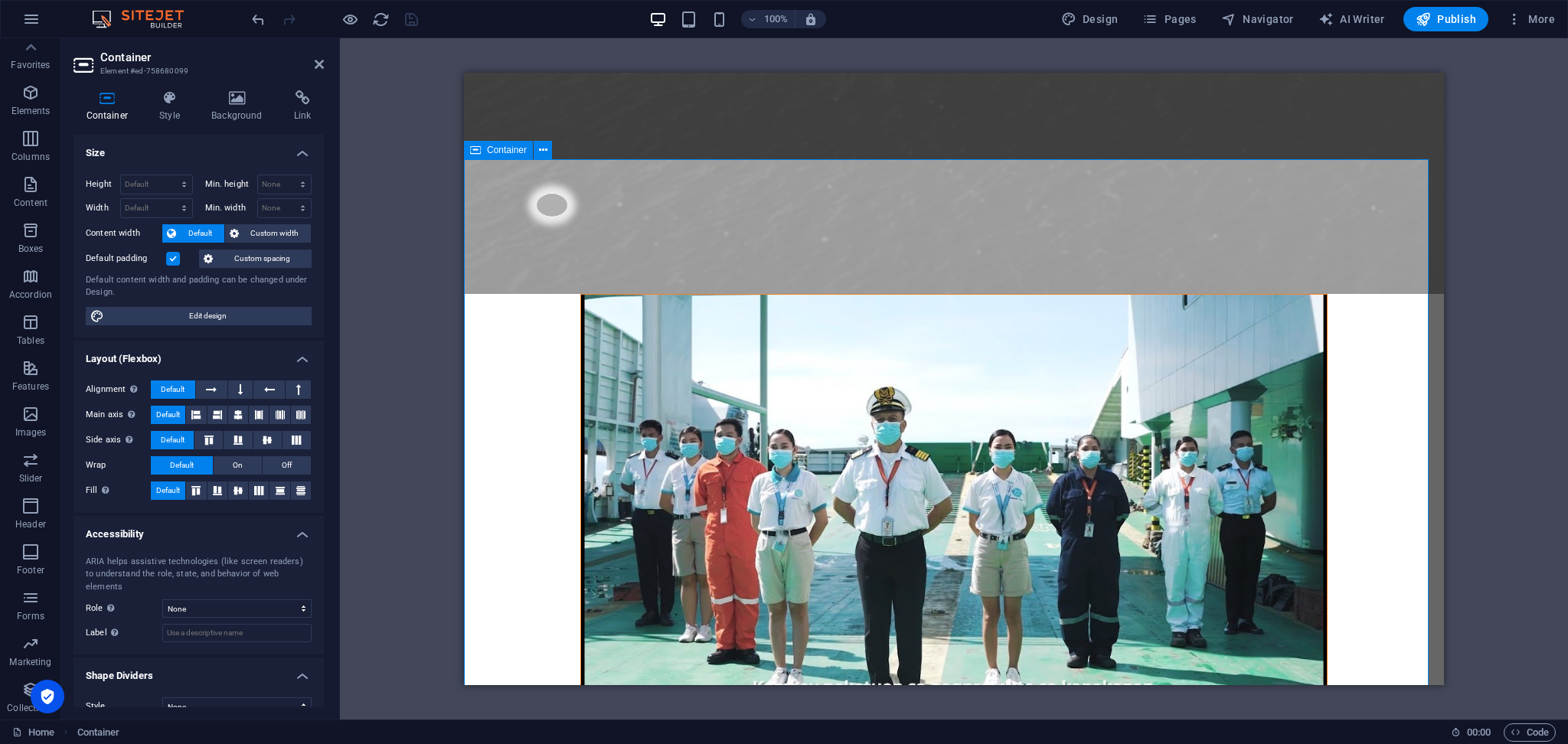 click on "Container" at bounding box center (507, 150) 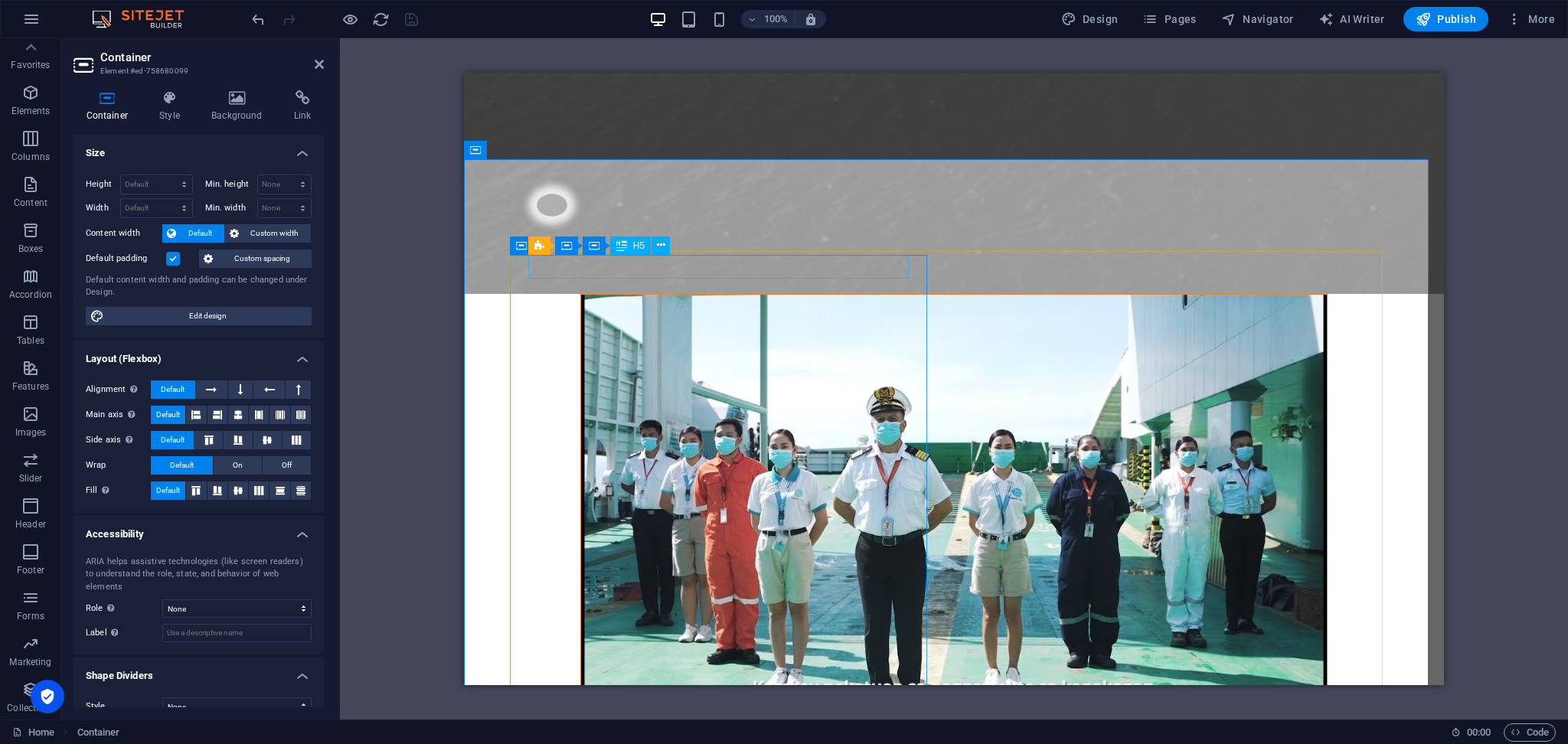 click on "QUality Policy" at bounding box center (726, 2646) 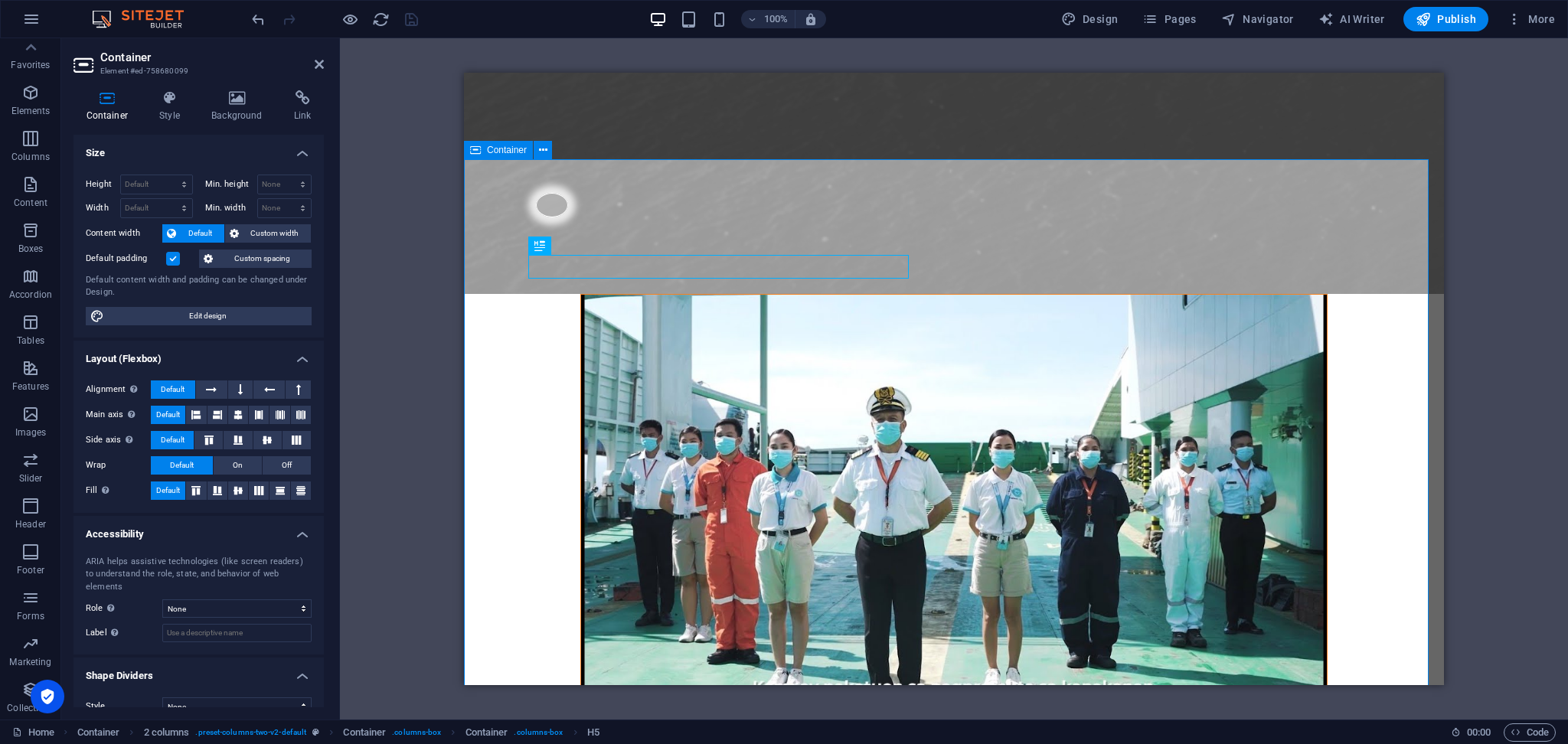 click on "Container" at bounding box center [507, 150] 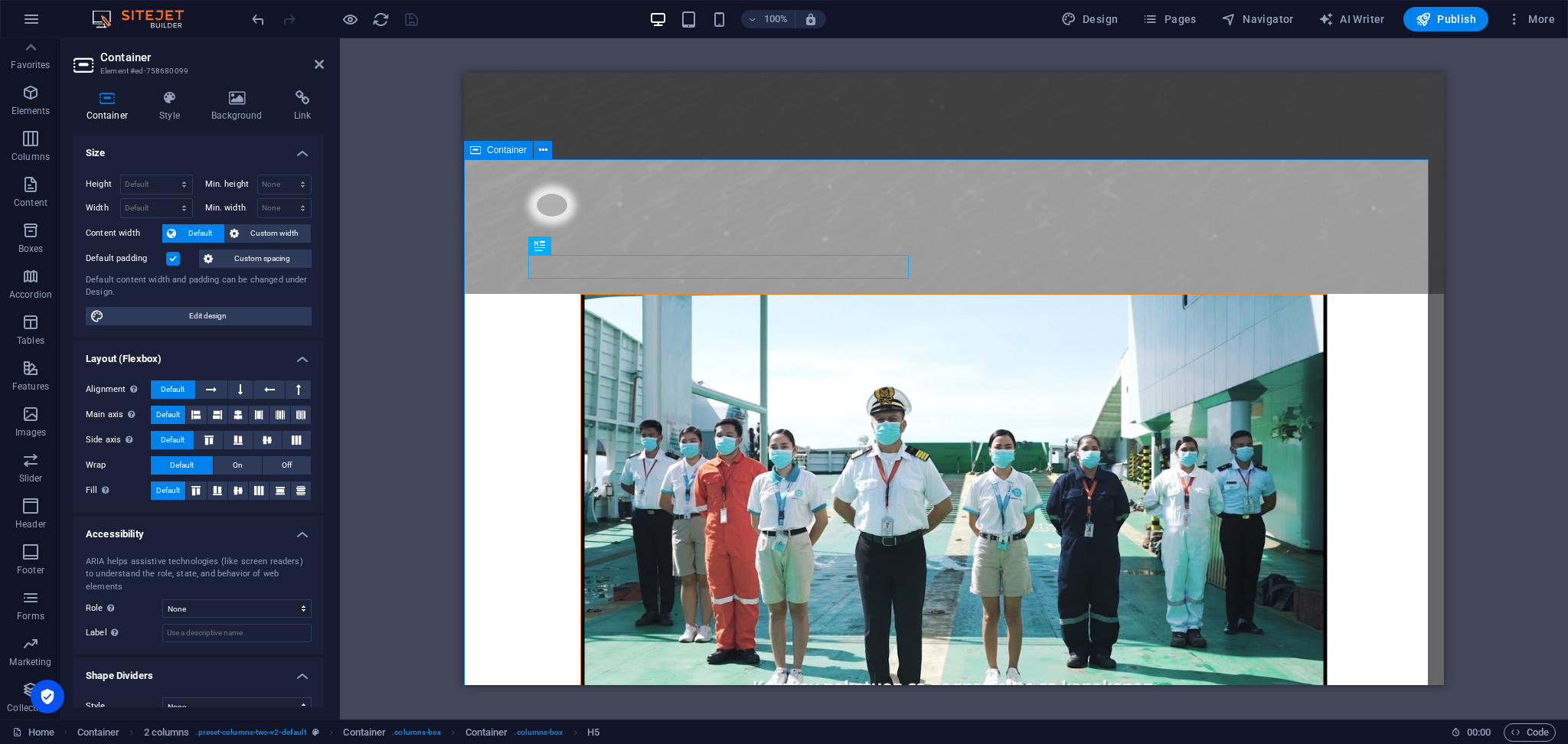 click on "Container" at bounding box center (507, 150) 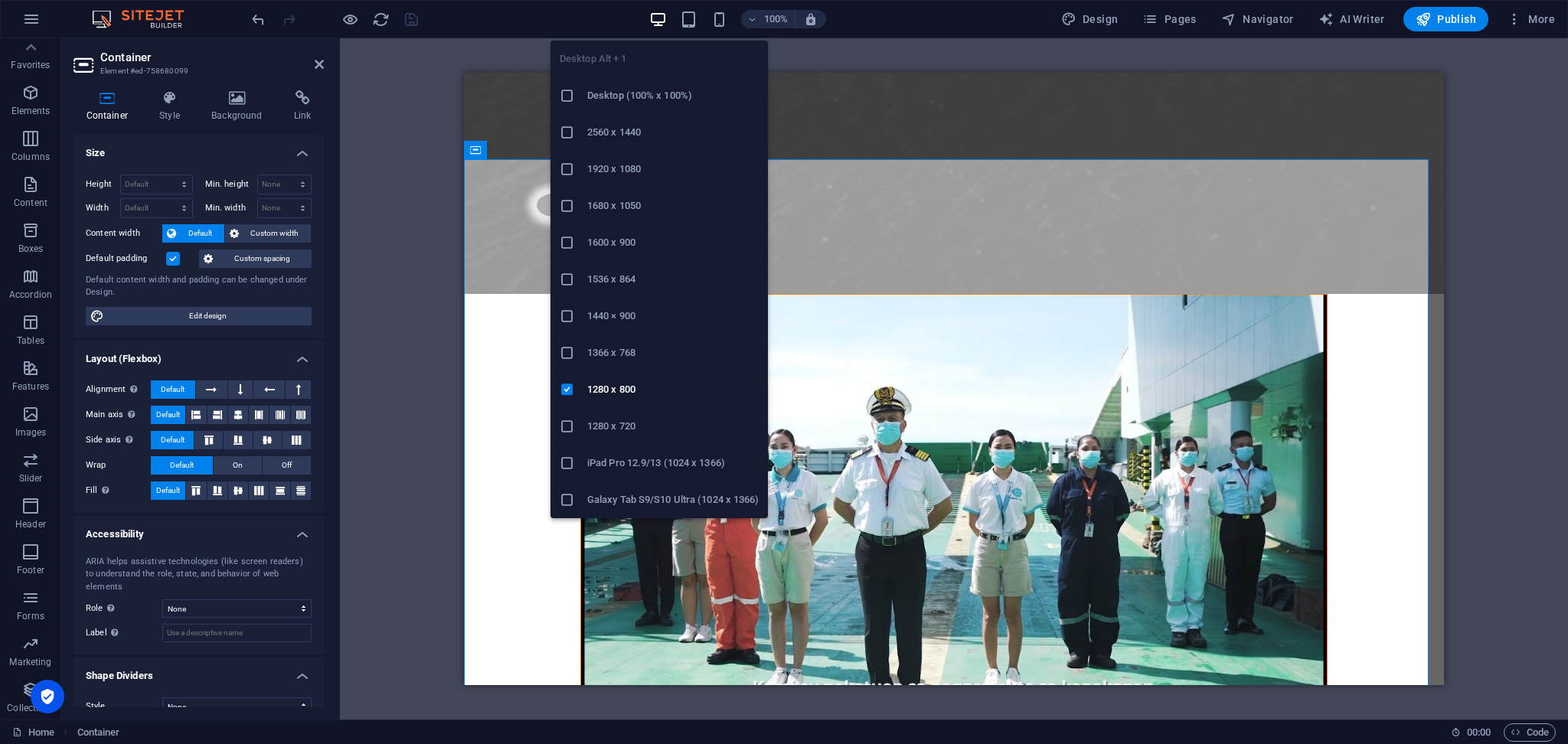 click on "Desktop (100% x 100%)" at bounding box center (673, 96) 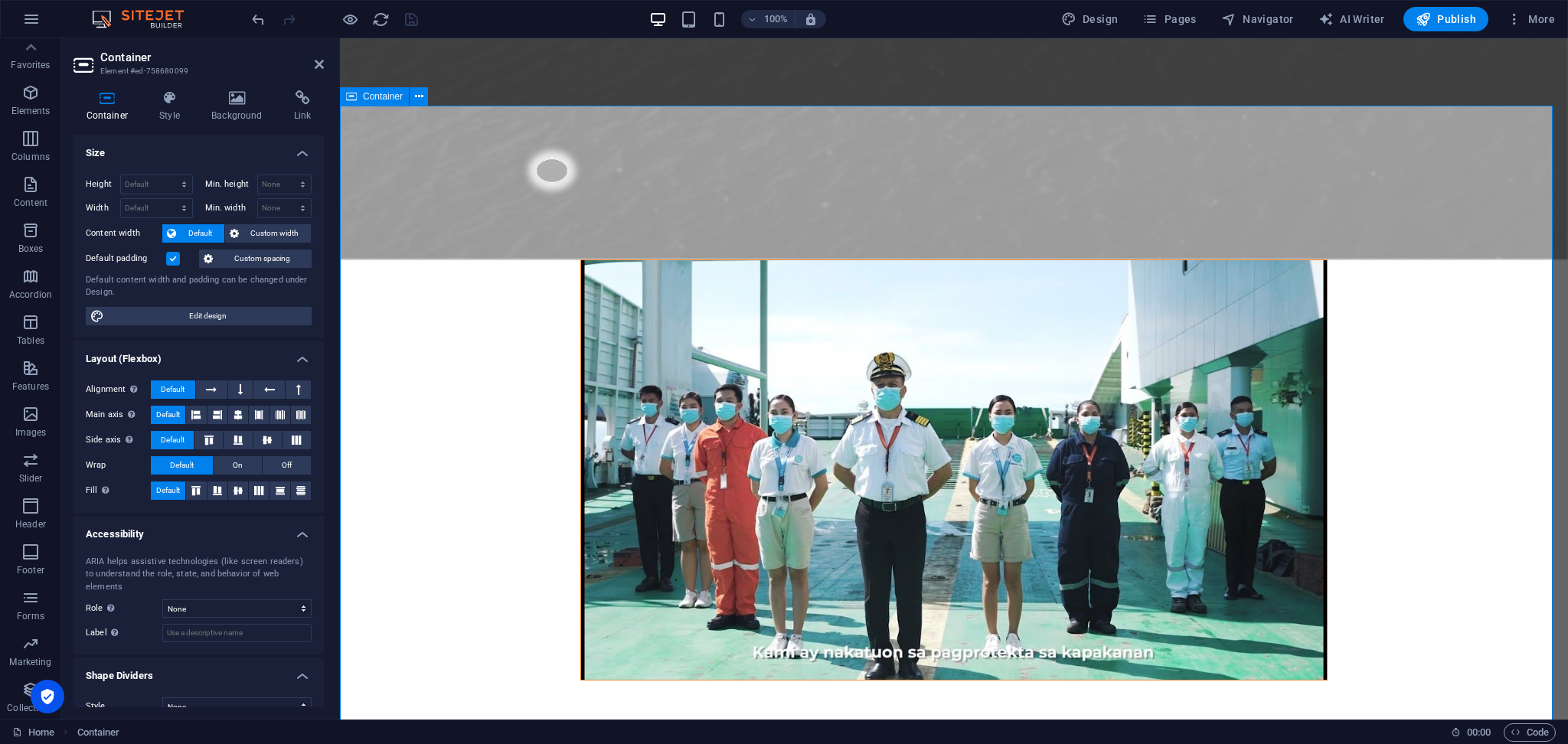 click on "QUality Policy Commitment to Excellence FastCat connects the [GEOGRAPHIC_DATA] via ferry safe, ferry fast, ferry convenient ships. FastCat is a dynamic company guided by its CORE VALUES: Makabayan Makatao Una Mapagkakatiwalaan May Pananagutan Learn More 20 Years of Experience" at bounding box center [954, 3035] 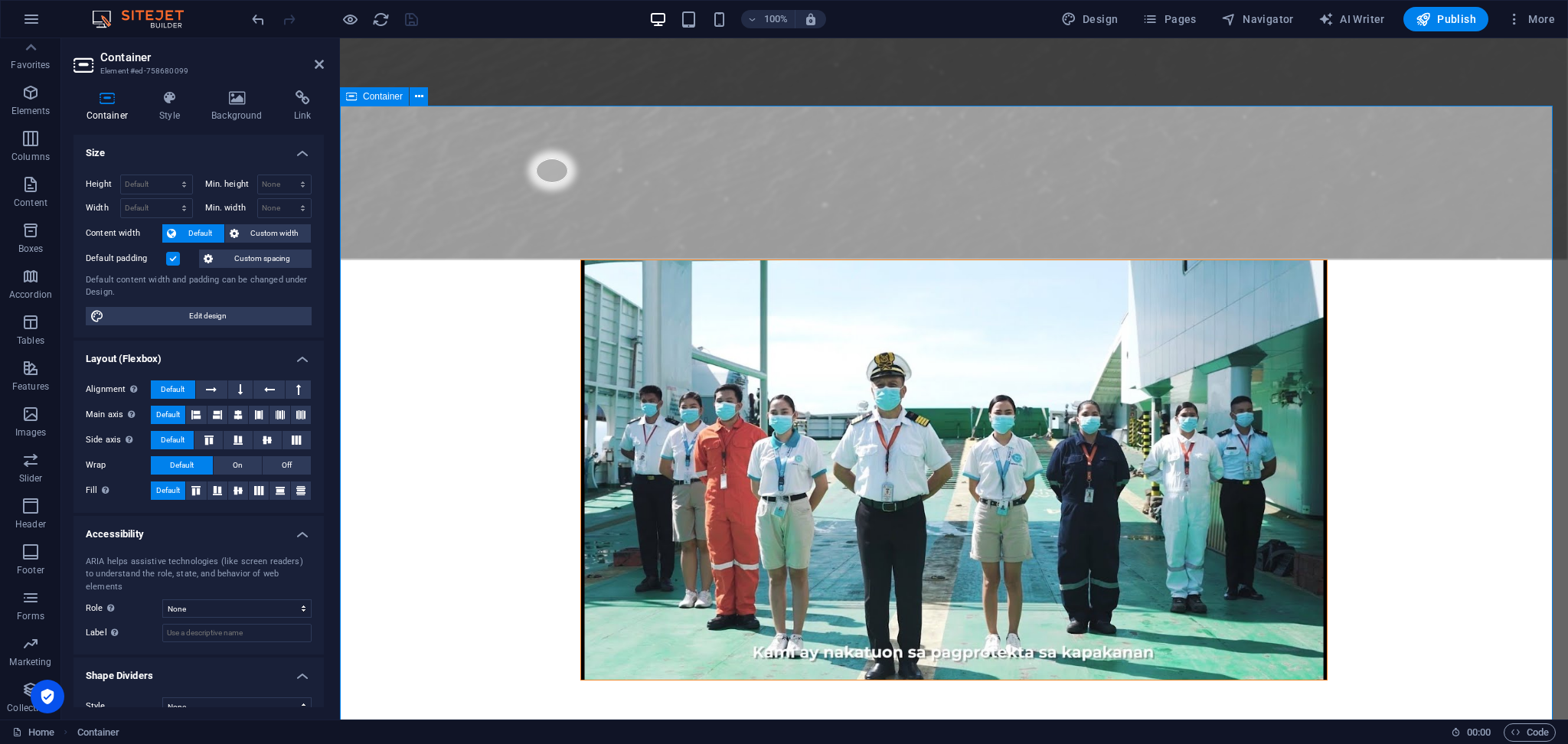 click on "QUality Policy Commitment to Excellence FastCat connects the [GEOGRAPHIC_DATA] via ferry safe, ferry fast, ferry convenient ships. FastCat is a dynamic company guided by its CORE VALUES: Makabayan Makatao Una Mapagkakatiwalaan May Pananagutan Learn More 20 Years of Experience" at bounding box center [954, 3035] 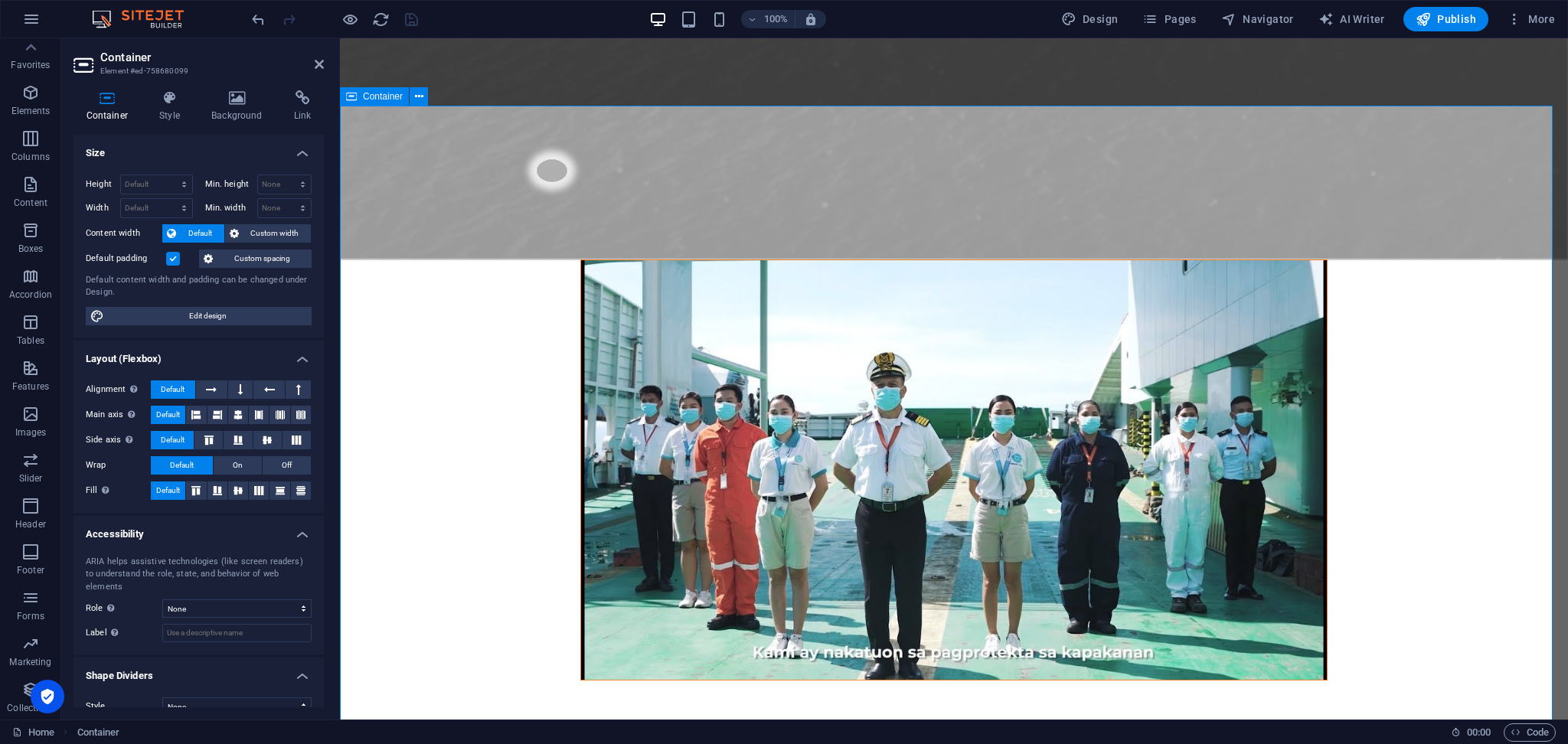 click on "QUality Policy Commitment to Excellence FastCat connects the [GEOGRAPHIC_DATA] via ferry safe, ferry fast, ferry convenient ships. FastCat is a dynamic company guided by its CORE VALUES: Makabayan Makatao Una Mapagkakatiwalaan May Pananagutan Learn More 20 Years of Experience" at bounding box center (954, 3035) 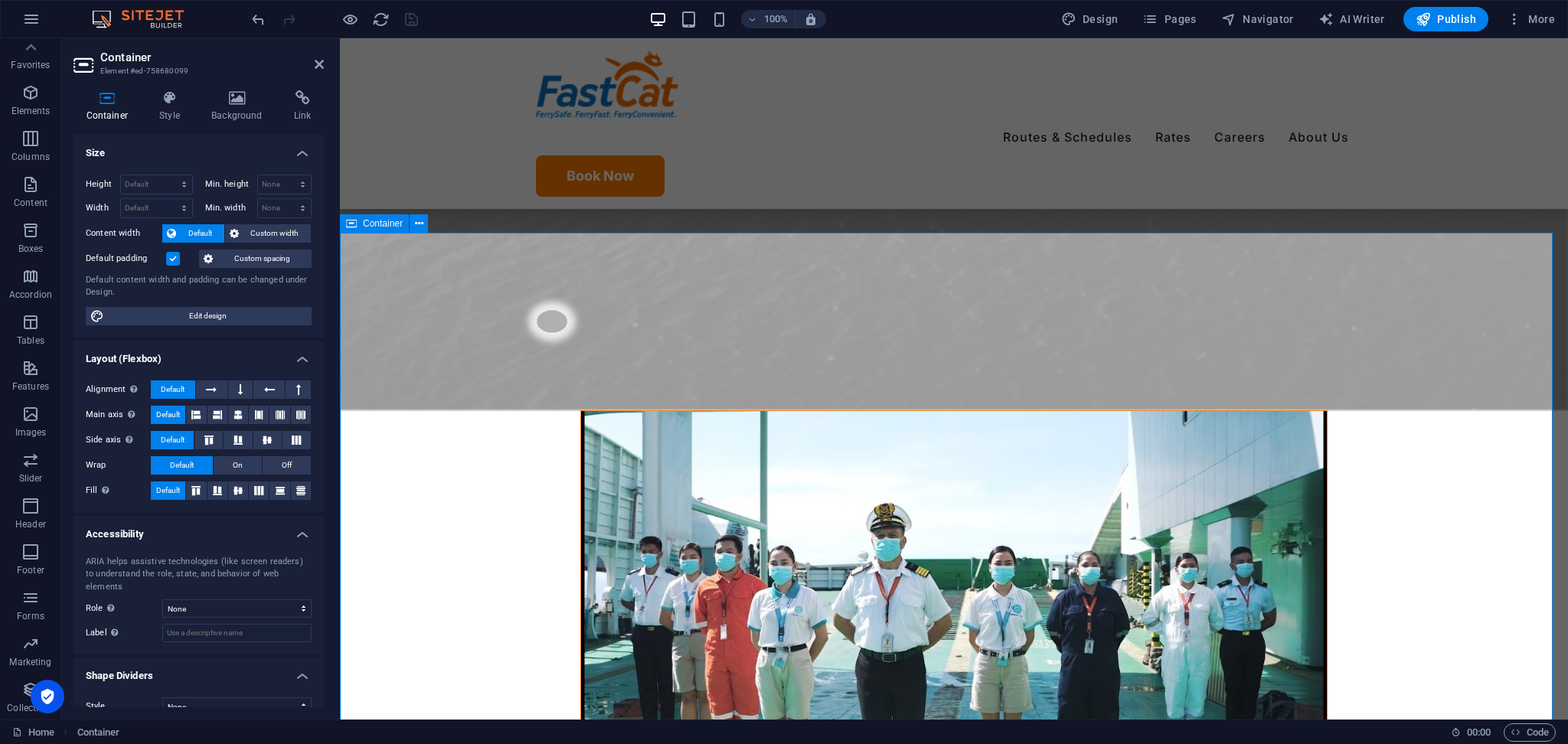 scroll, scrollTop: 2451, scrollLeft: 0, axis: vertical 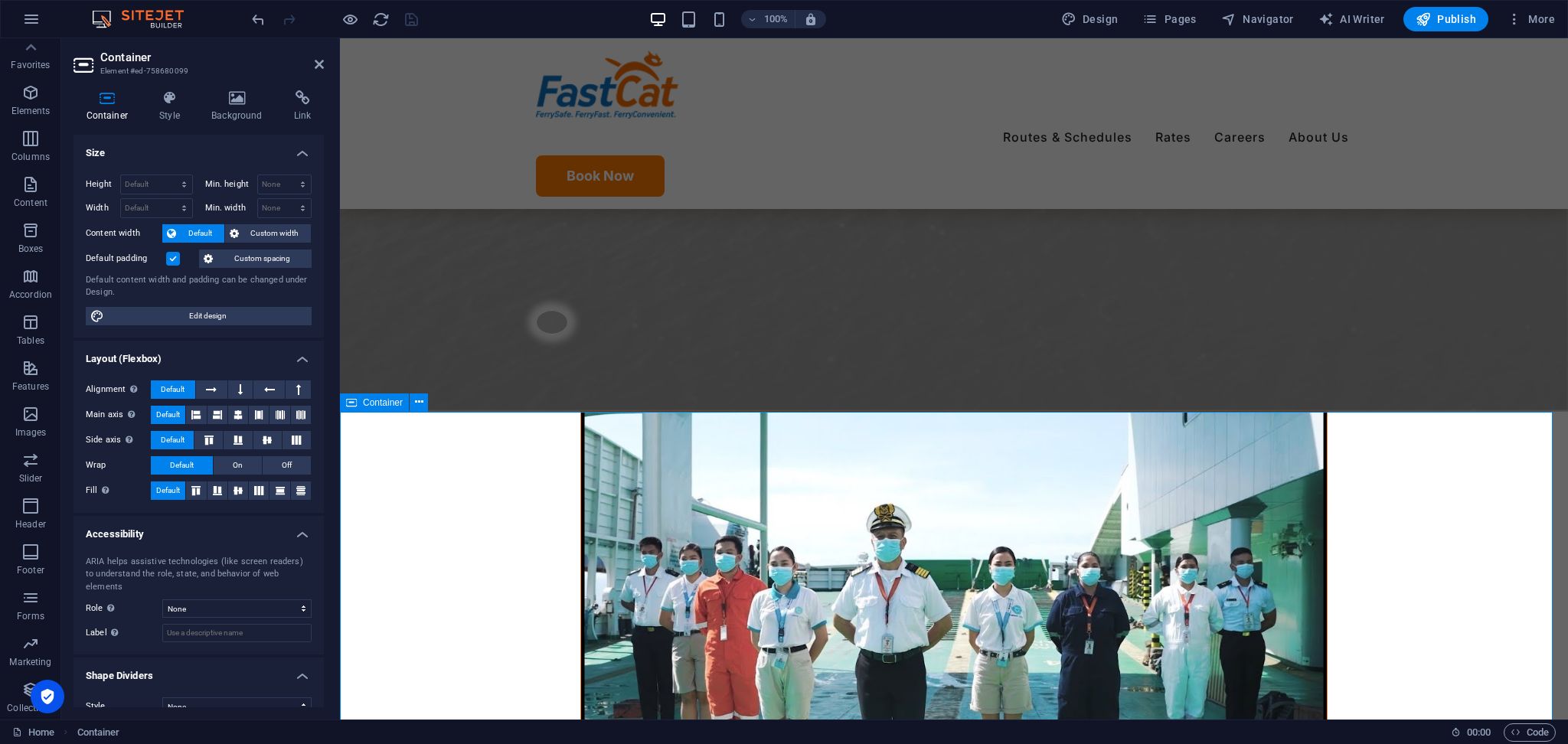 click on "Container" at bounding box center [374, 403] 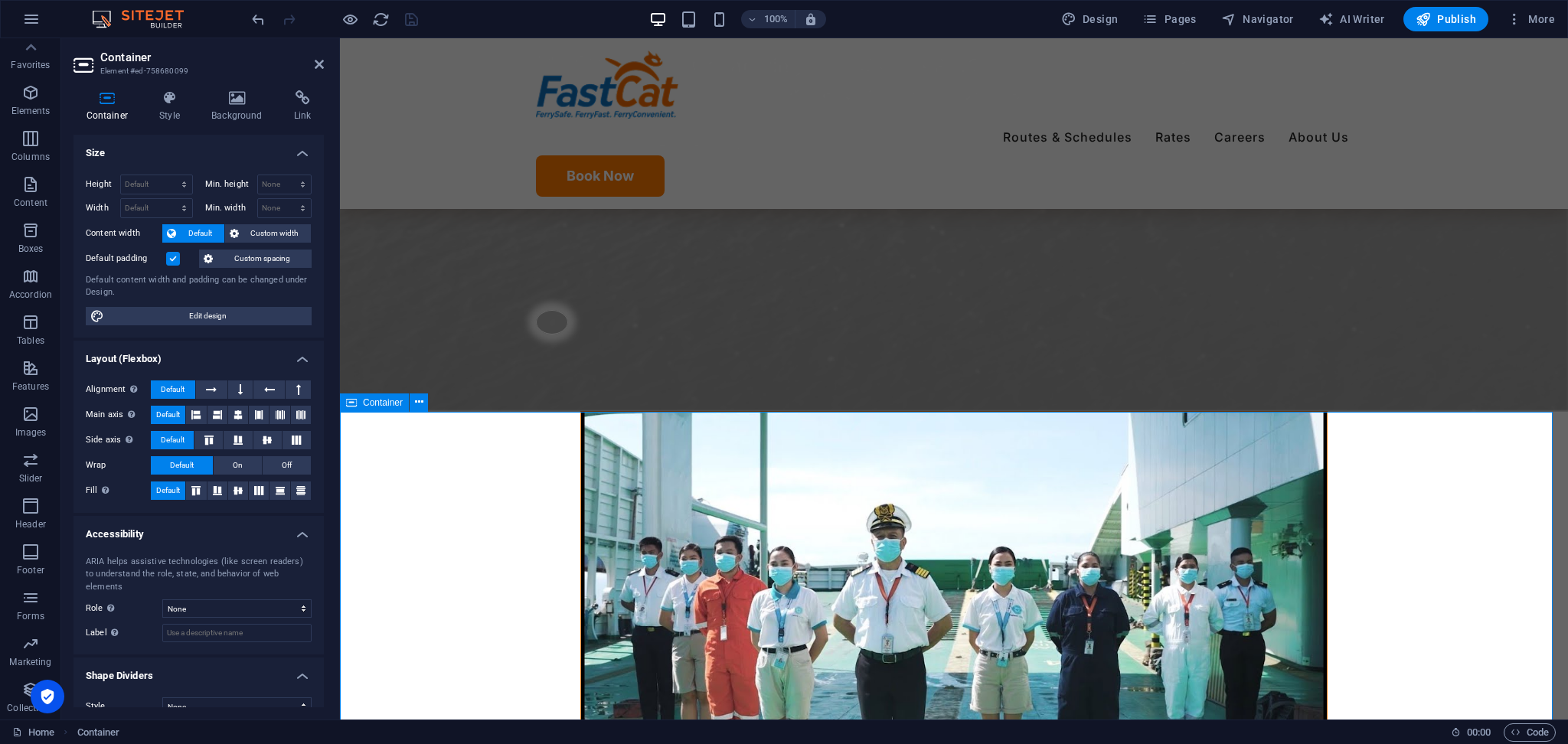 click on "Container" at bounding box center (374, 403) 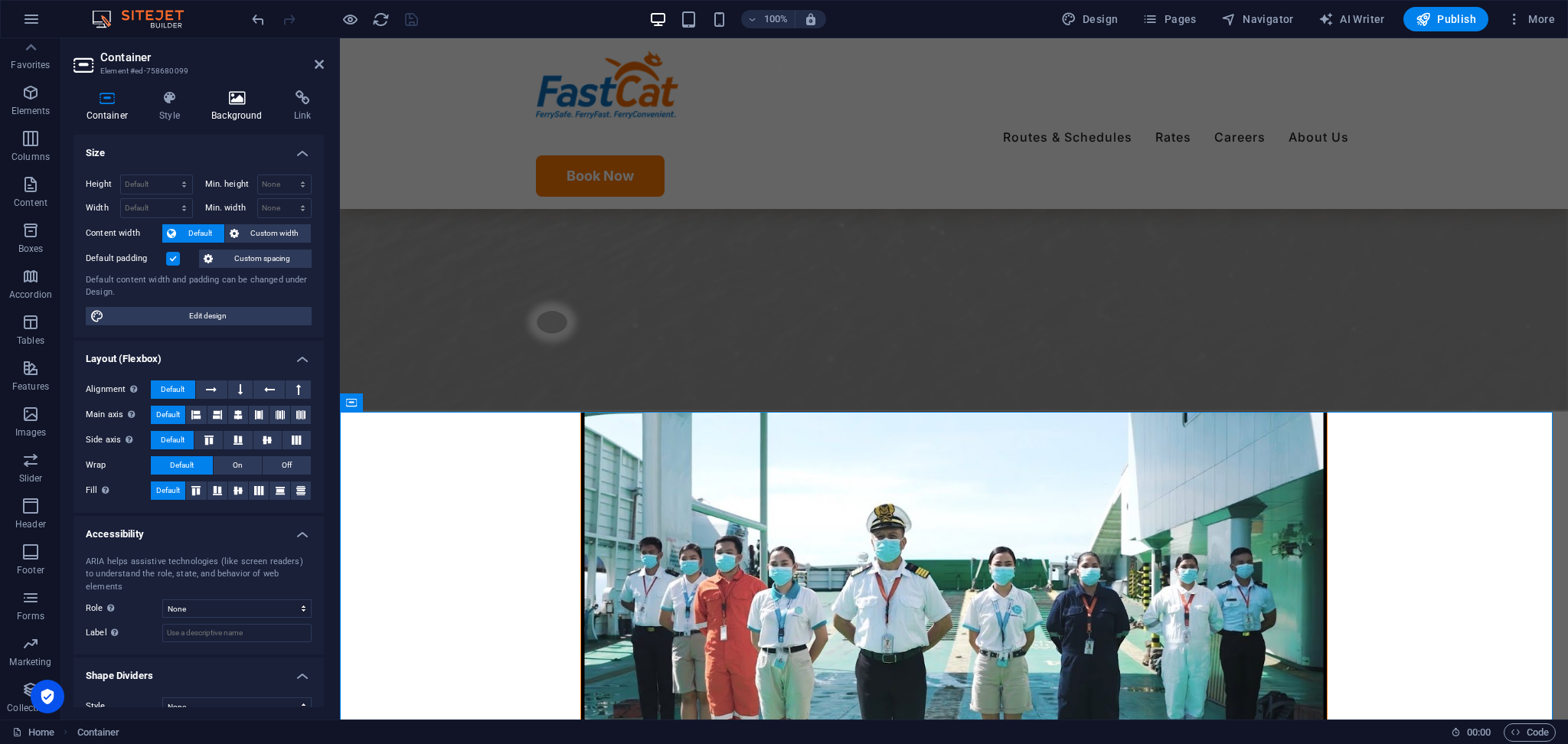 click at bounding box center [237, 98] 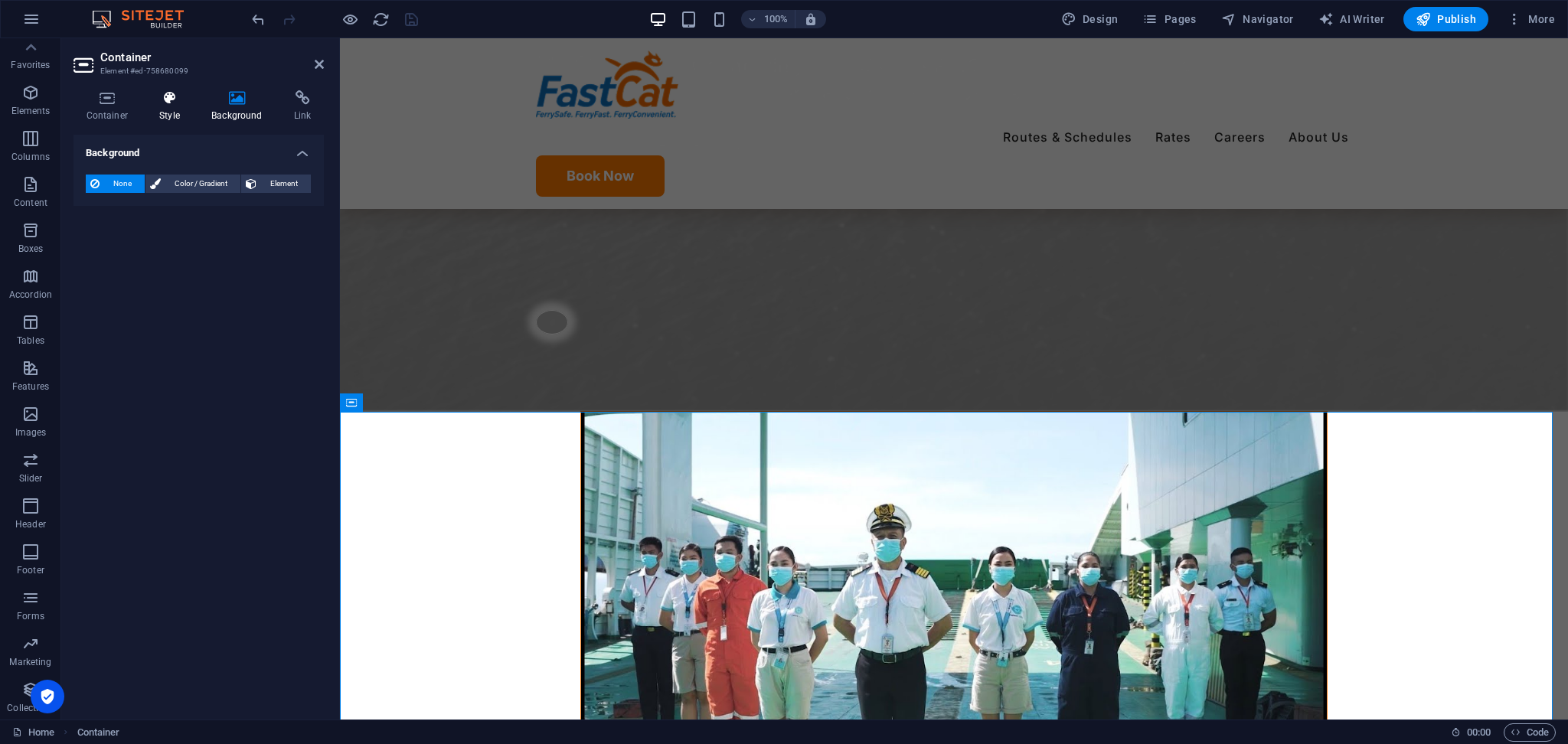 click at bounding box center [170, 98] 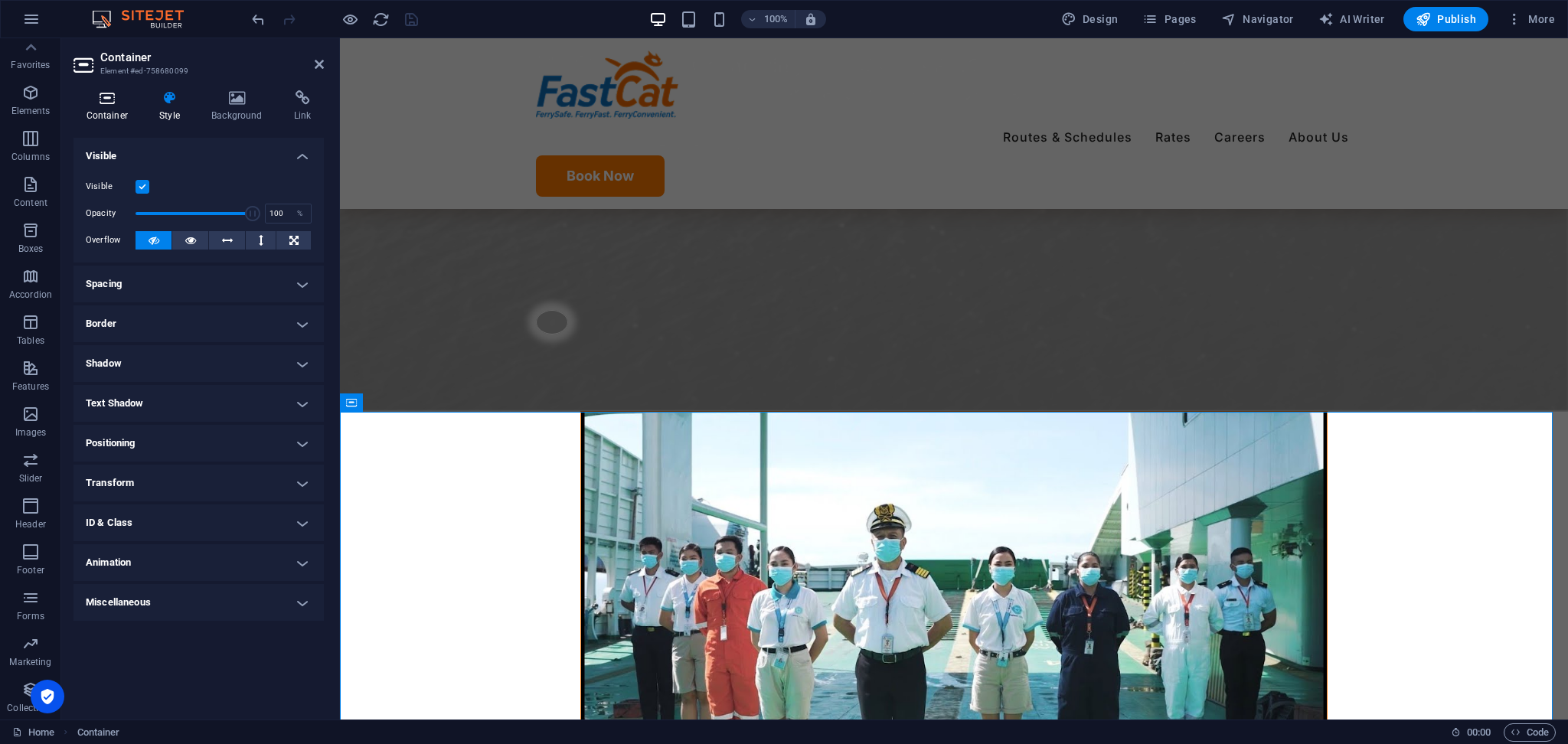 click at bounding box center [107, 98] 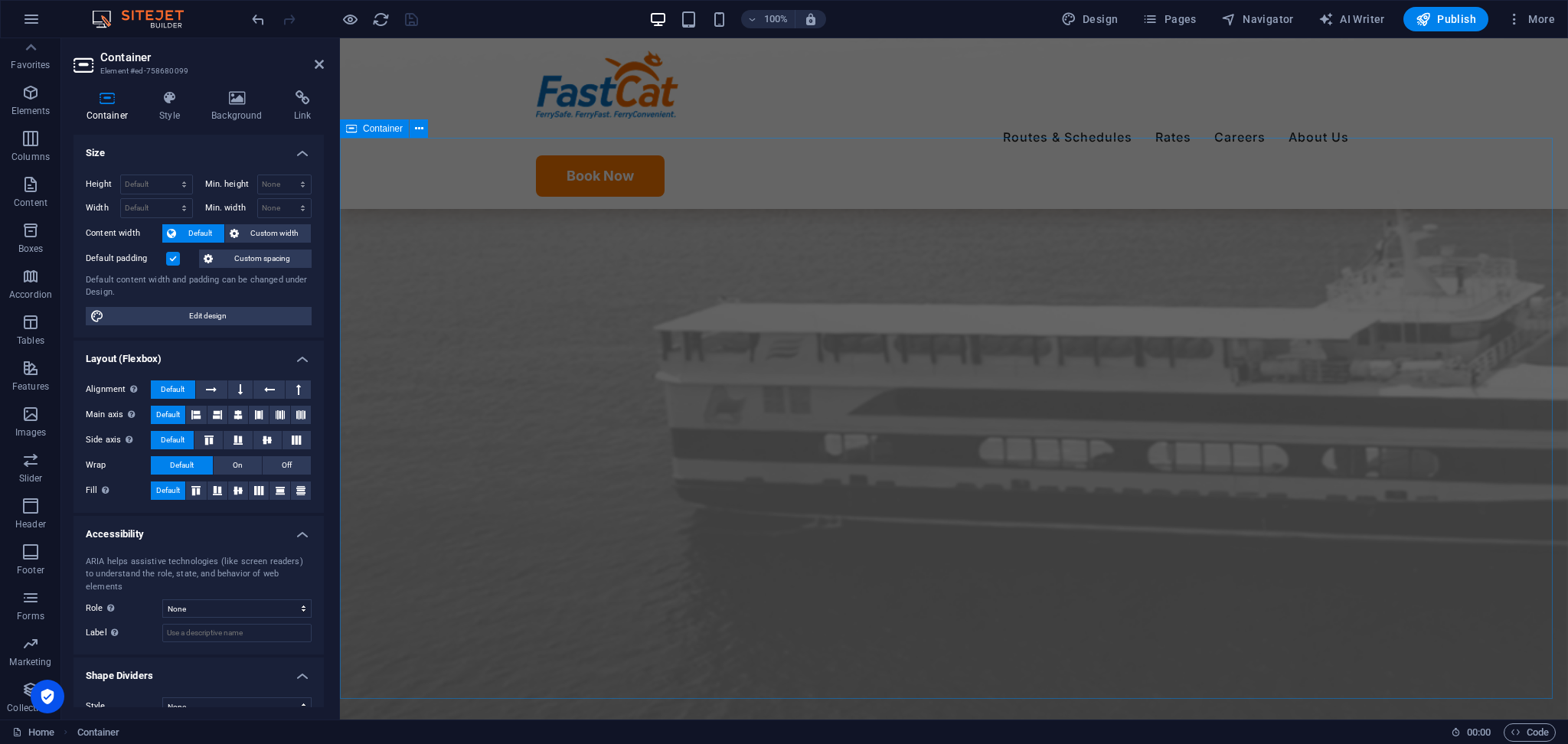 scroll, scrollTop: 1328, scrollLeft: 0, axis: vertical 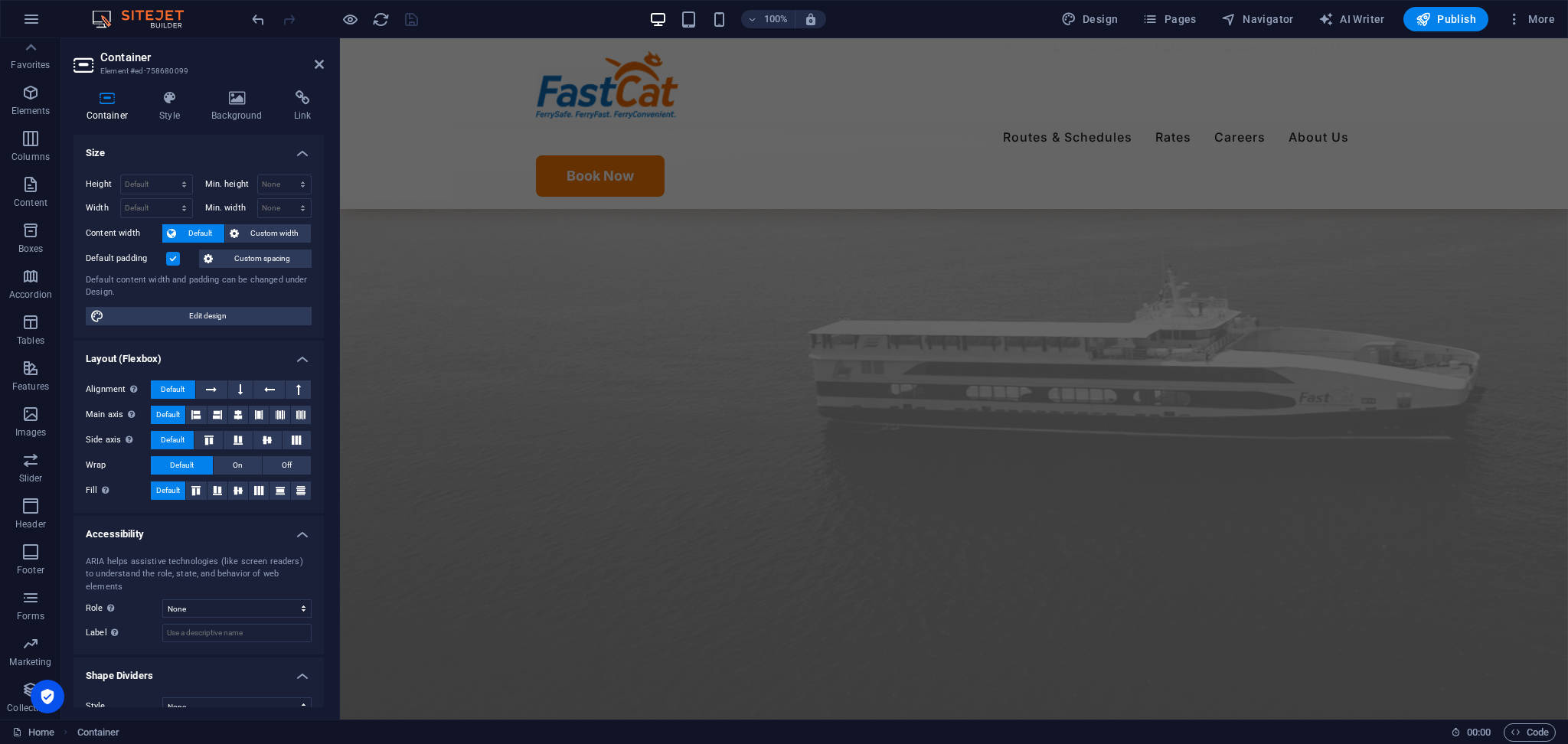 click on "Routes & Schedules Rates Careers About Us Book Now Discover The  Wonders of the Phillipines Connecting the [GEOGRAPHIC_DATA] with a FerrySafe, FerryFast and FerryConvenient travel. Book Now
Watch FastCat Cares
Routes & Schedules Rates Careers About Us Book Now Discover The  Wonders of the Phillipines Connecting the [GEOGRAPHIC_DATA] with a FerrySafe, FerryFast a nd FerryConvenient travel. Connecting the Philippine islands with a FerrySafe, FerryFast a nd FerryConvenient travel. Watch FastCat Cares Book Now
Watch FastCat Cares
ABOUT US Discover Our History Archipelago Philippine Ferries Corporation Learn More Find your route Explore Our Routes Explore Now QUality Policy Commitment to Excellence FastCat connects the [GEOGRAPHIC_DATA] via ferry safe, ferry fast, ferry convenient ships. FastCat is a dynamic company guided by its CORE VALUES: Makabayan Makatao Una Mapagkakatiwalaan 20" at bounding box center [954, 3123] 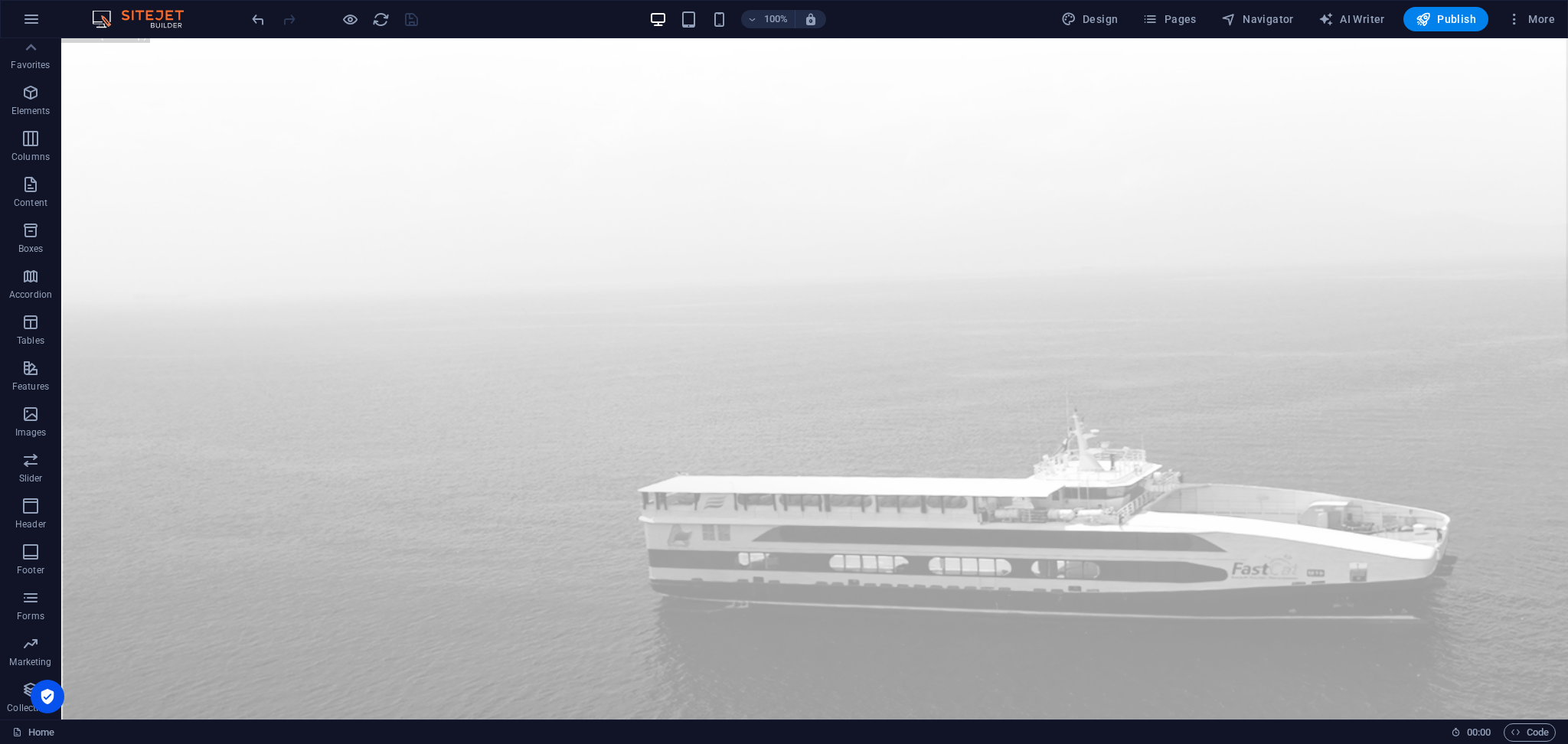 scroll, scrollTop: 1736, scrollLeft: 0, axis: vertical 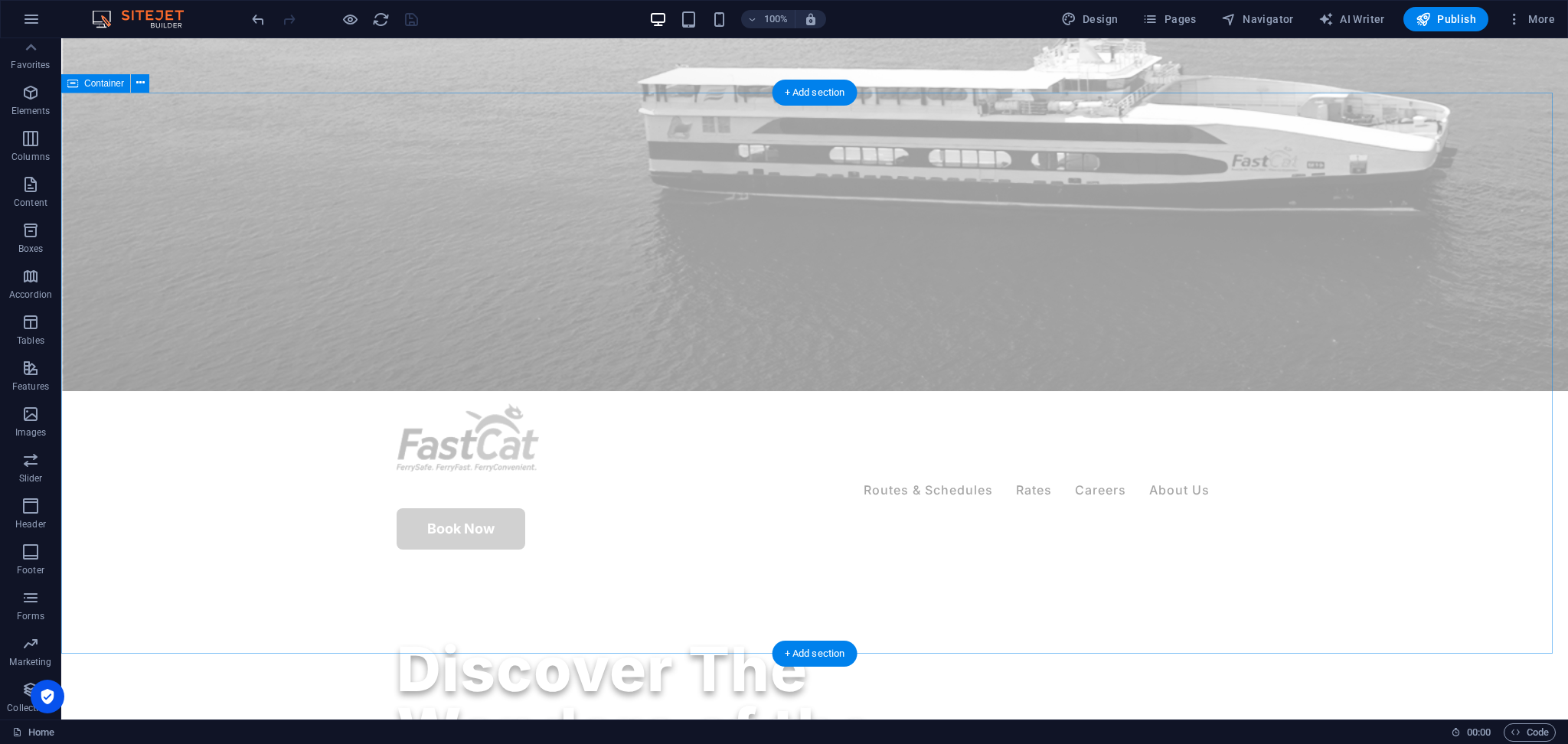 click on "ABOUT US Discover Our History Archipelago Philippine Ferries Corporation  (APFC) was founded to provide a vital maritime link between the Philippines' 7641 plus islands. Since its incorporation in [DATE], it has become a trusted shipping company that owns and operates the Philippines' first and only catamaran Roll-on/Roll-off (RoRo) ferries nationwide under the flagship brand of FastCat. Learn More" at bounding box center [815, 2152] 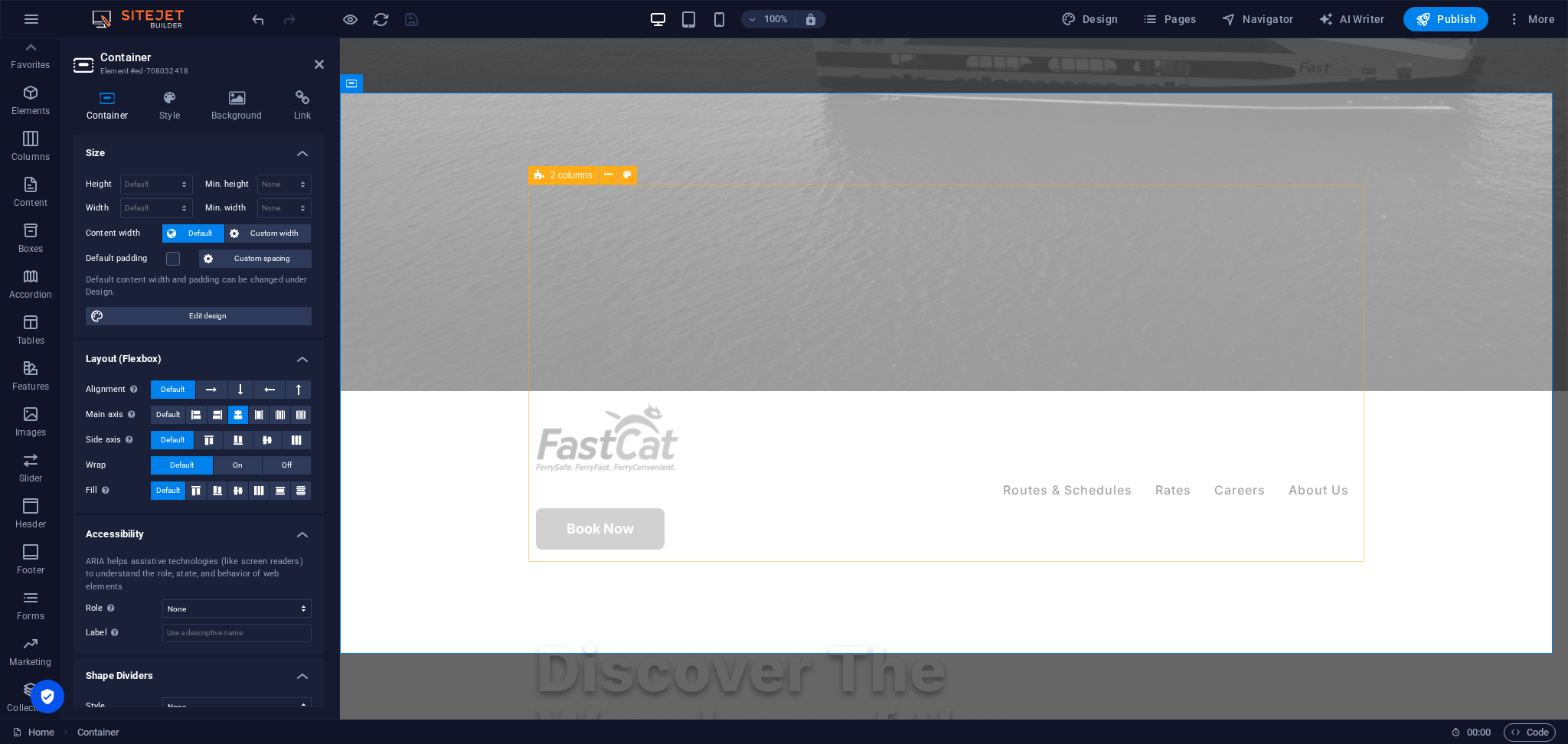click at bounding box center (539, 175) 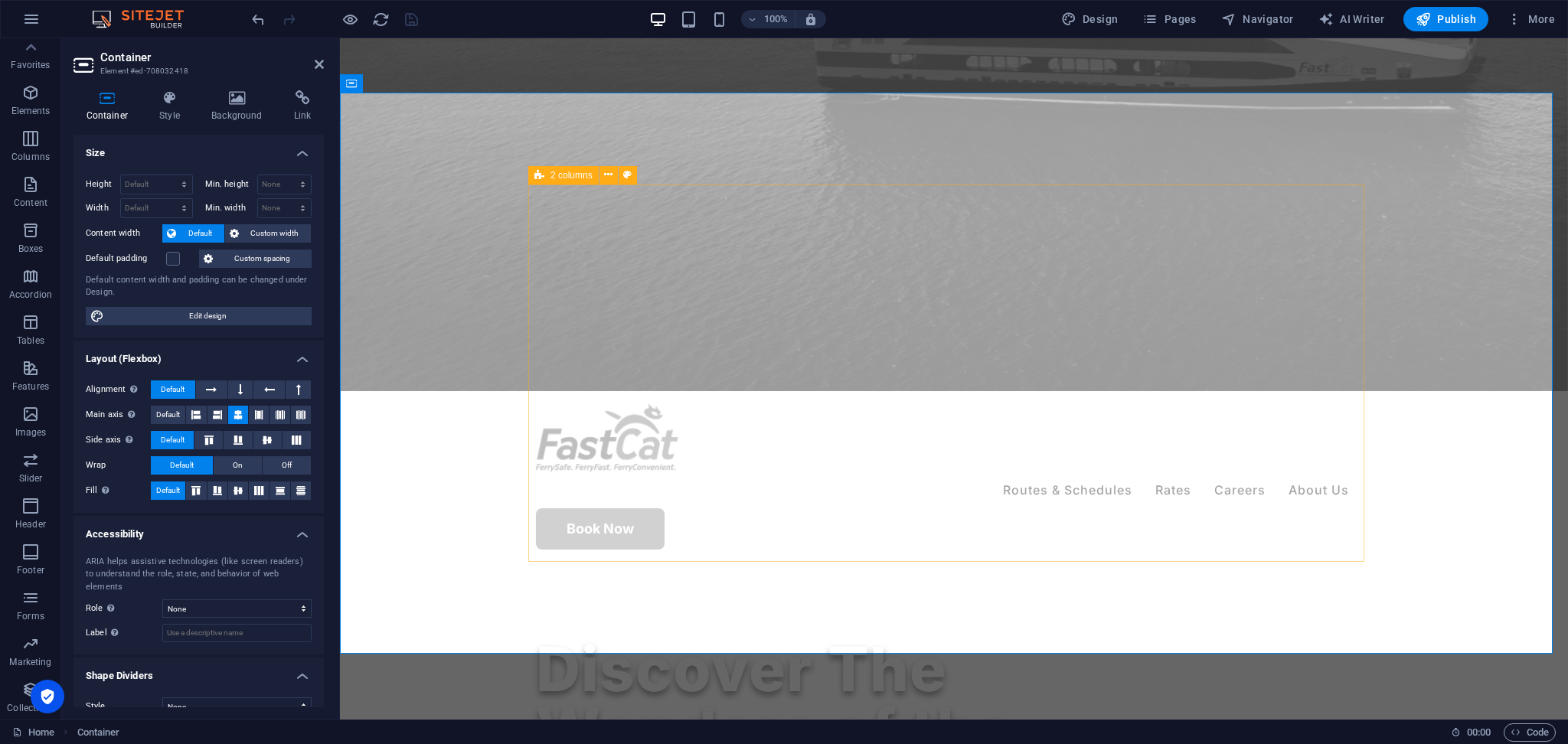 click at bounding box center [539, 175] 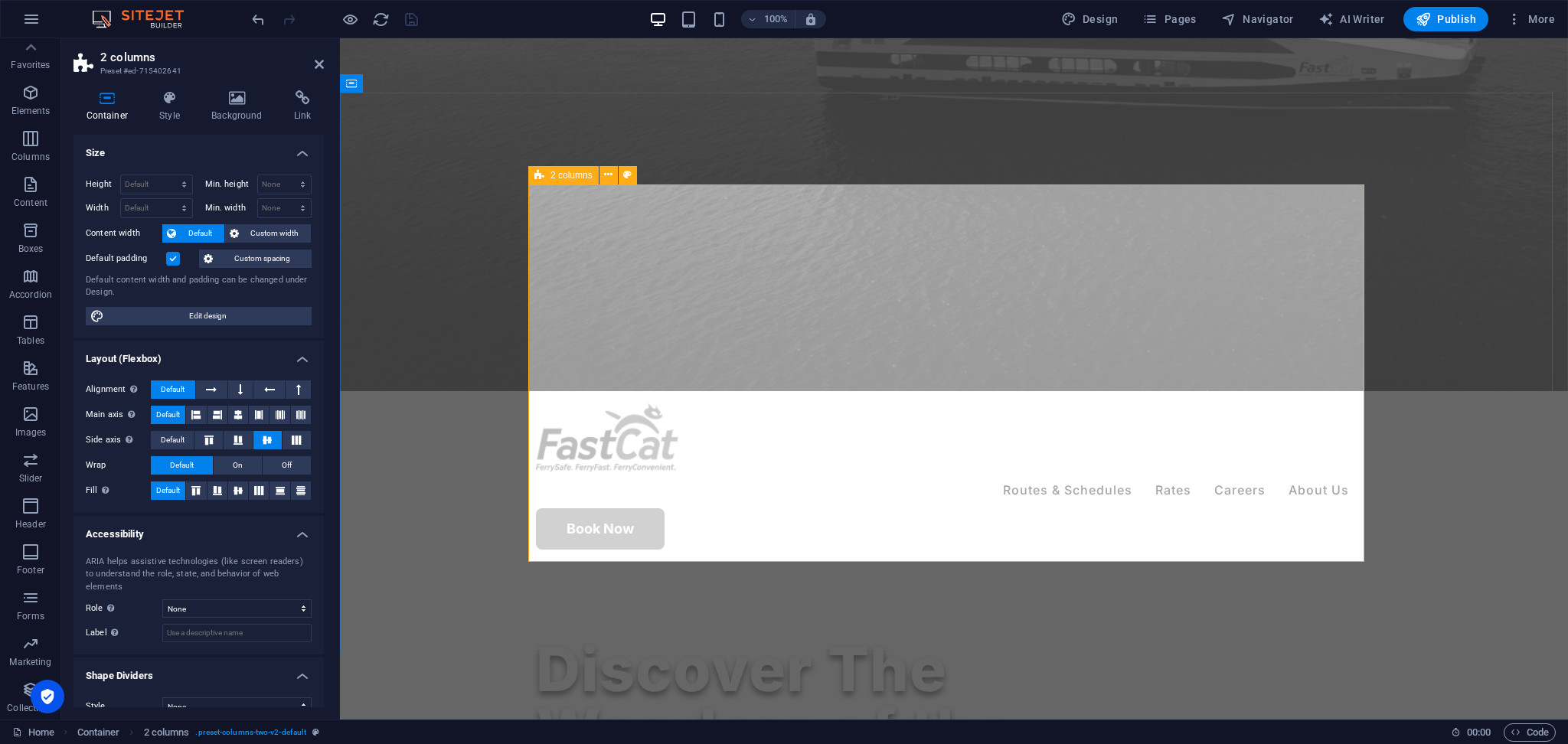 click on "ABOUT US Discover Our History Archipelago Philippine Ferries Corporation  (APFC) was founded to provide a vital maritime link between the Philippines' 7641 plus islands. Since its incorporation in [DATE], it has become a trusted shipping company that owns and operates the Philippines' first and only catamaran Roll-on/Roll-off (RoRo) ferries nationwide under the flagship brand of FastCat. Learn More" at bounding box center [954, 2152] 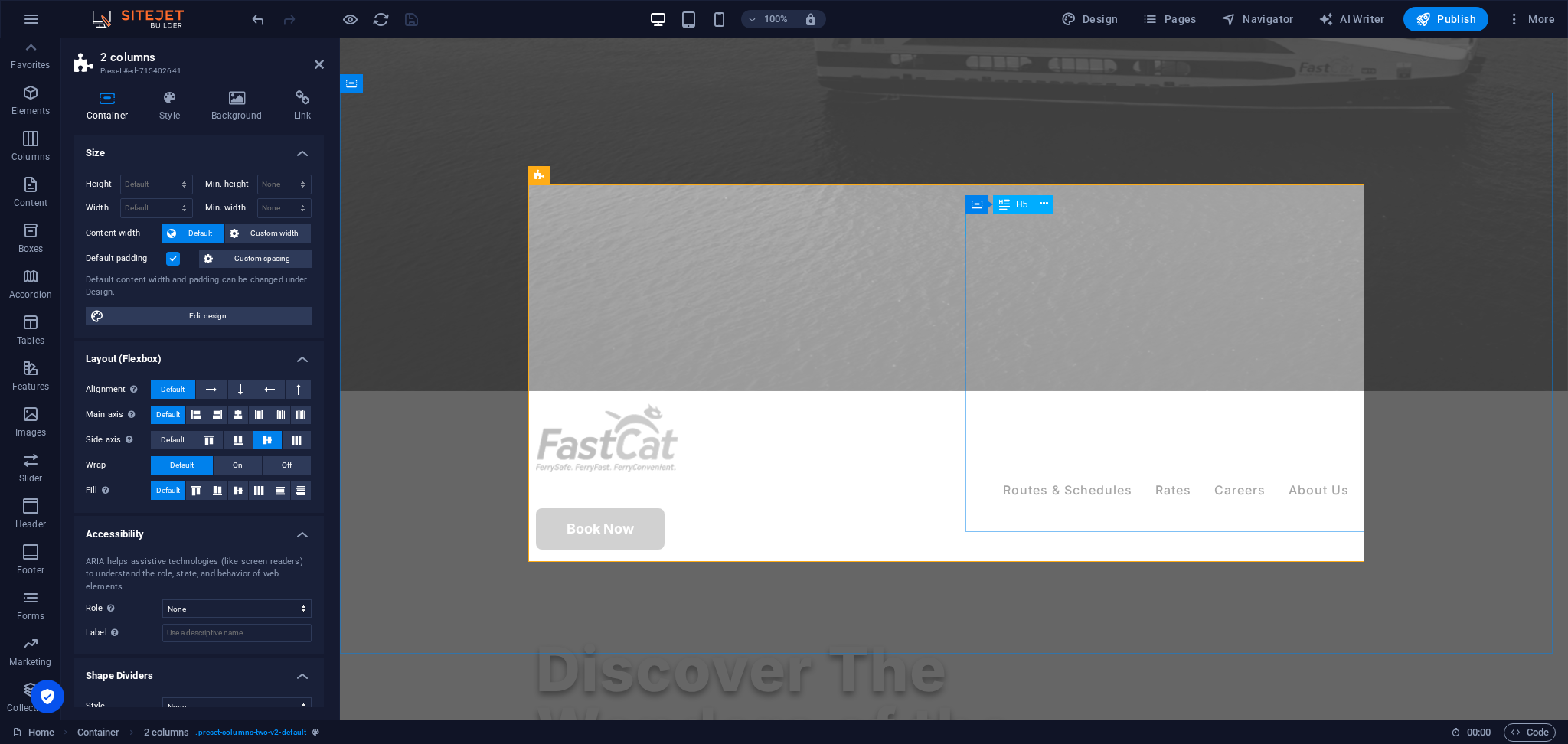 click on "ABOUT US" at bounding box center [735, 2203] 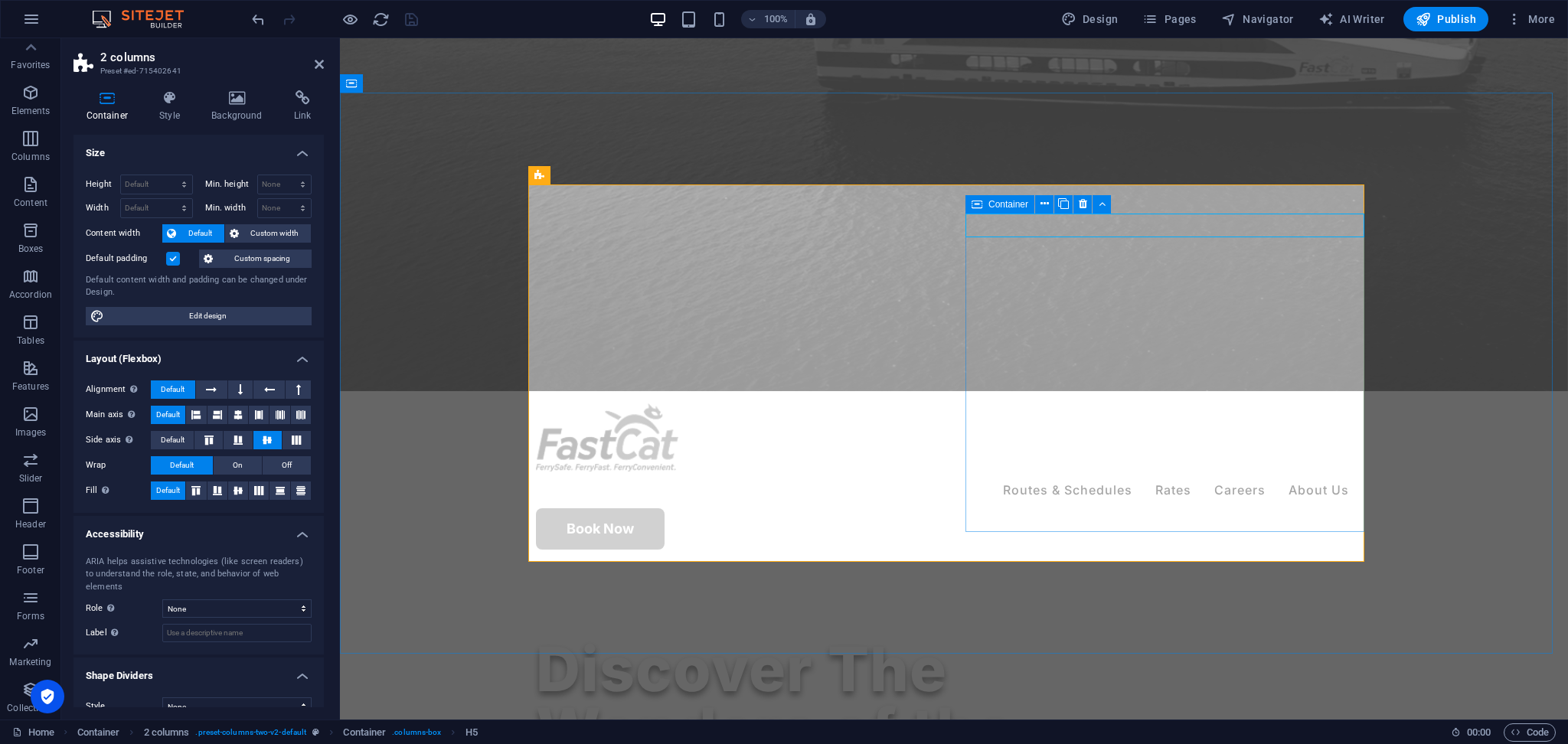 click at bounding box center (977, 204) 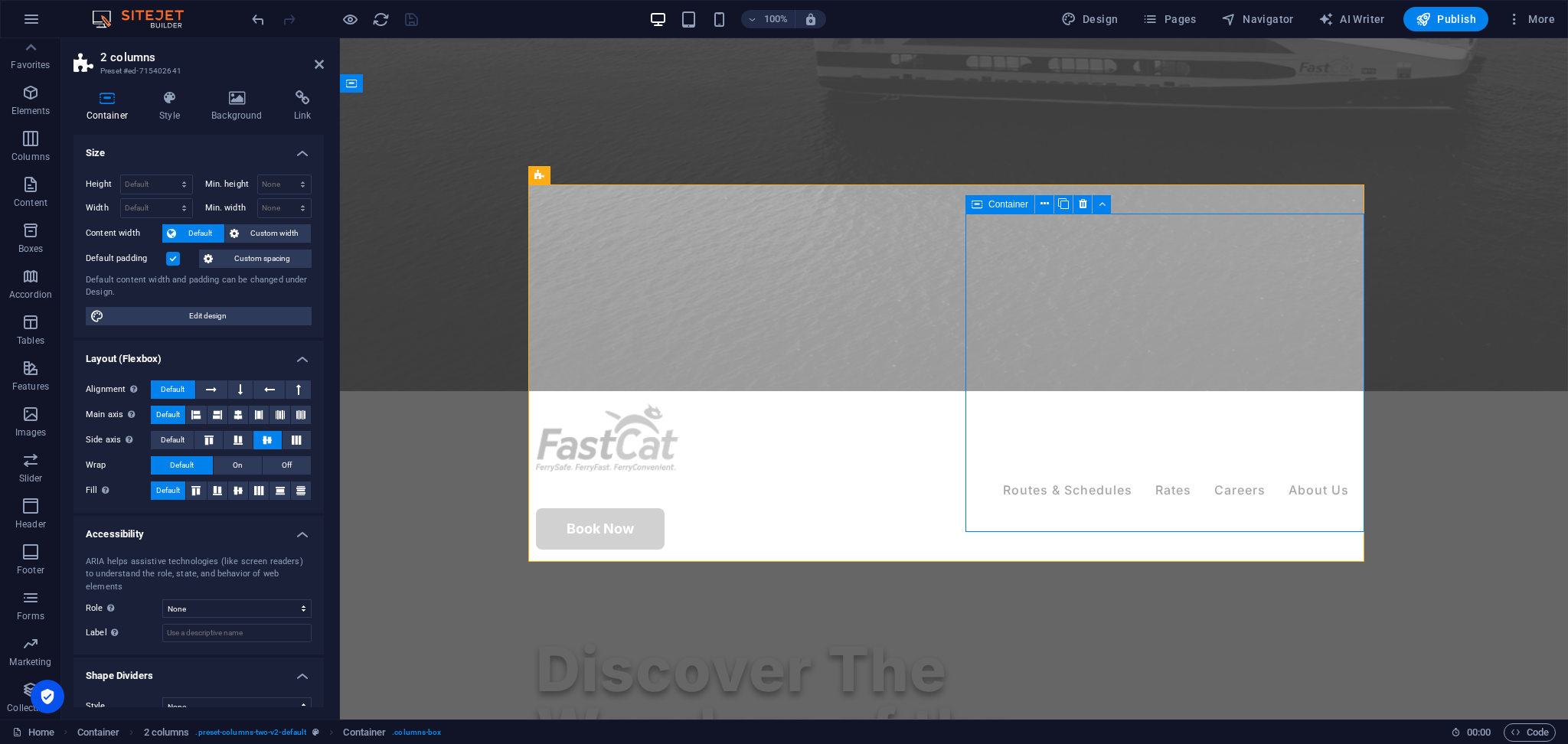 click at bounding box center [977, 204] 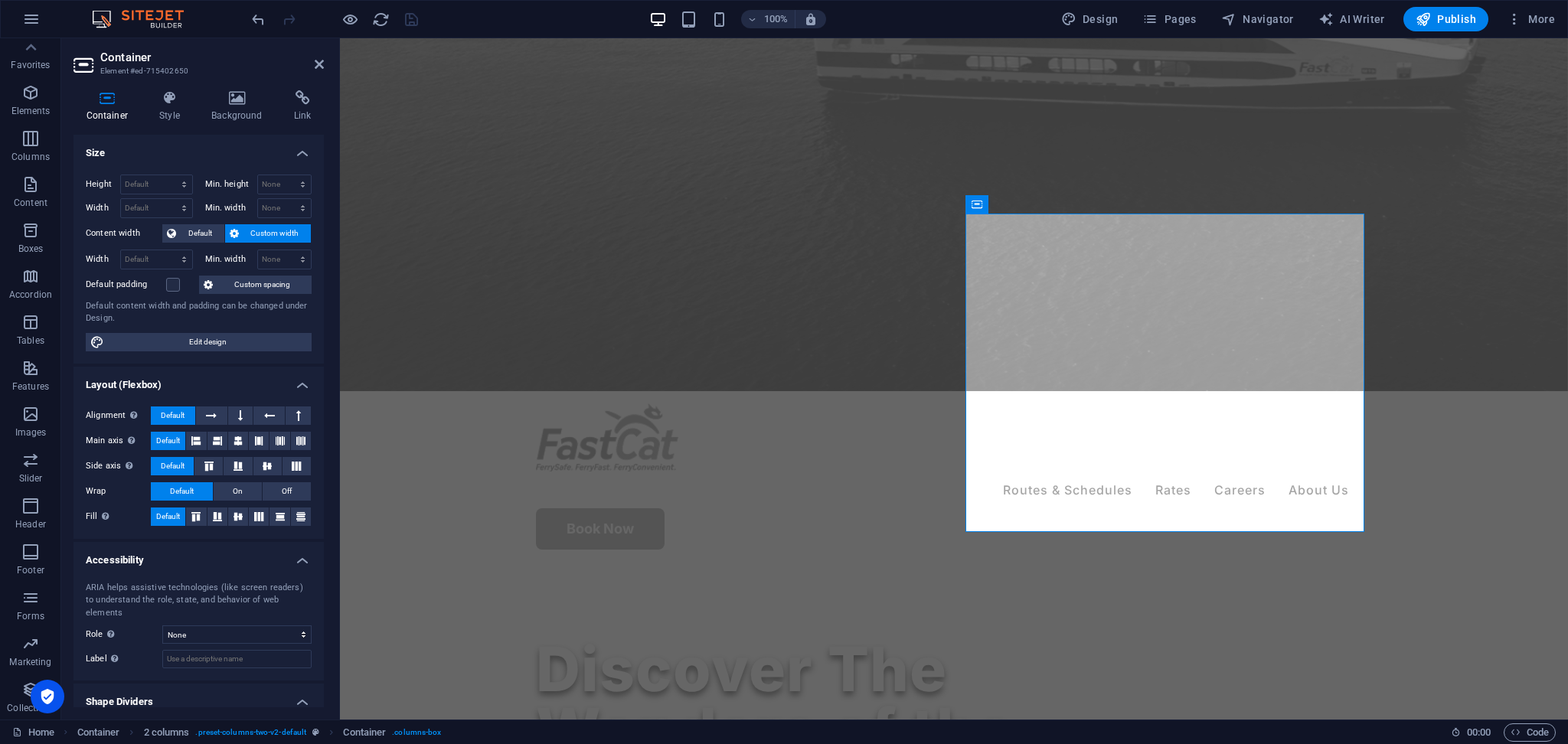scroll, scrollTop: 33, scrollLeft: 0, axis: vertical 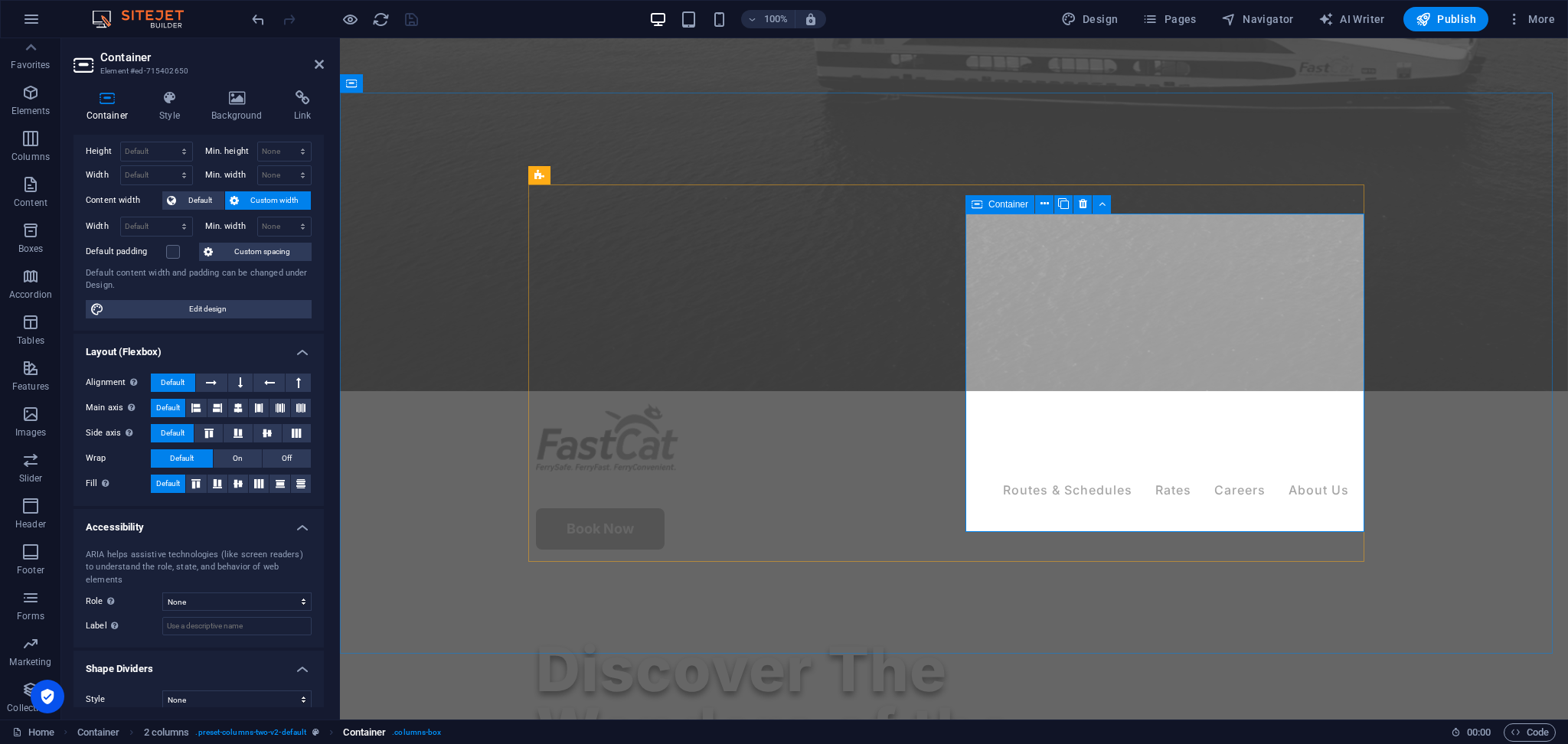 click on ". columns-box" at bounding box center (416, 733) 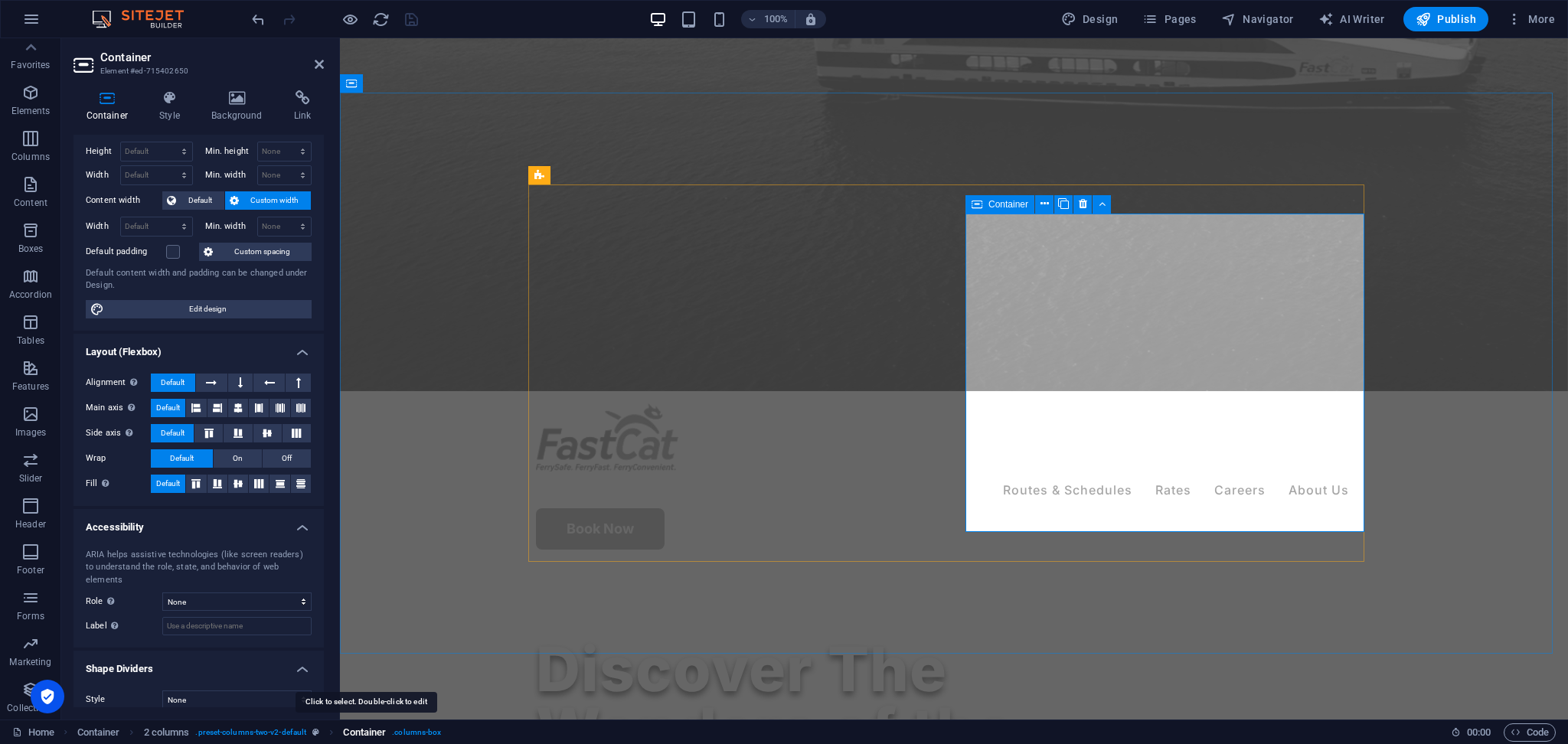 click on "Container" at bounding box center (364, 733) 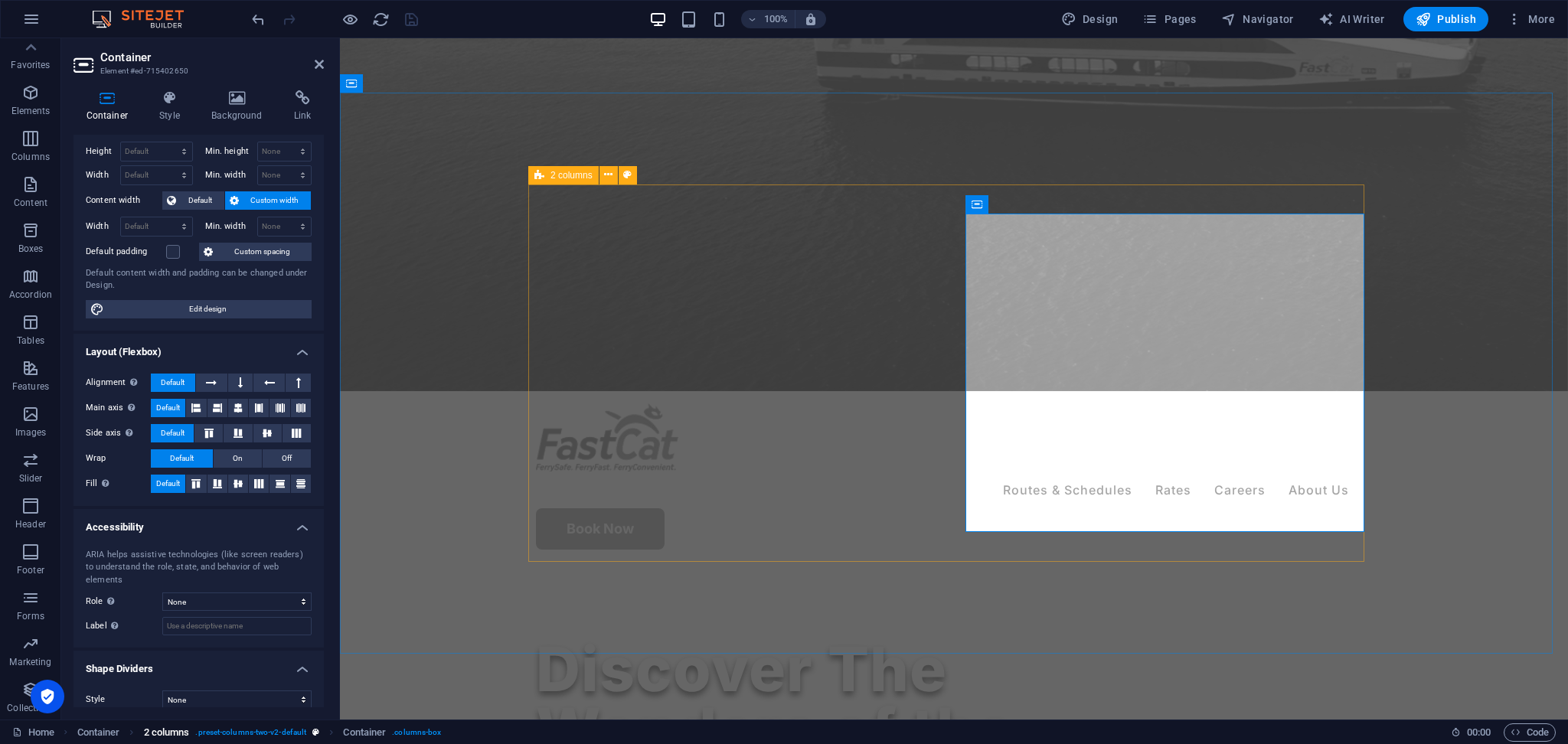 click on ". preset-columns-two-v2-default" at bounding box center (250, 733) 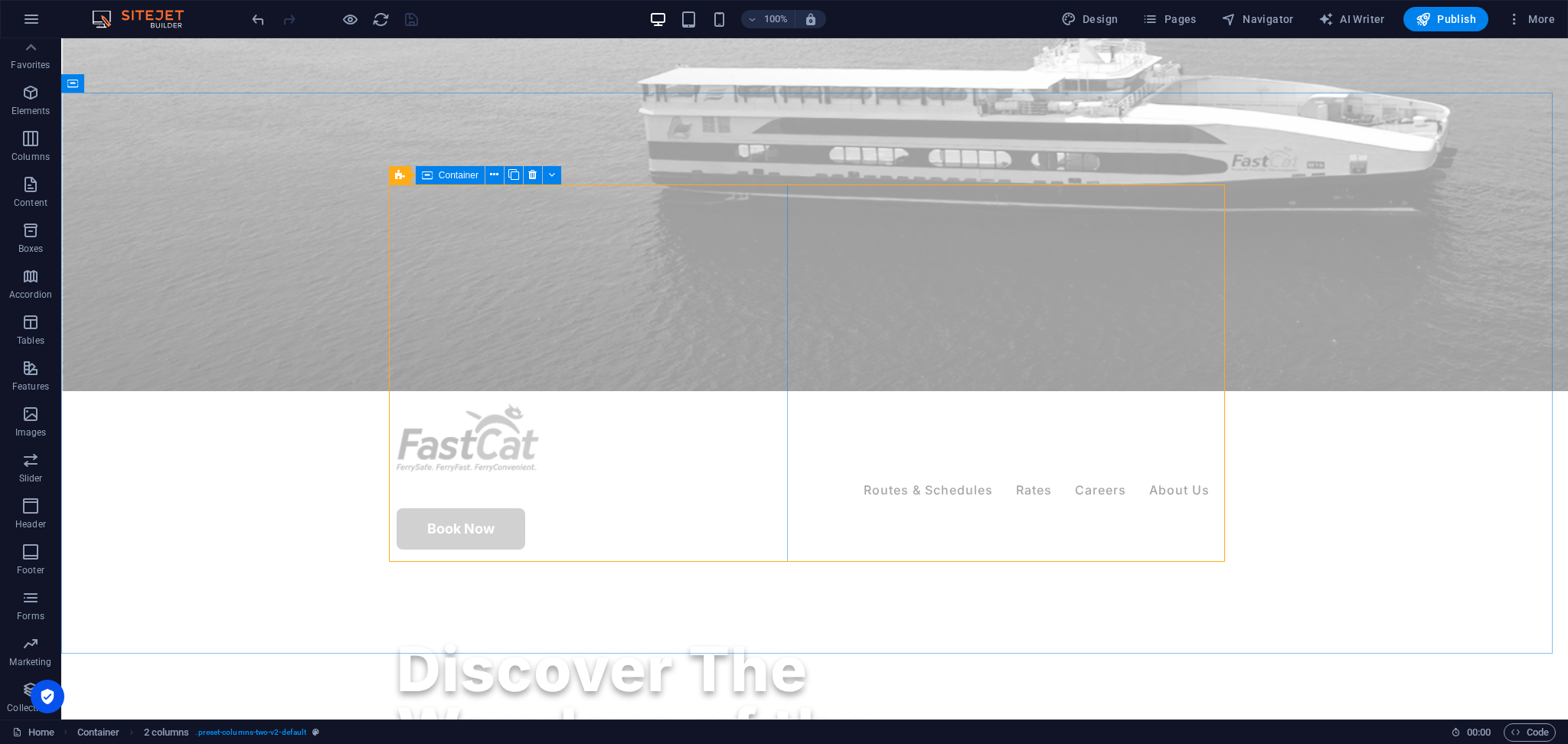 click at bounding box center (427, 175) 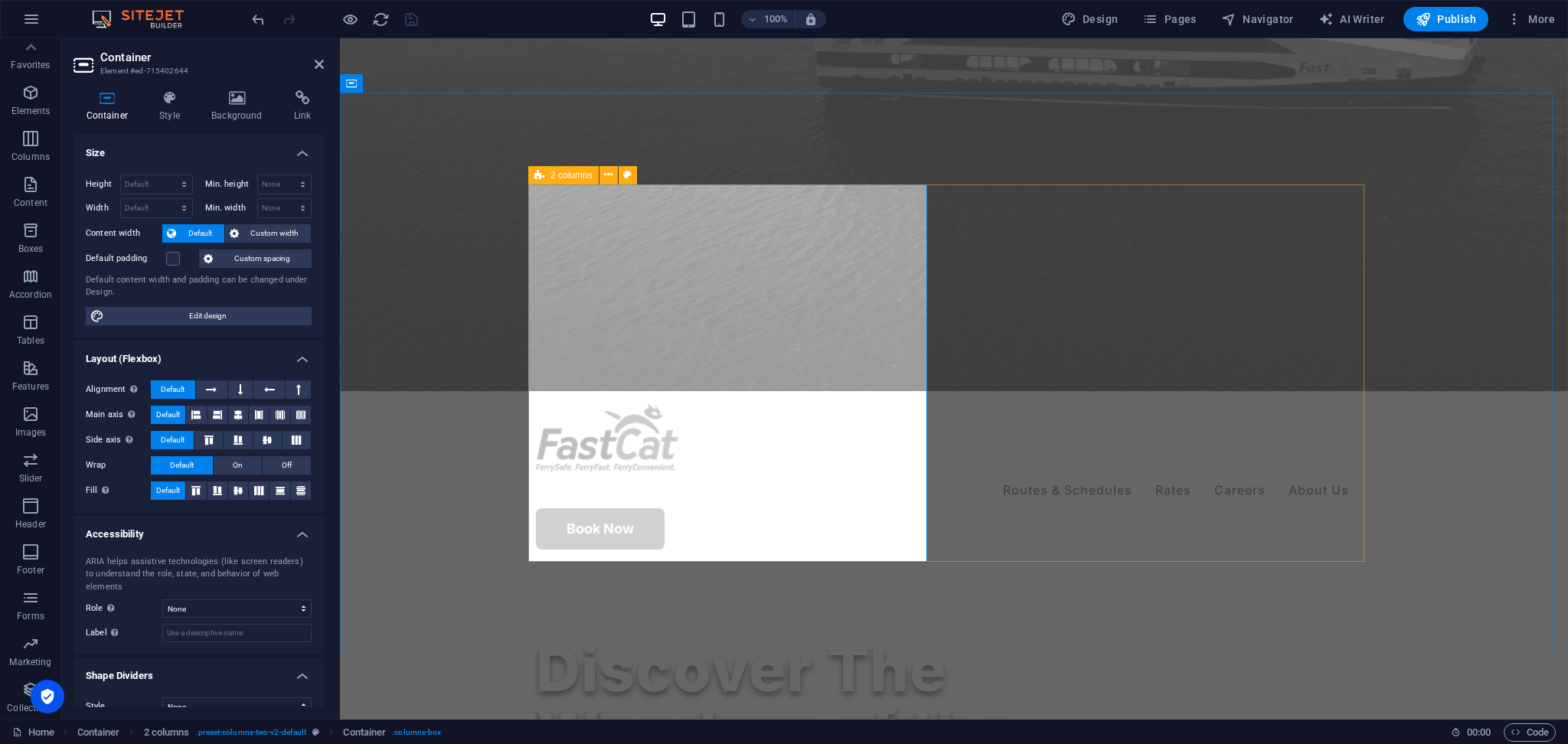 click at bounding box center (539, 175) 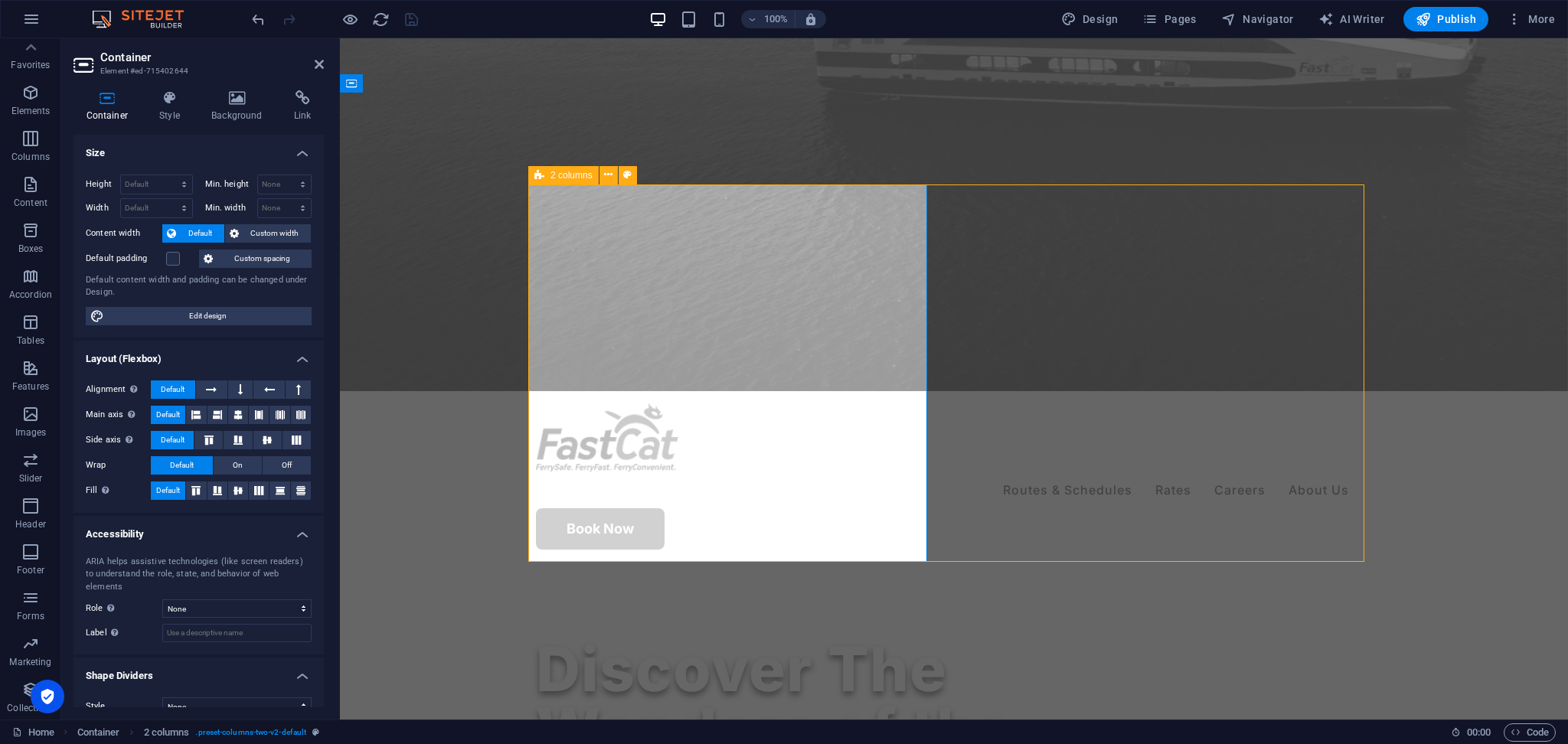 click at bounding box center (539, 175) 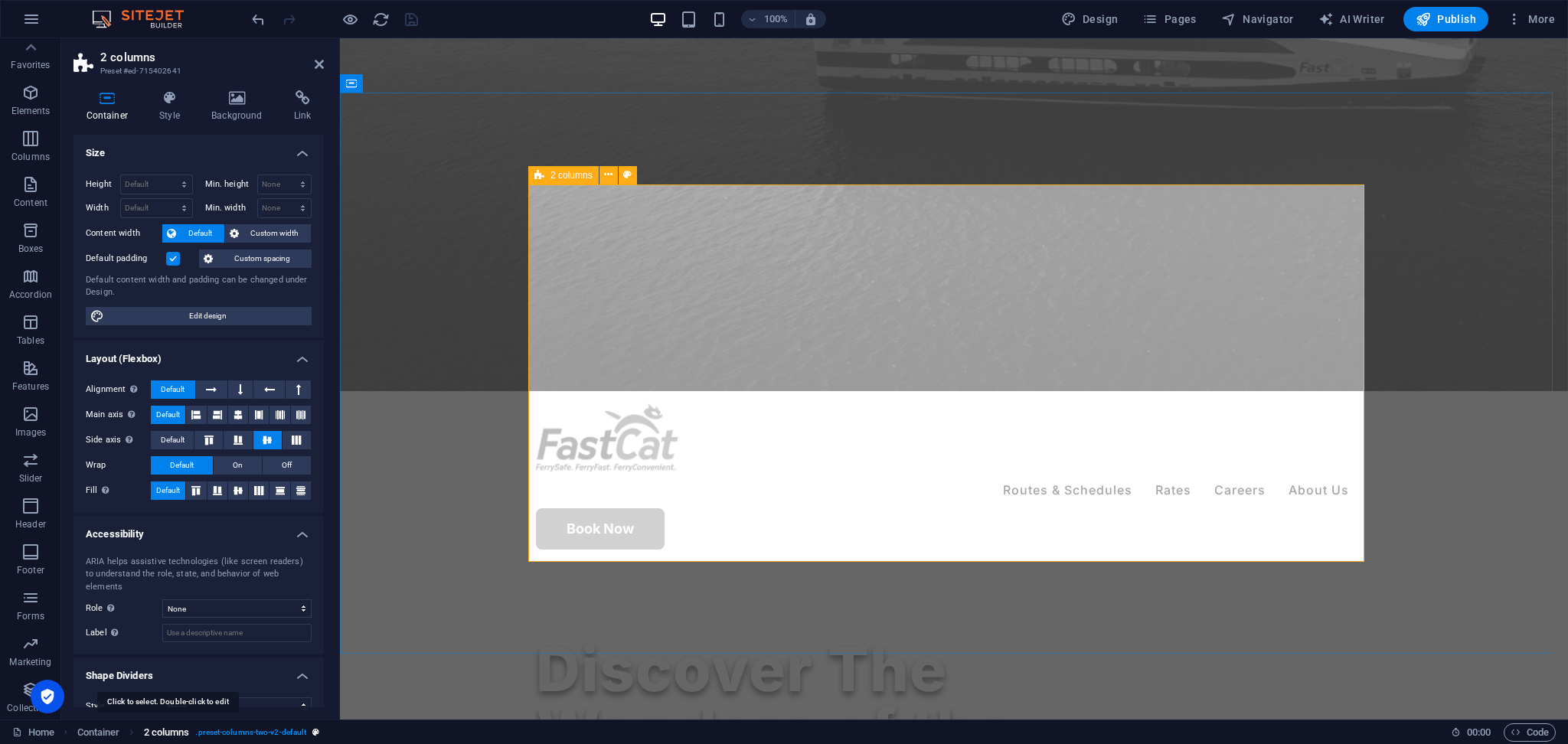 click on "2 columns" at bounding box center [167, 733] 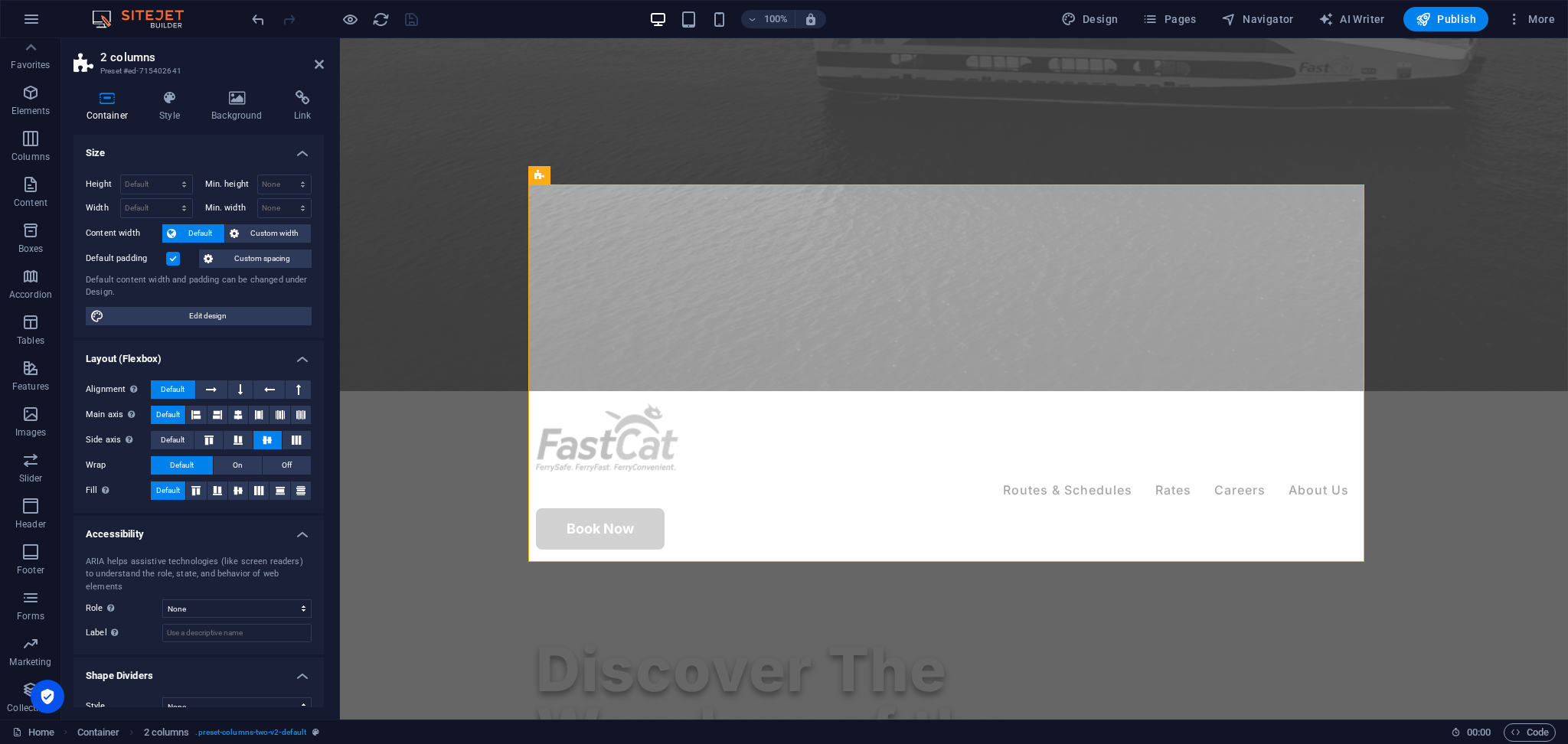 click at bounding box center [954, 2829] 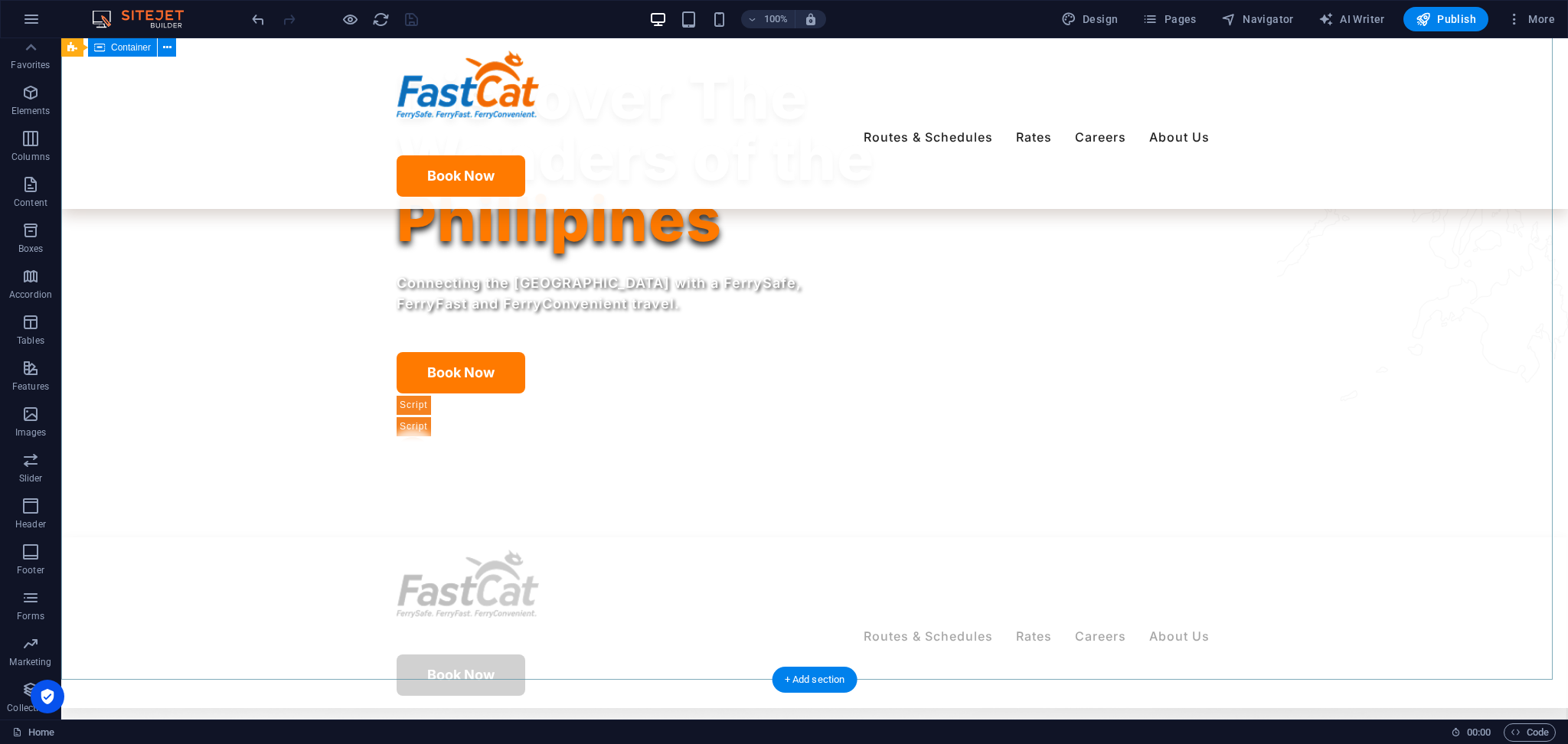 scroll, scrollTop: 715, scrollLeft: 0, axis: vertical 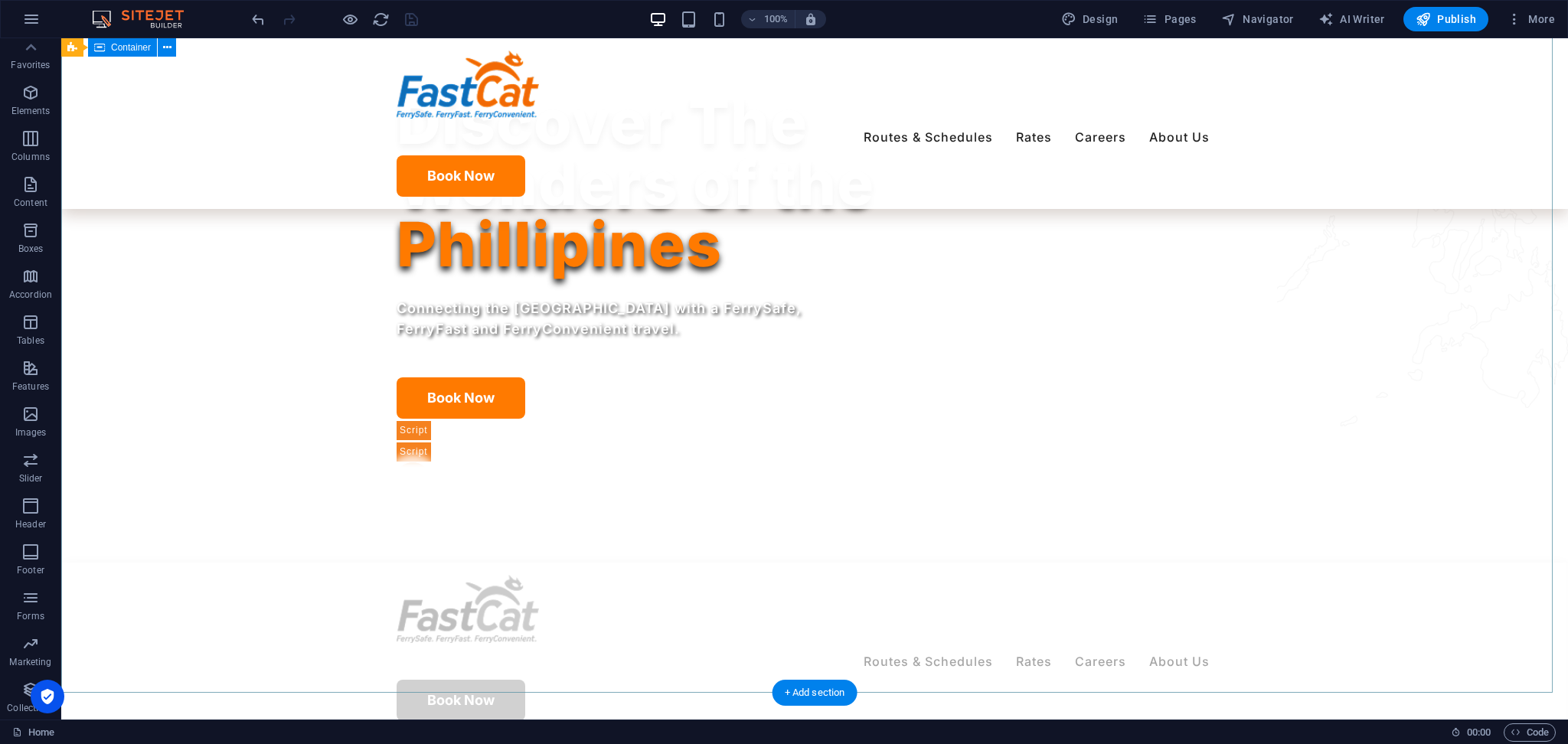 click on "Discover The  Wonders of the Phillipines Connecting the [GEOGRAPHIC_DATA] with a FerrySafe, FerryFast a nd FerryConvenient travel. Connecting the Philippine islands with a FerrySafe, FerryFast a nd FerryConvenient travel. Watch FastCat Cares Book Now
Watch FastCat Cares" at bounding box center (815, 1787) 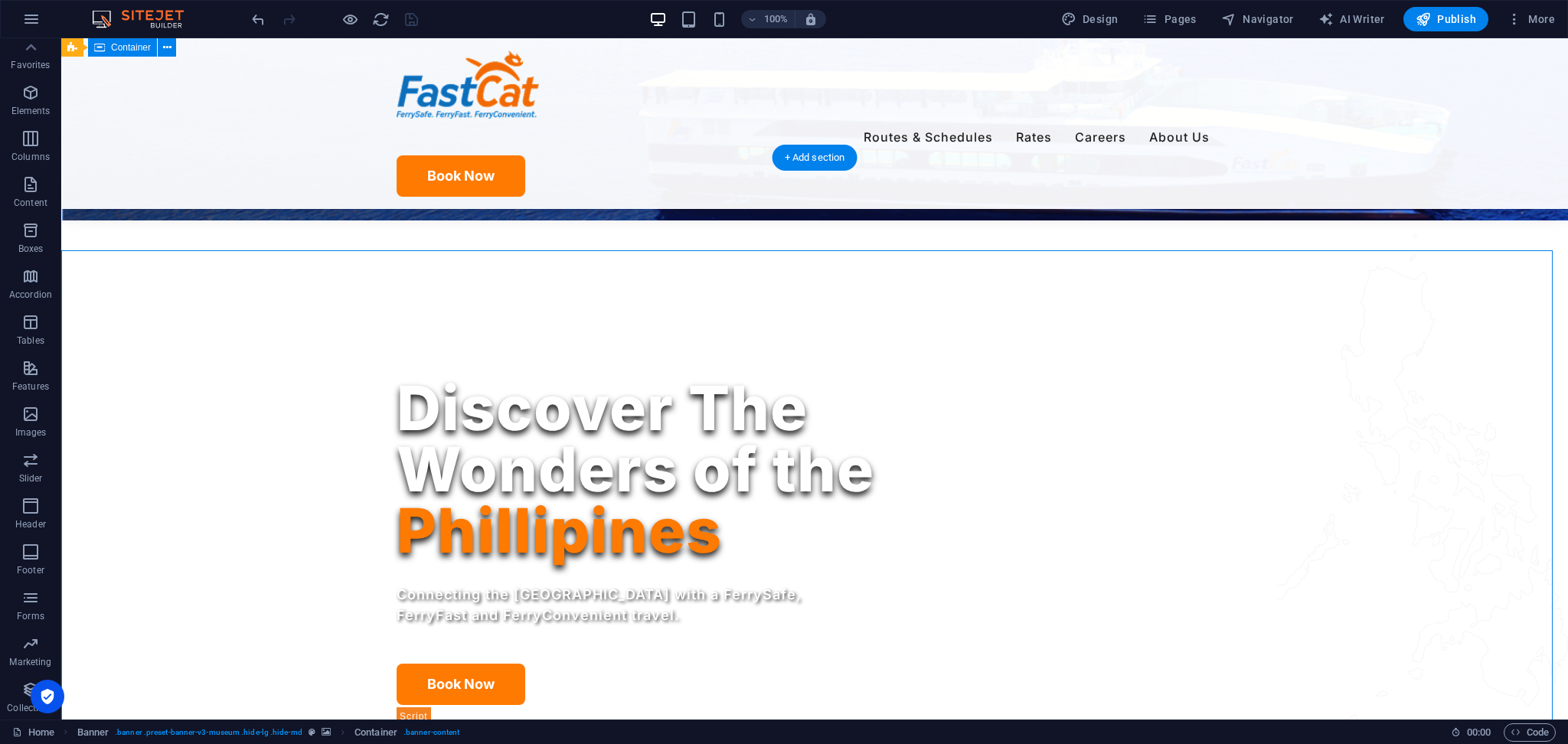 scroll, scrollTop: 307, scrollLeft: 0, axis: vertical 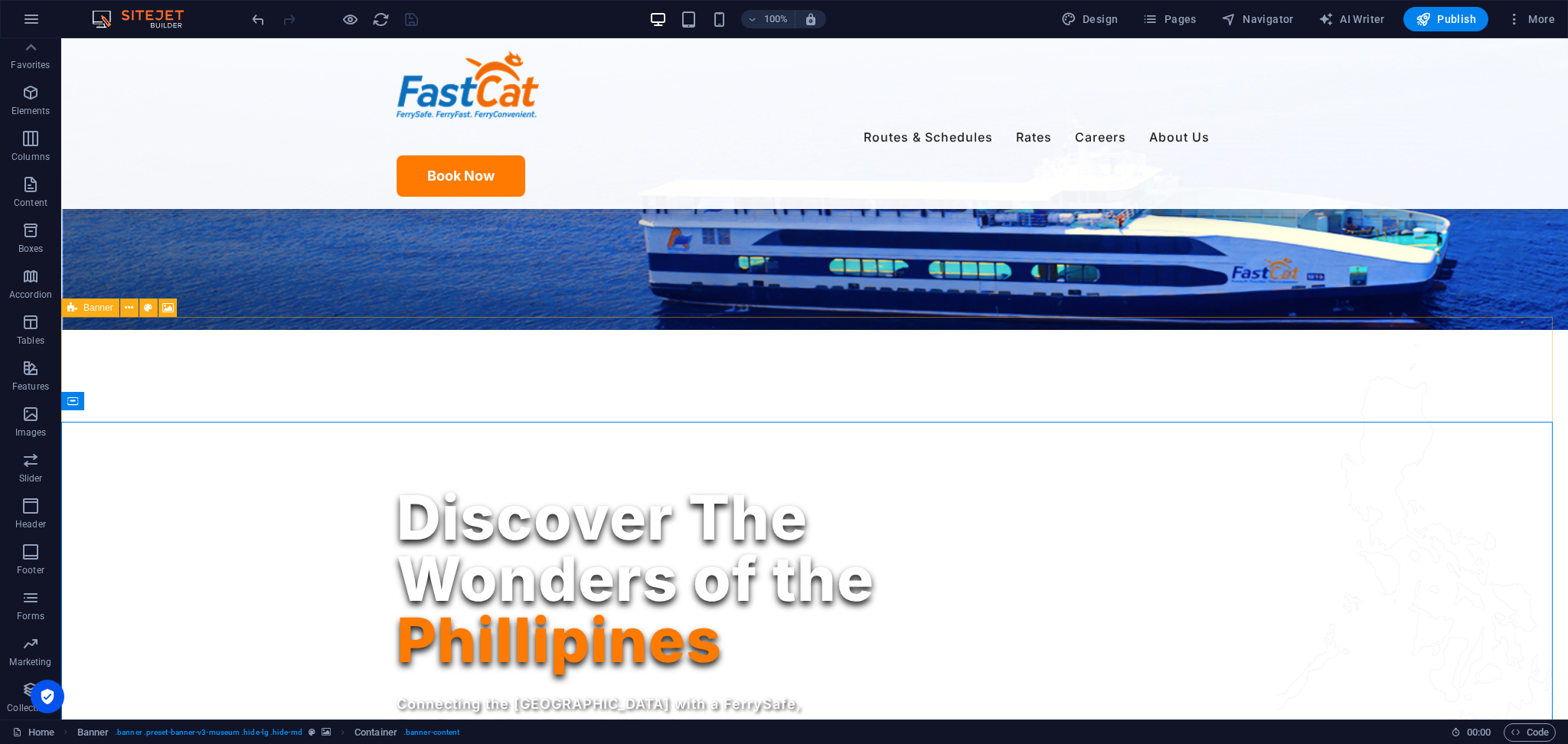 click at bounding box center (72, 308) 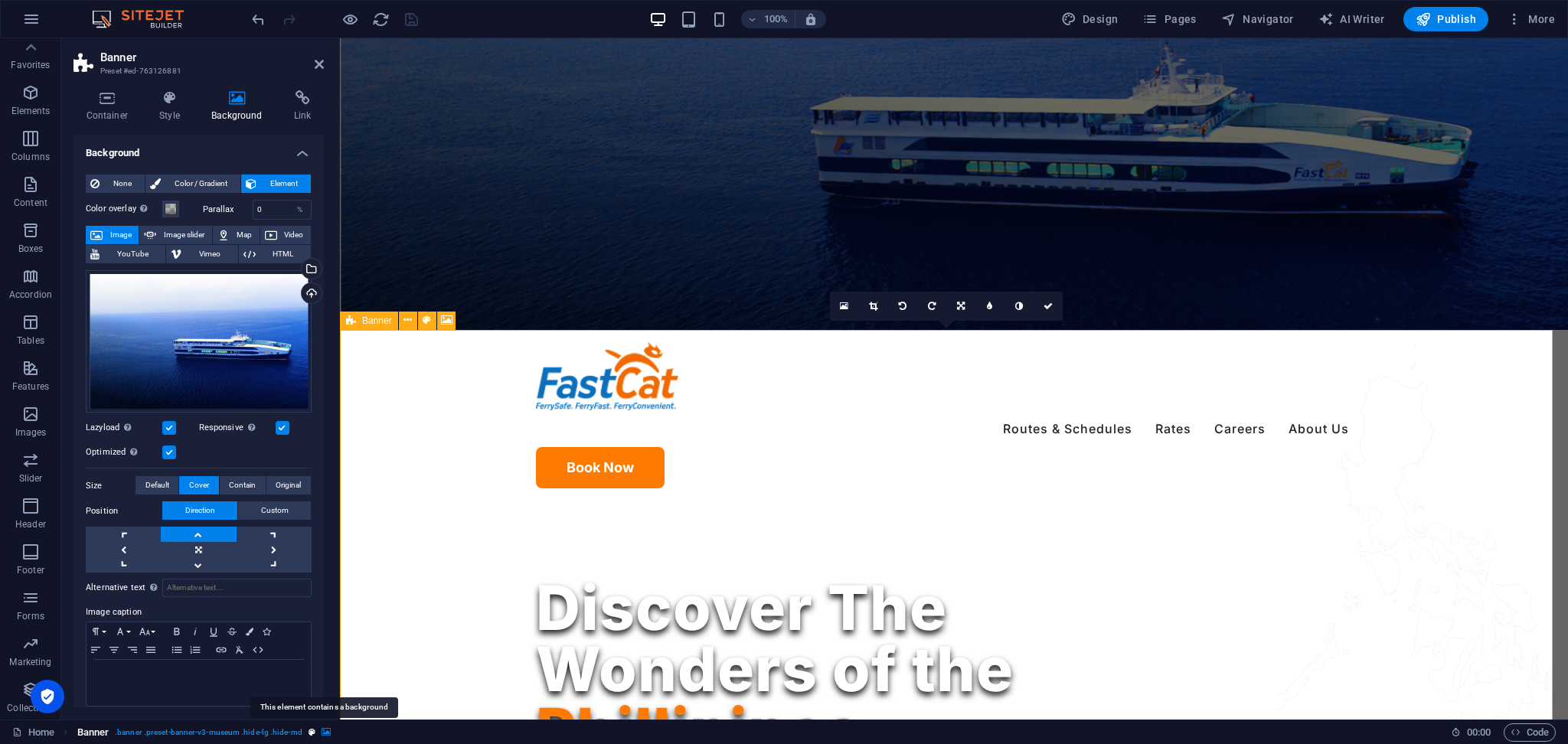 click at bounding box center (326, 732) 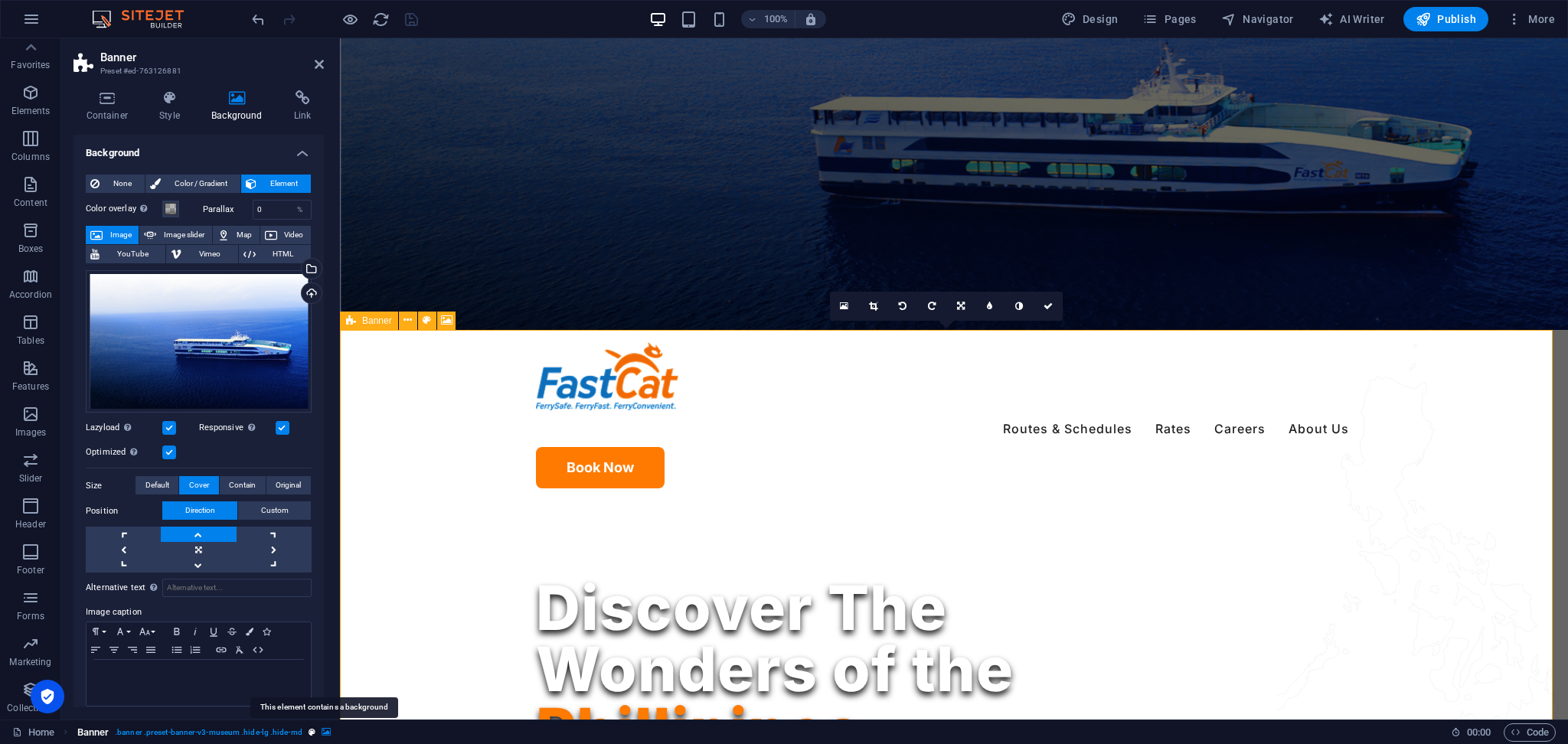 click at bounding box center [326, 732] 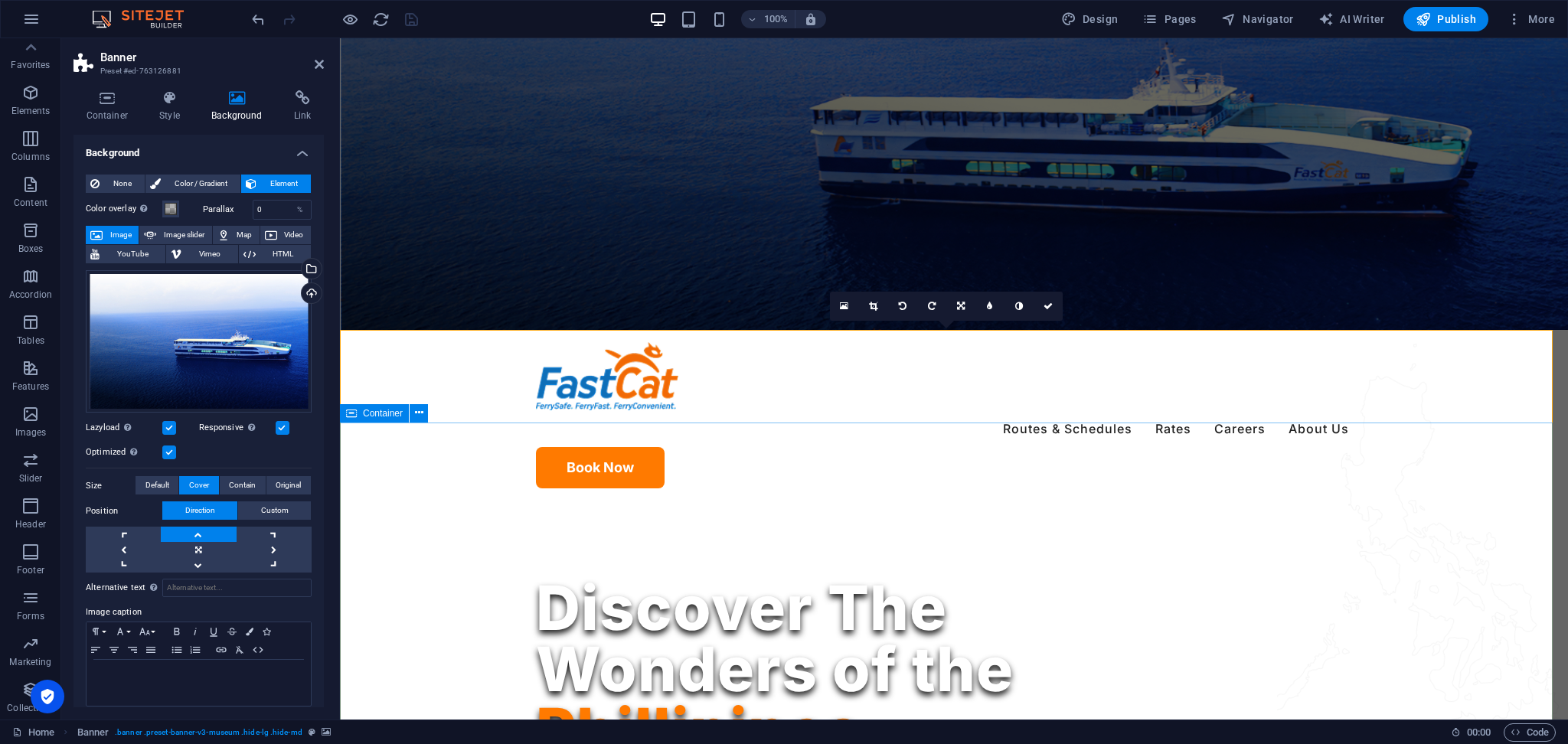 click on "Container" at bounding box center (383, 413) 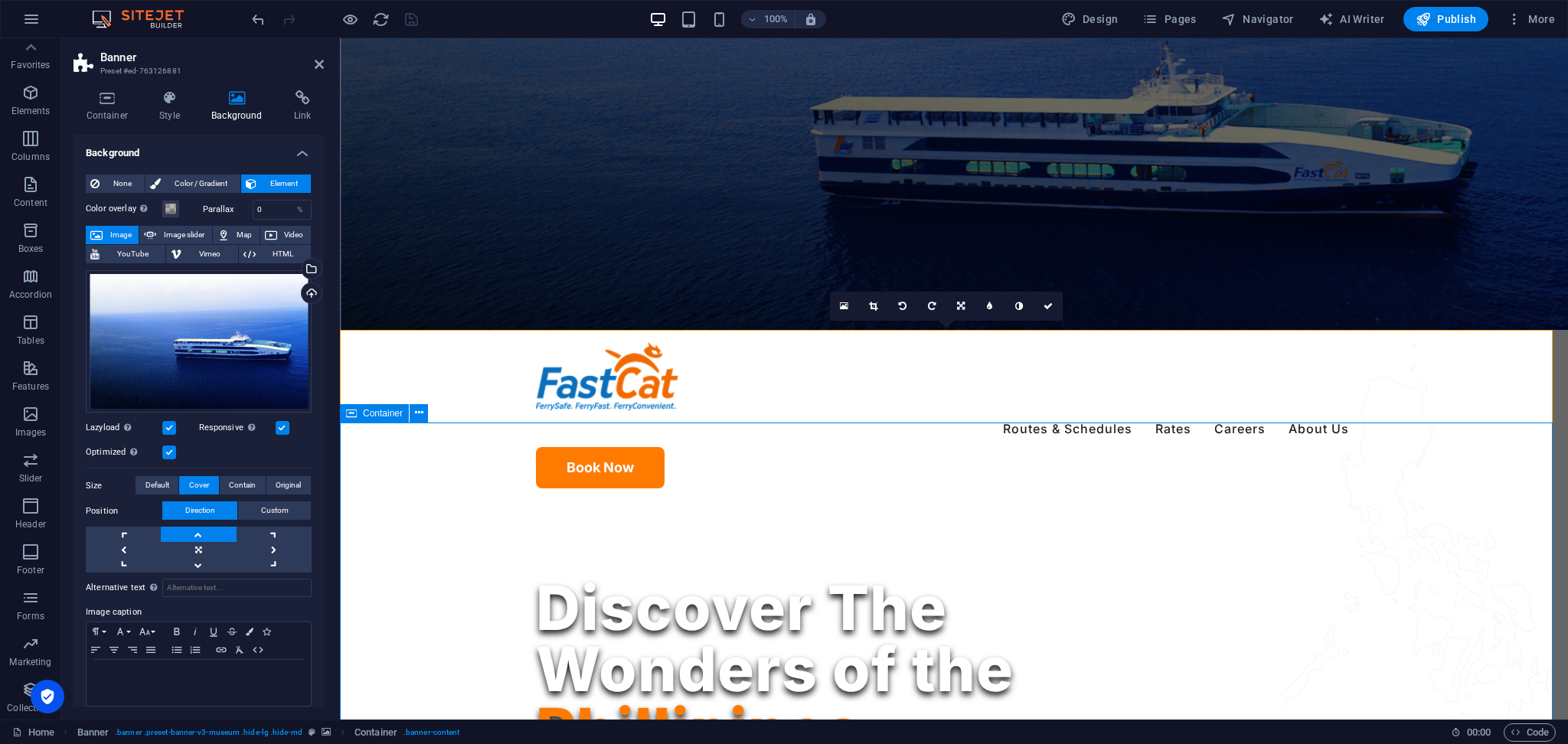 click on "Container" at bounding box center (383, 413) 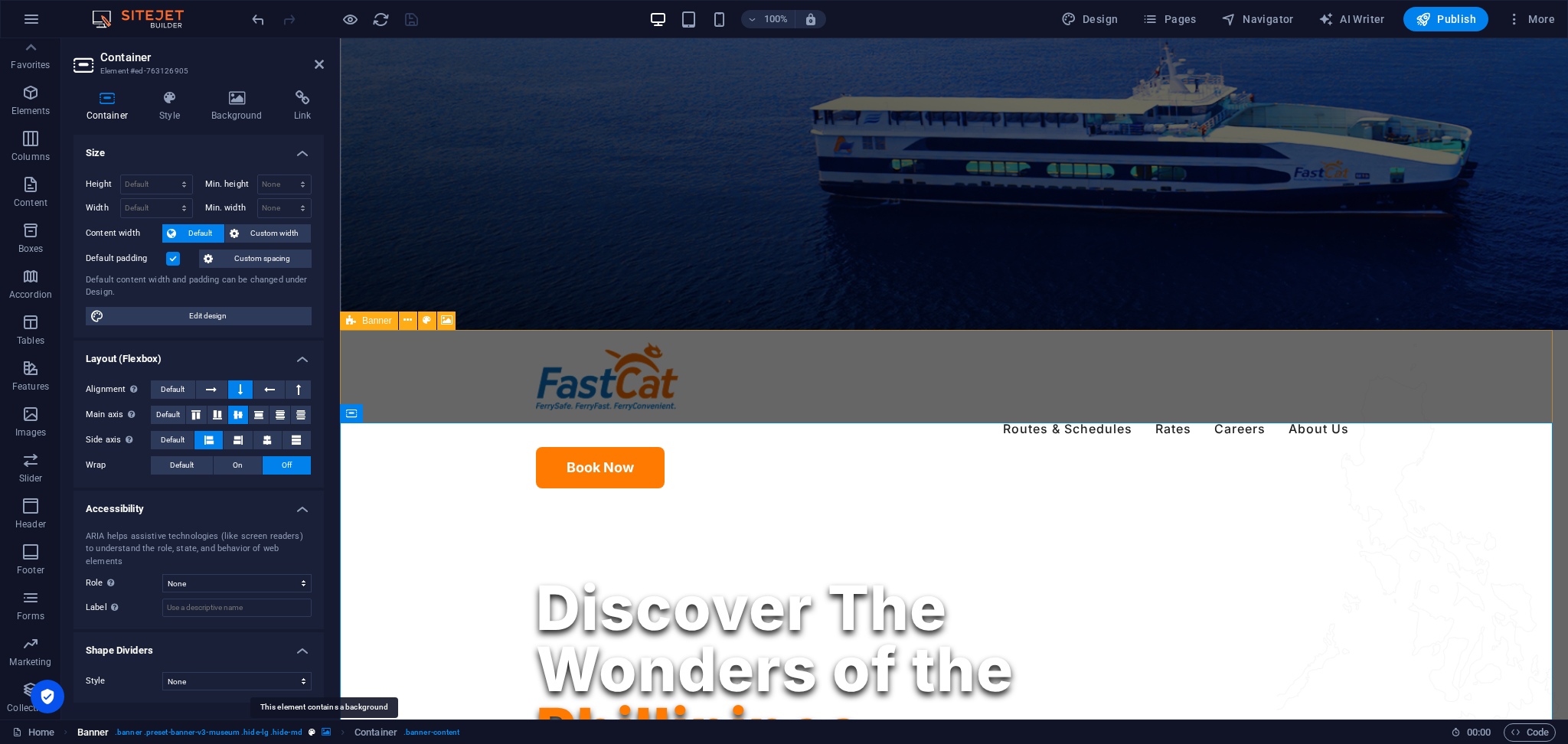 click at bounding box center [326, 732] 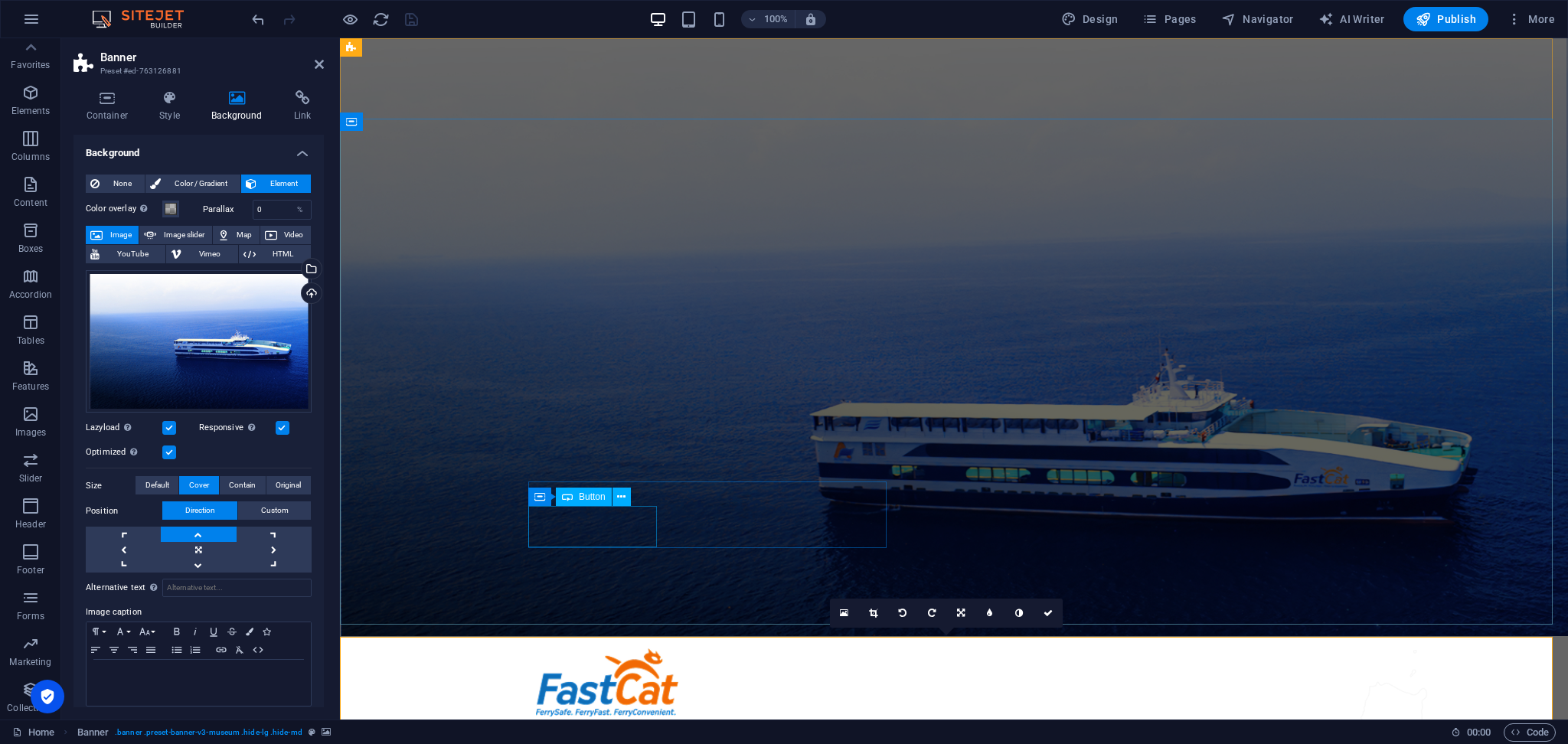 scroll, scrollTop: 0, scrollLeft: 0, axis: both 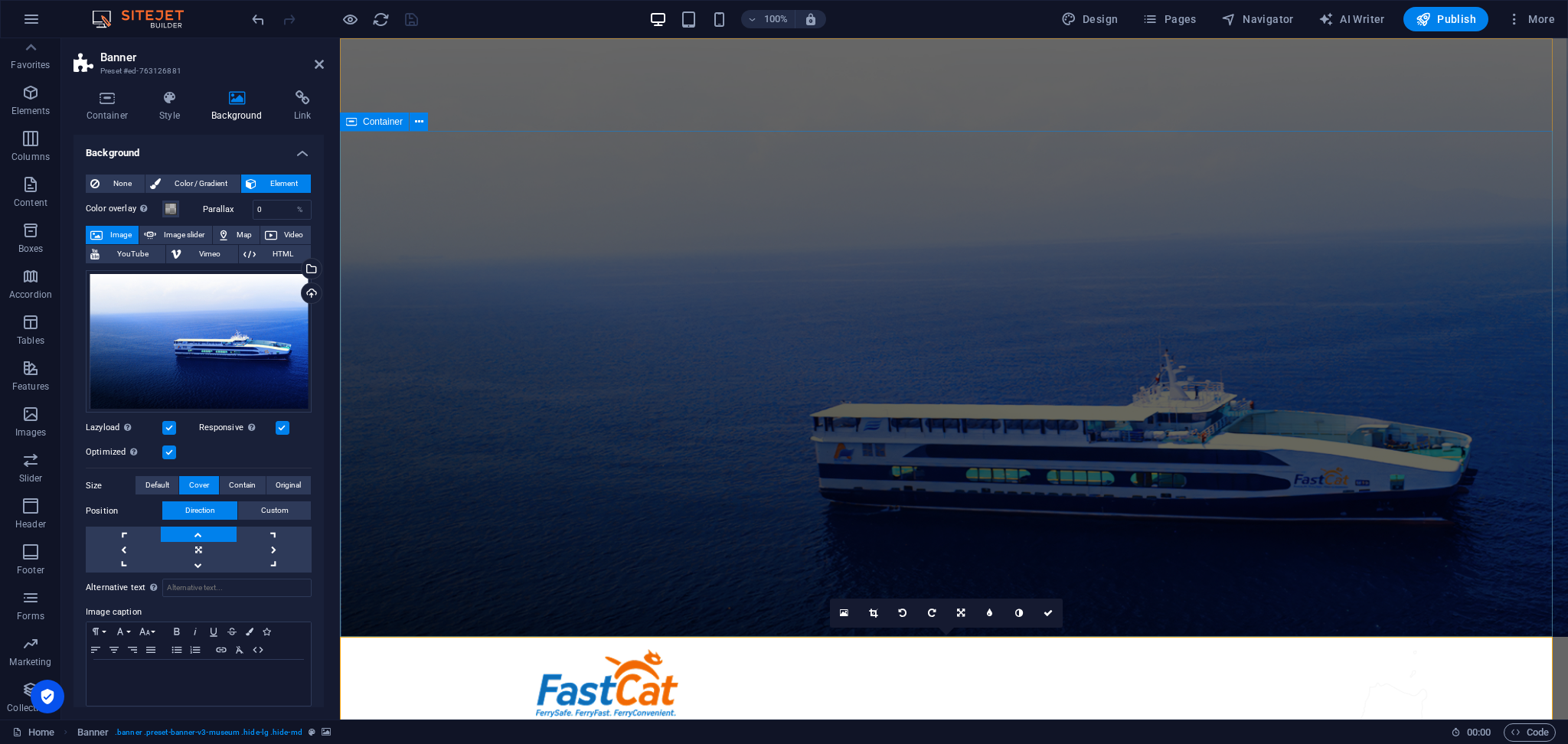 click at bounding box center [351, 122] 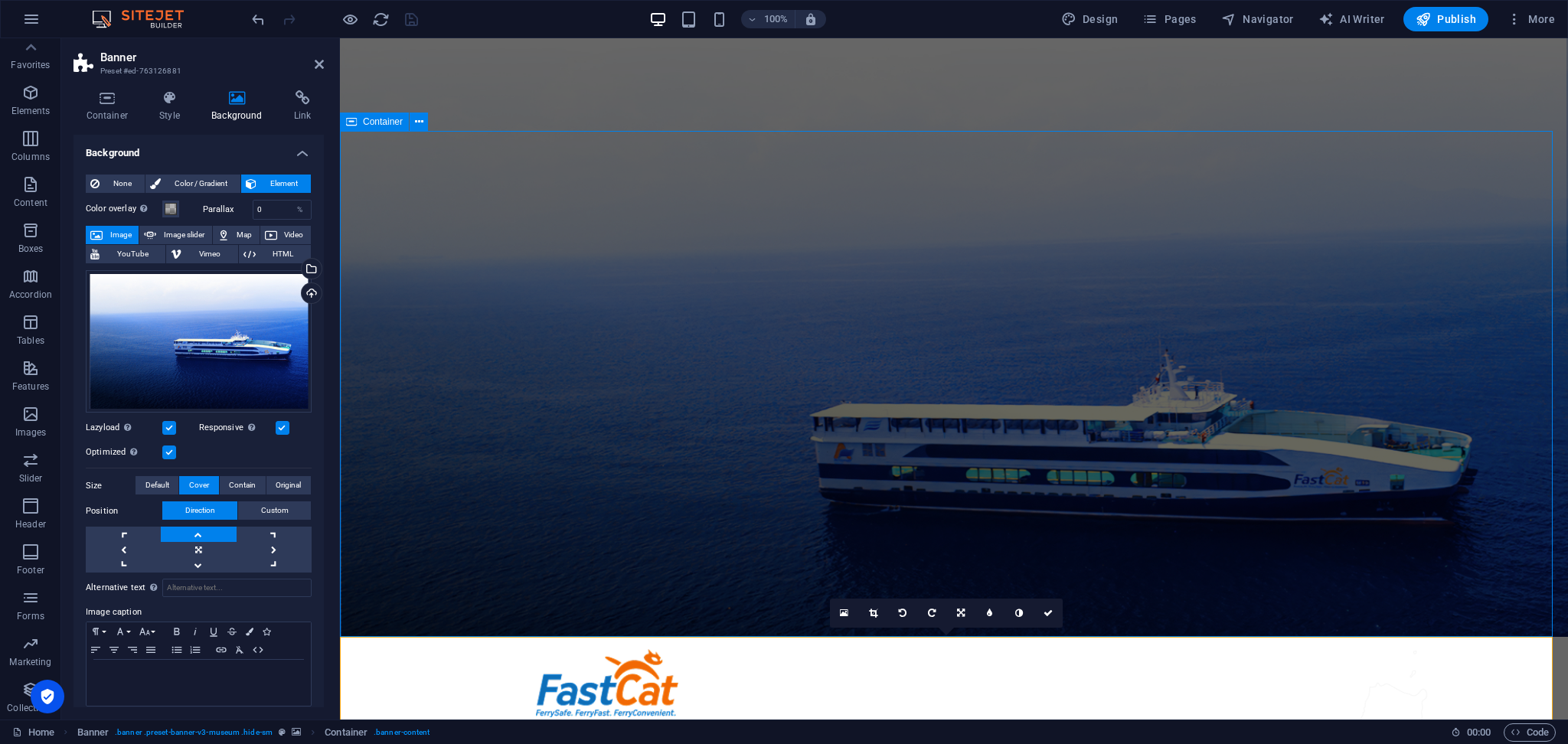 click at bounding box center (351, 122) 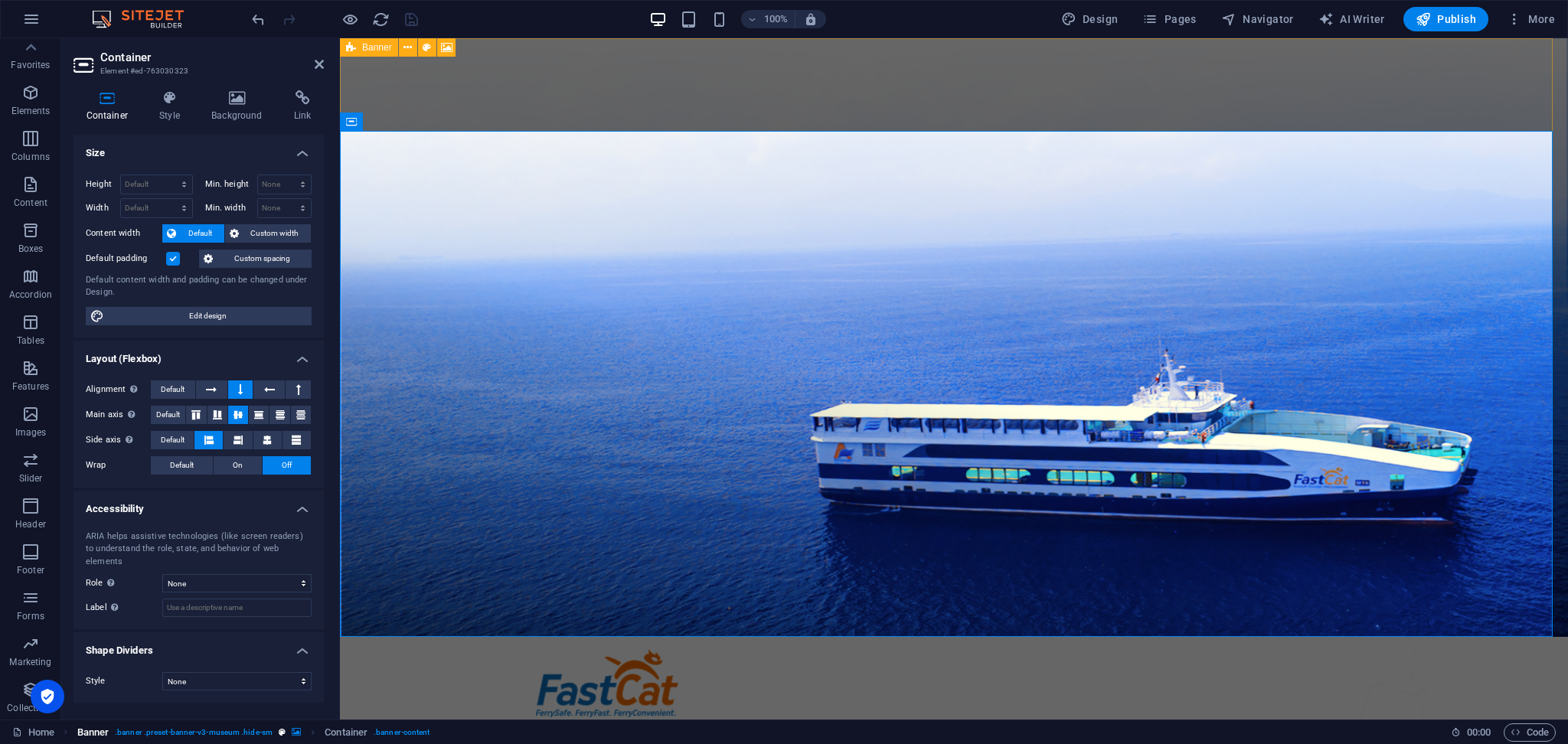 click at bounding box center (296, 732) 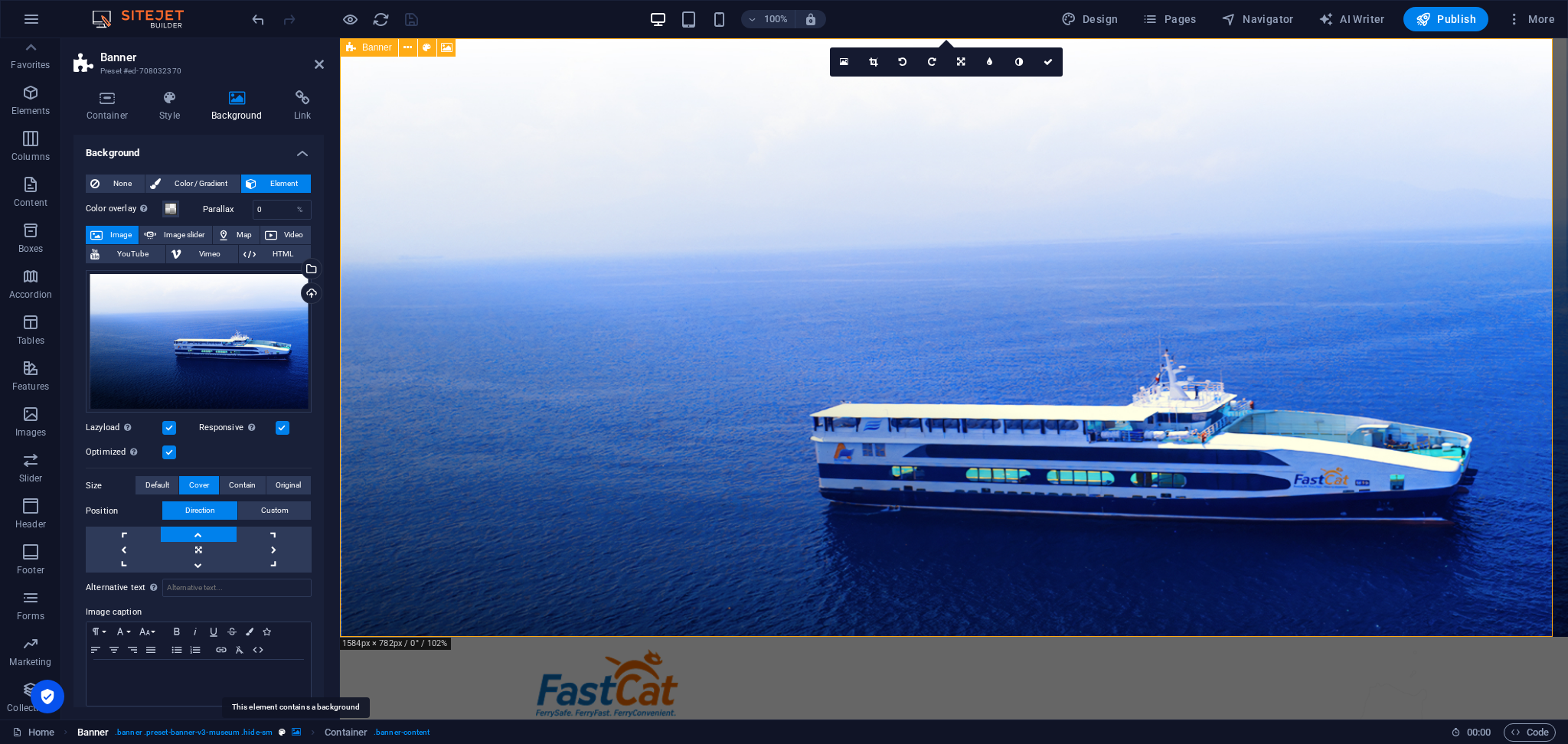 click at bounding box center (296, 732) 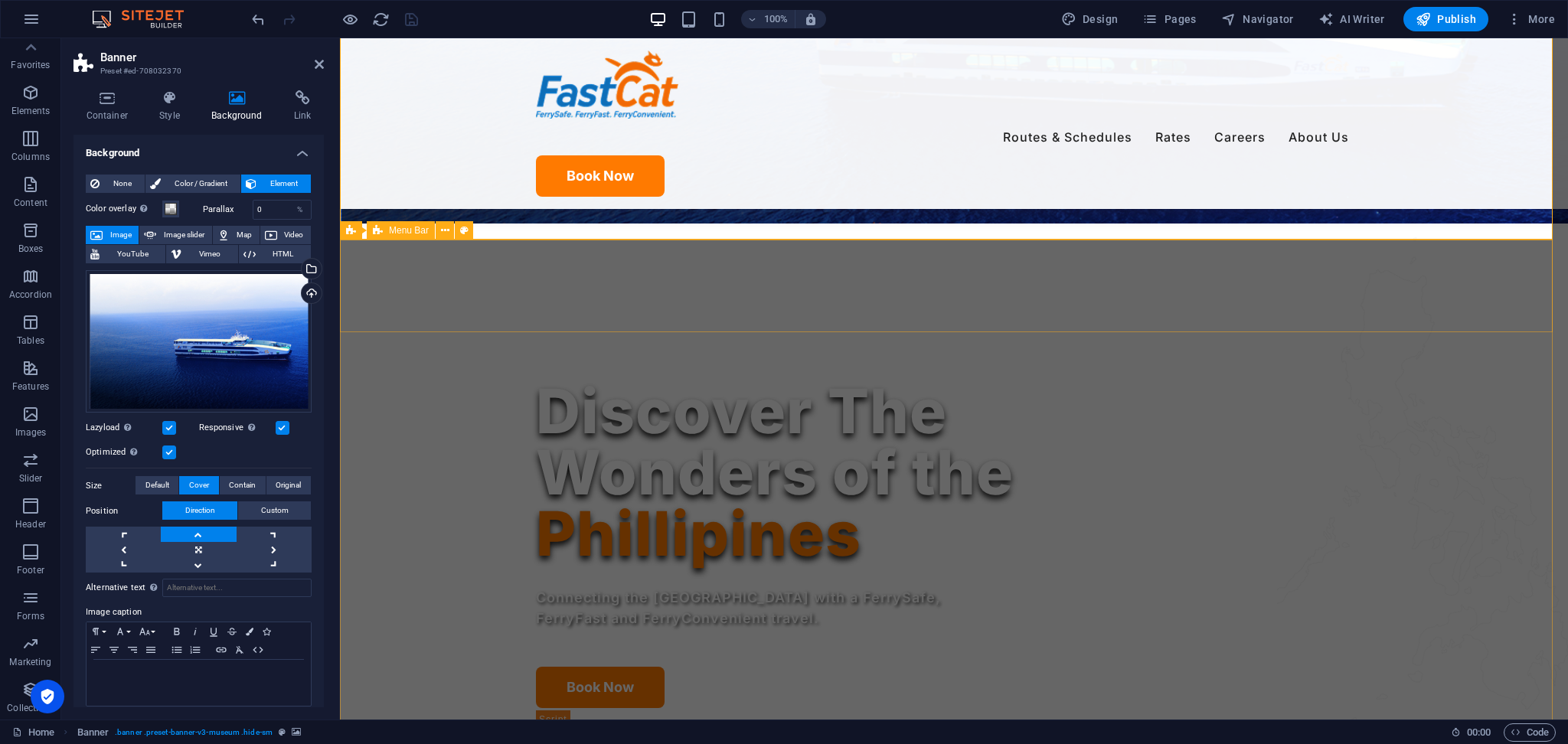 scroll, scrollTop: 306, scrollLeft: 0, axis: vertical 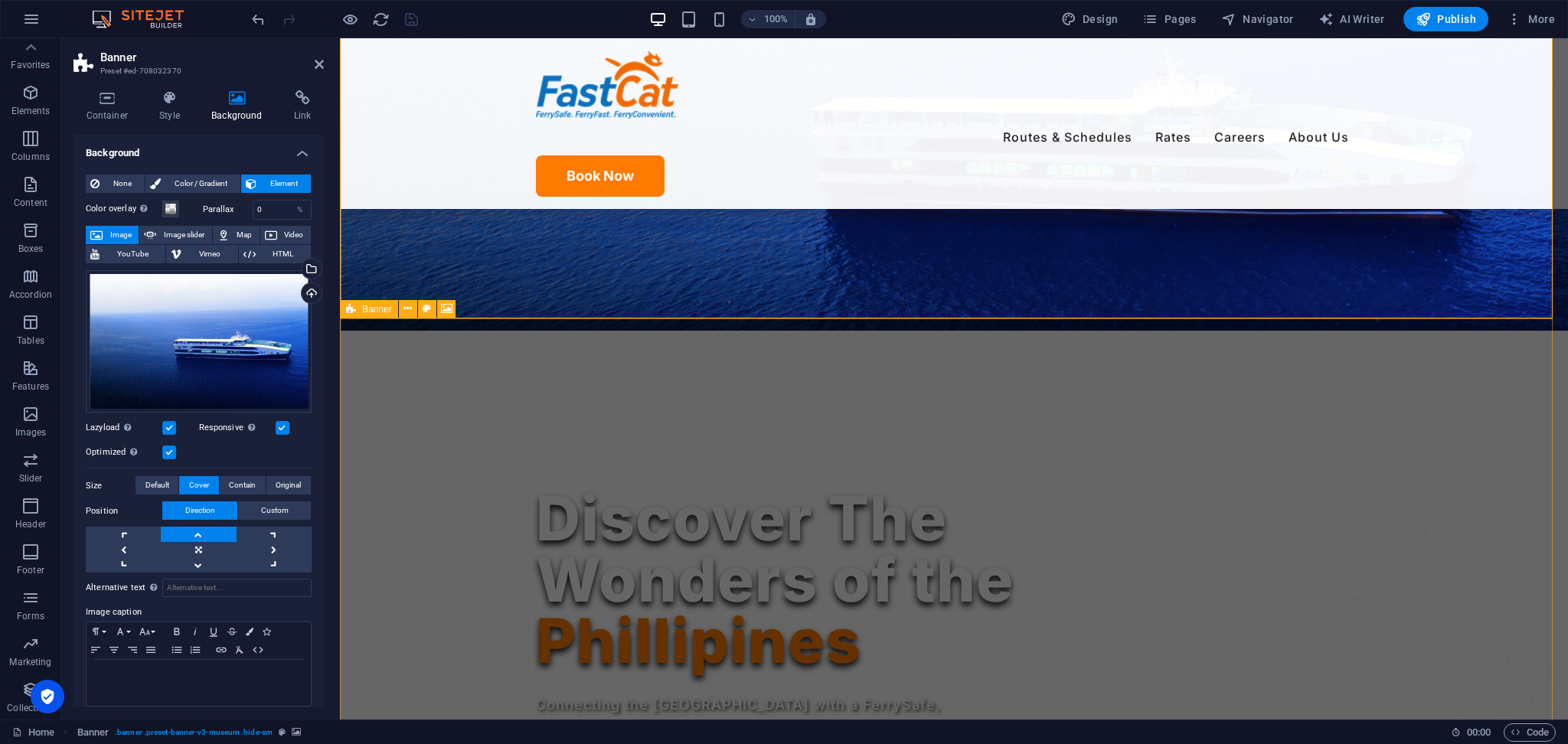 click at bounding box center (351, 309) 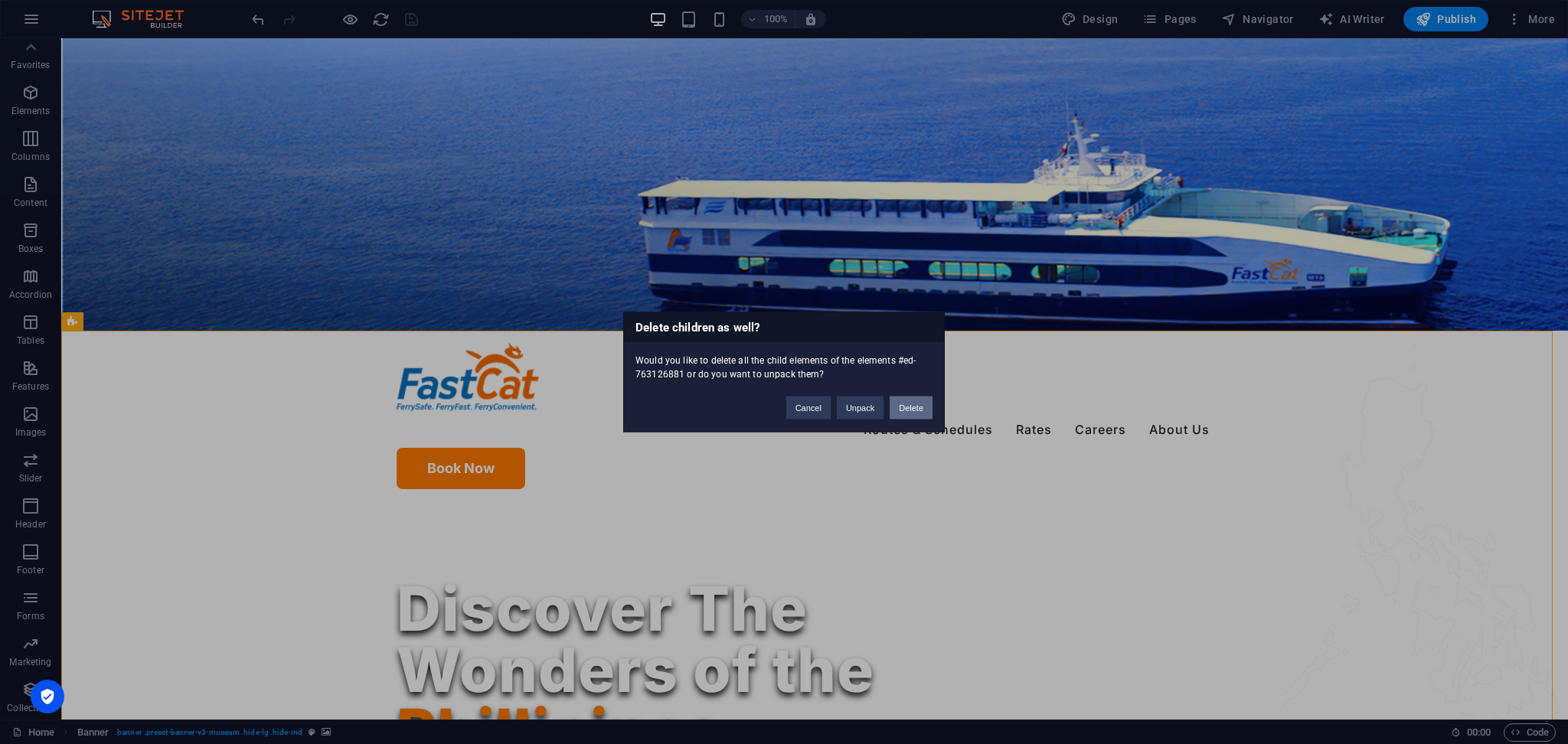 click on "Delete" at bounding box center (911, 408) 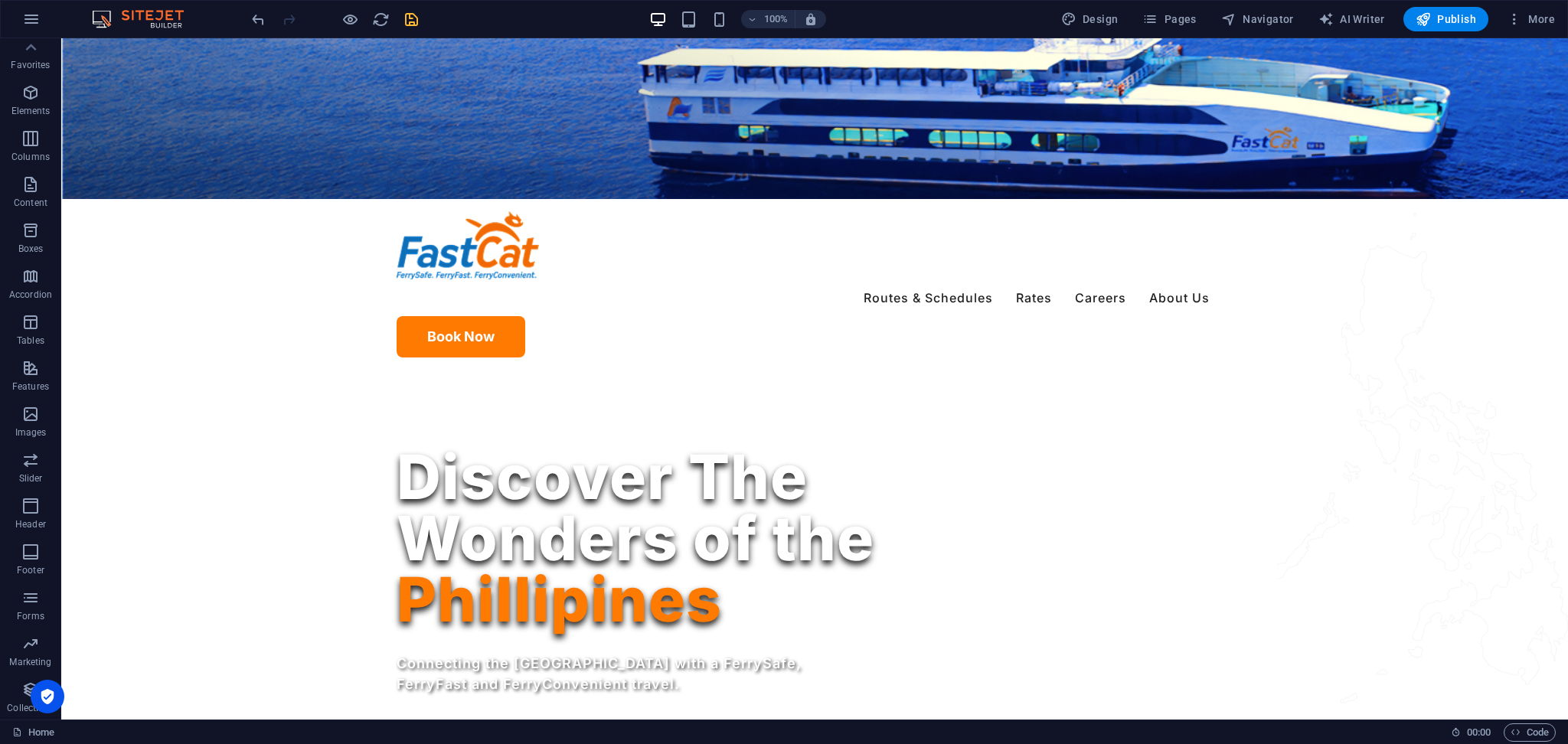 scroll, scrollTop: 510, scrollLeft: 0, axis: vertical 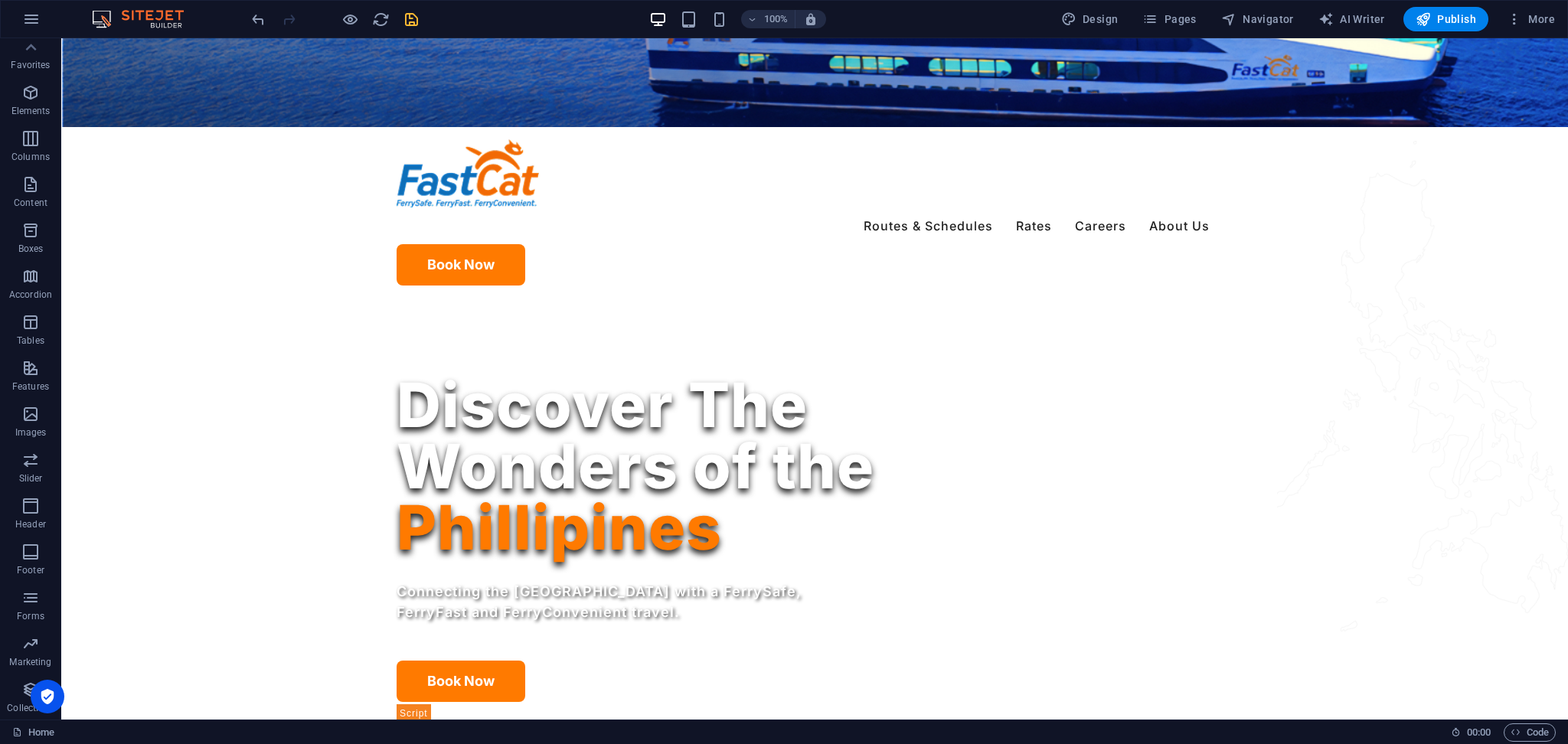 click on "Routes & Schedules Rates Careers About Us Book Now Discover The  Wonders of the Phillipines Connecting the [GEOGRAPHIC_DATA] with a FerrySafe, FerryFast and FerryConvenient travel. Book Now
Watch FastCat Cares
ABOUT US Discover Our History Archipelago Philippine Ferries Corporation  (APFC) was founded to provide a vital maritime link between the Philippines' 7641 plus islands. Since its incorporation in [DATE], it has become a trusted shipping company that owns and operates the Philippines' first and only catamaran Roll-on/Roll-off (RoRo) ferries nationwide under the flagship brand of FastCat. Learn More Find your route Explore Our Routes Discover the convenience and comfort of traveling with FastCat, the Philippines premier RoRo ferry service. Whether you're commuting between bustling cities or exploring remote islands, FastCat offers a network of routes tailored to suit your travel needs. Explore Now Makabayan" at bounding box center (815, 3178) 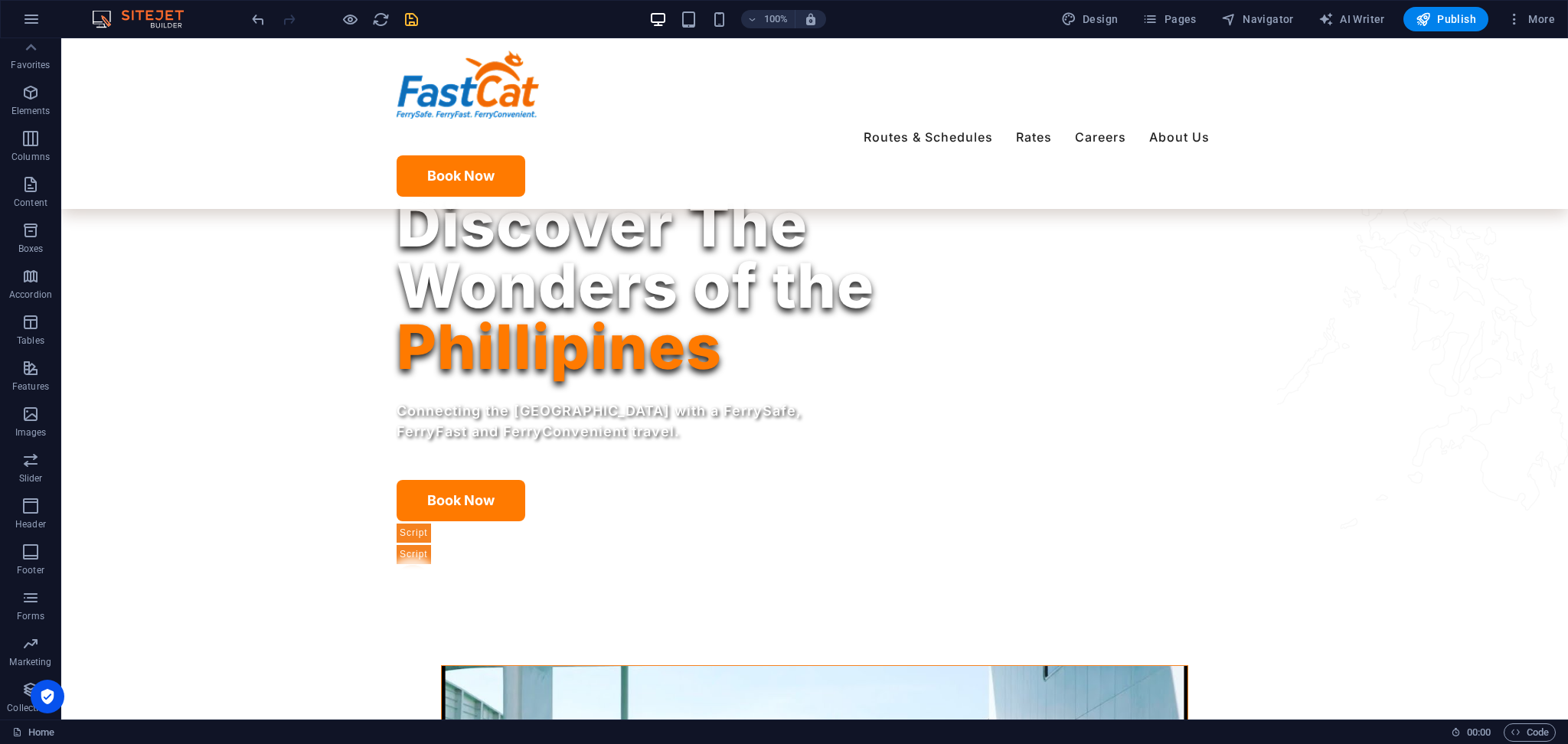 click on "Routes & Schedules Rates Careers About Us Book Now Discover The  Wonders of the Phillipines Connecting the [GEOGRAPHIC_DATA] with a FerrySafe, FerryFast and FerryConvenient travel. Book Now
Watch FastCat Cares
ABOUT US Discover Our History Archipelago Philippine Ferries Corporation  (APFC) was founded to provide a vital maritime link between the Philippines' 7641 plus islands. Since its incorporation in [DATE], it has become a trusted shipping company that owns and operates the Philippines' first and only catamaran Roll-on/Roll-off (RoRo) ferries nationwide under the flagship brand of FastCat. Learn More Find your route Explore Our Routes Discover the convenience and comfort of traveling with FastCat, the Philippines premier RoRo ferry service. Whether you're commuting between bustling cities or exploring remote islands, FastCat offers a network of routes tailored to suit your travel needs. Explore Now Makabayan" at bounding box center [815, 3036] 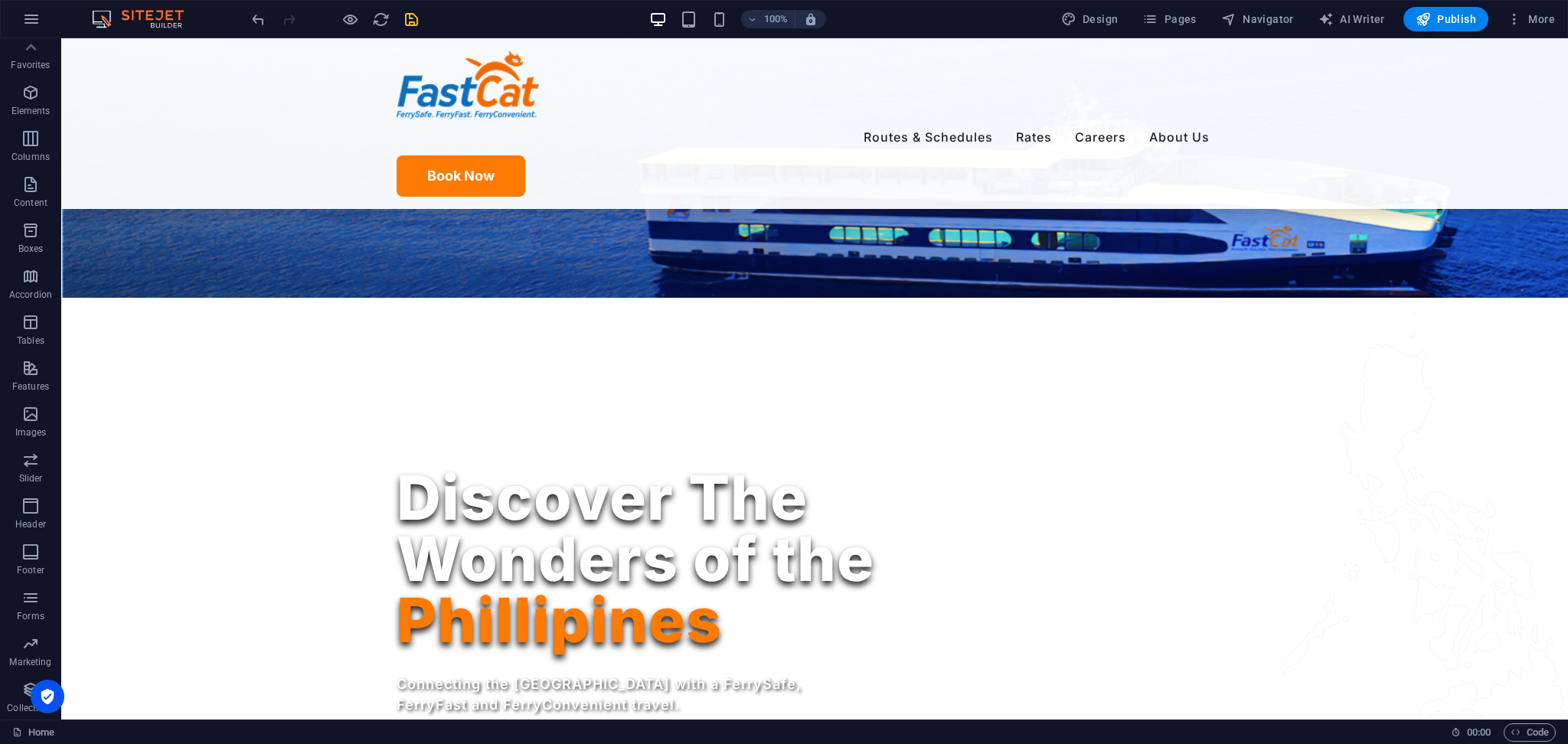 scroll, scrollTop: 306, scrollLeft: 0, axis: vertical 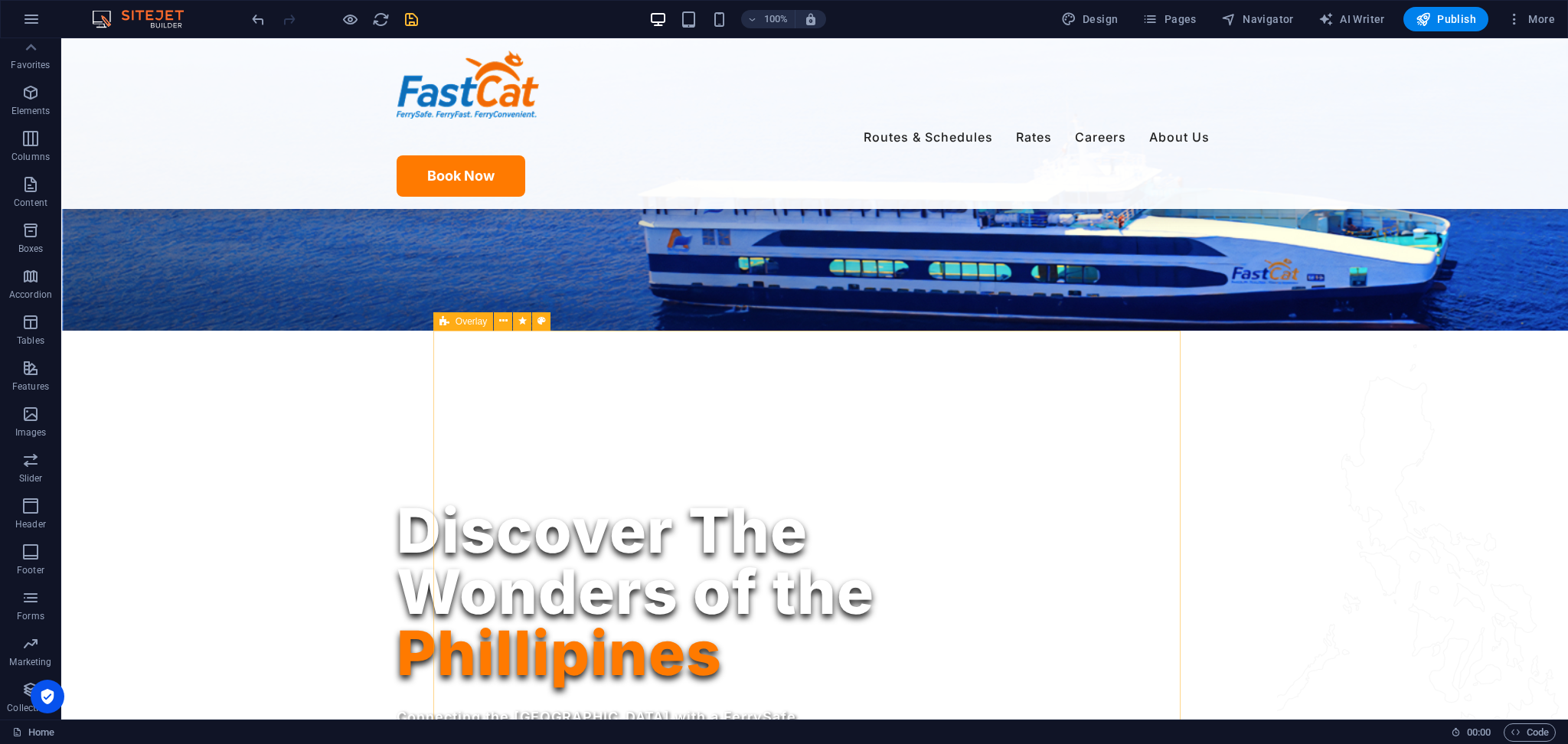 click on "Overlay" at bounding box center (471, 321) 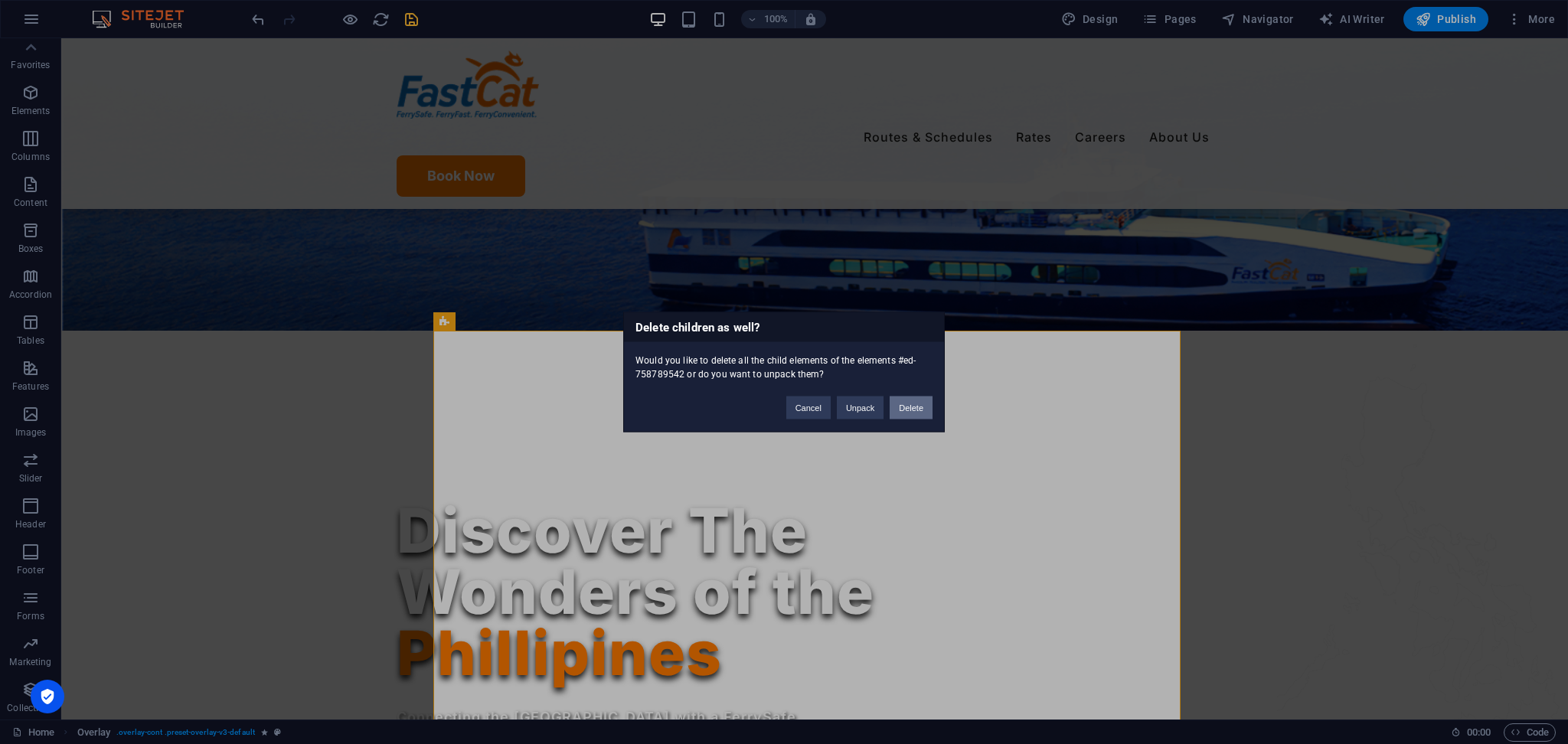 drag, startPoint x: 894, startPoint y: 411, endPoint x: 937, endPoint y: 382, distance: 51.8652 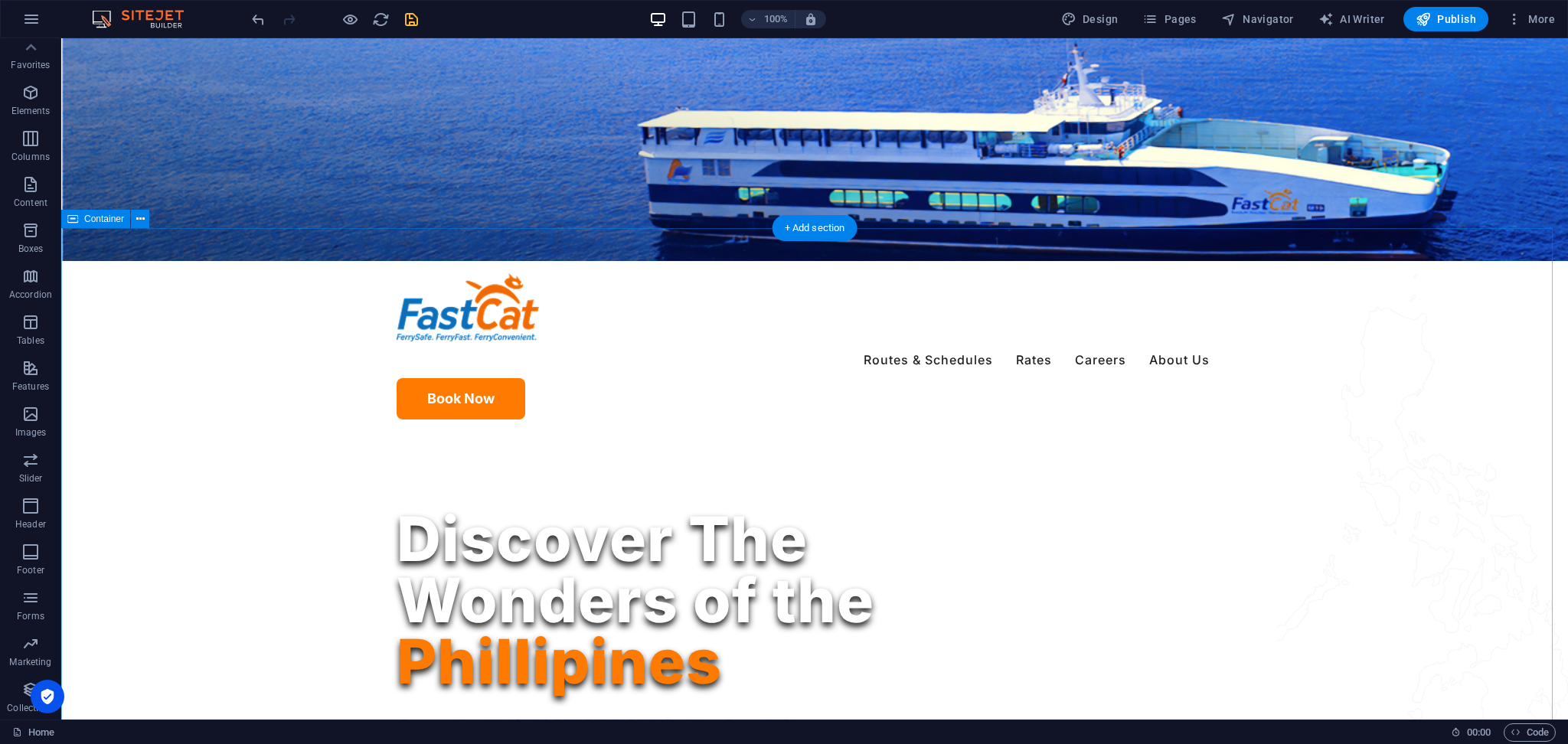 scroll, scrollTop: 408, scrollLeft: 0, axis: vertical 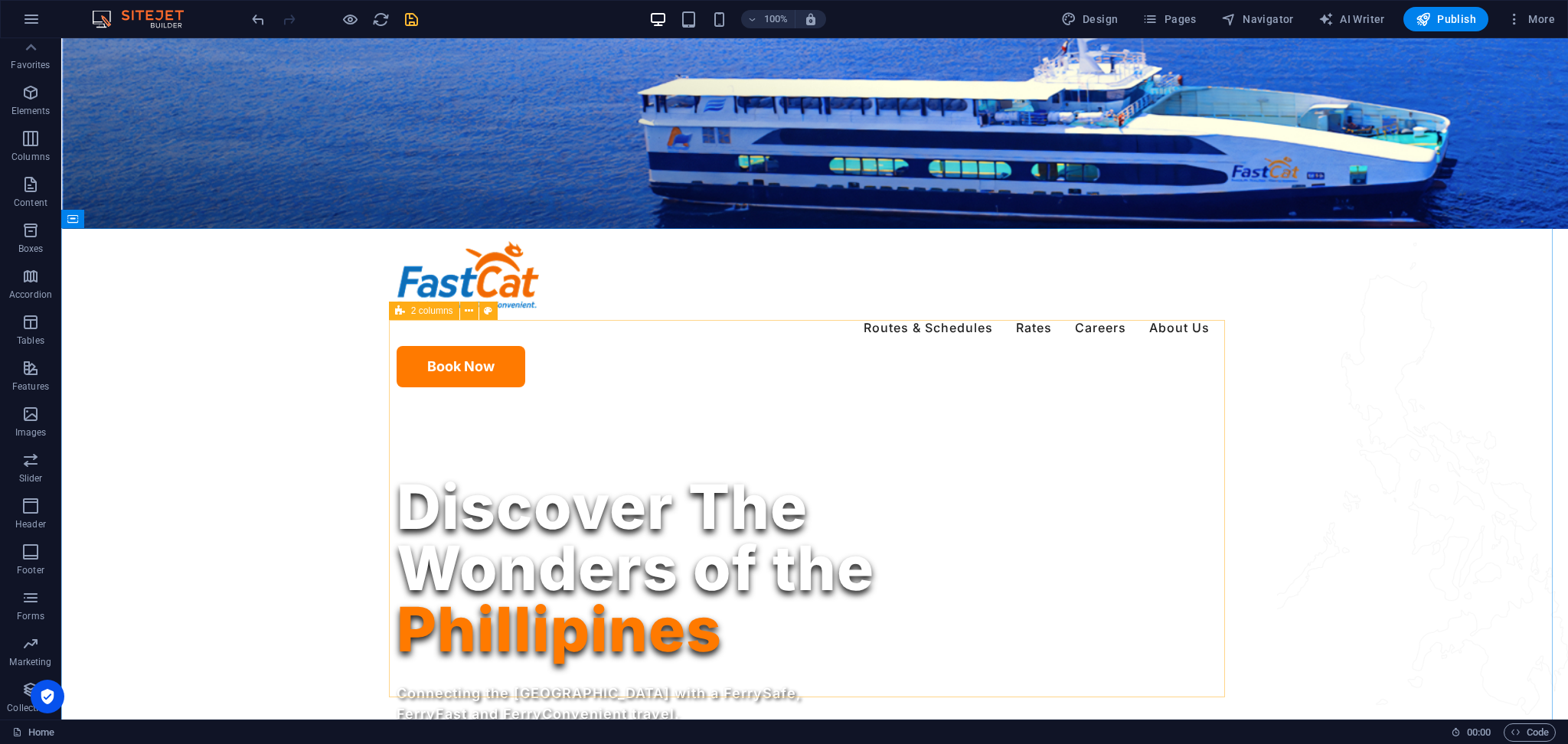click at bounding box center [400, 311] 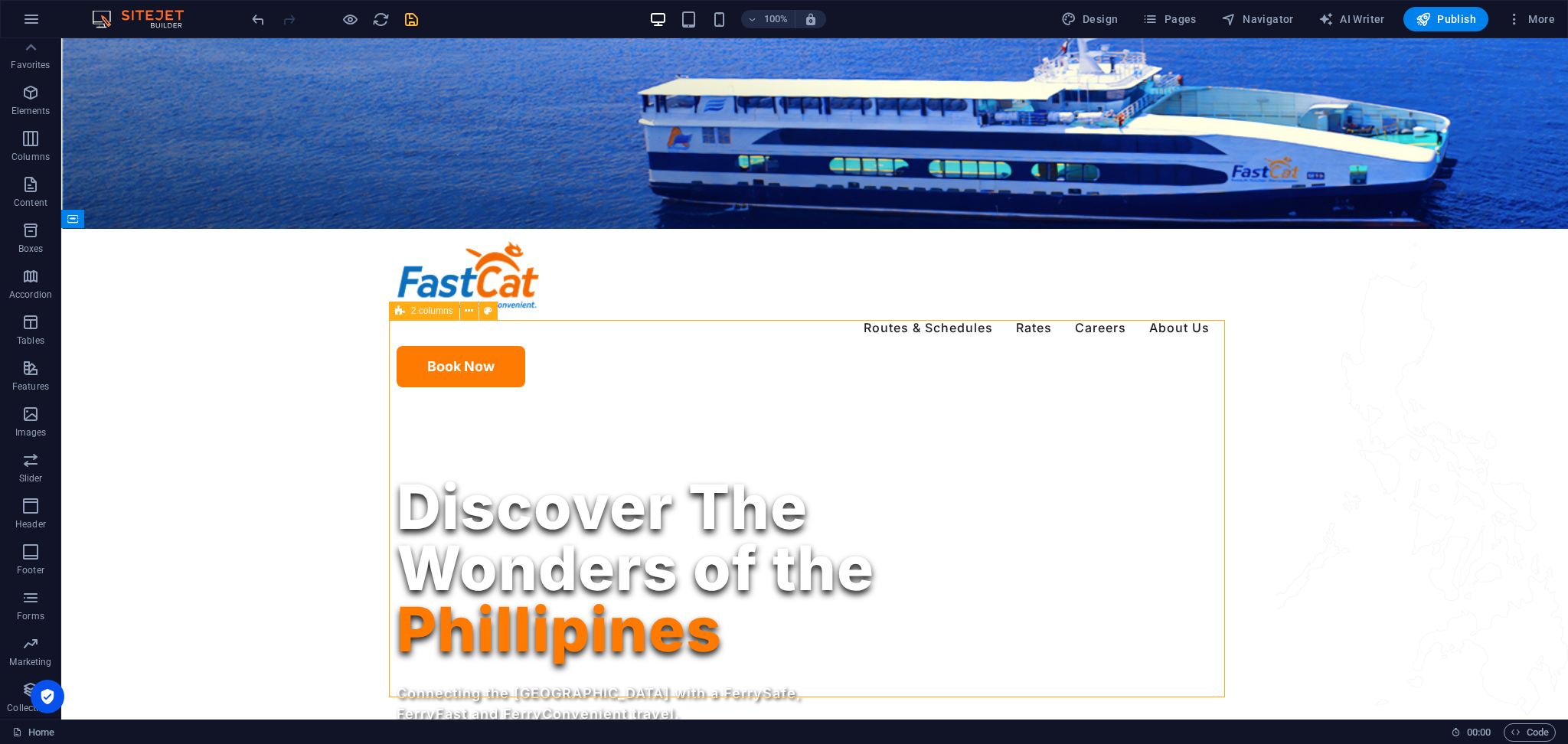 click at bounding box center (400, 311) 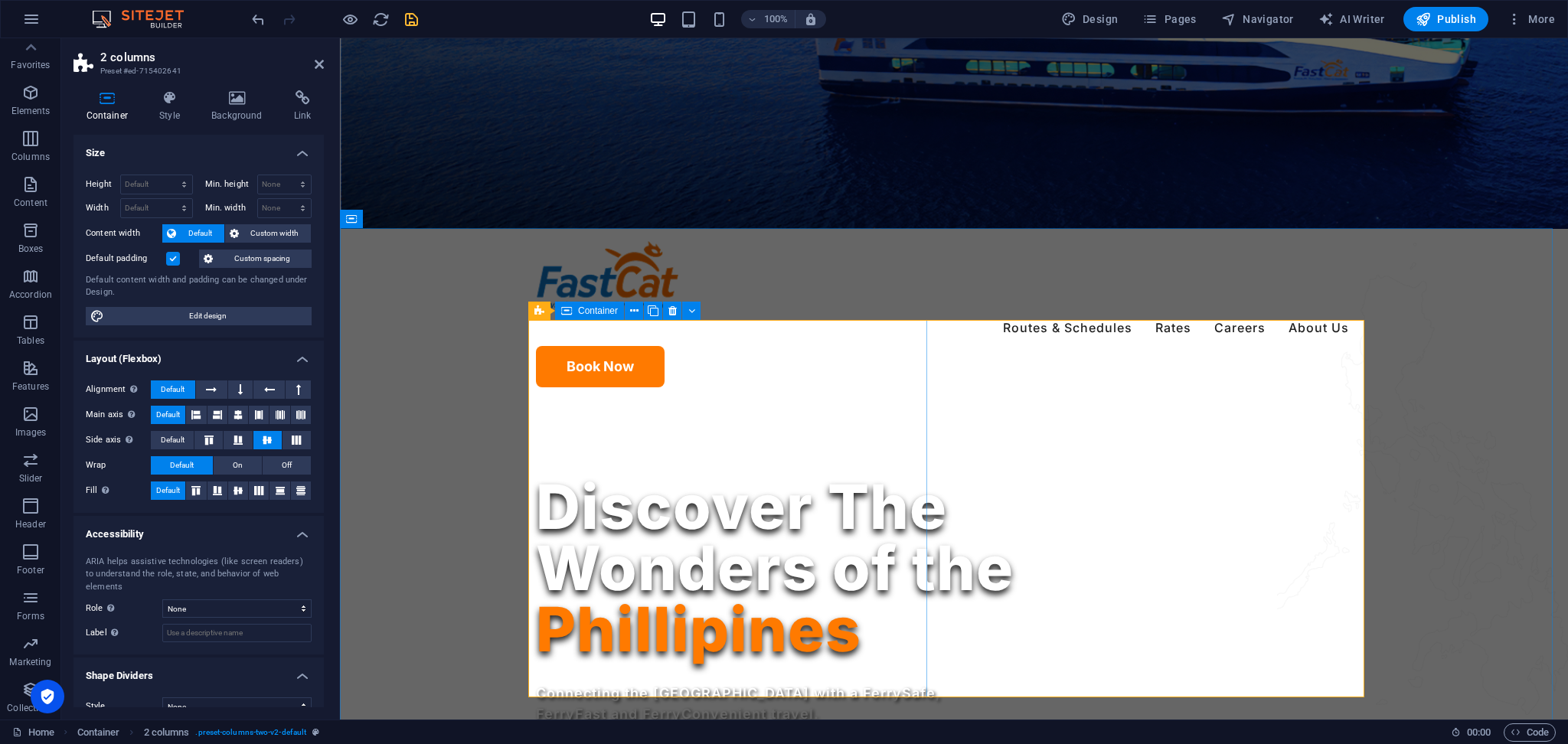 click on "Container" at bounding box center [598, 311] 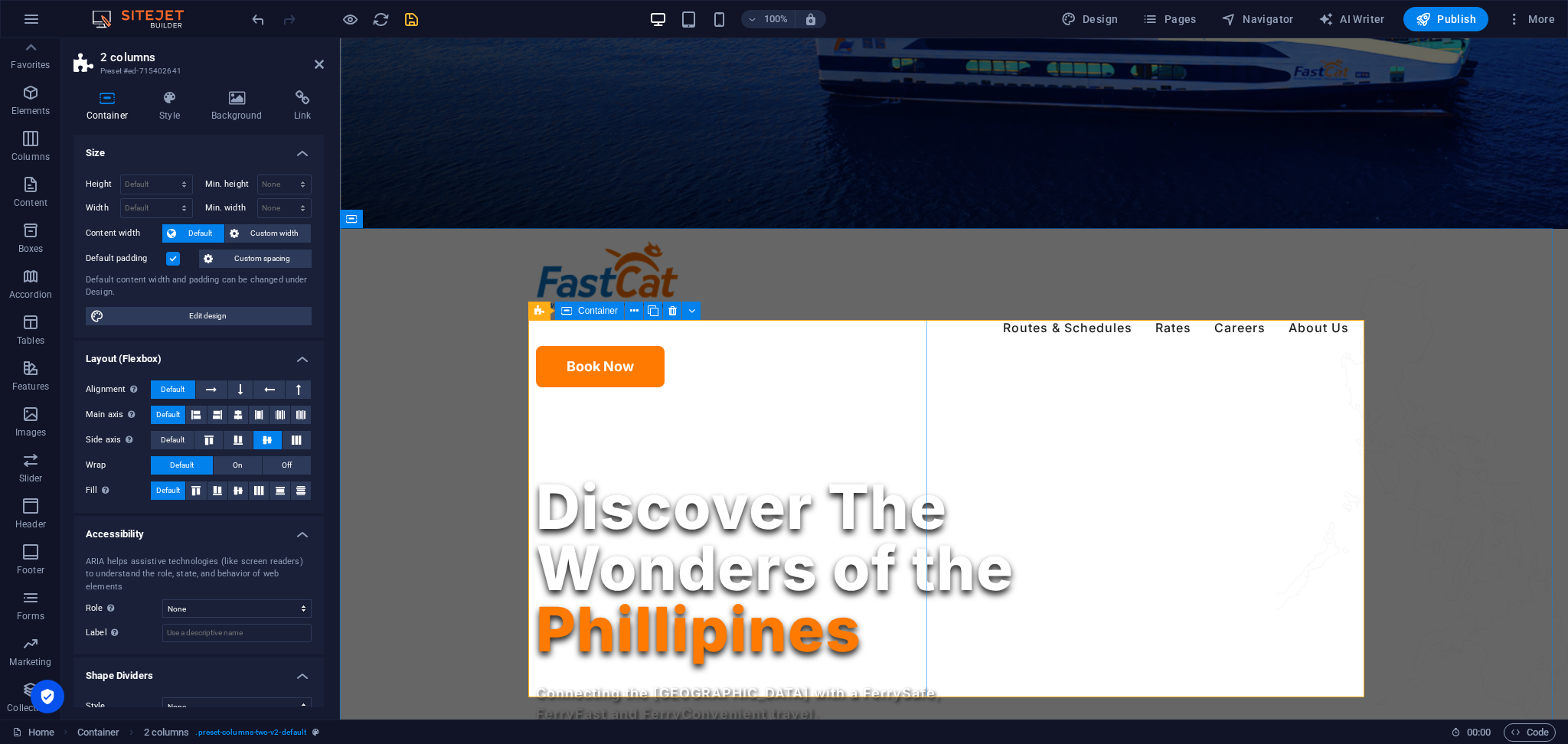 click on "Container" at bounding box center (598, 311) 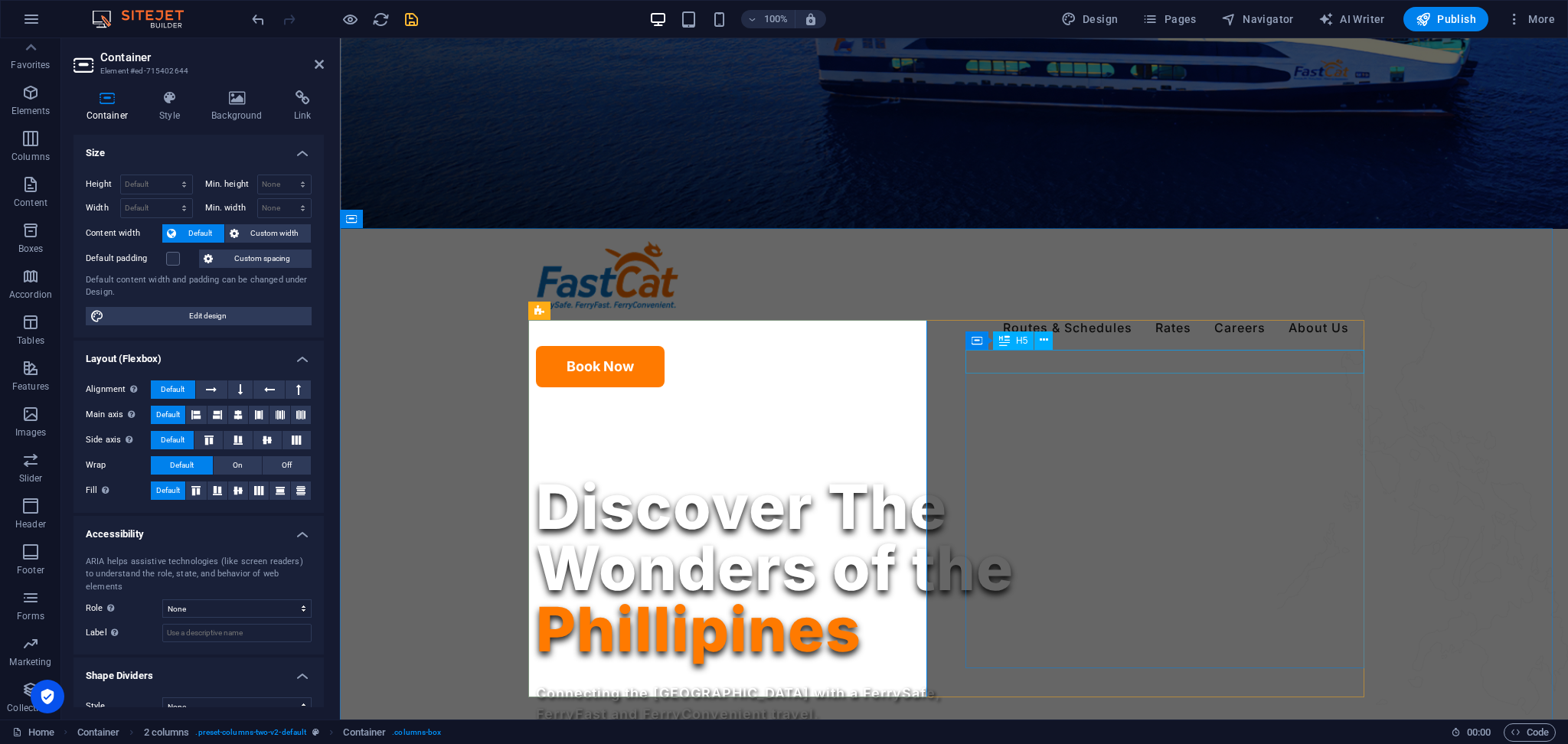 click on "ABOUT US" at bounding box center (735, 1447) 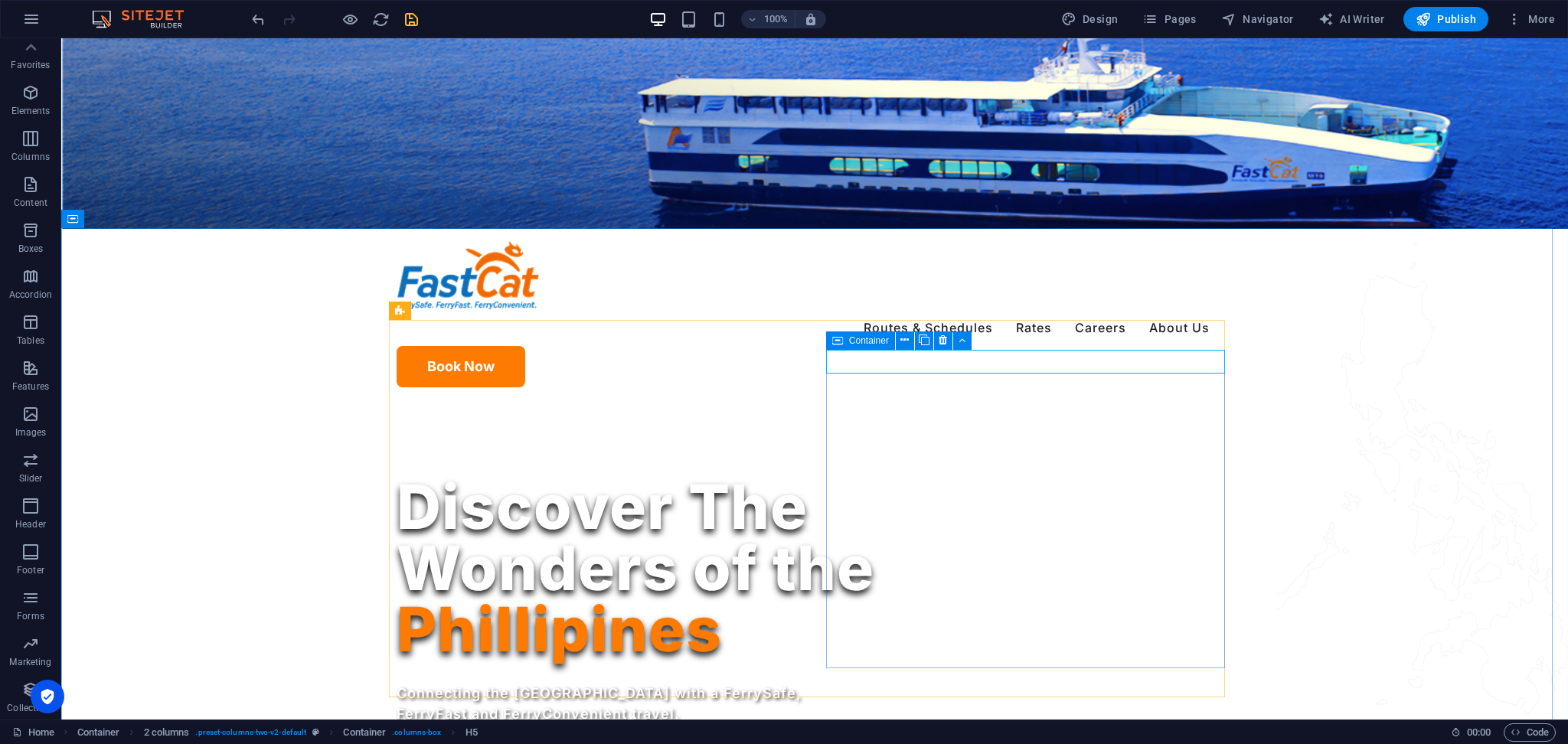 click on "Container" at bounding box center (869, 341) 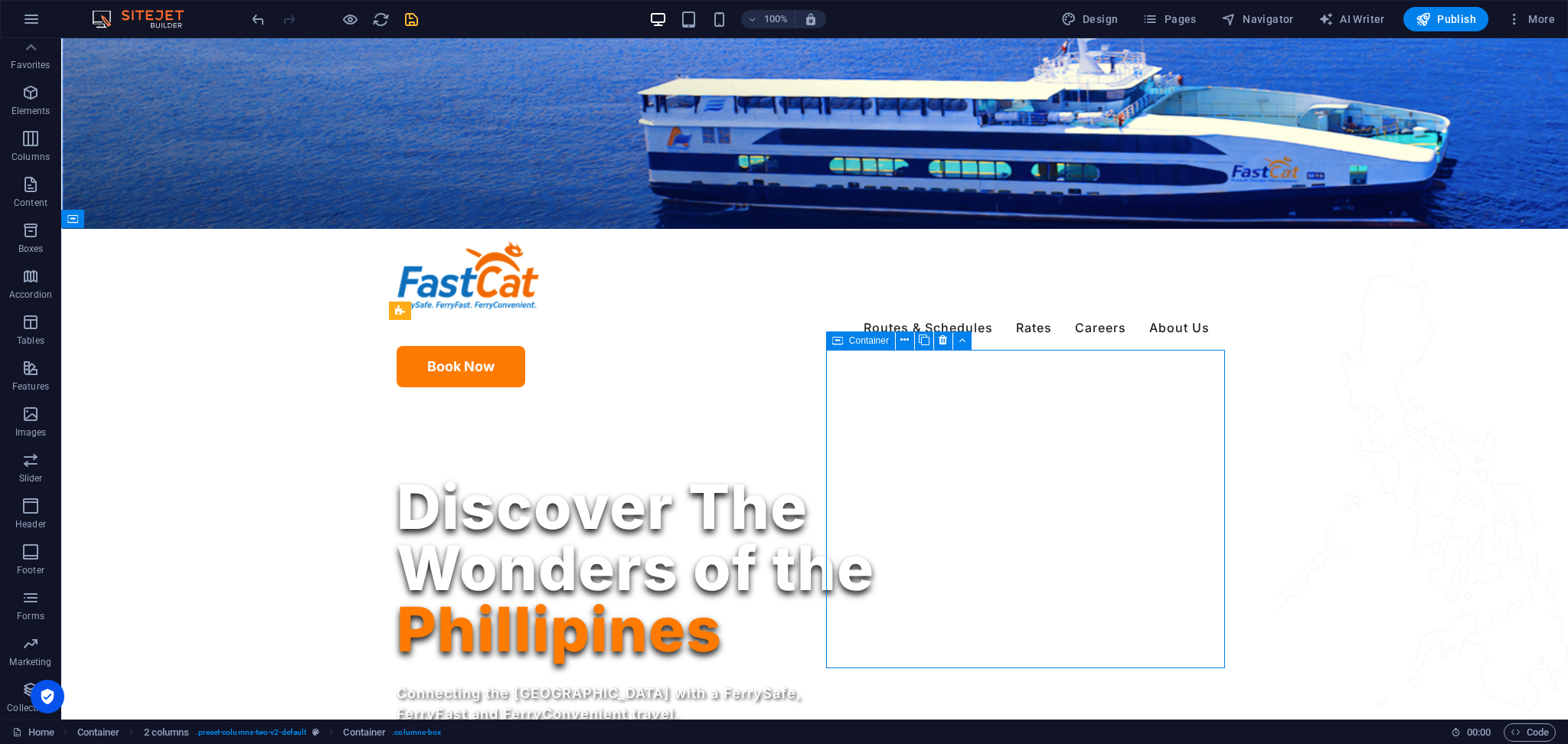 click on "Container" at bounding box center (869, 341) 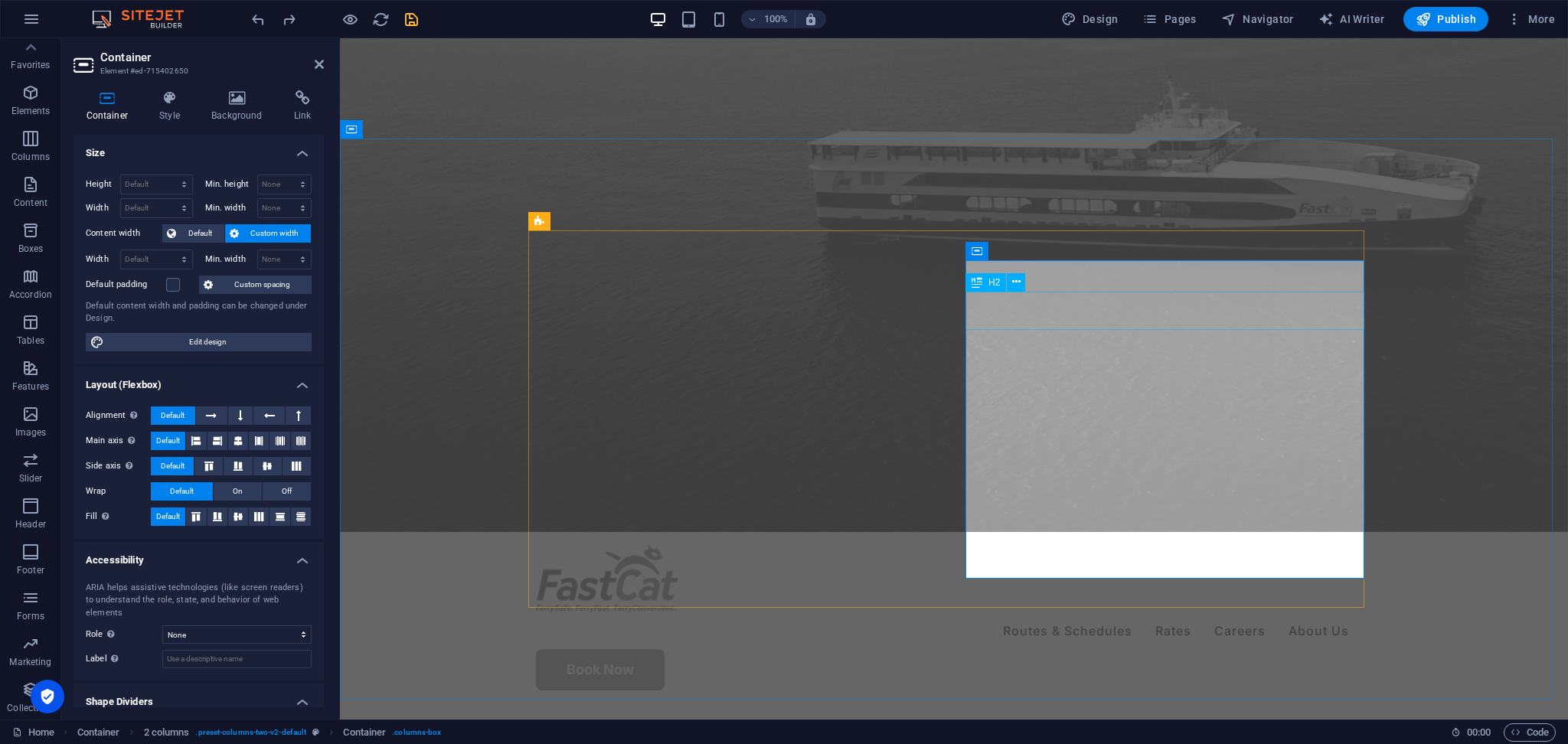 scroll, scrollTop: 1734, scrollLeft: 0, axis: vertical 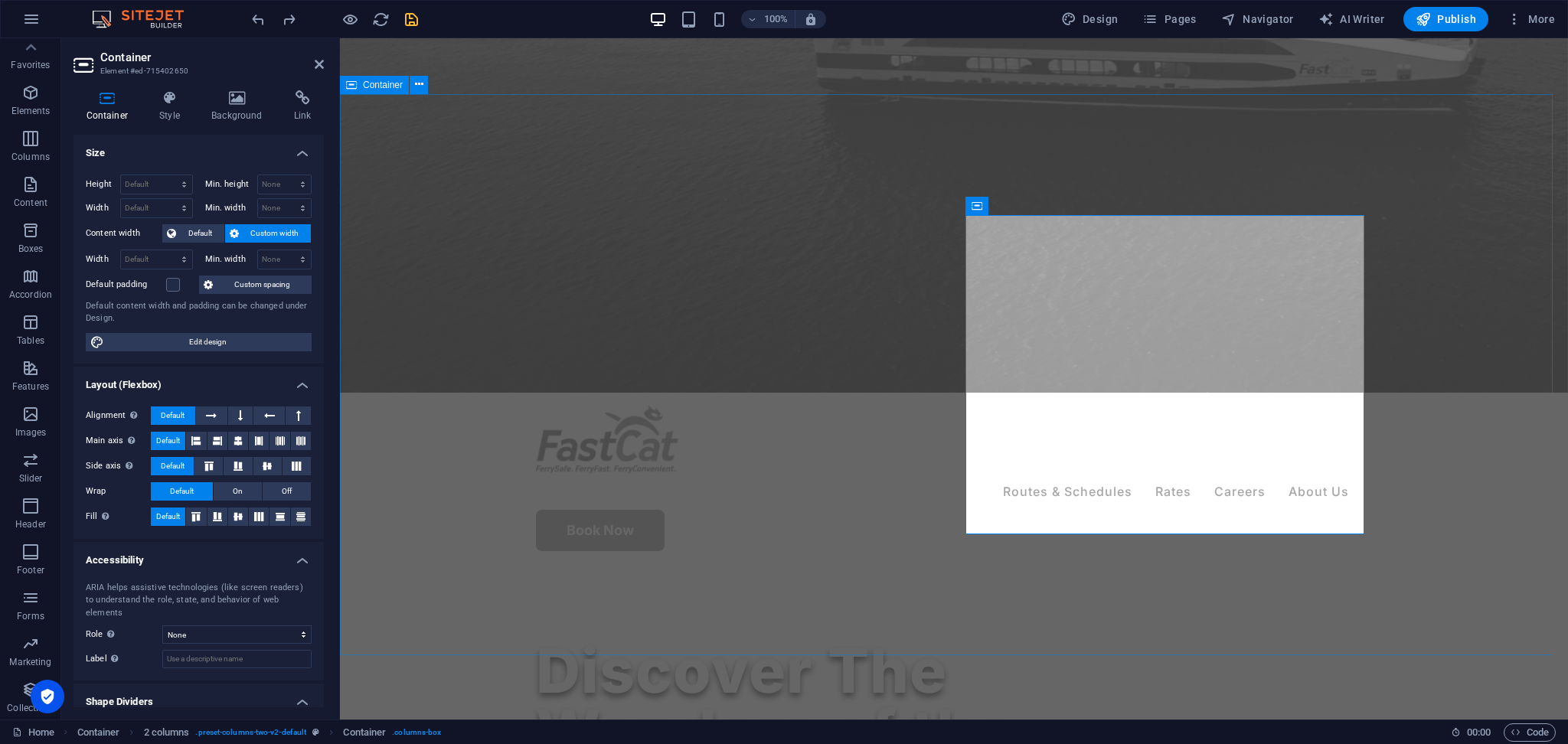 click on "ABOUT US Discover Our History Archipelago Philippine Ferries Corporation  (APFC) was founded to provide a vital maritime link between the Philippines' 7641 plus islands. Since its incorporation in [DATE], it has become a trusted shipping company that owns and operates the Philippines' first and only catamaran Roll-on/Roll-off (RoRo) ferries nationwide under the flagship brand of FastCat. Learn More" at bounding box center [954, 2154] 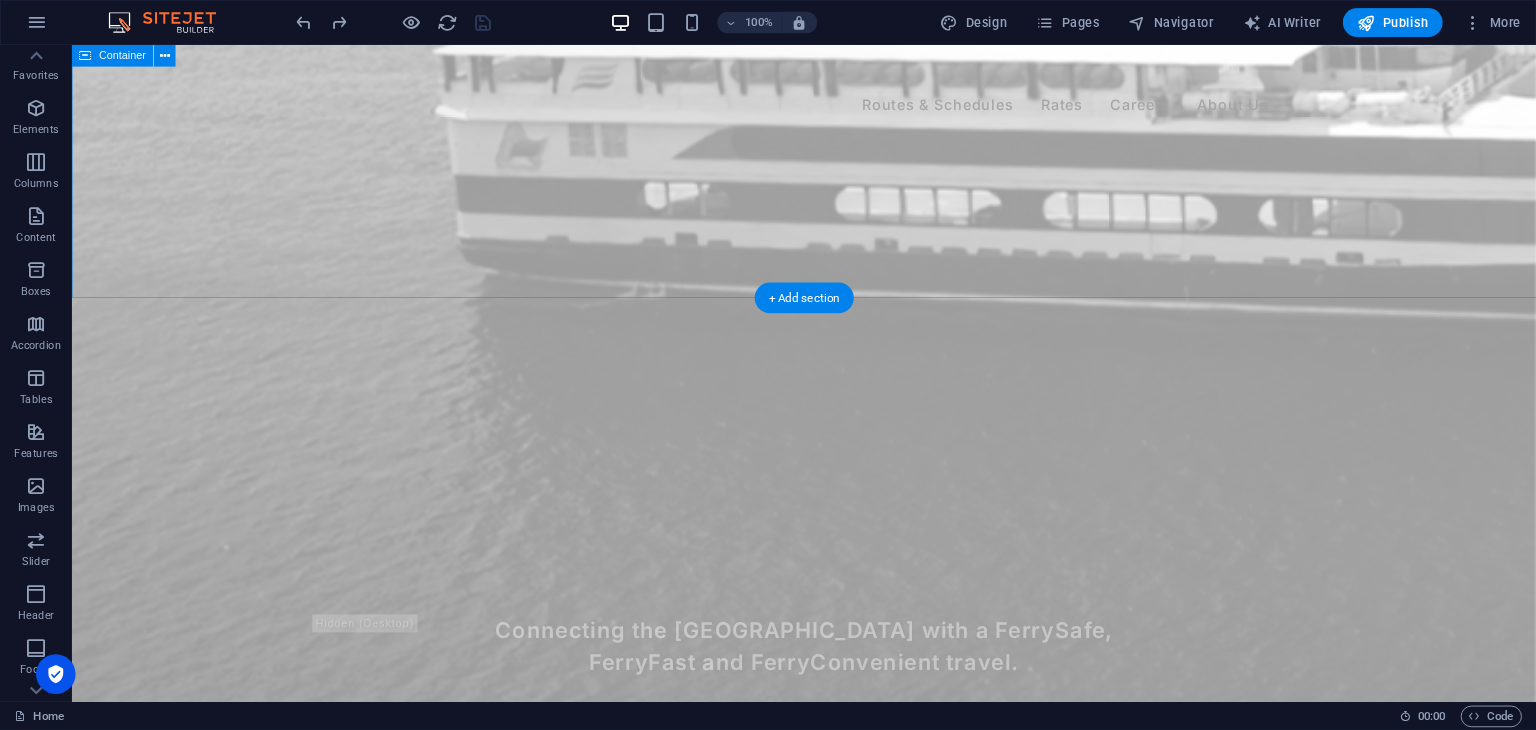 scroll, scrollTop: 2792, scrollLeft: 0, axis: vertical 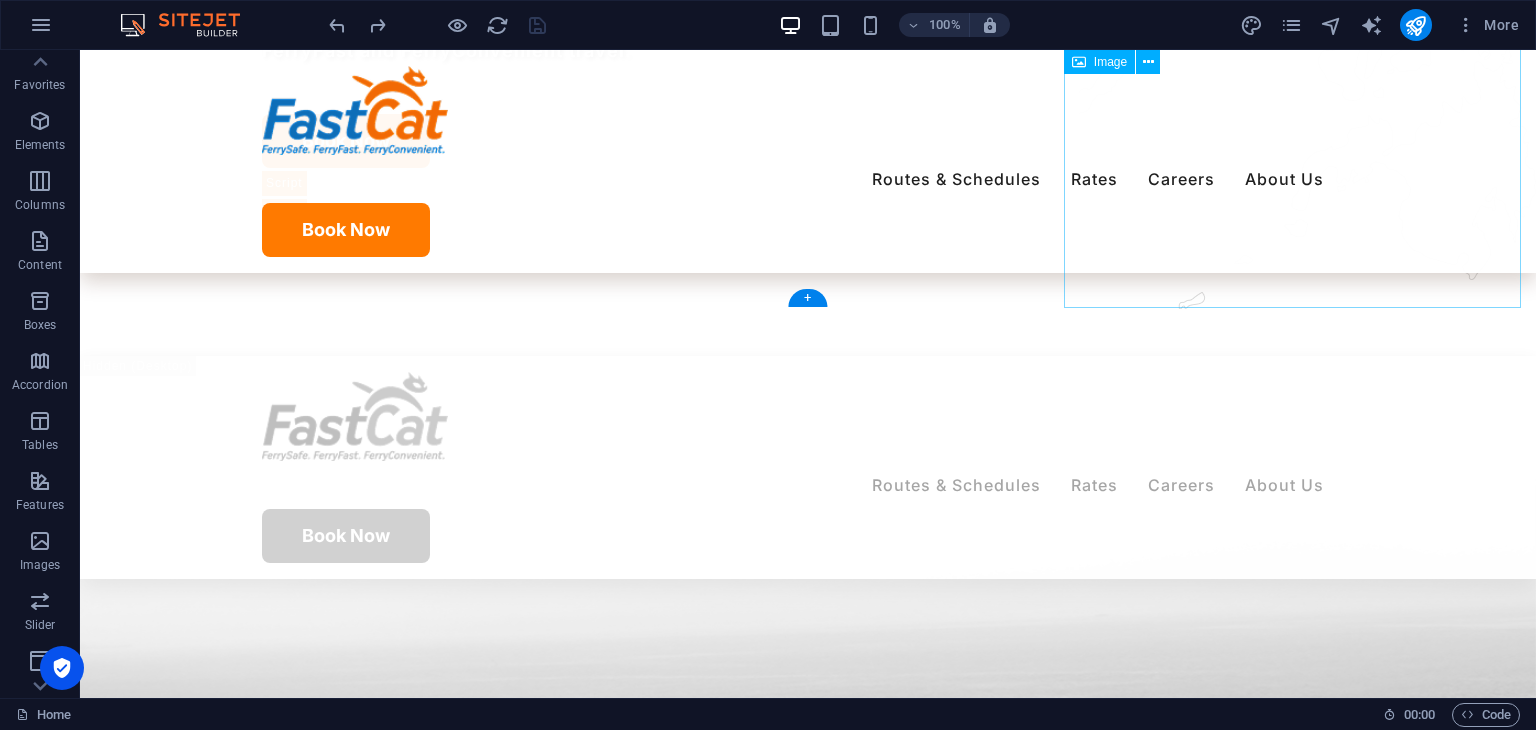 click at bounding box center [1307, -77] 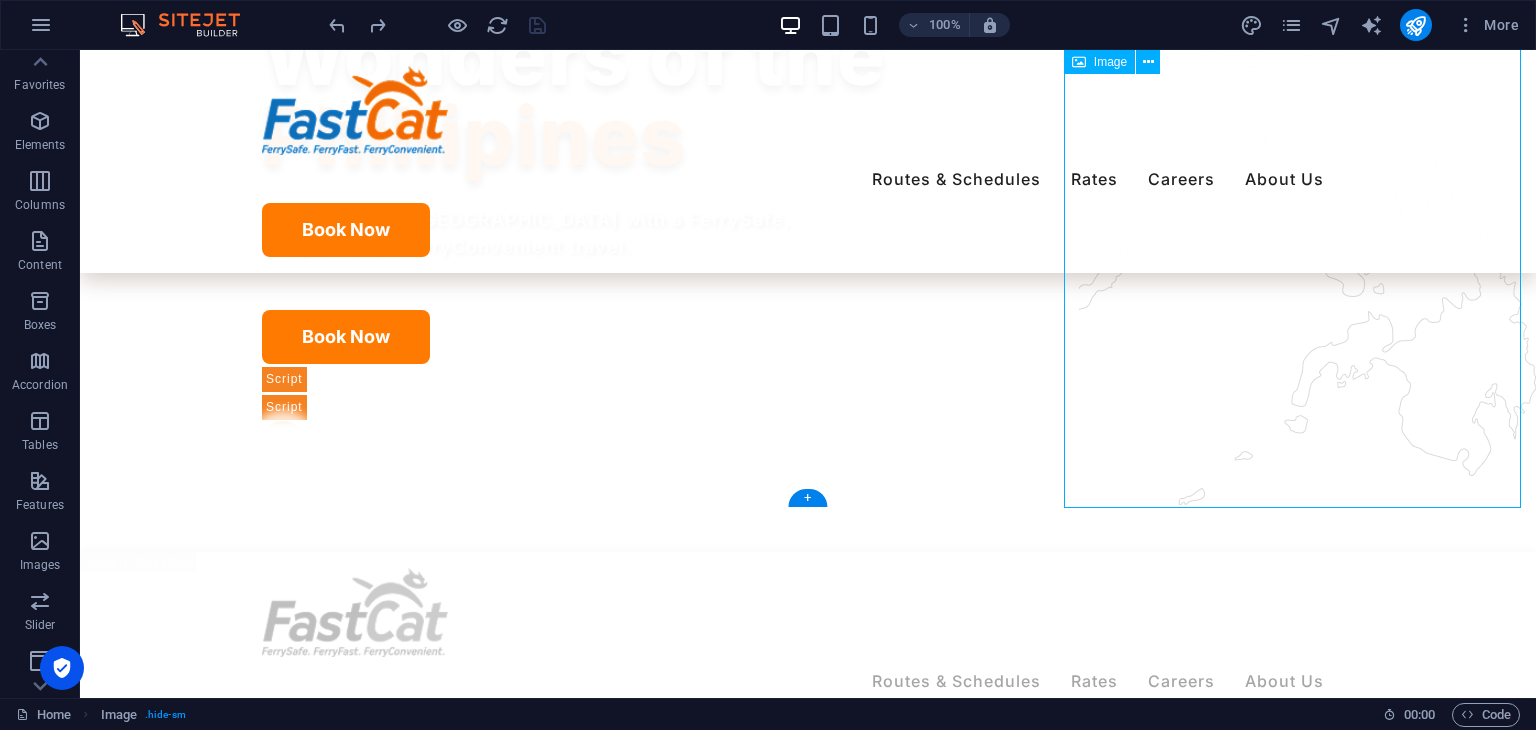 scroll, scrollTop: 1112, scrollLeft: 0, axis: vertical 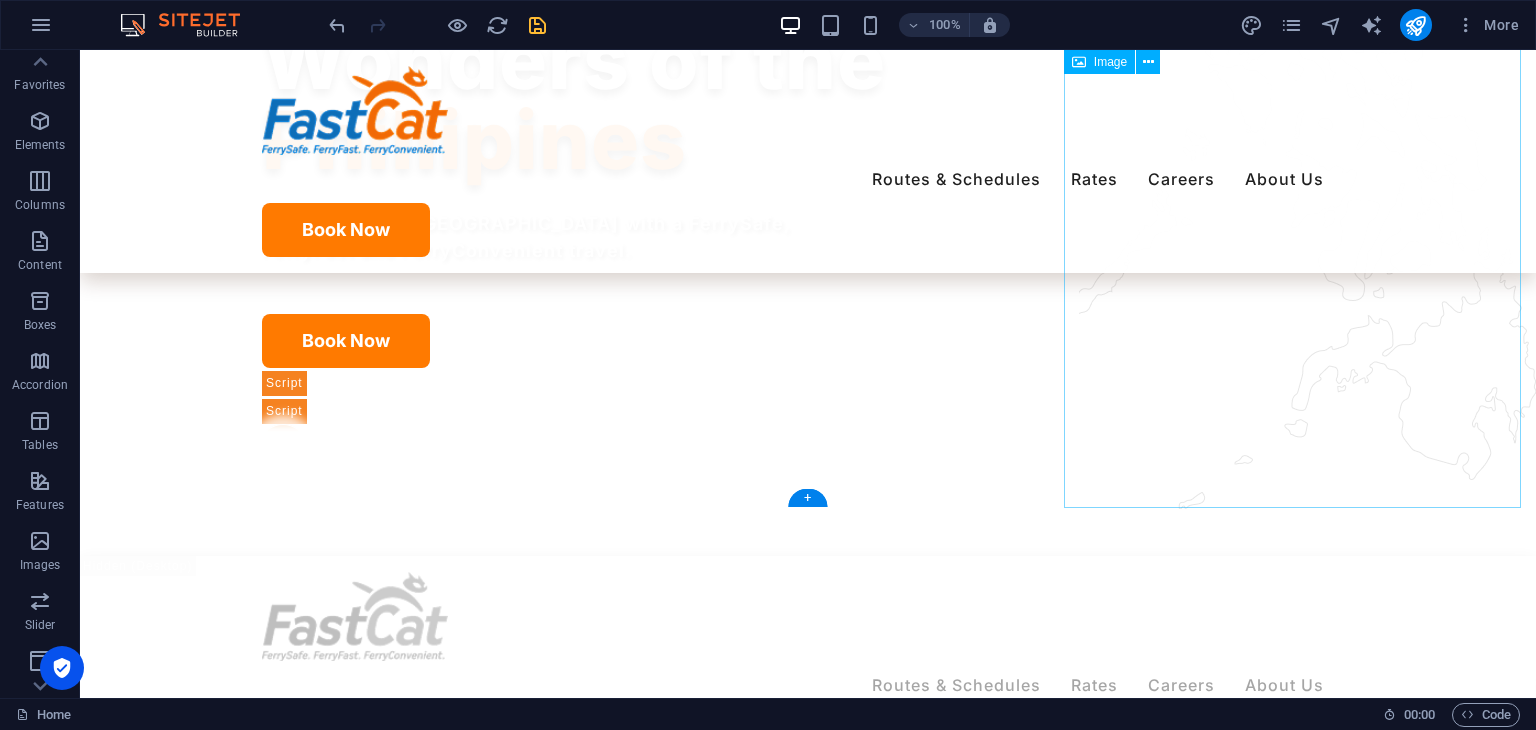 click at bounding box center (1307, 123) 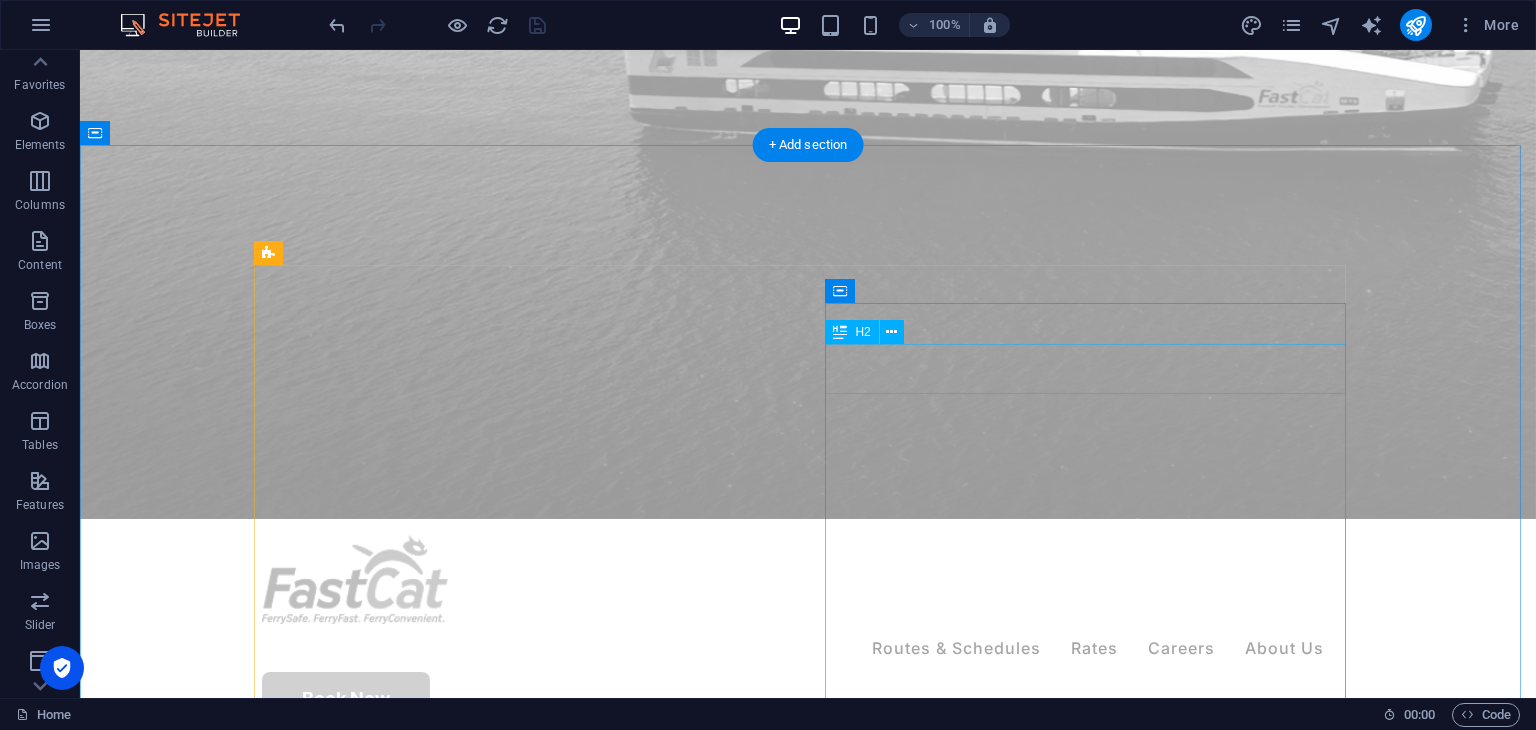 scroll, scrollTop: 2412, scrollLeft: 0, axis: vertical 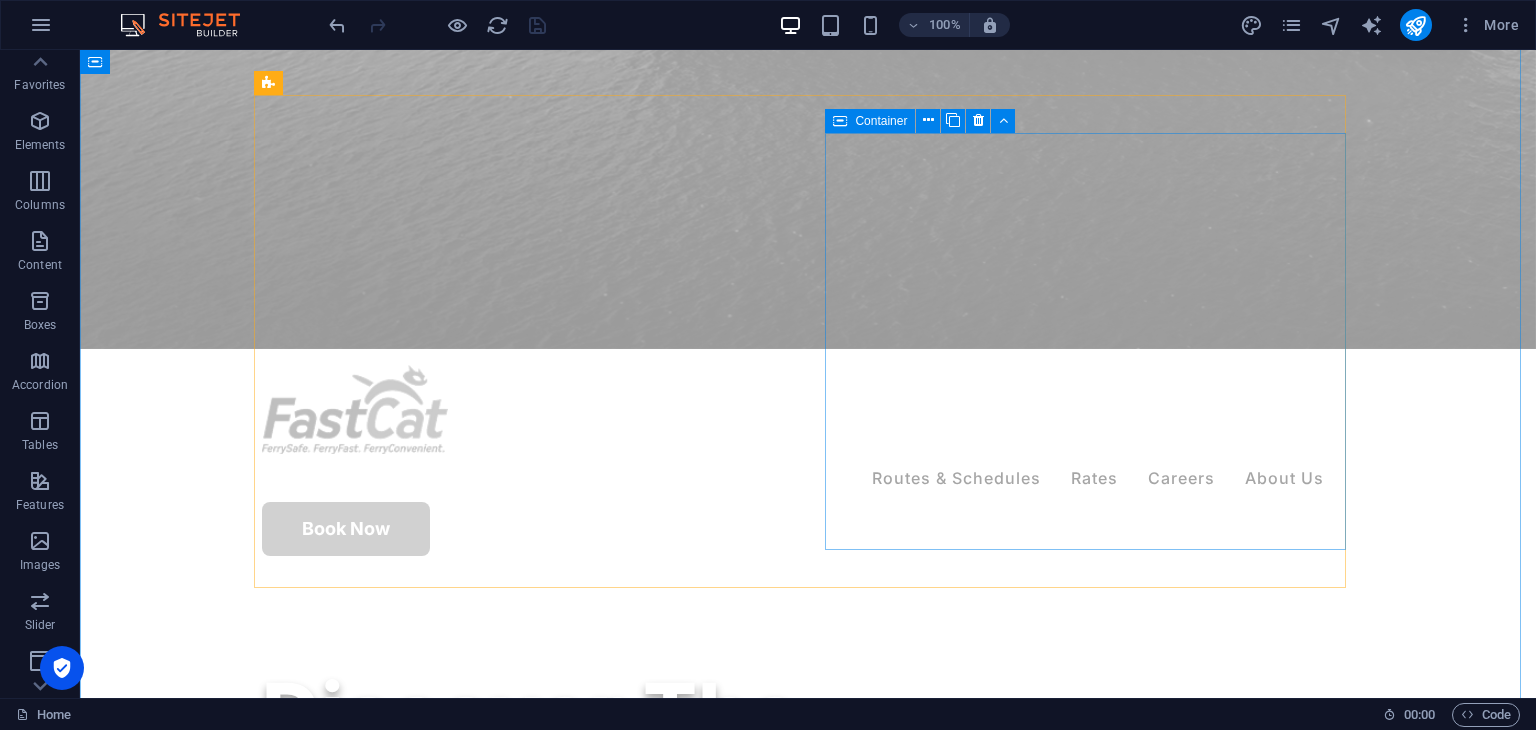 click on "Container" at bounding box center (881, 121) 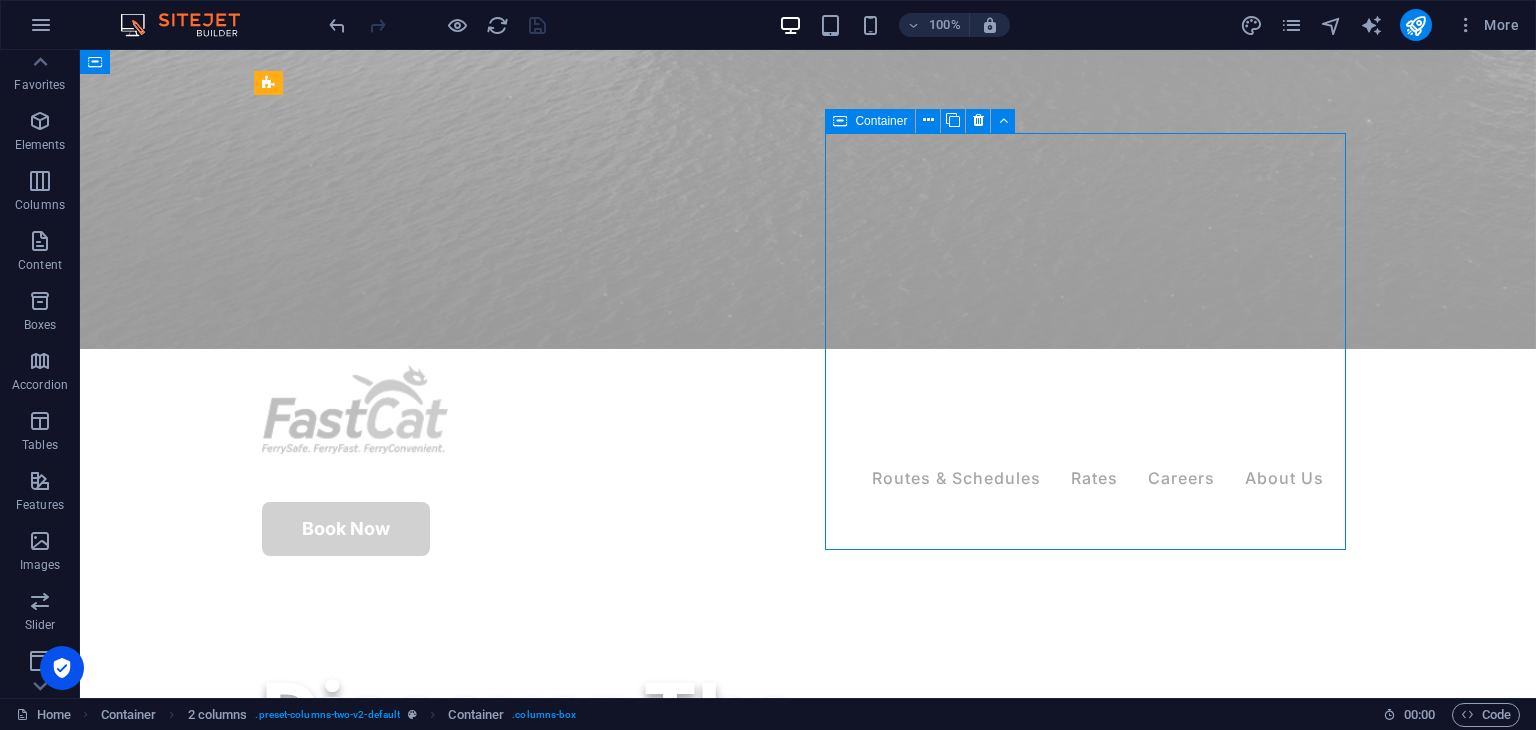 click on "Container" at bounding box center [881, 121] 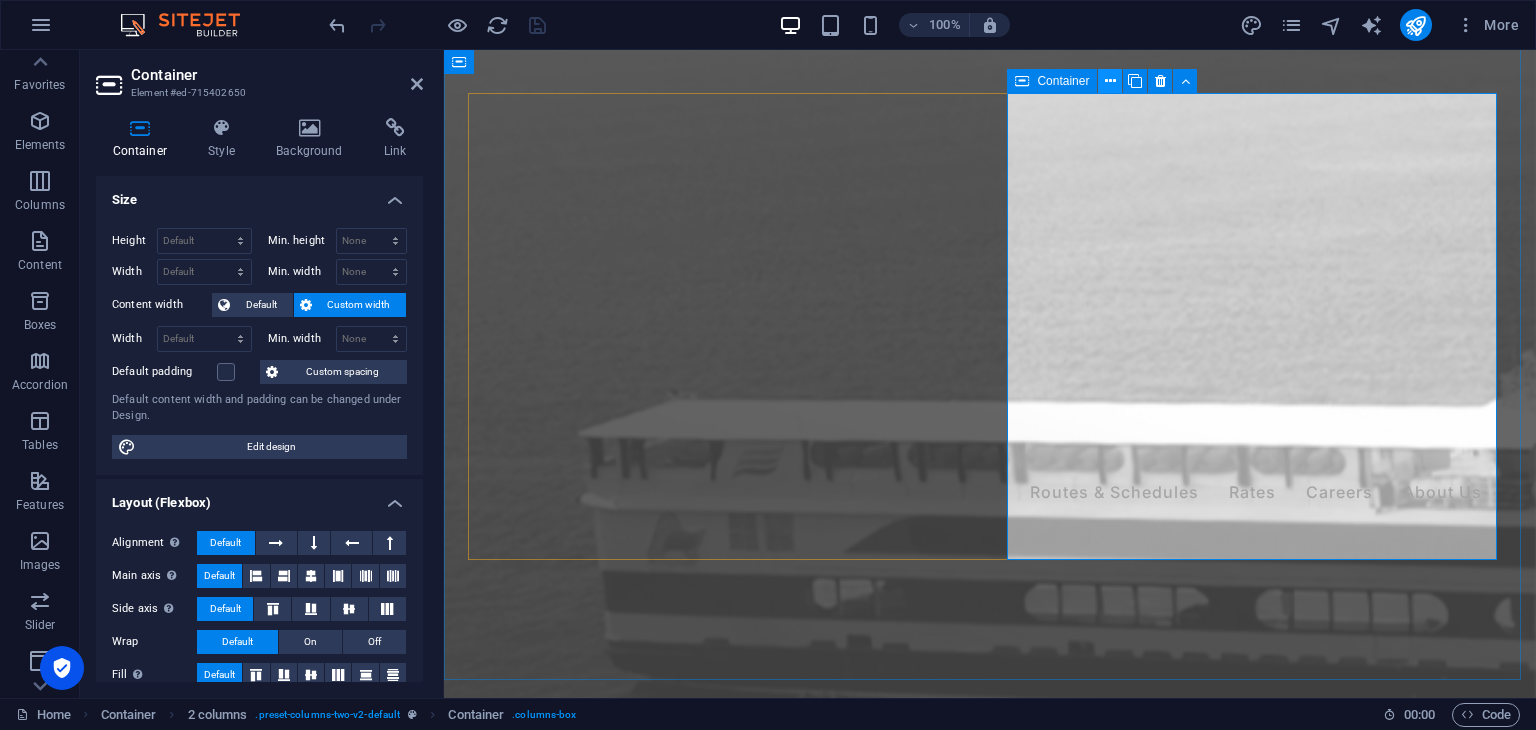 click at bounding box center [1110, 81] 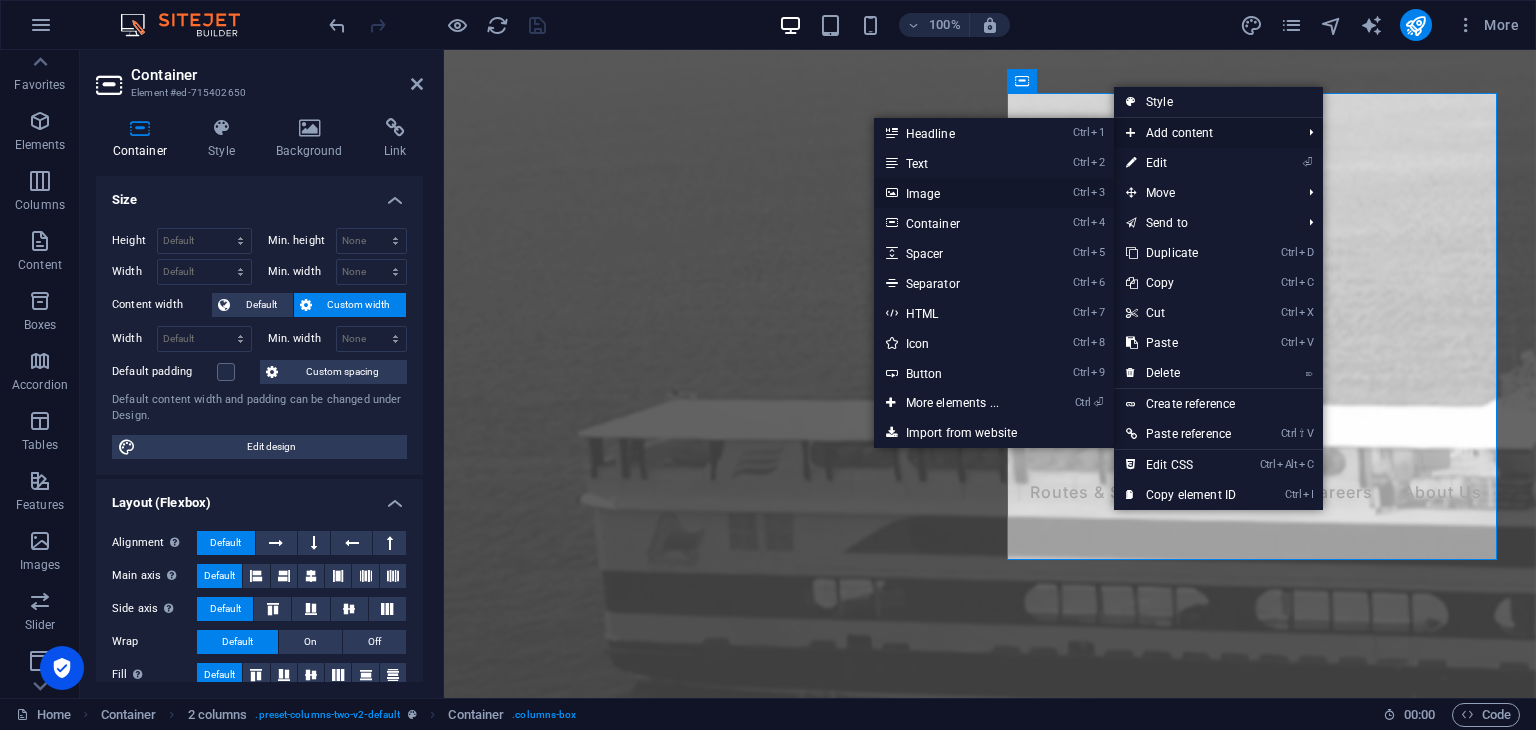 click on "Ctrl 3  Image" at bounding box center [956, 193] 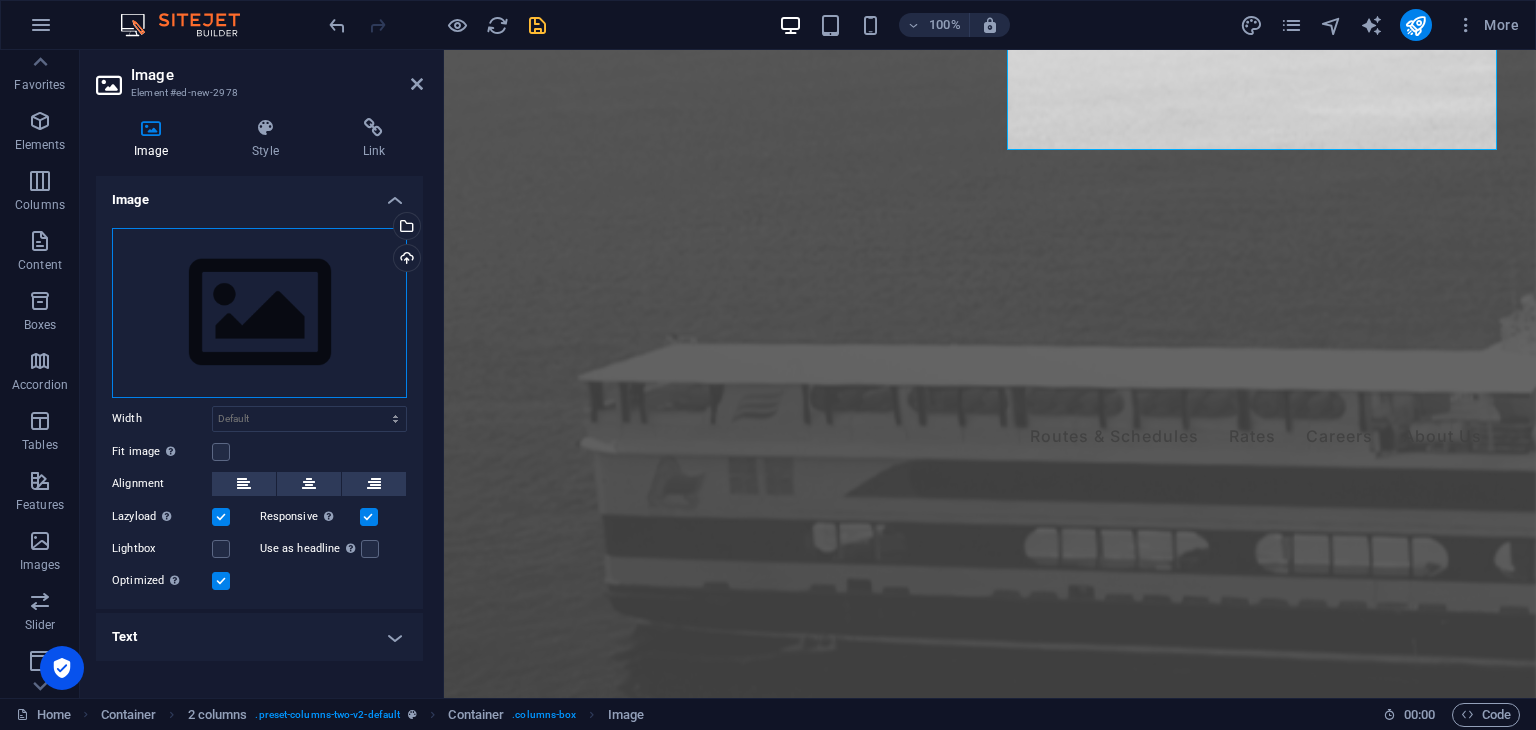 click on "Drag files here, click to choose files or select files from Files or our free stock photos & videos" at bounding box center [259, 313] 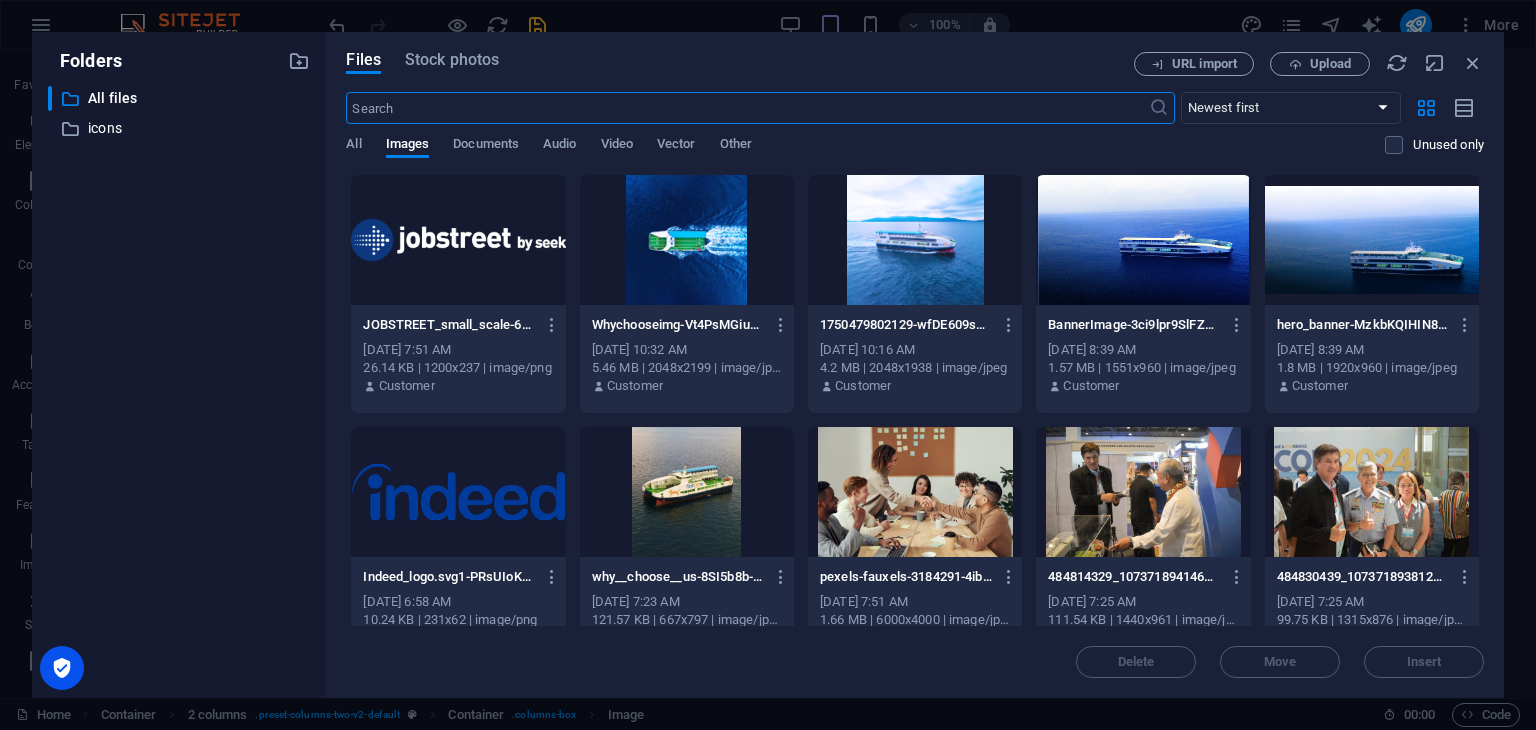 scroll, scrollTop: 2468, scrollLeft: 0, axis: vertical 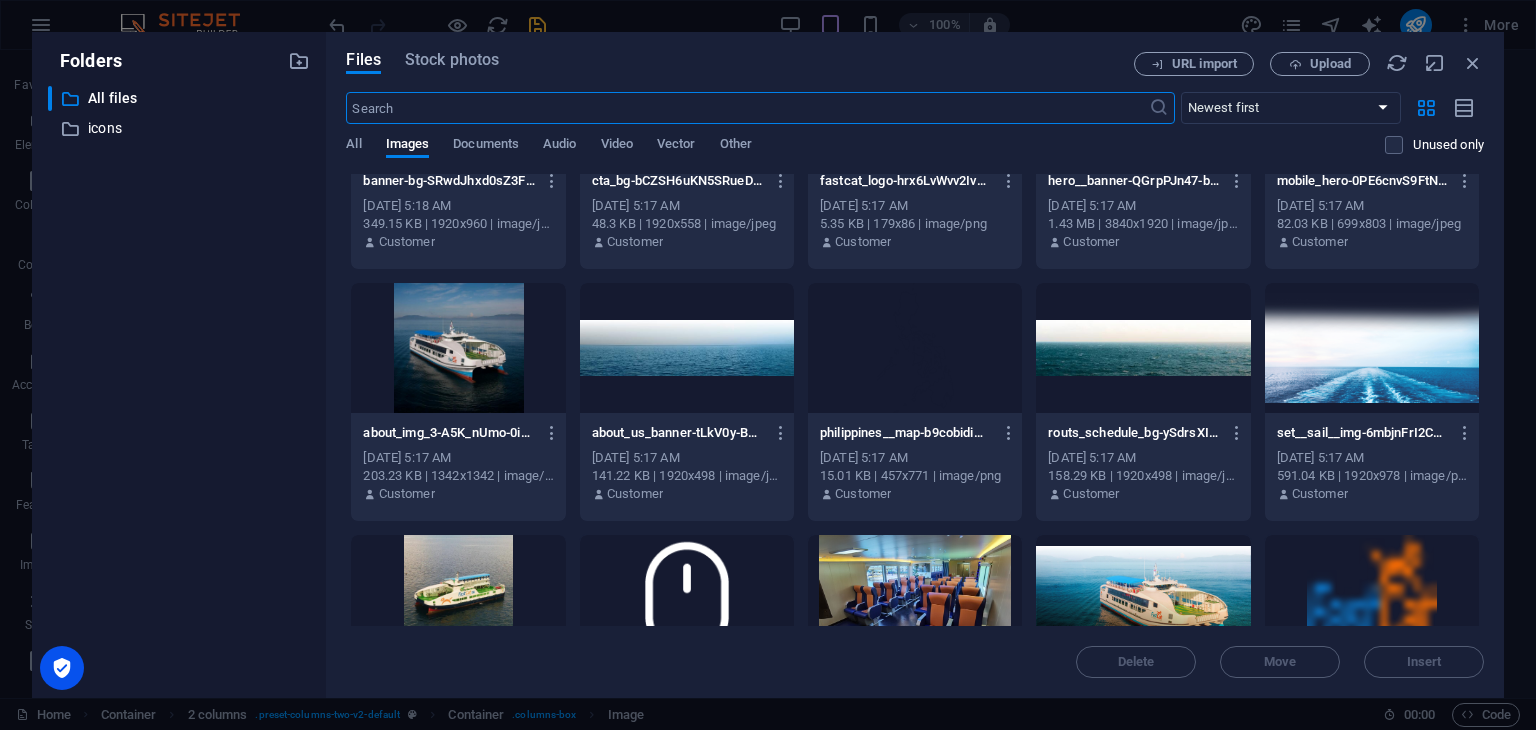 click at bounding box center [915, 348] 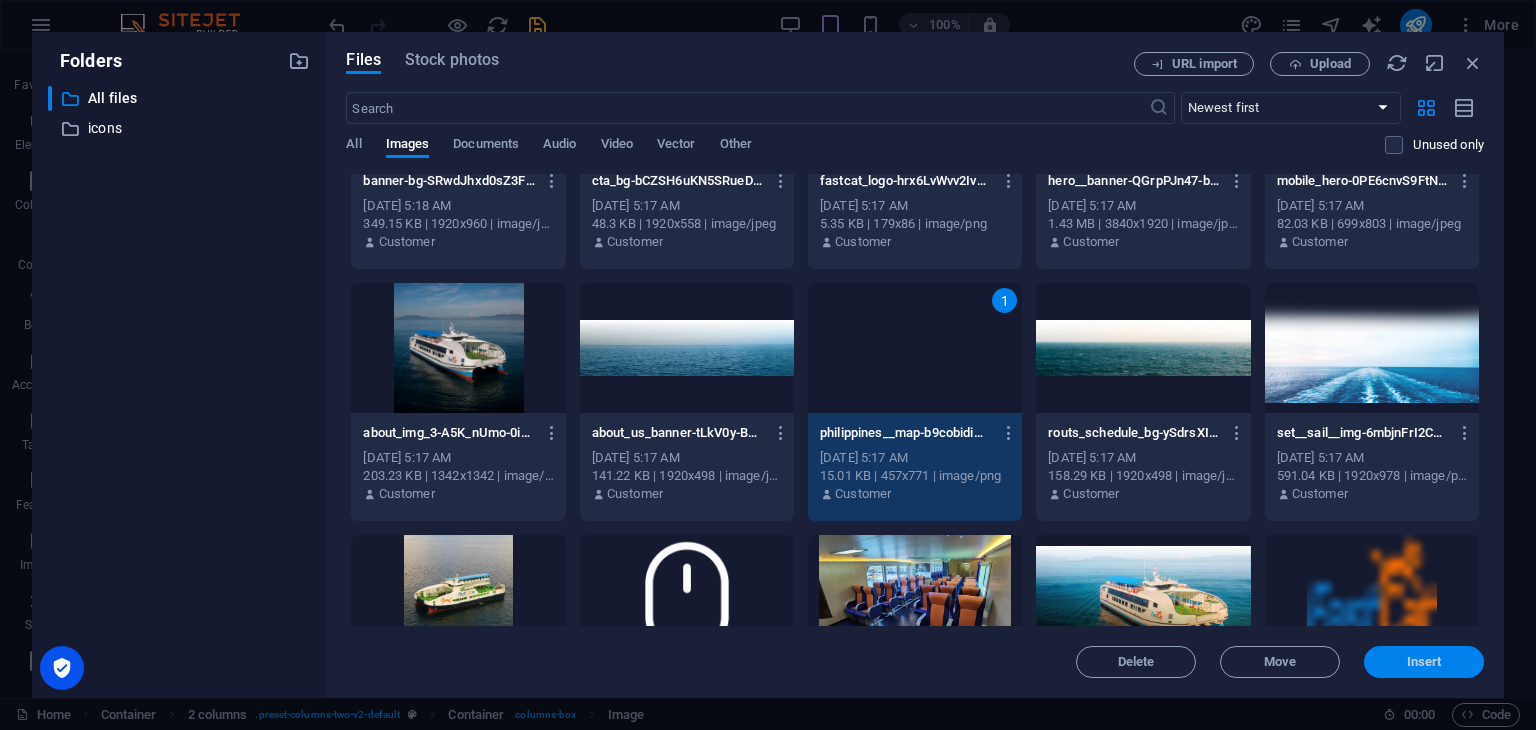 click on "Insert" at bounding box center (1424, 662) 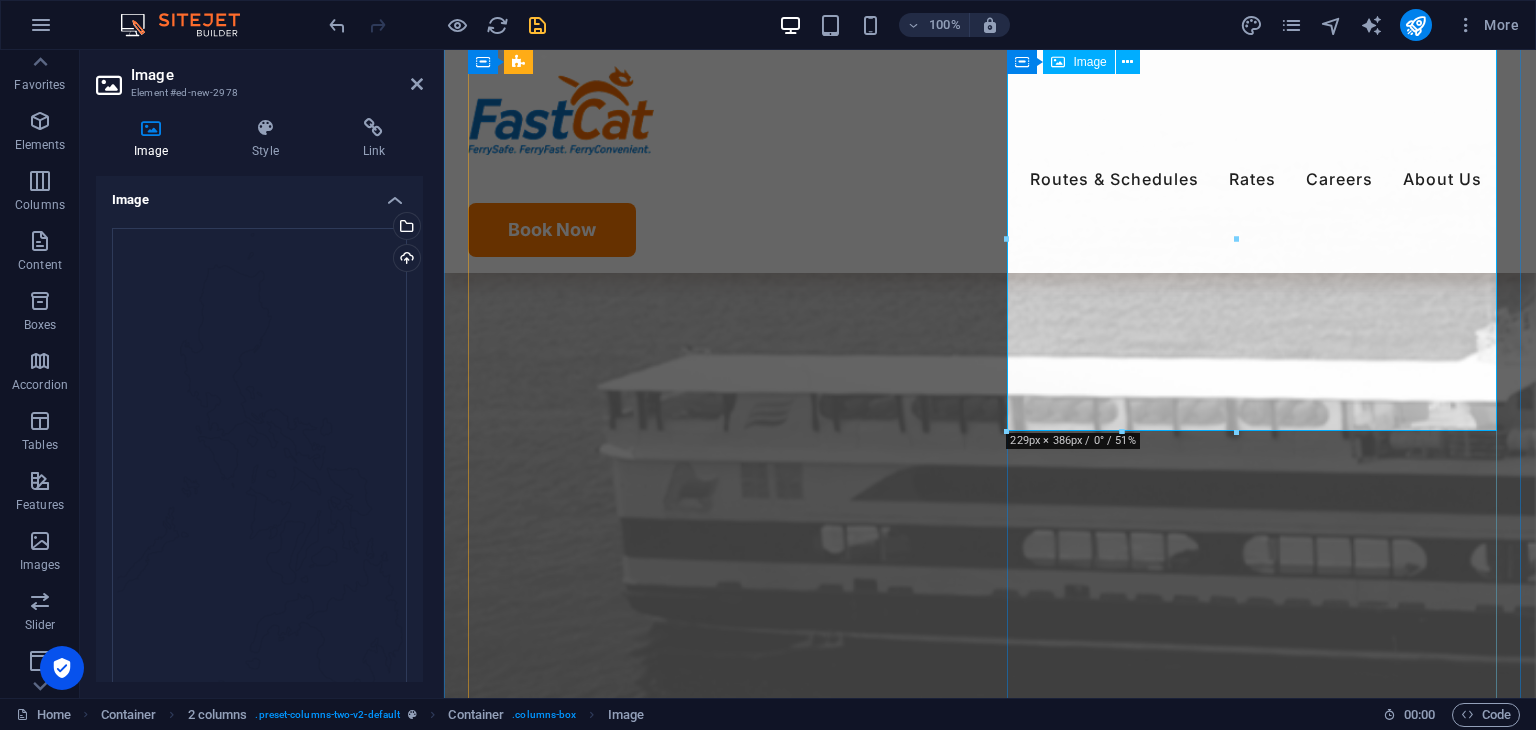 scroll, scrollTop: 2308, scrollLeft: 0, axis: vertical 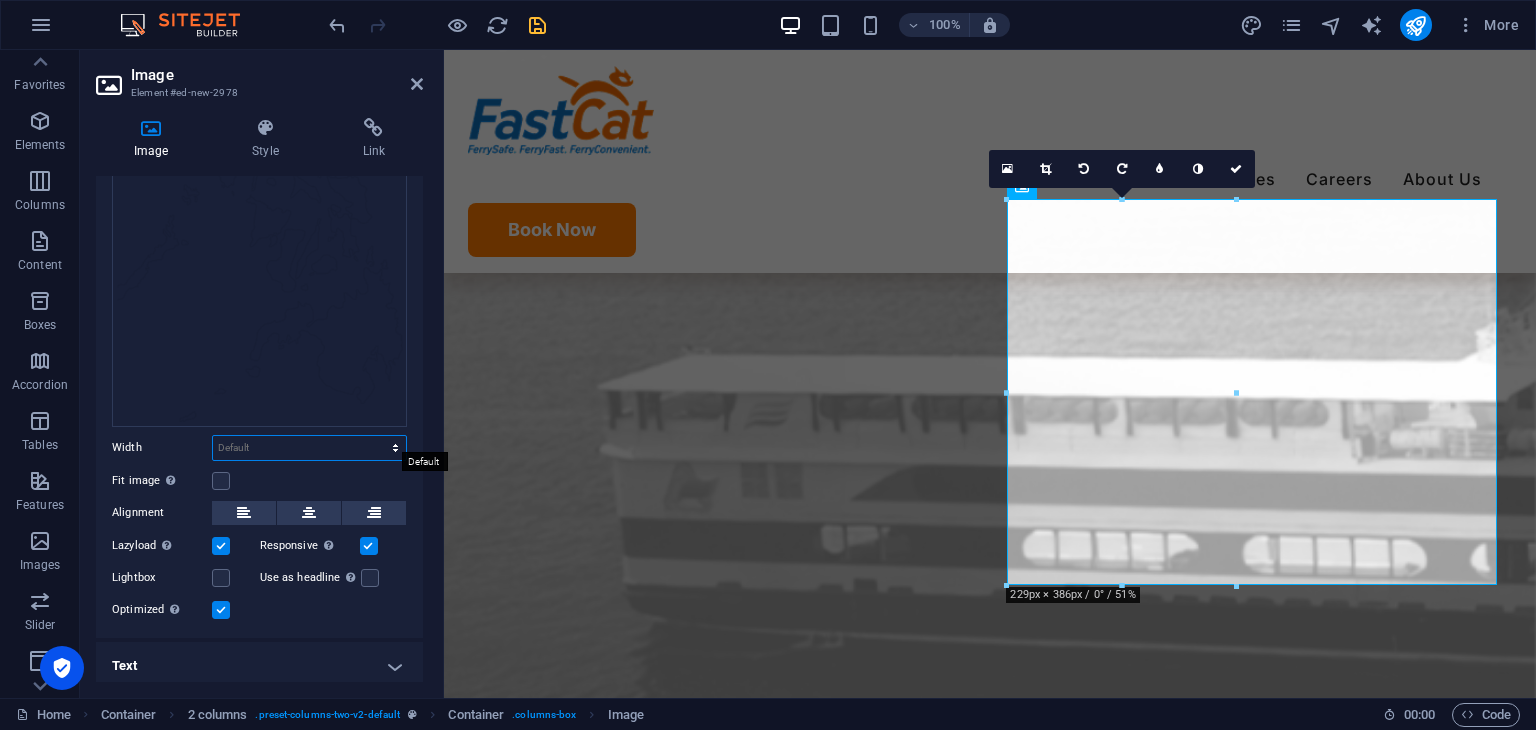 click on "Default auto px rem % em vh vw" at bounding box center [309, 448] 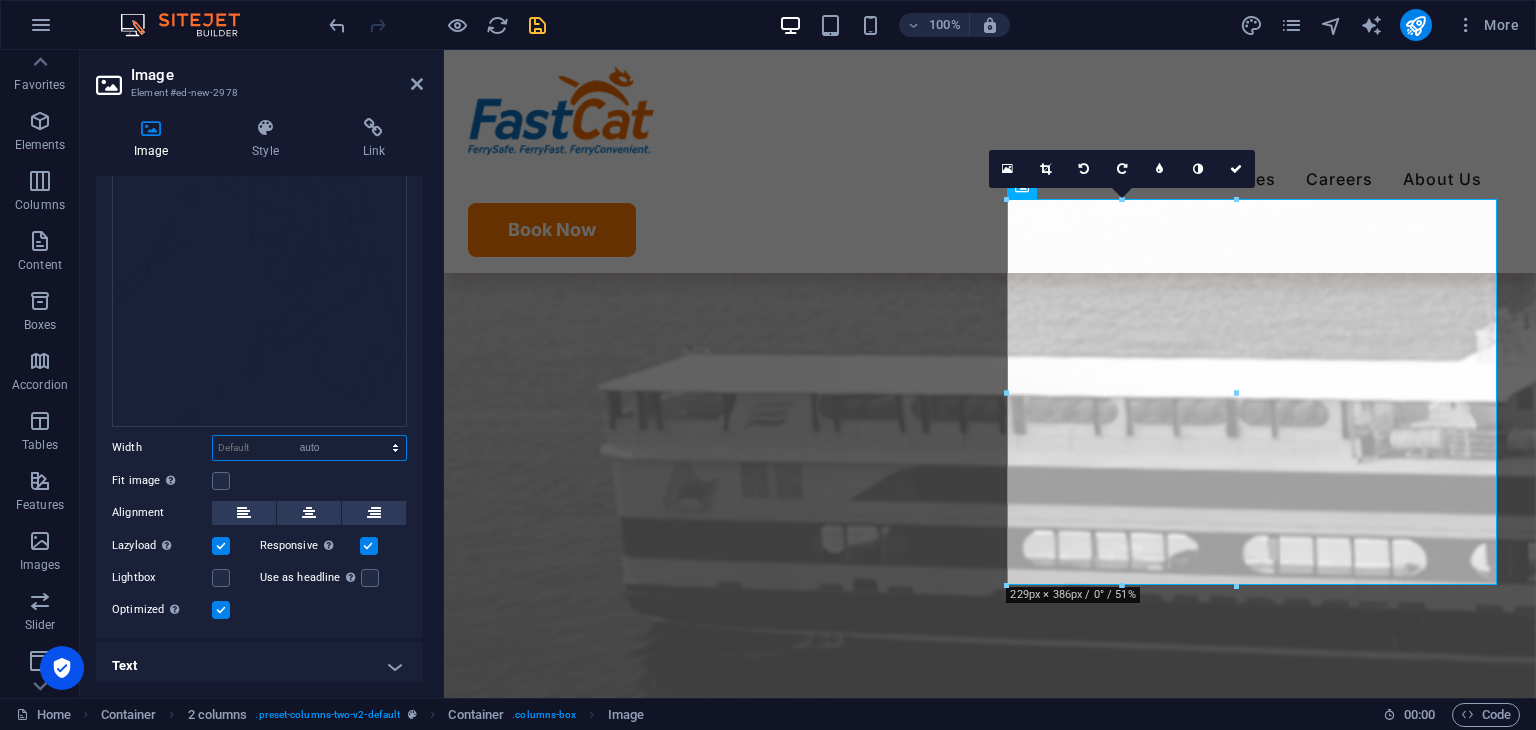click on "Default auto px rem % em vh vw" at bounding box center (309, 448) 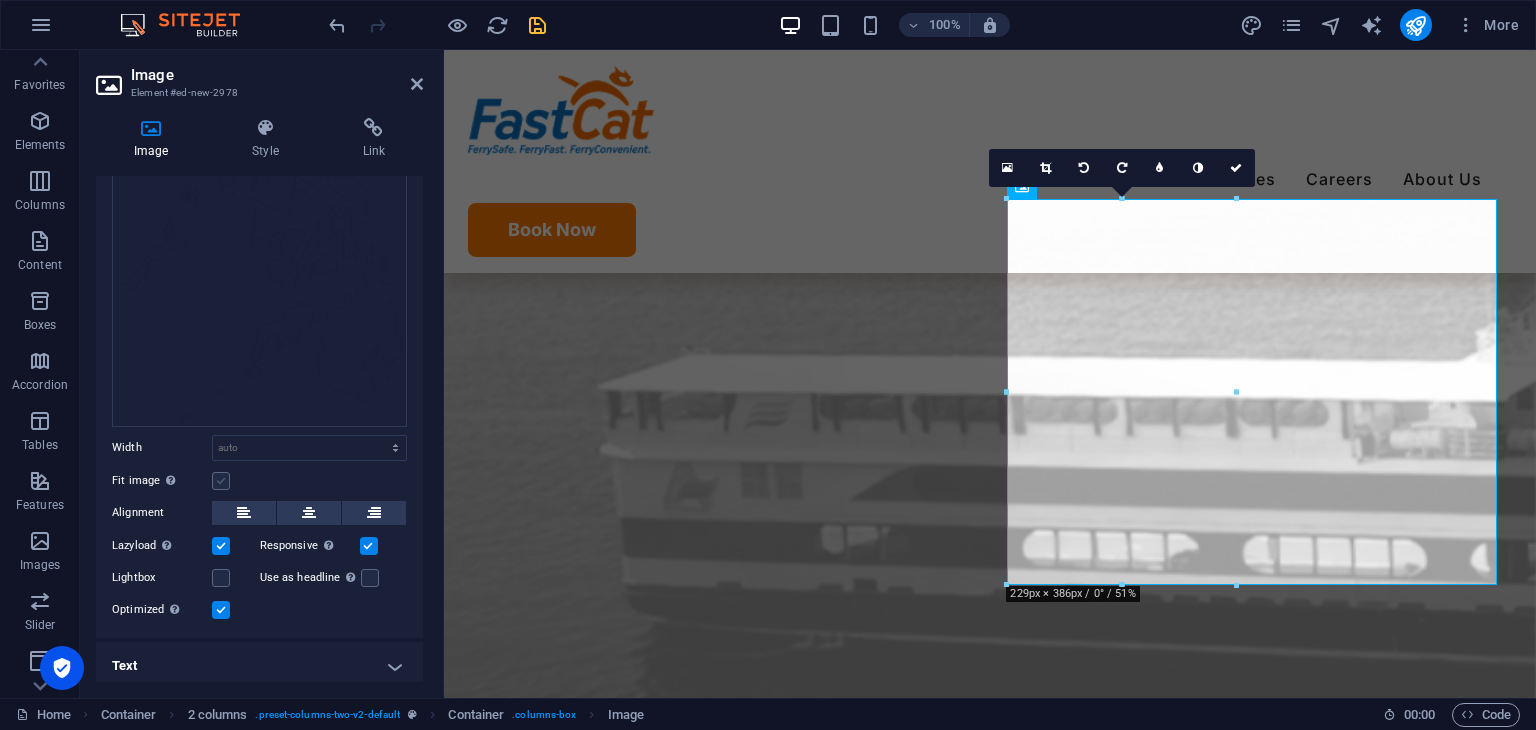 click at bounding box center [221, 481] 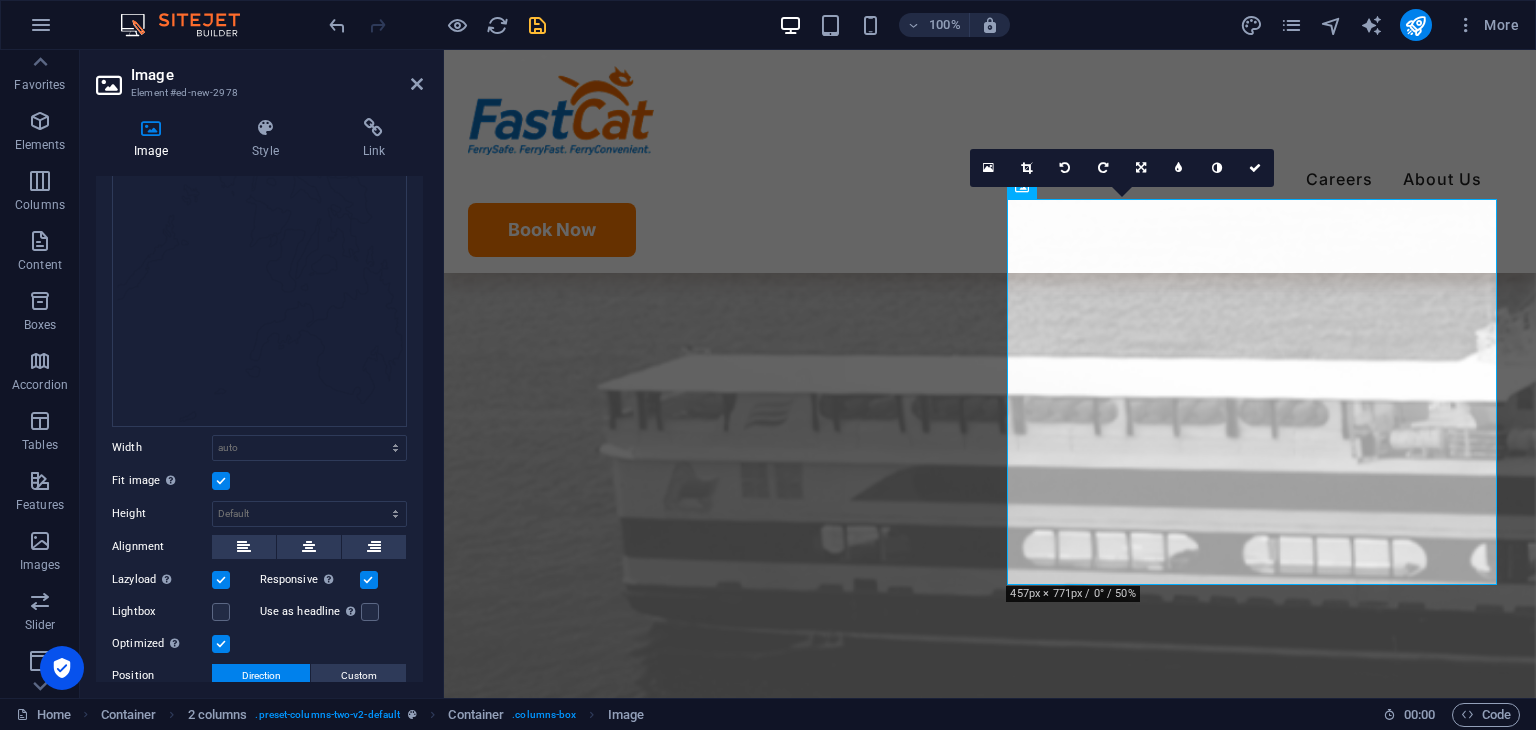 click at bounding box center (221, 481) 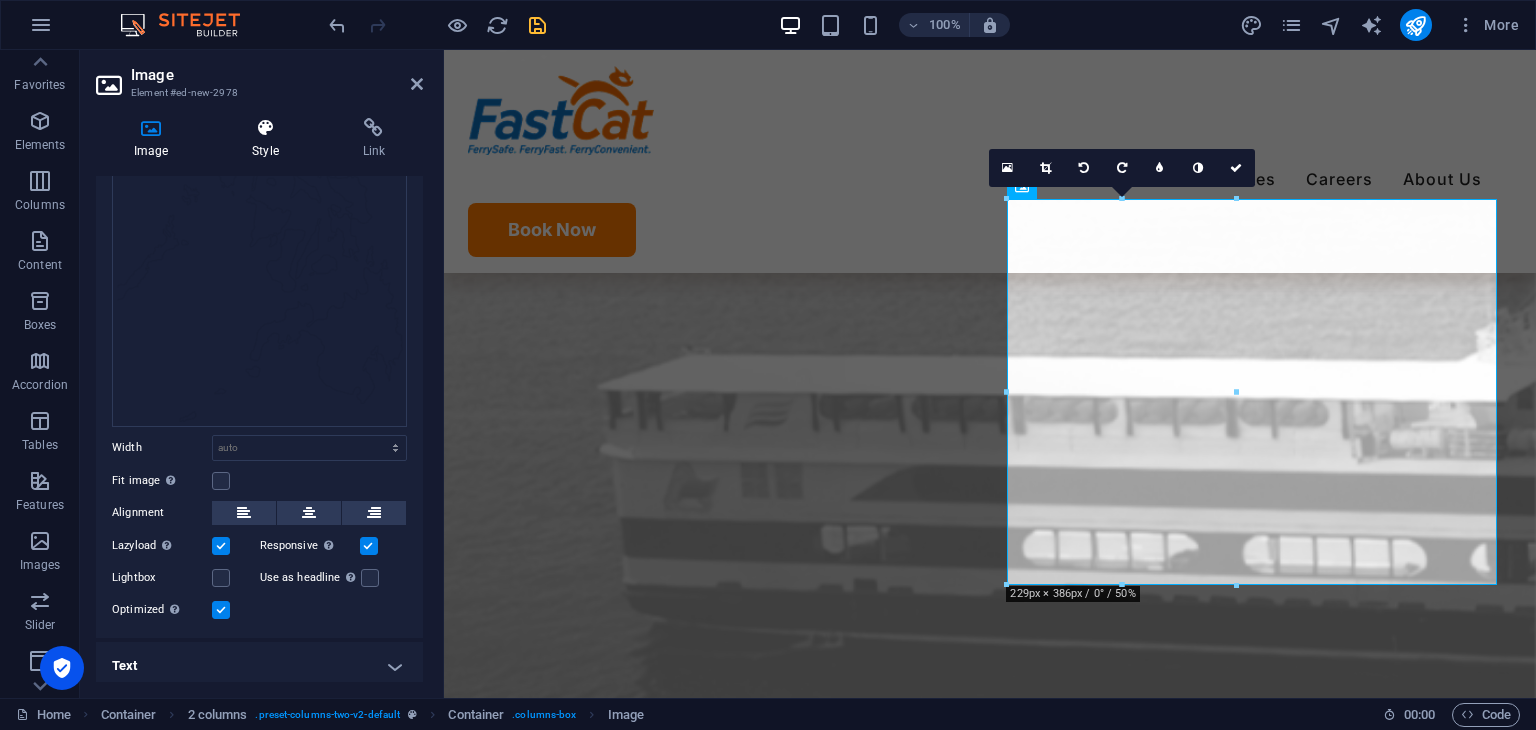 drag, startPoint x: 266, startPoint y: 138, endPoint x: 279, endPoint y: 140, distance: 13.152946 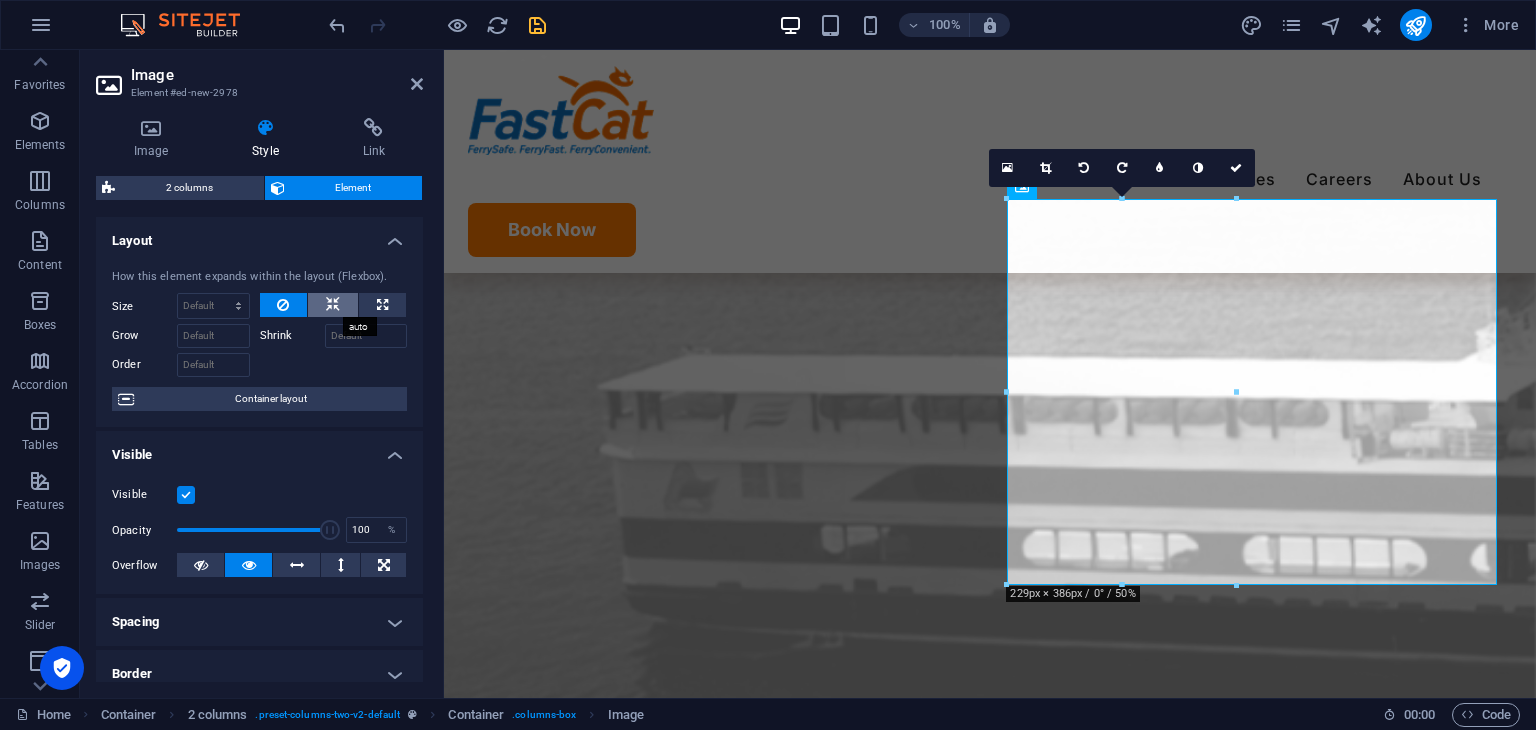 click at bounding box center [333, 305] 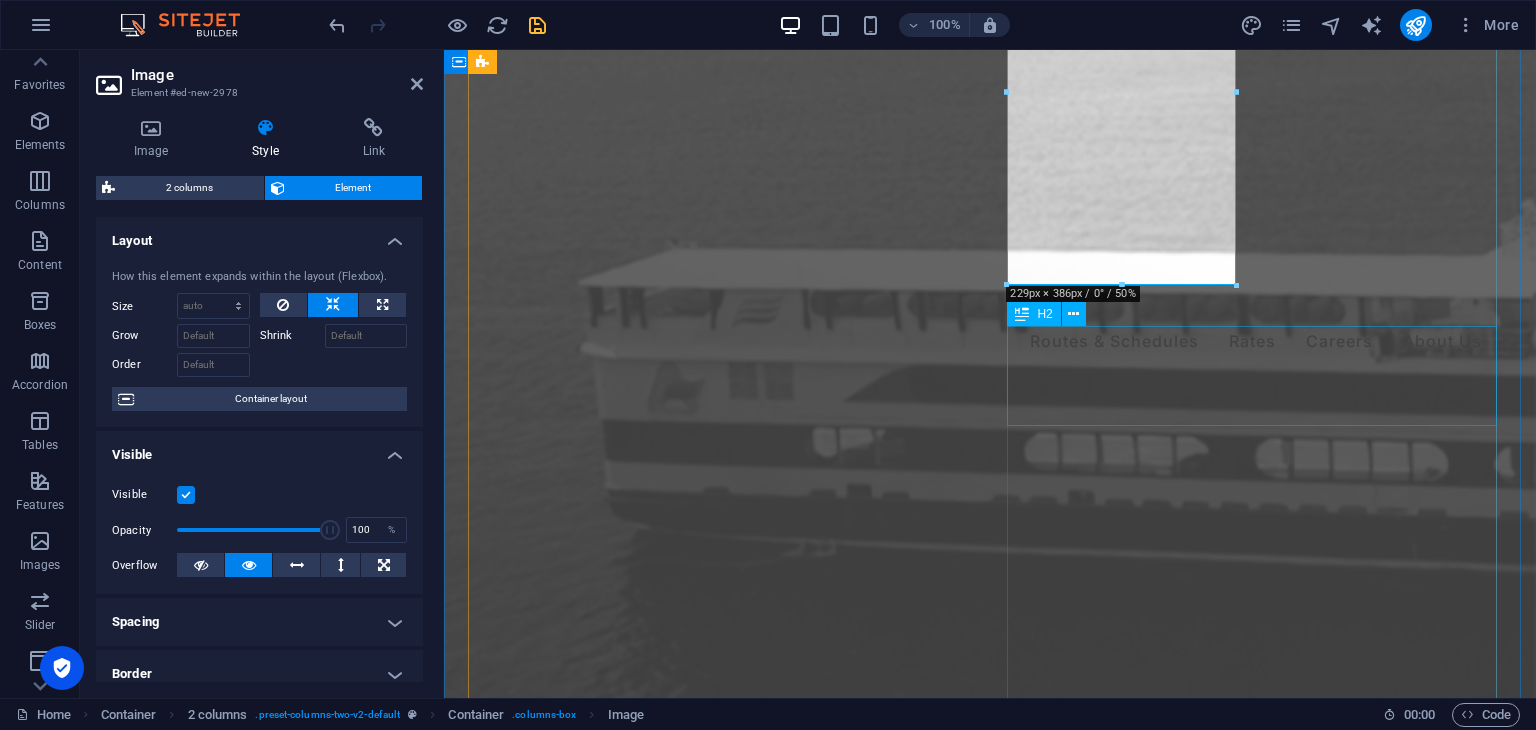 scroll, scrollTop: 2608, scrollLeft: 0, axis: vertical 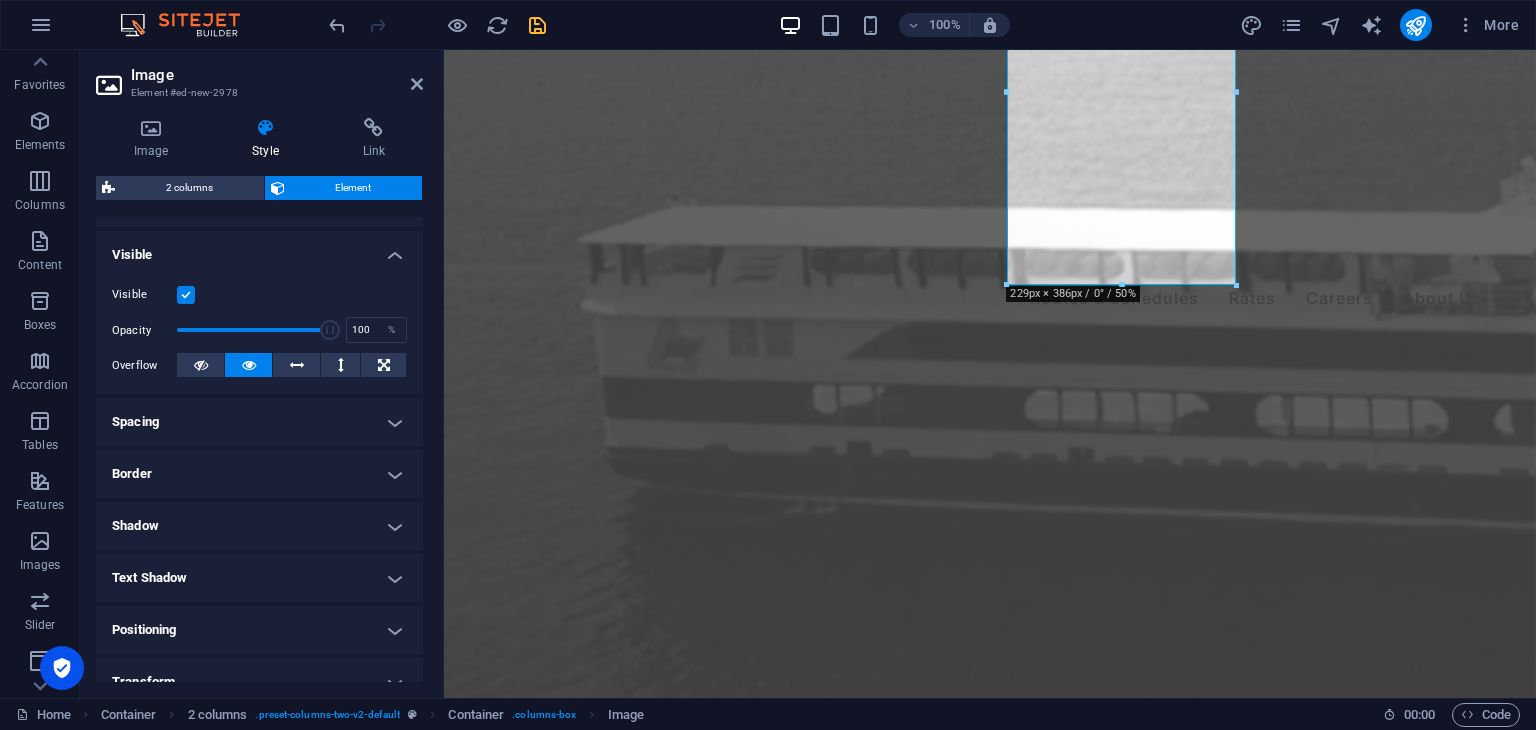 click on "Spacing" at bounding box center (259, 422) 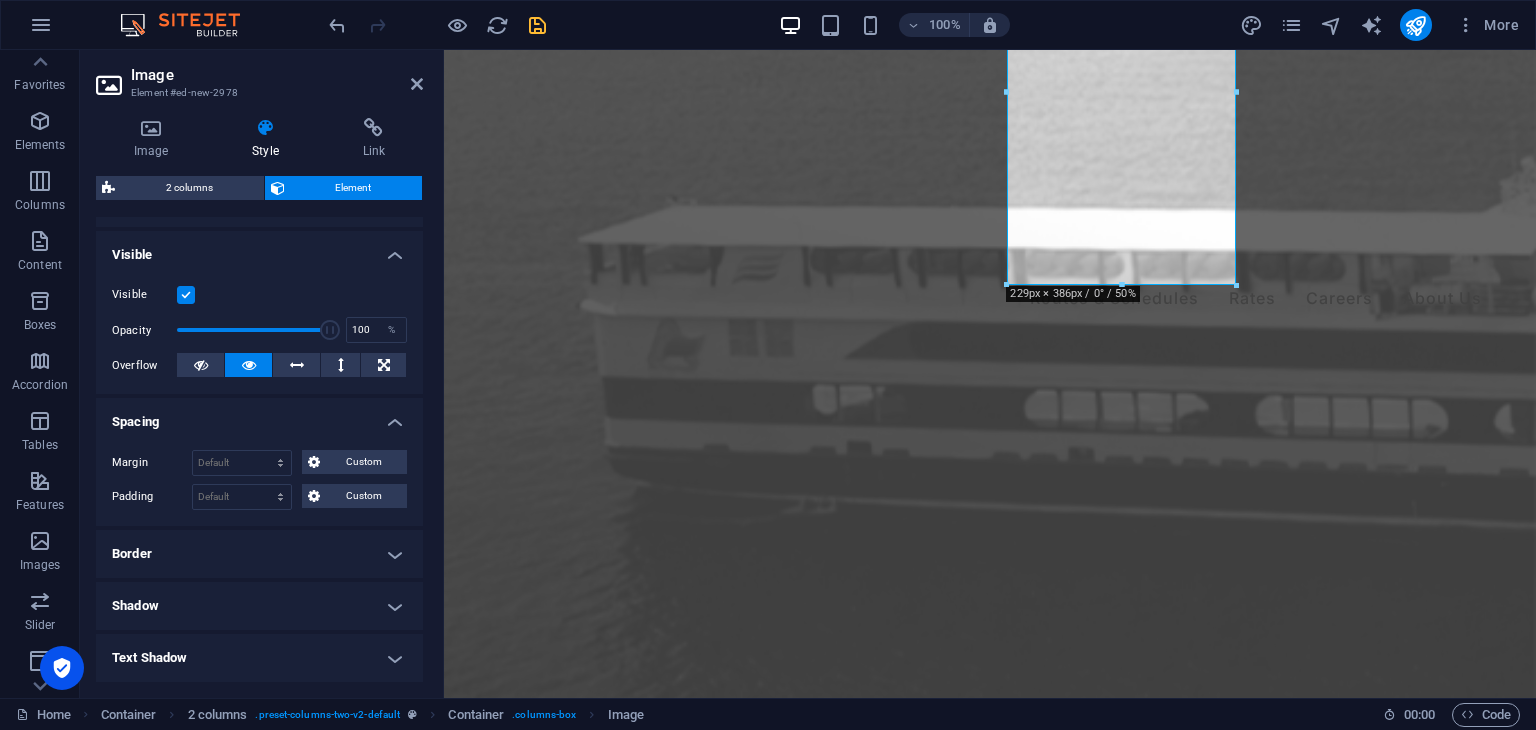 click on "Spacing" at bounding box center (259, 416) 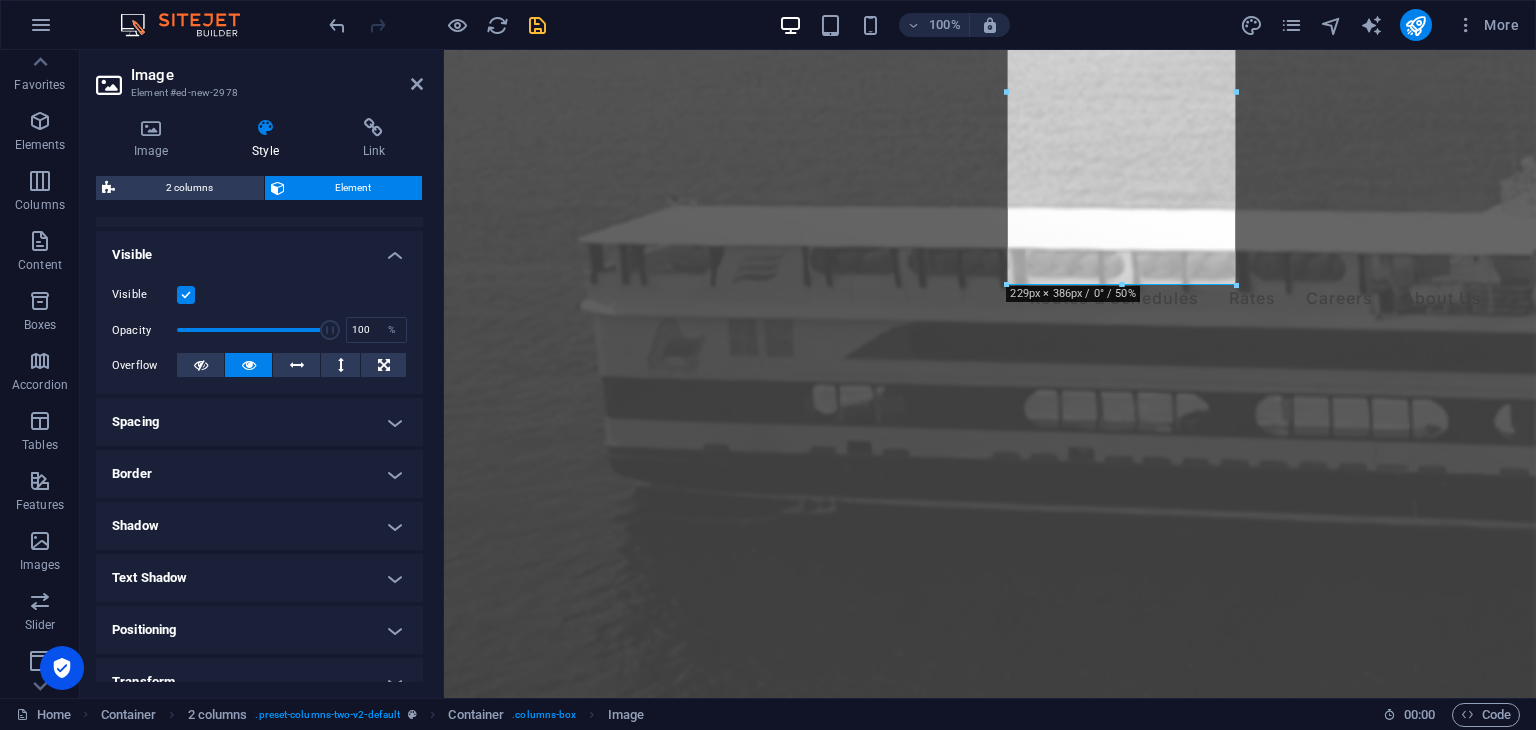 click on "Positioning" at bounding box center (259, 630) 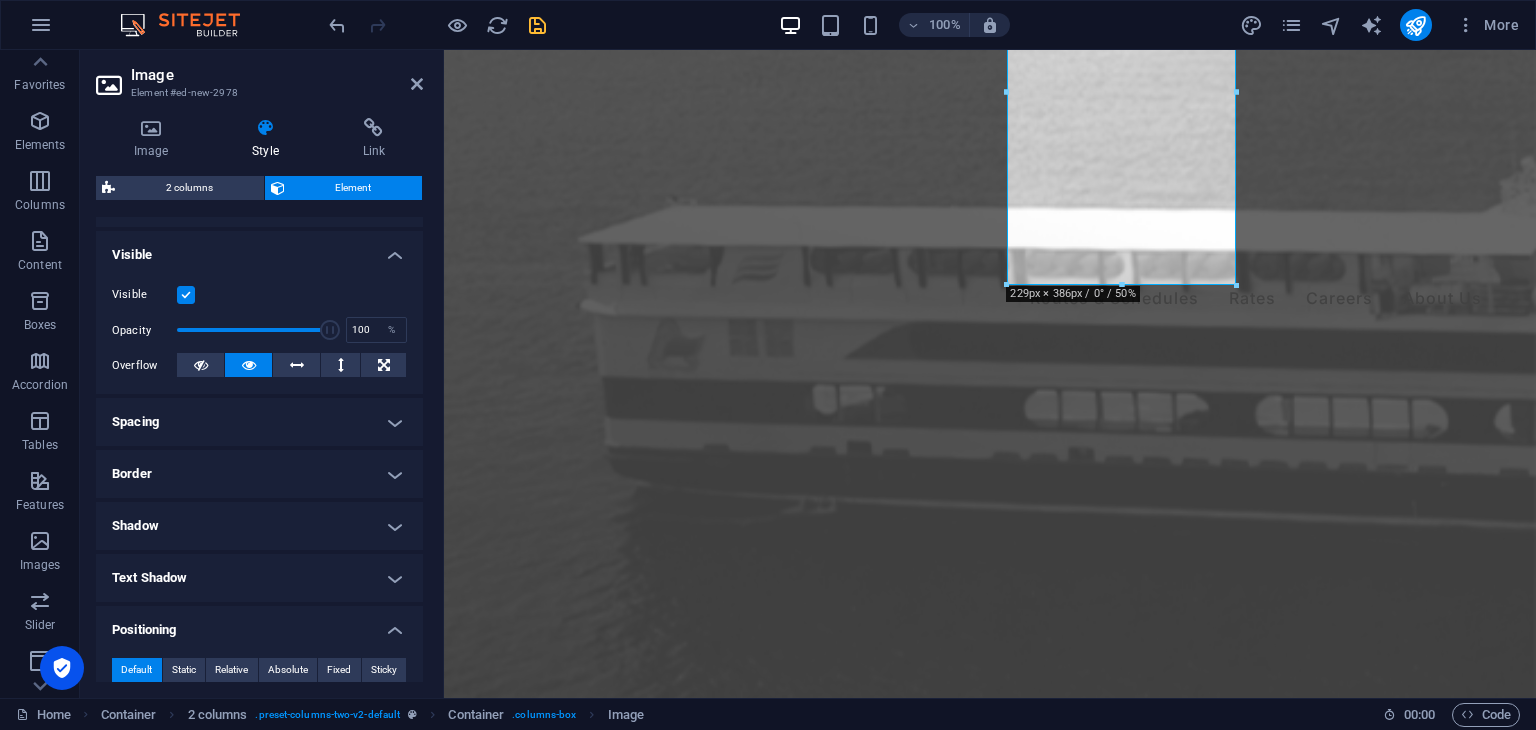 scroll, scrollTop: 449, scrollLeft: 0, axis: vertical 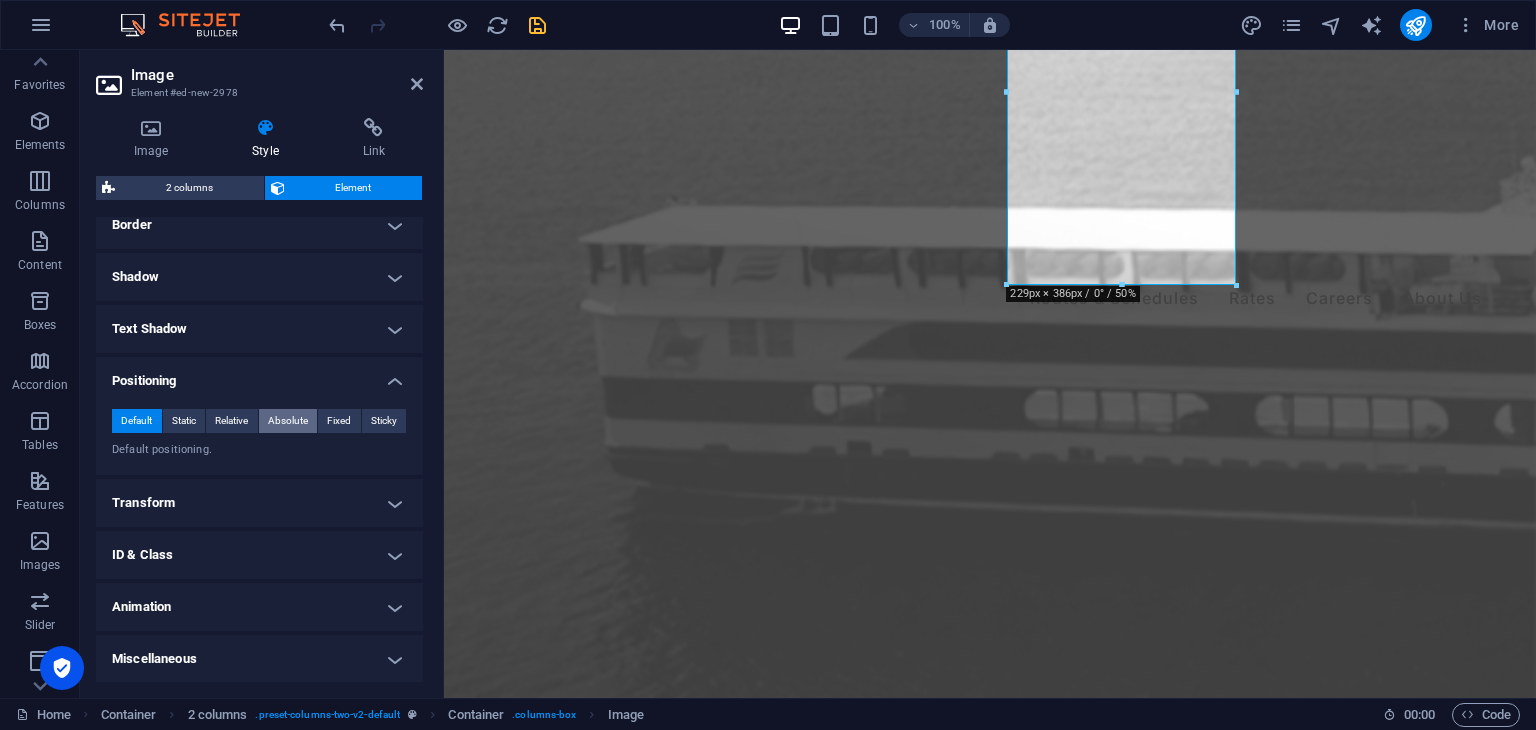 click on "Absolute" at bounding box center [288, 421] 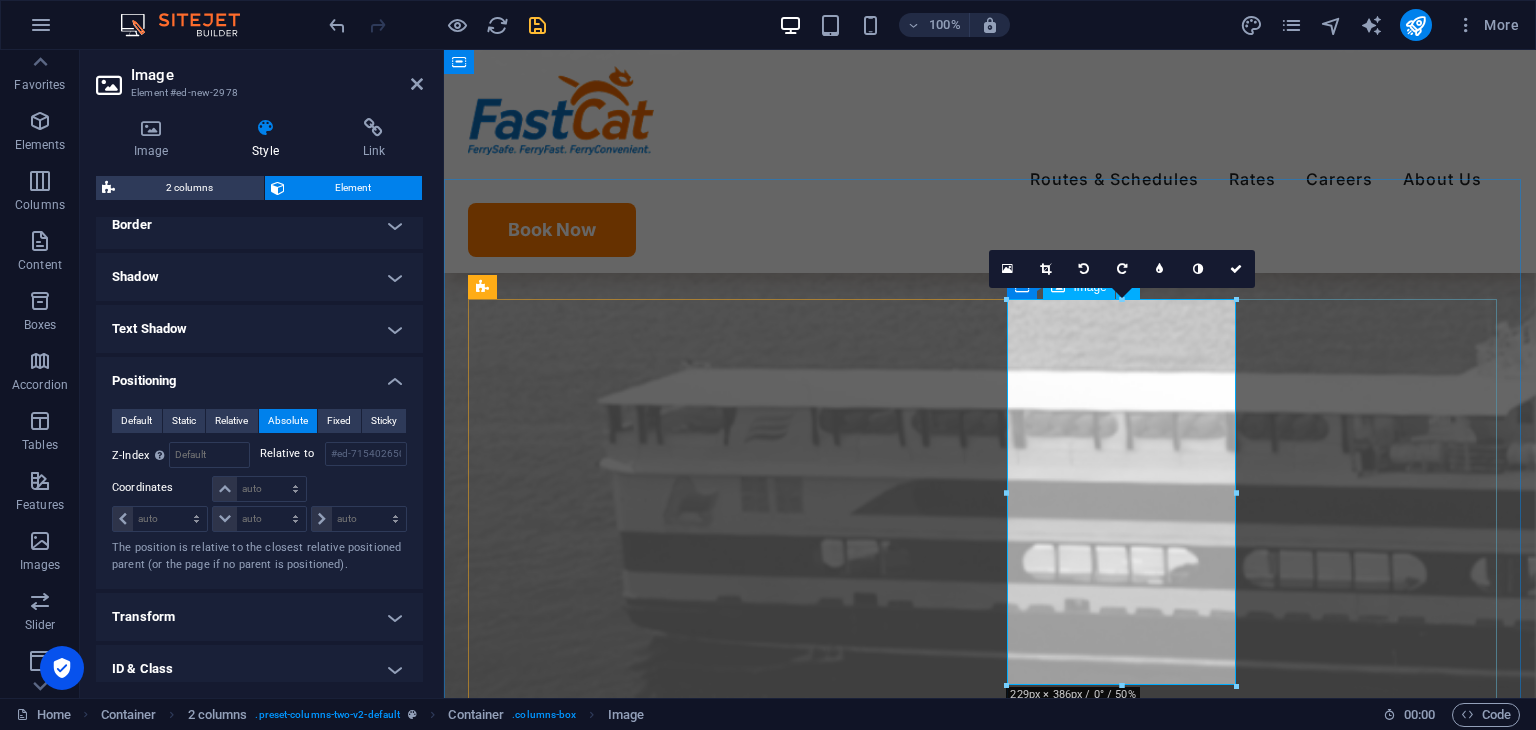 scroll, scrollTop: 2208, scrollLeft: 0, axis: vertical 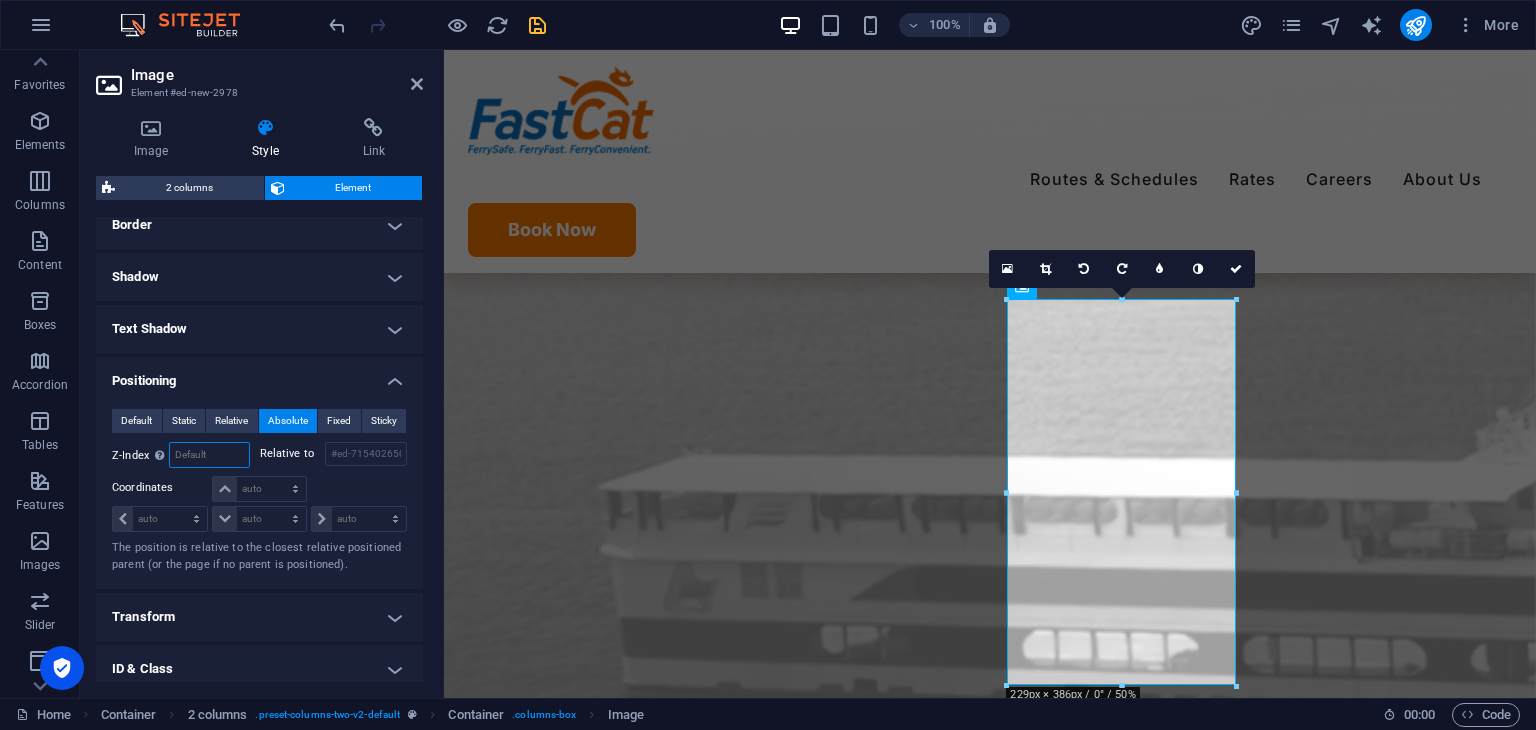 click at bounding box center (209, 455) 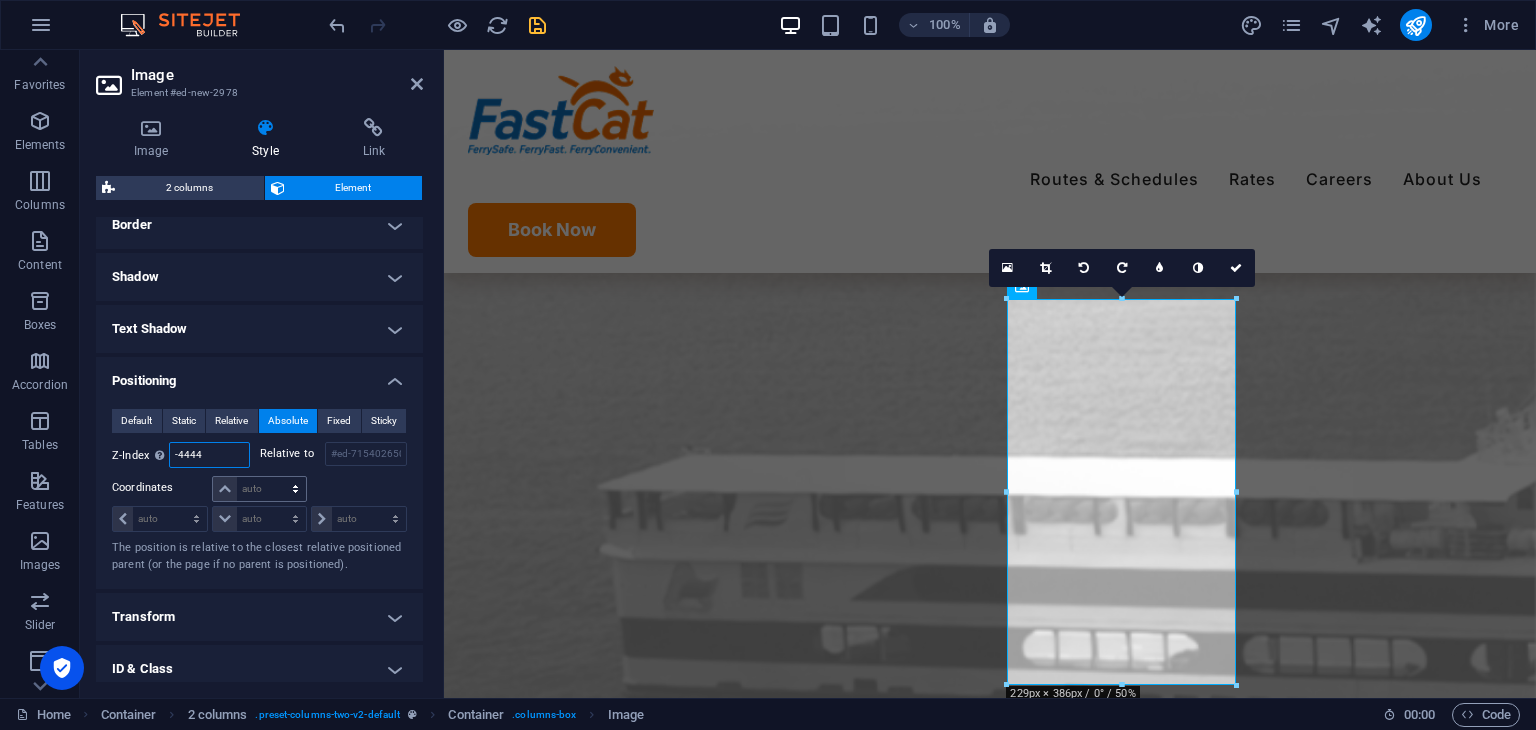 type on "-4444" 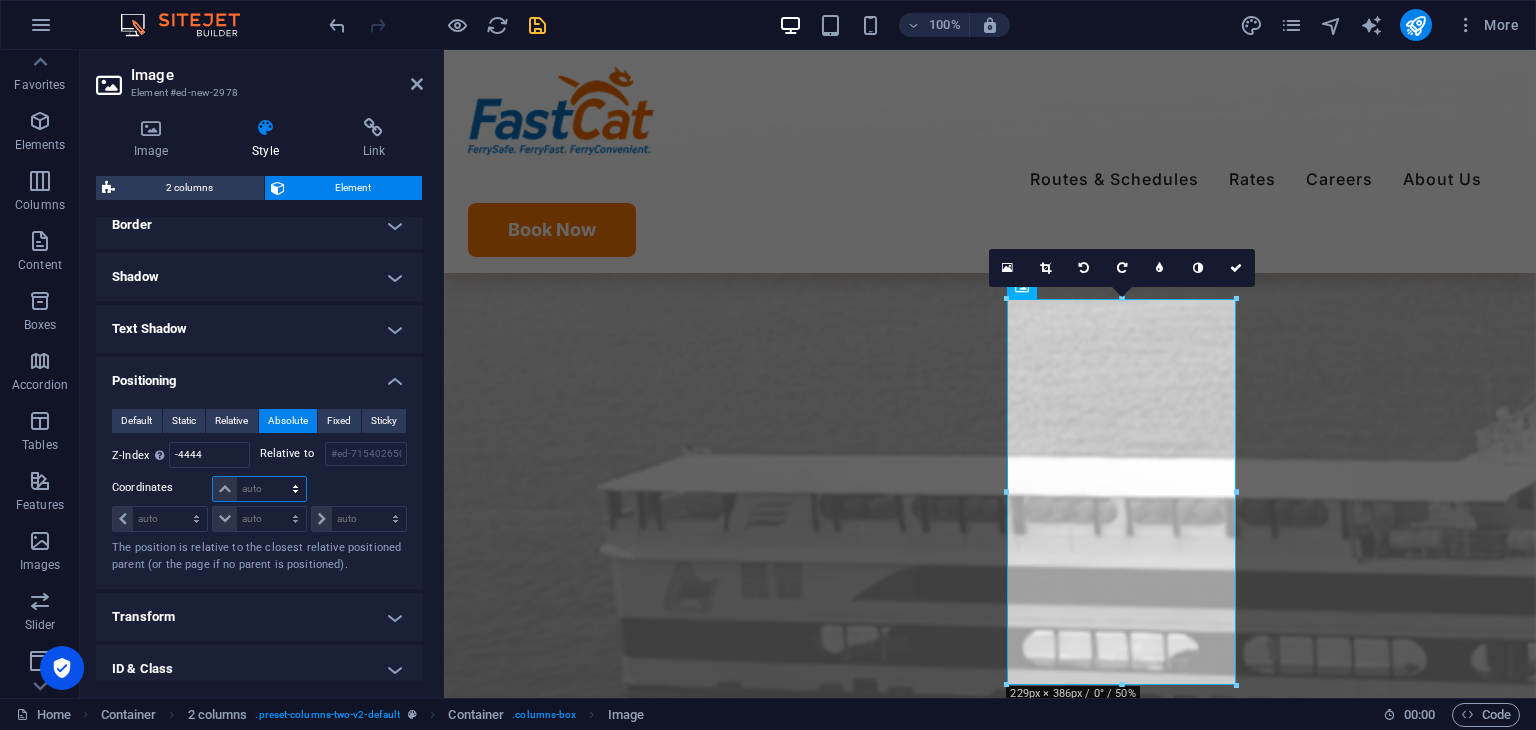 click on "auto px rem % em" at bounding box center (259, 489) 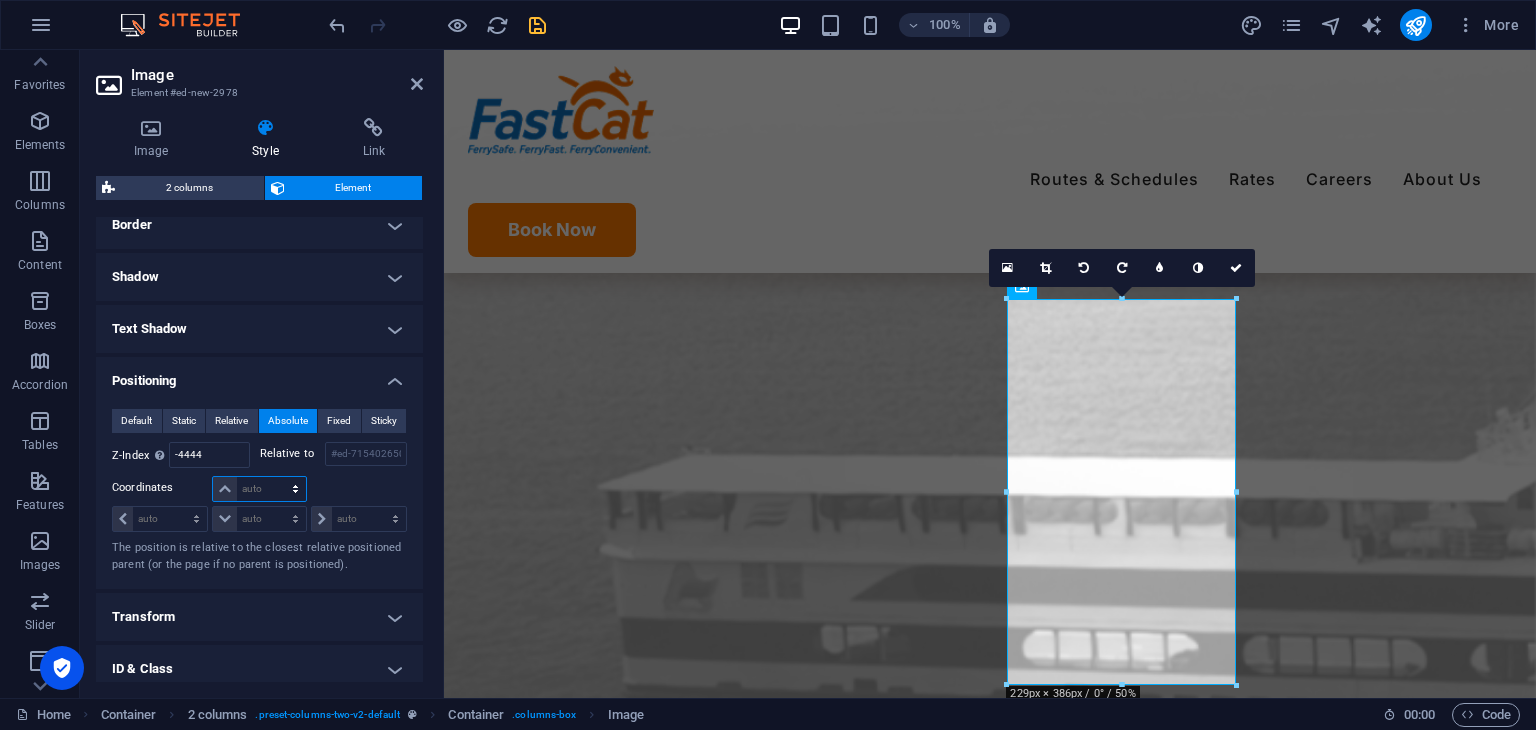select on "px" 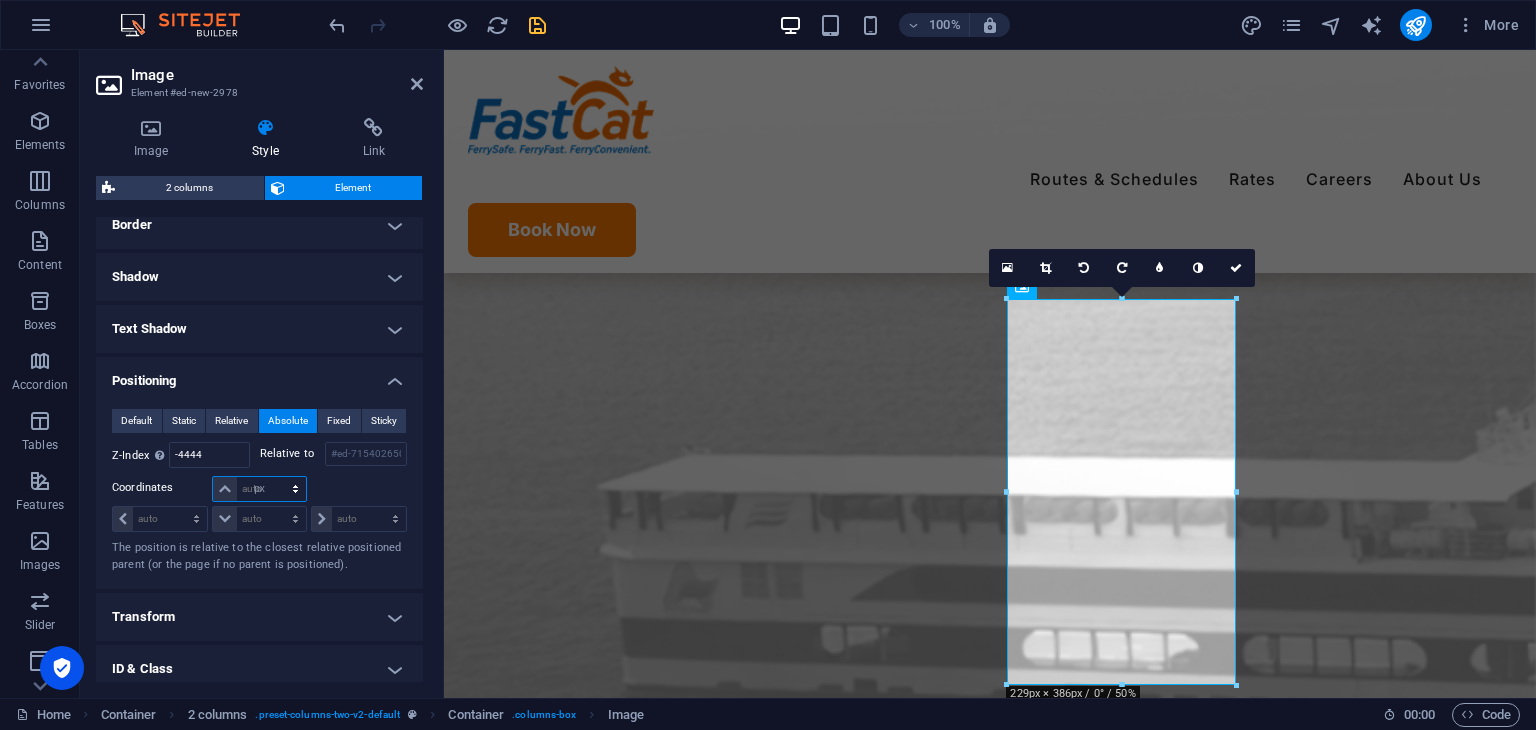 click on "auto px rem % em" at bounding box center [259, 489] 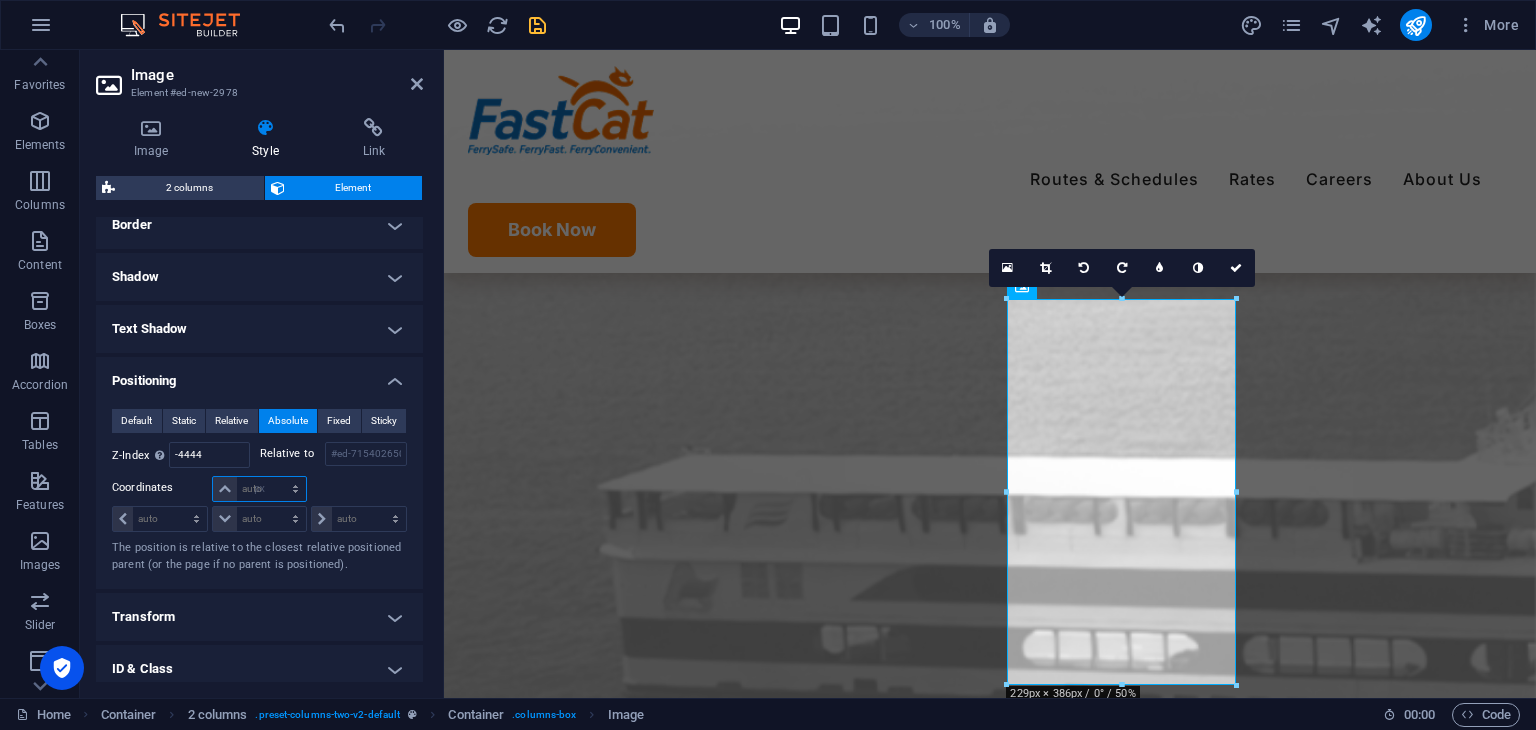 type on "0" 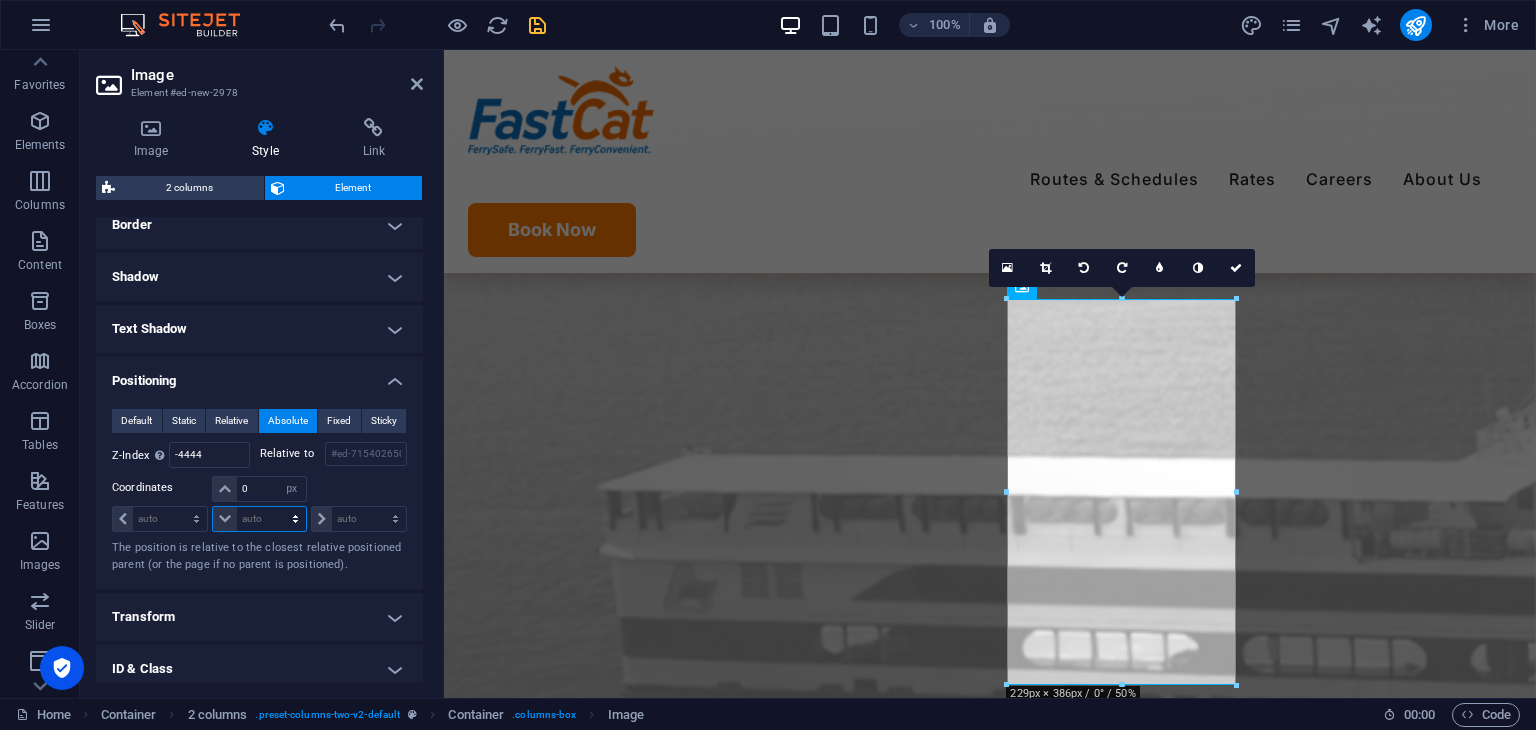click on "auto px rem % em" at bounding box center (259, 519) 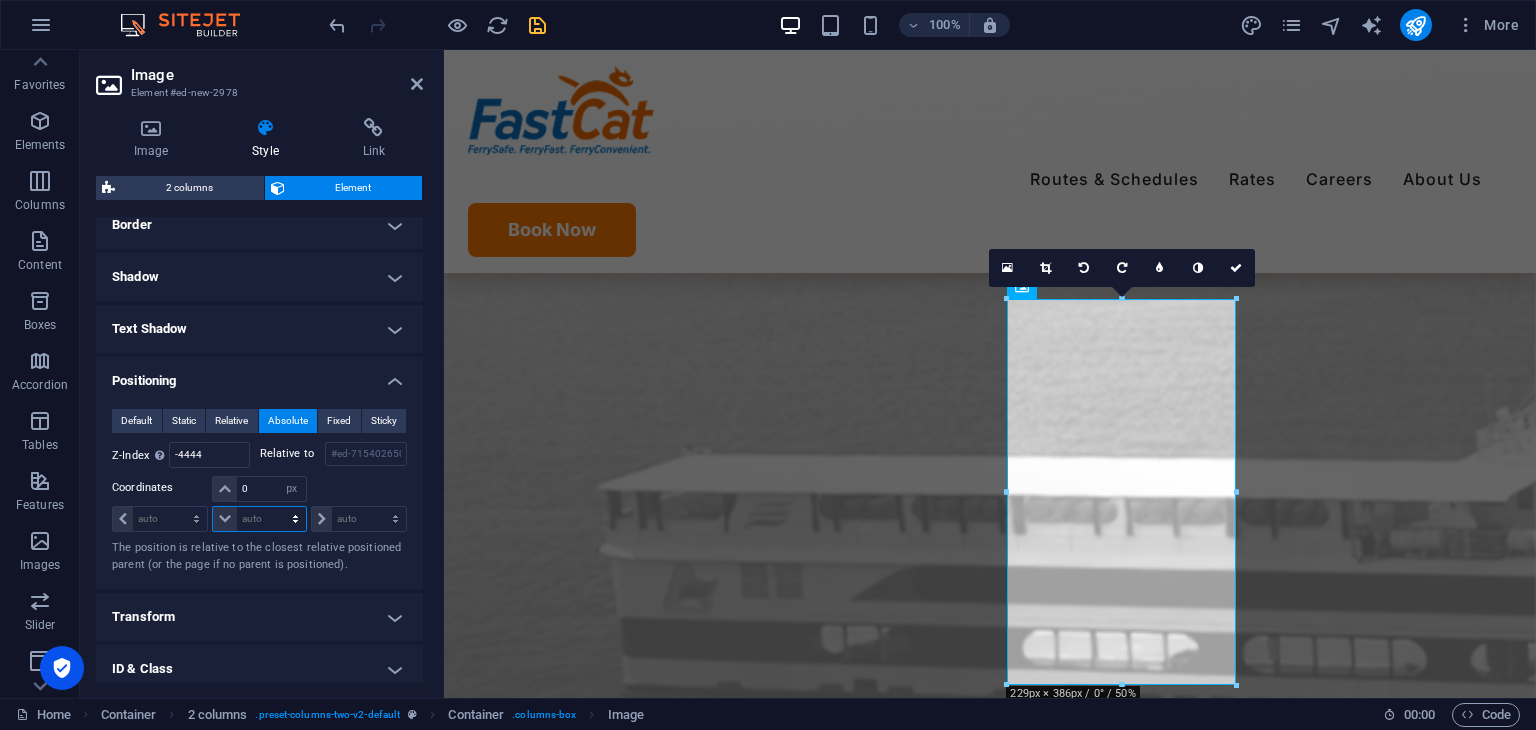 select on "px" 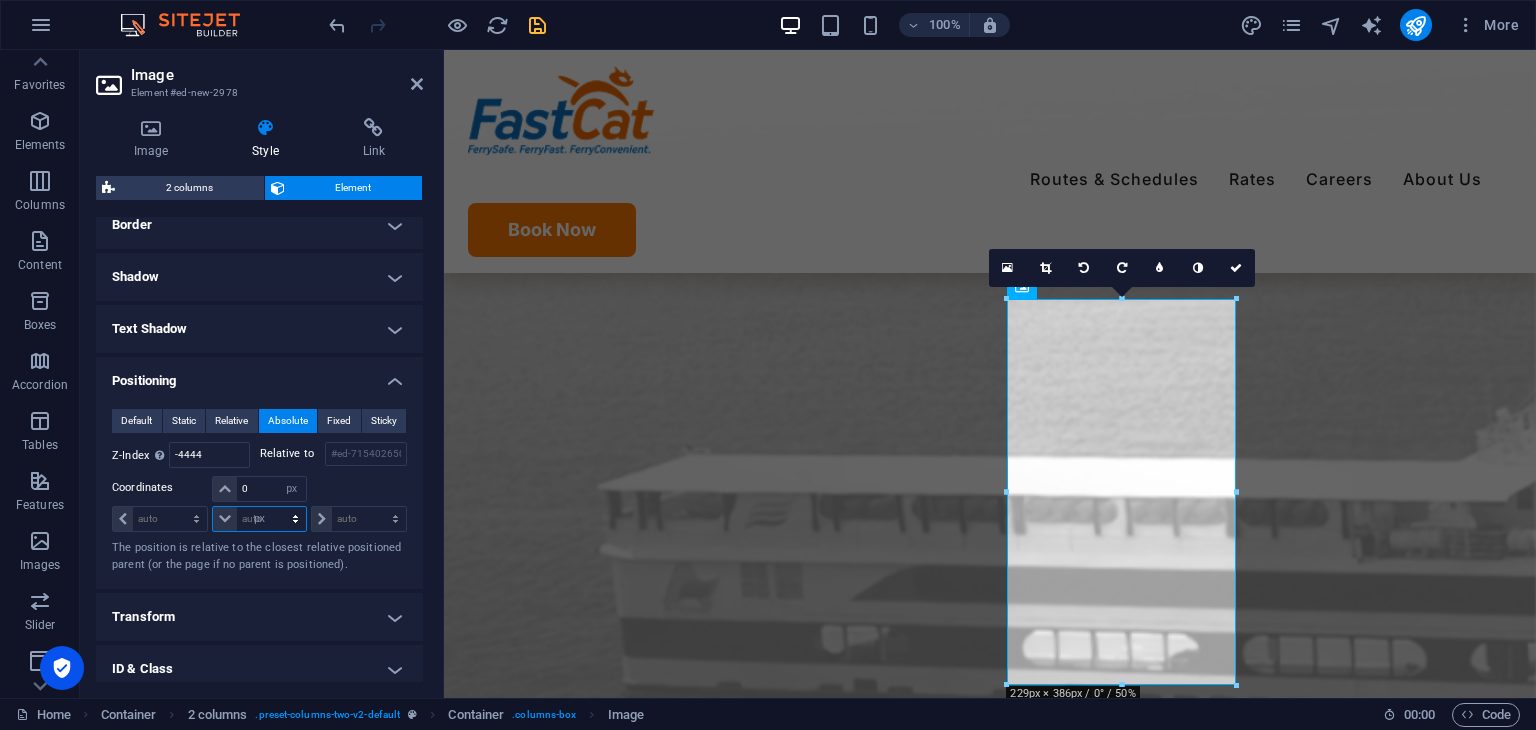 click on "auto px rem % em" at bounding box center [259, 519] 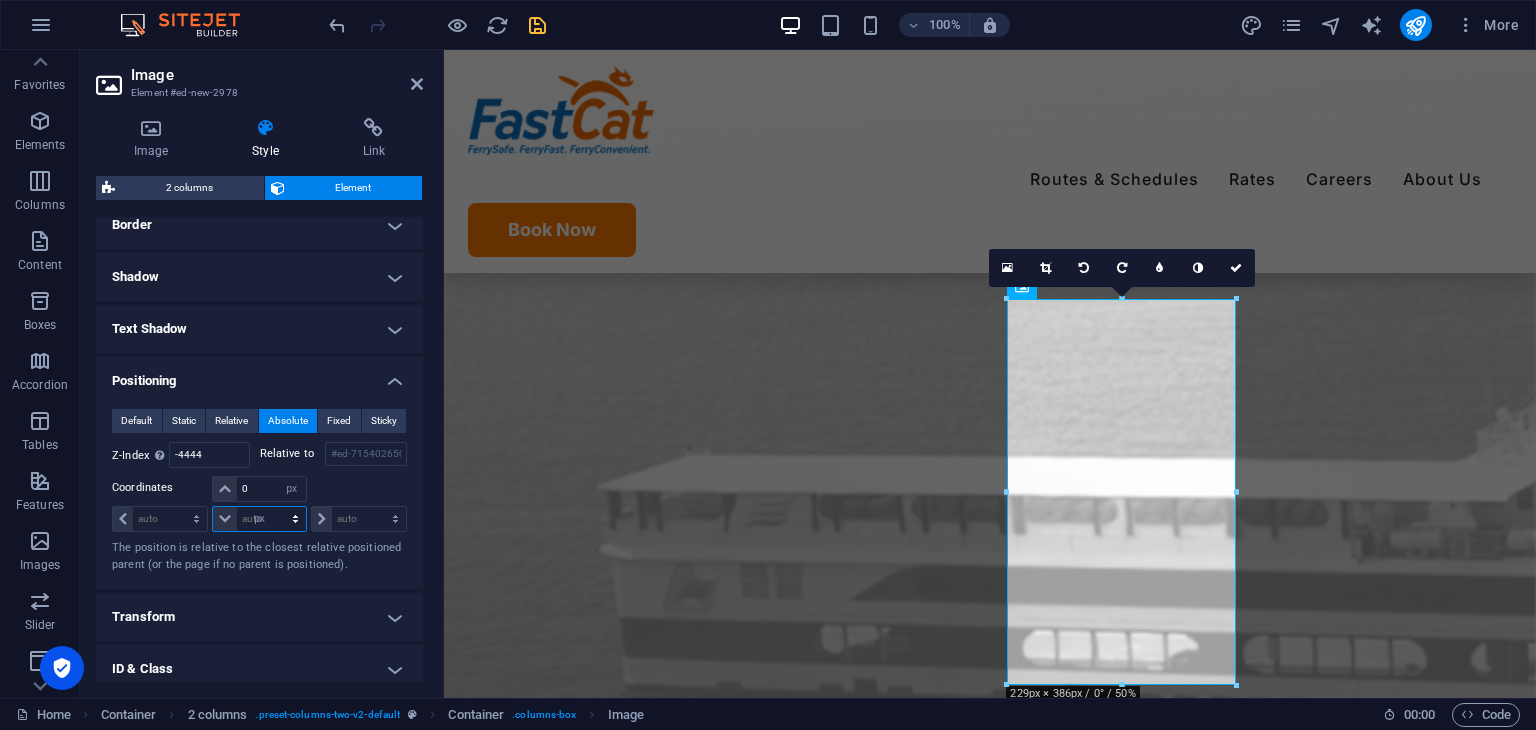 type on "0" 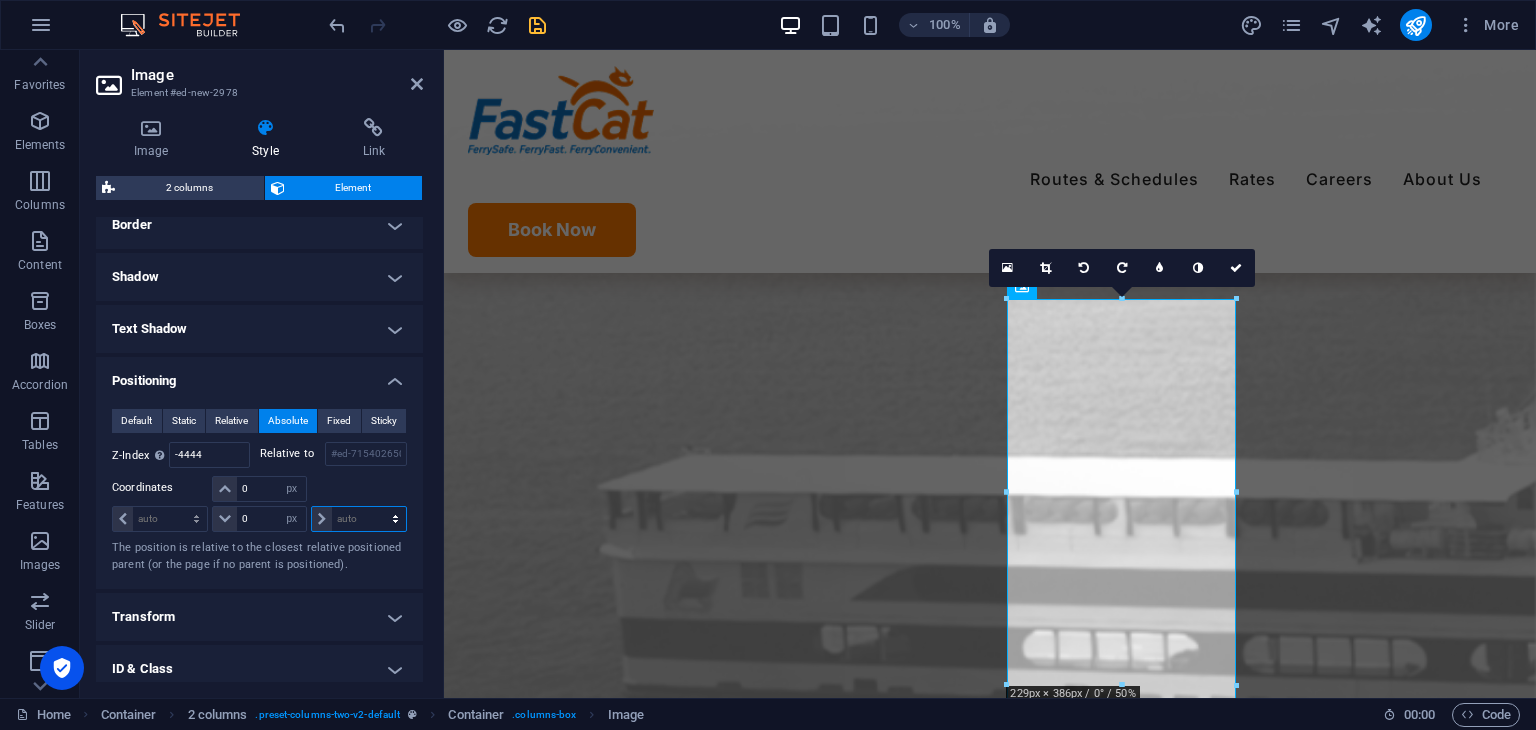 click on "auto px rem % em" at bounding box center [359, 519] 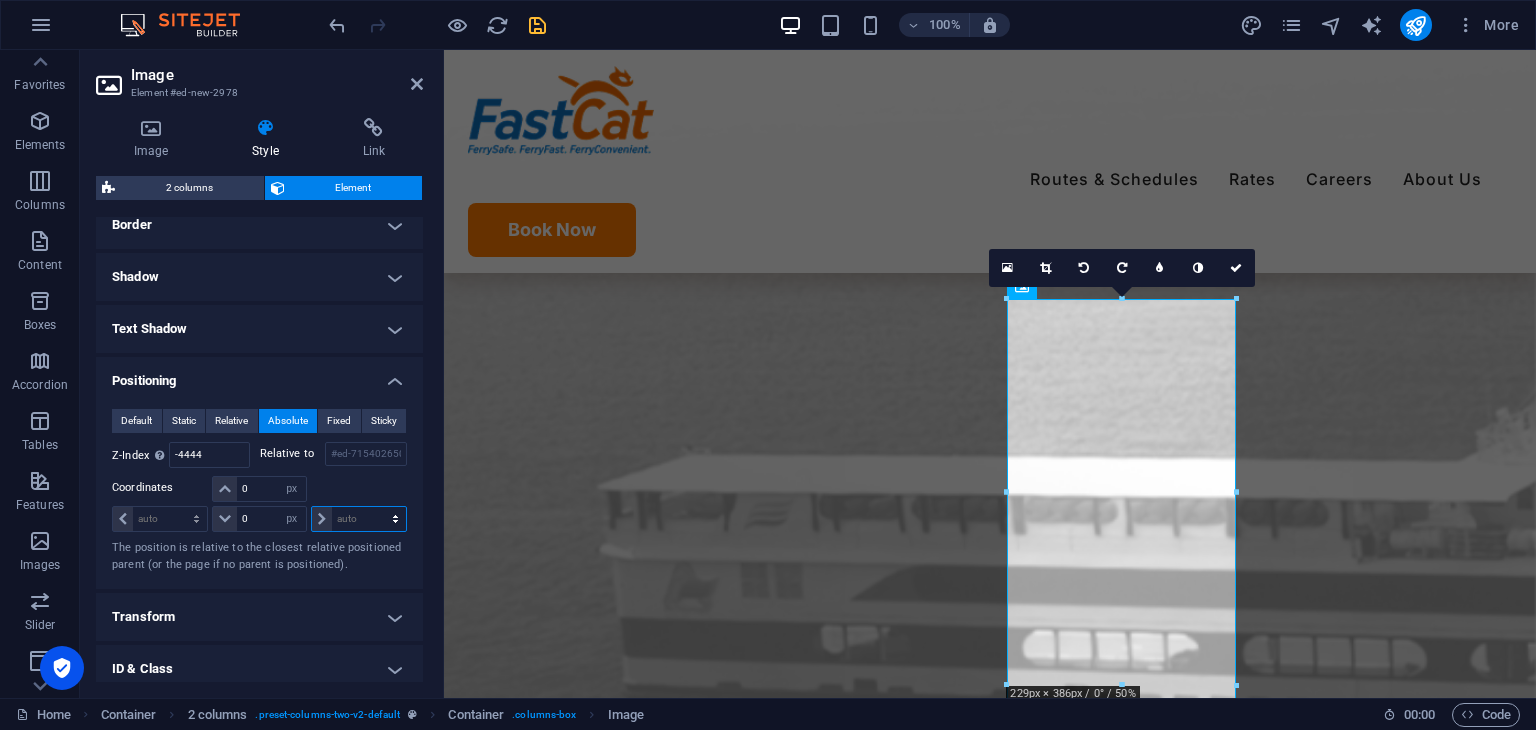 select on "px" 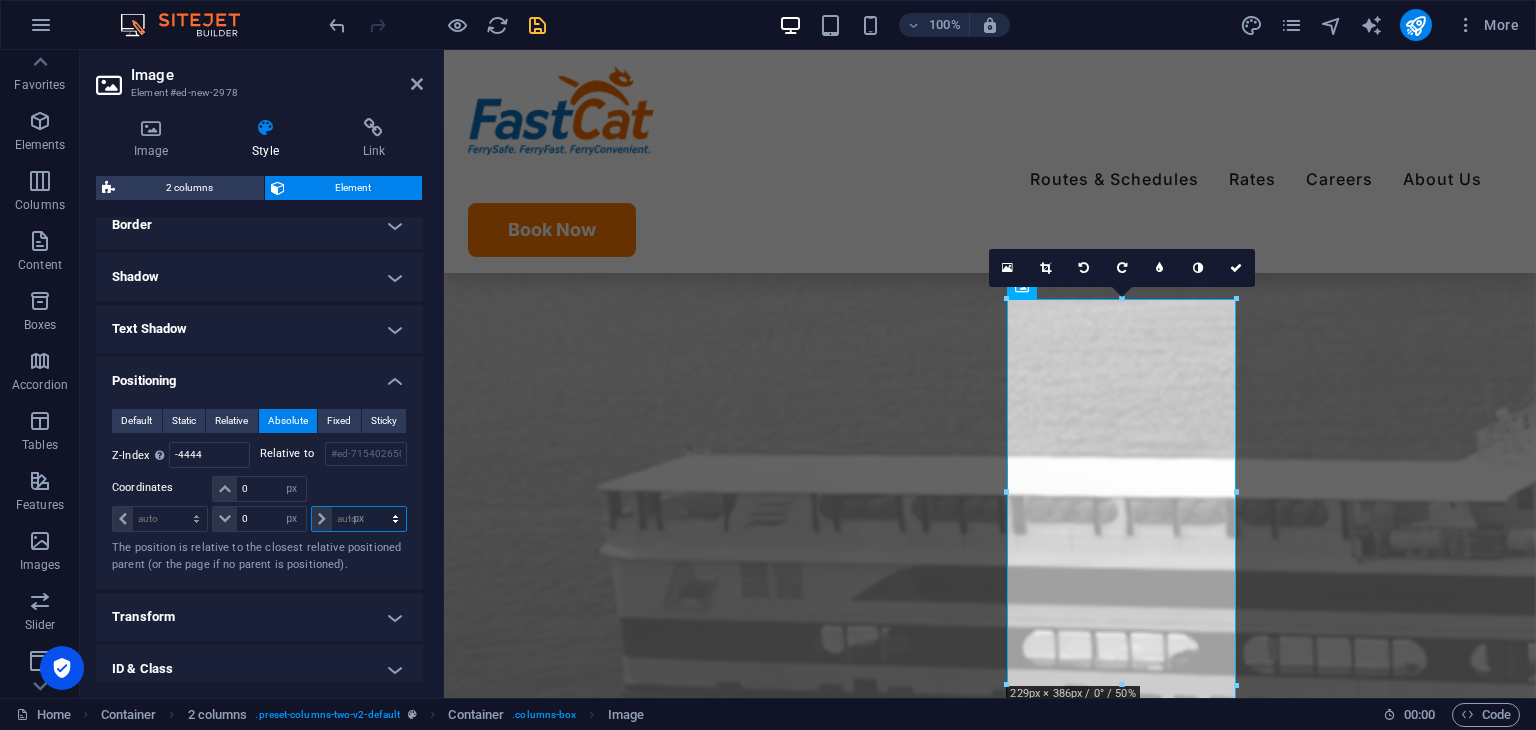 click on "auto px rem % em" at bounding box center (359, 519) 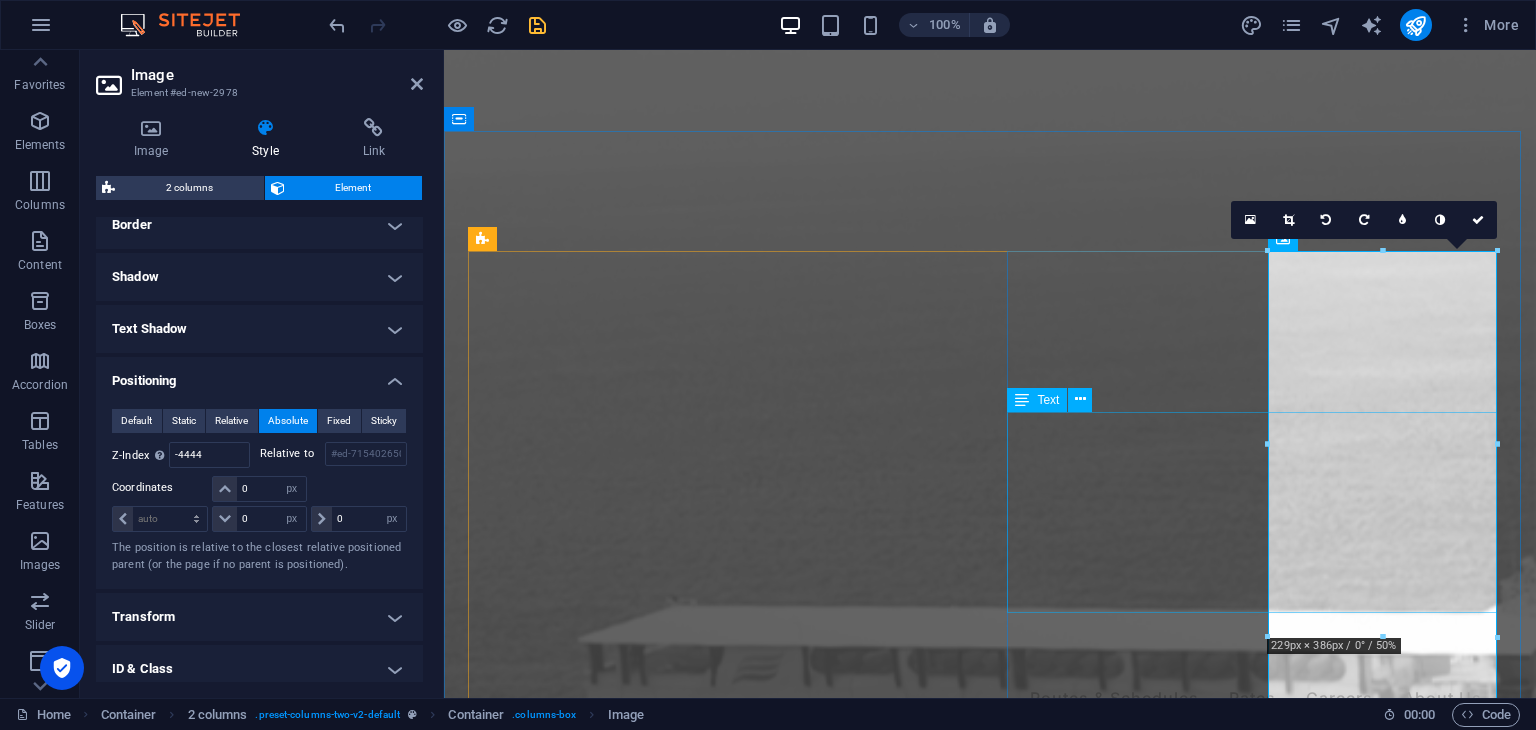 scroll, scrollTop: 2408, scrollLeft: 0, axis: vertical 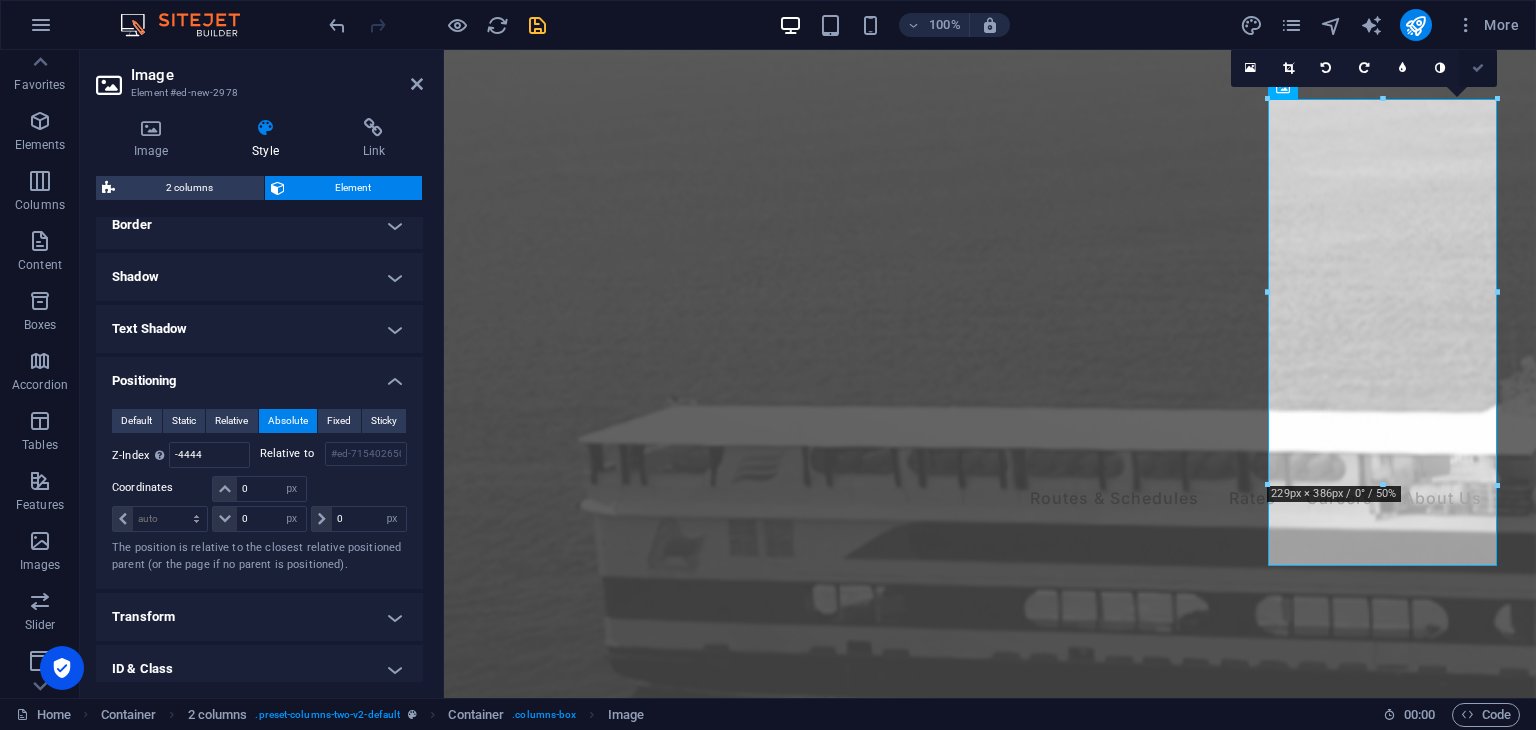 click at bounding box center (1478, 68) 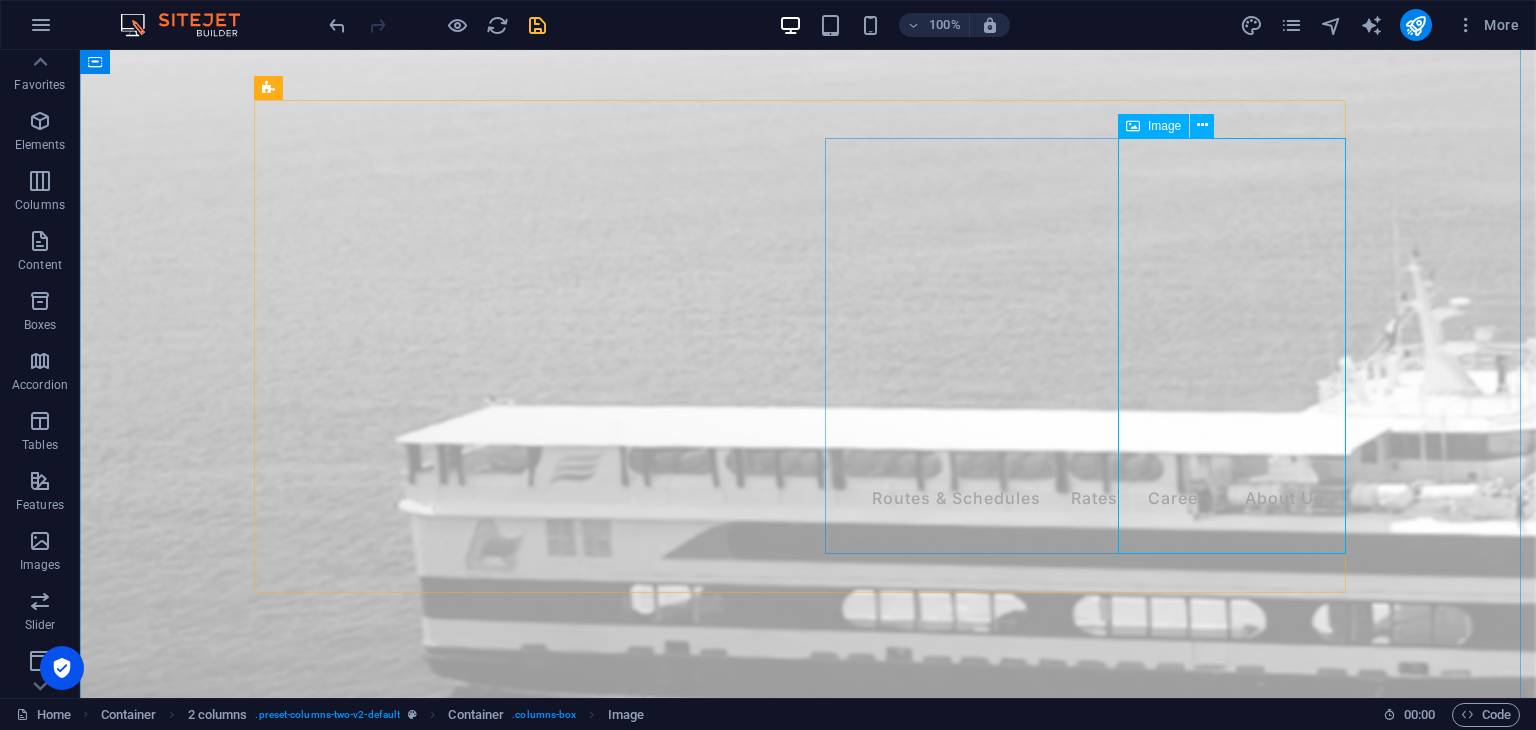 click at bounding box center [1133, 126] 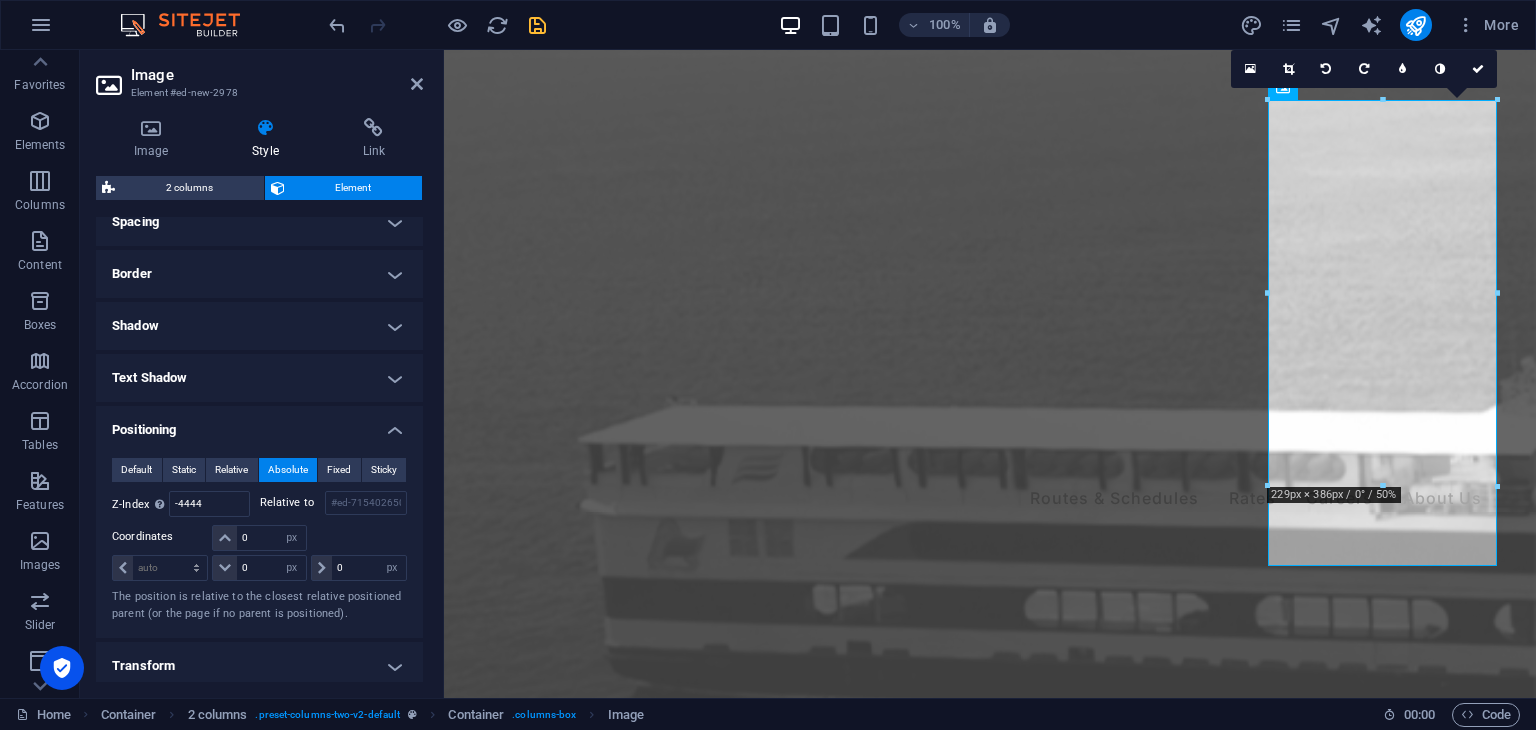 click on "Positioning" at bounding box center [259, 424] 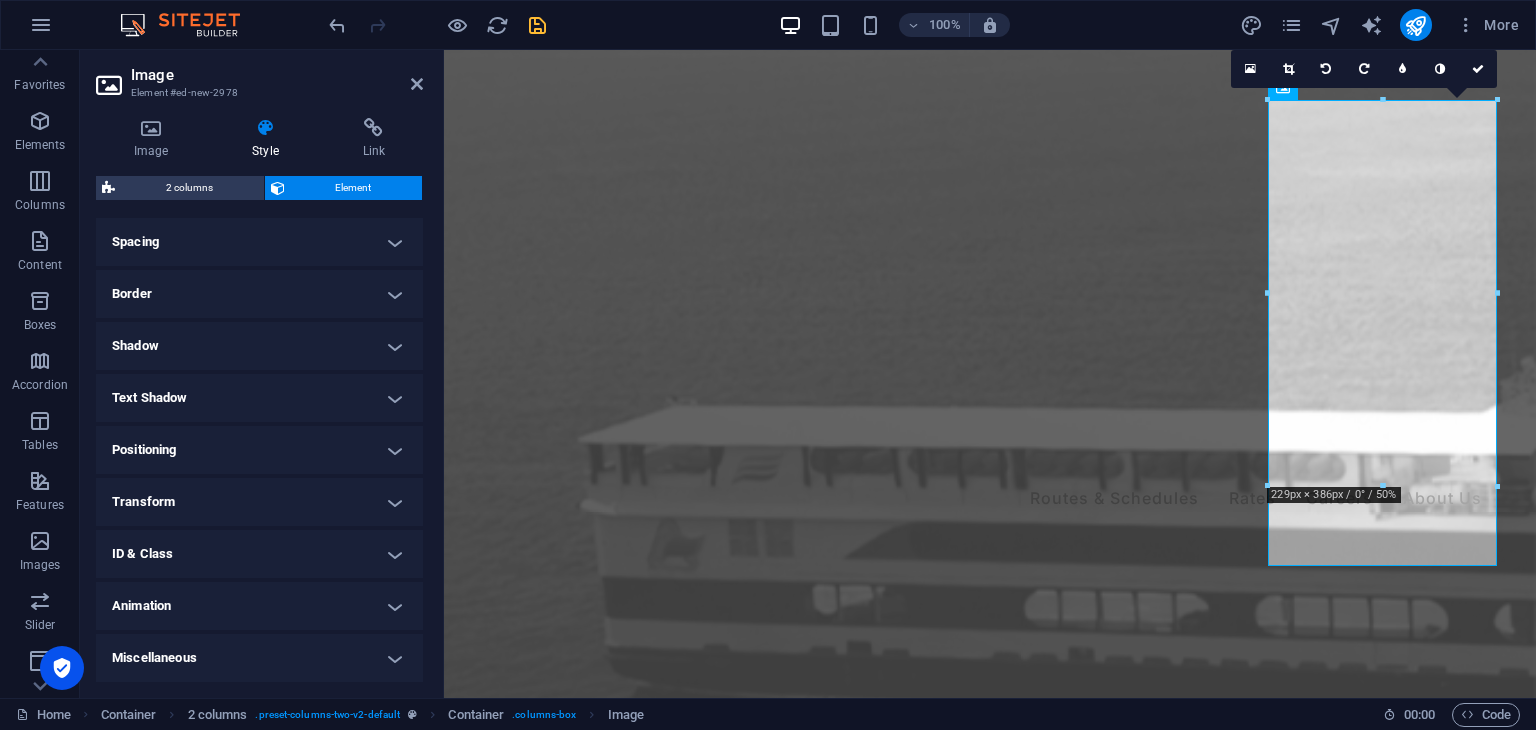 click on "Transform" at bounding box center [259, 502] 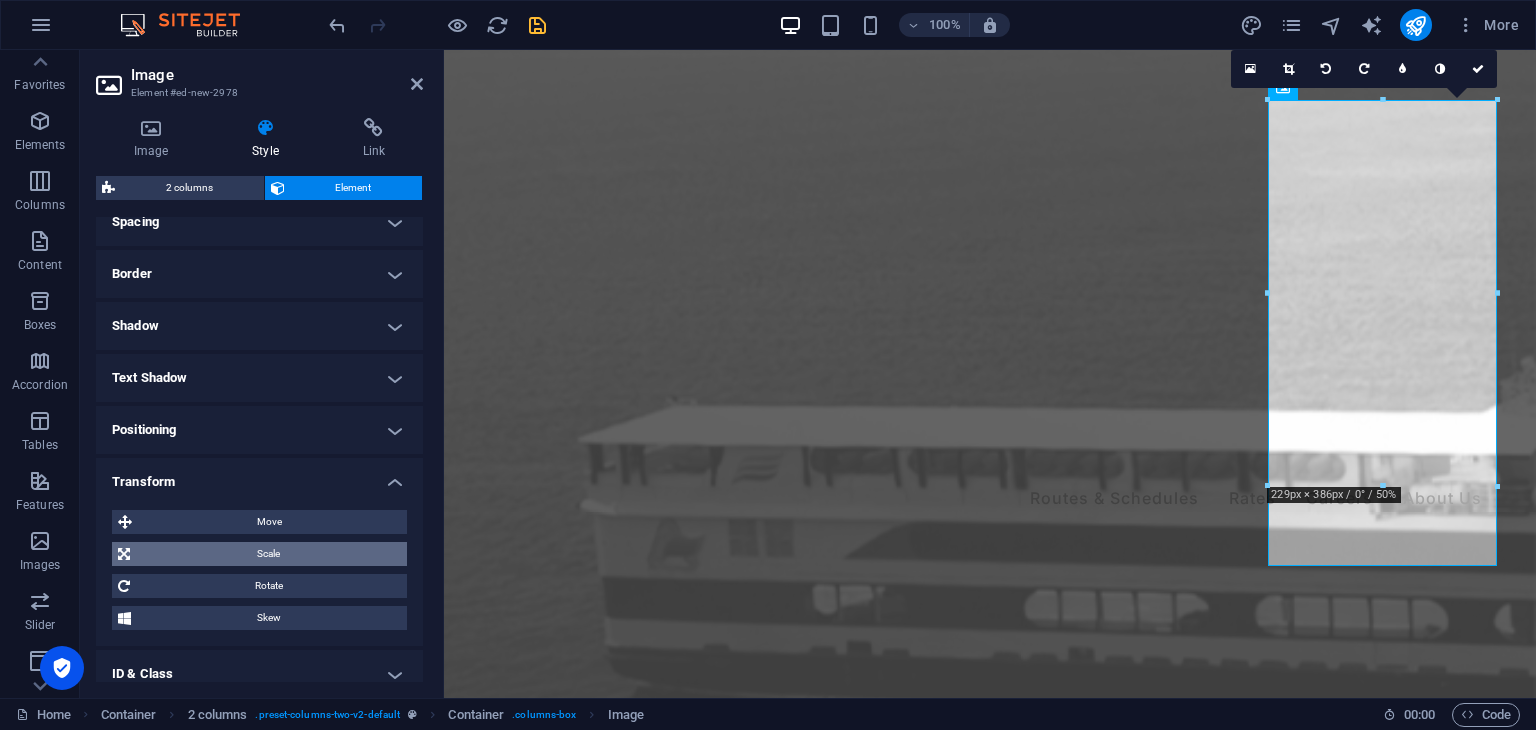 click on "Scale" at bounding box center (268, 554) 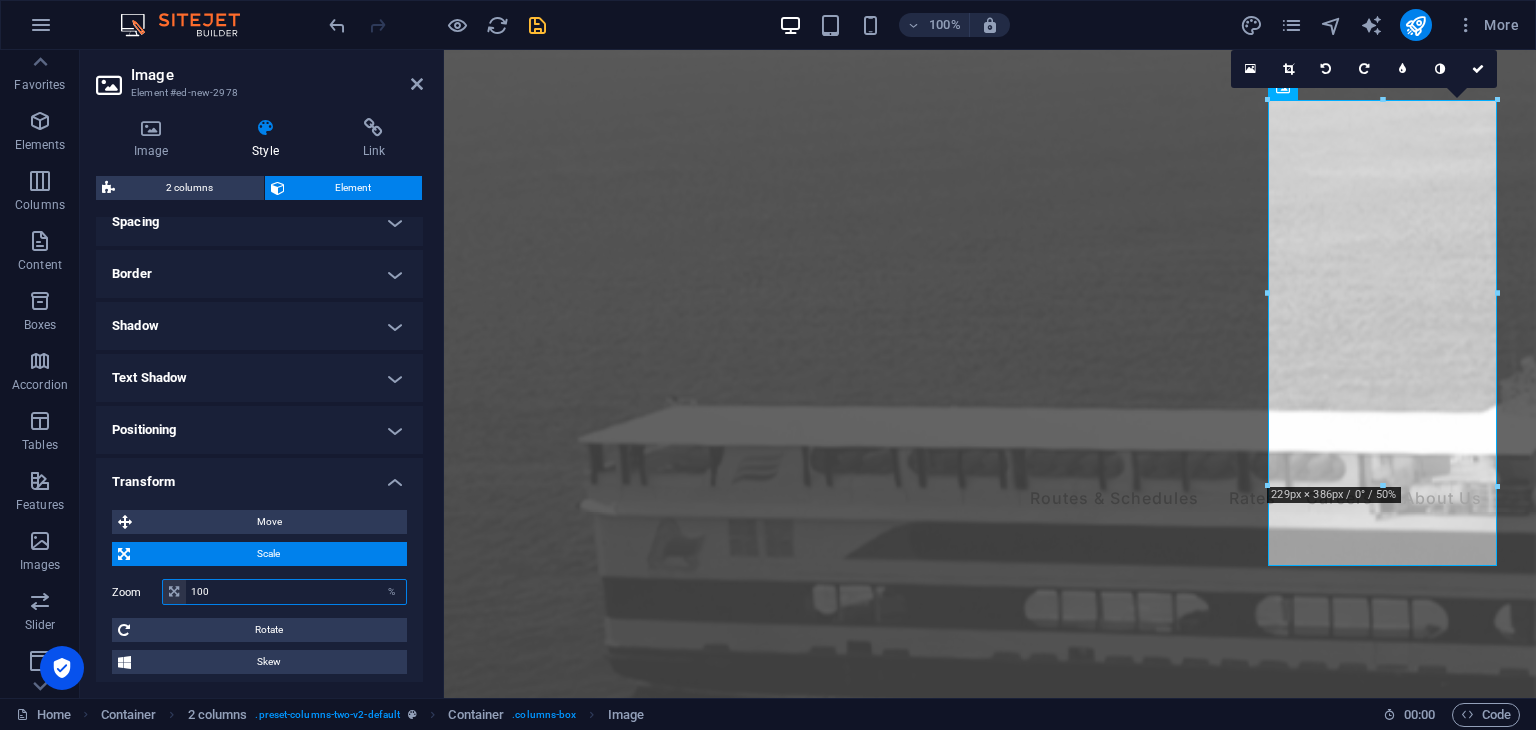 click on "100" at bounding box center [296, 592] 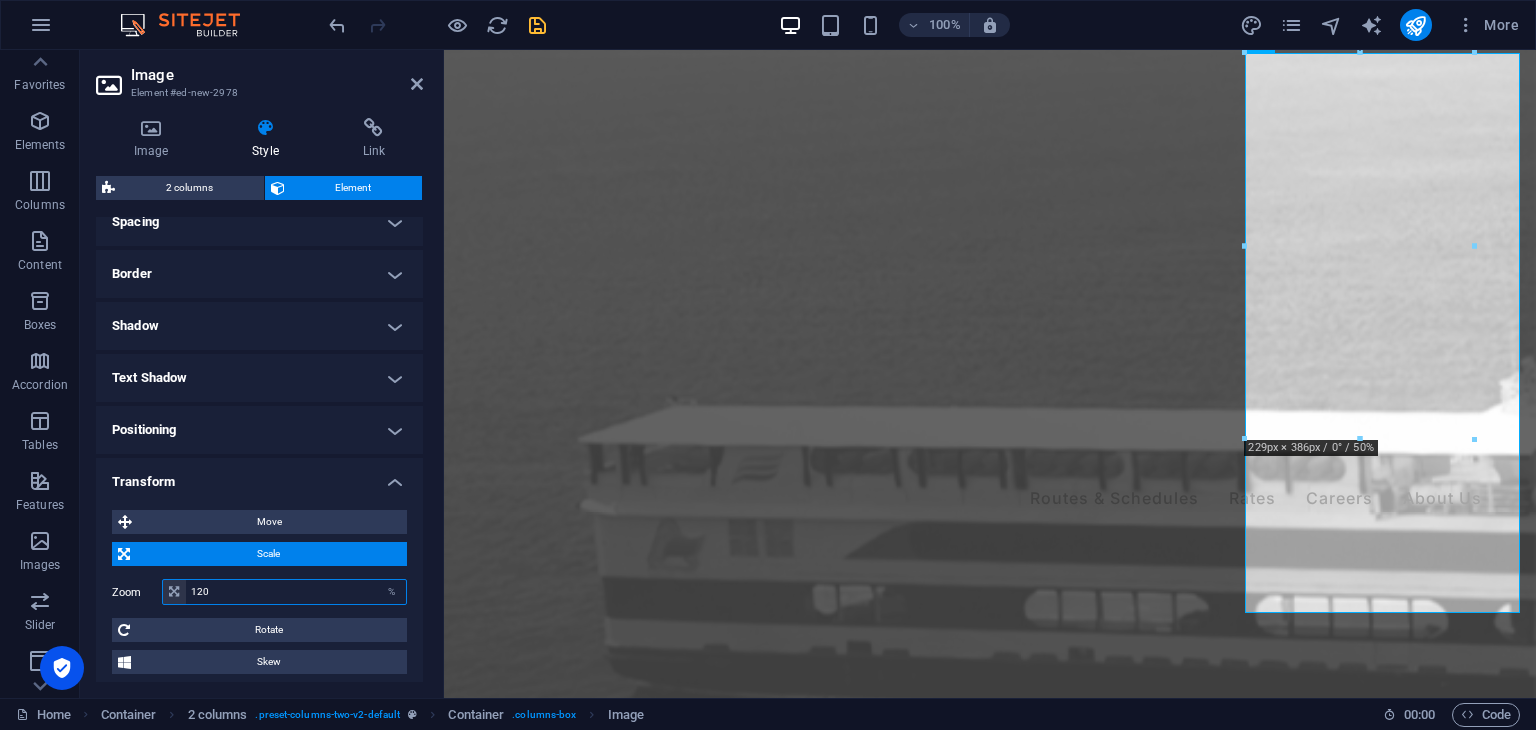 drag, startPoint x: 274, startPoint y: 594, endPoint x: 200, endPoint y: 562, distance: 80.622574 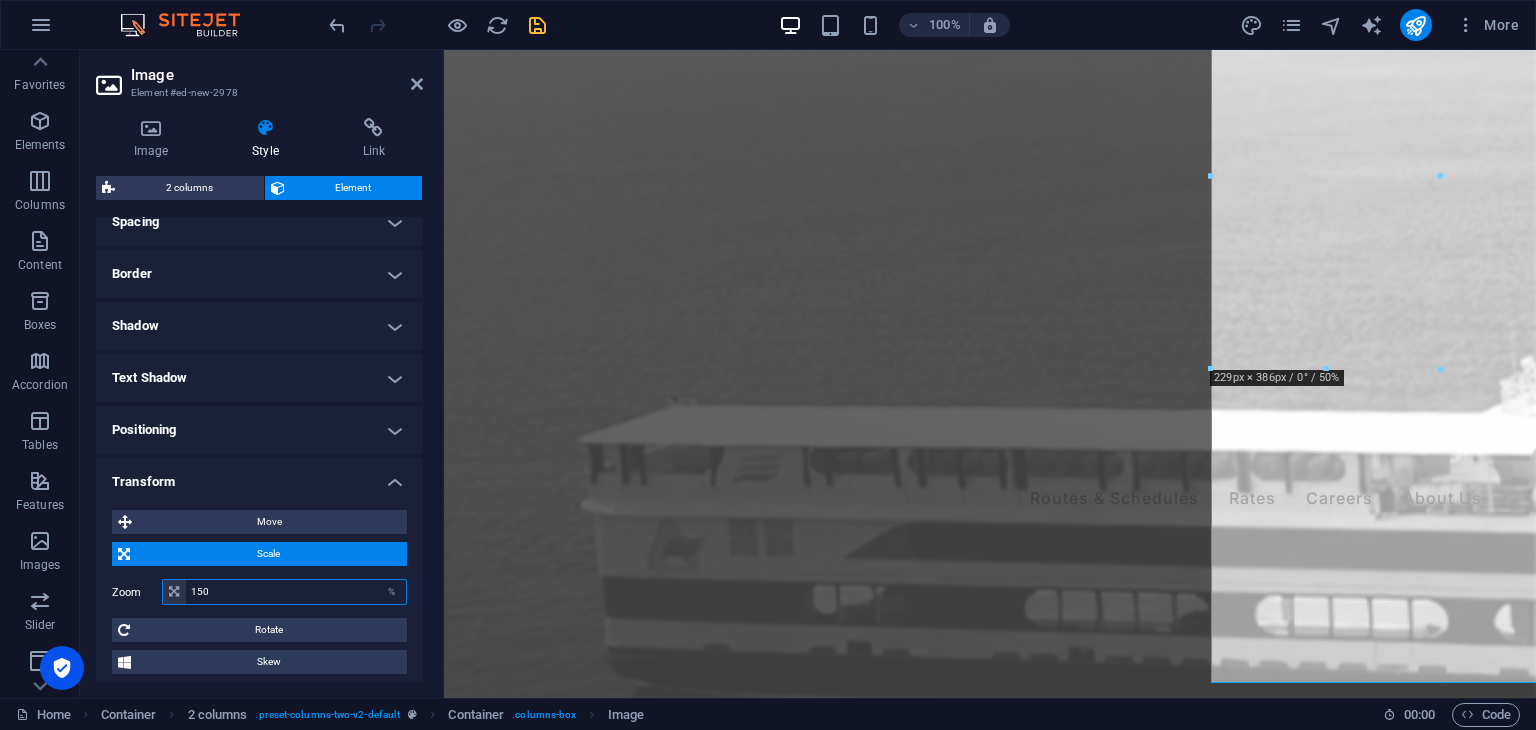 type on "150" 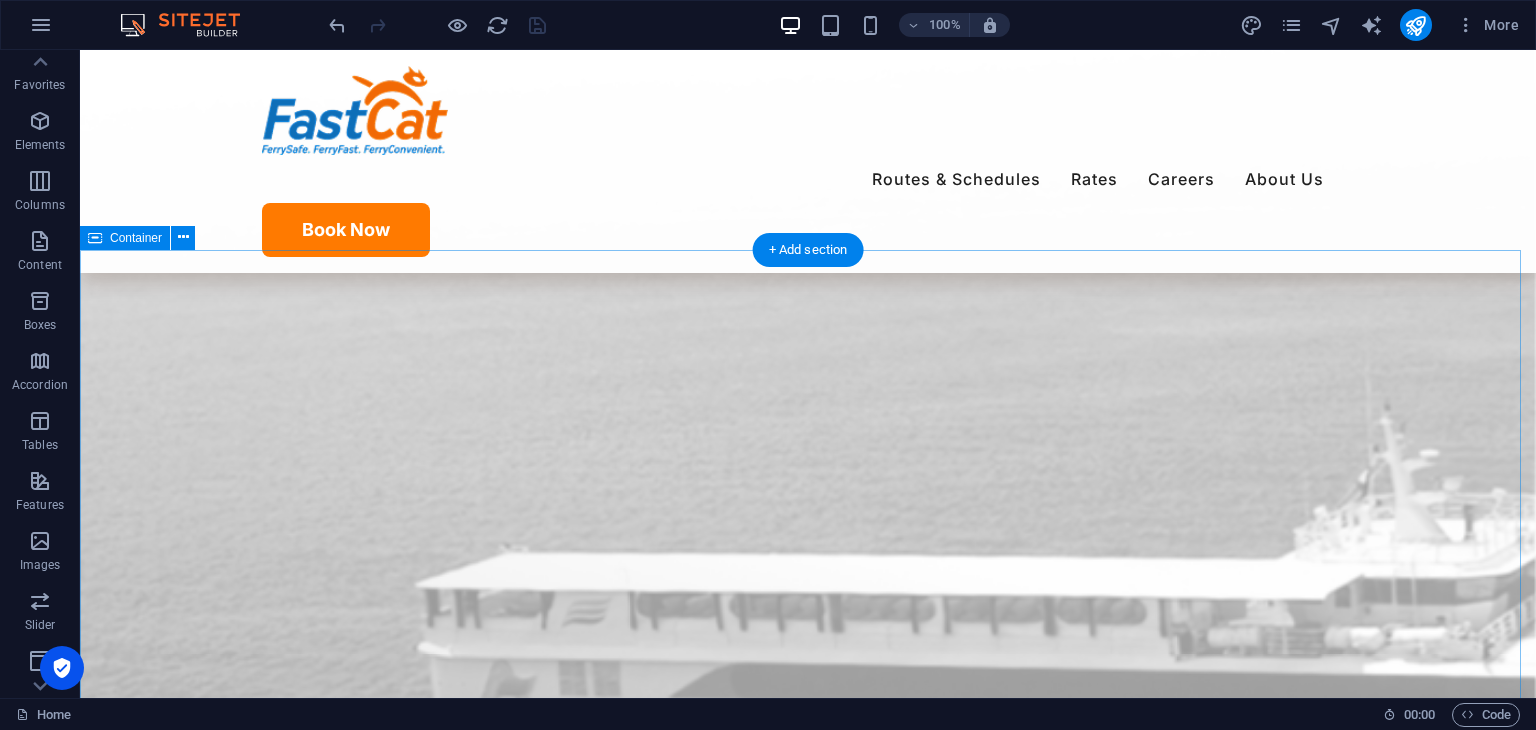 scroll, scrollTop: 2108, scrollLeft: 0, axis: vertical 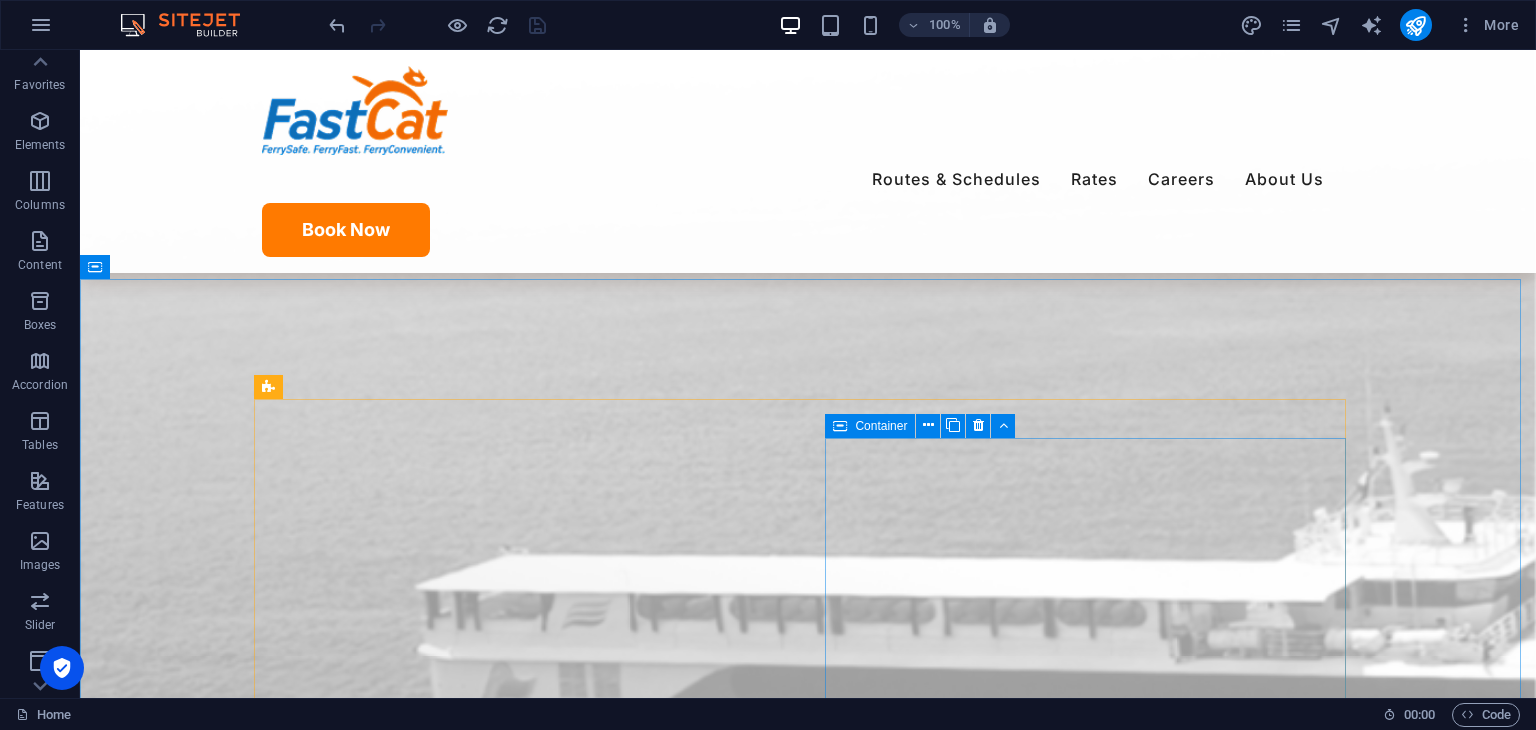 click on "Container" at bounding box center (881, 426) 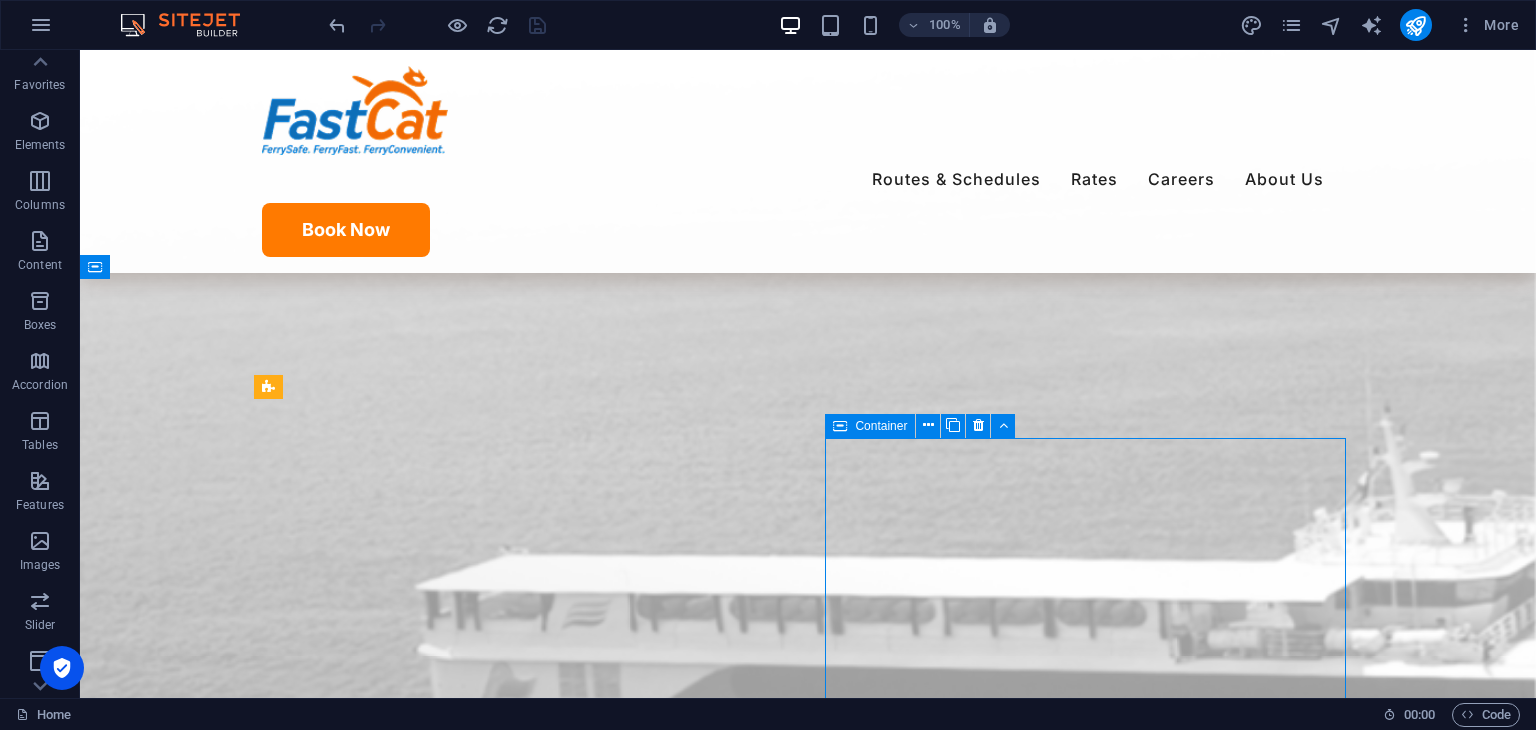 click on "Container" at bounding box center (881, 426) 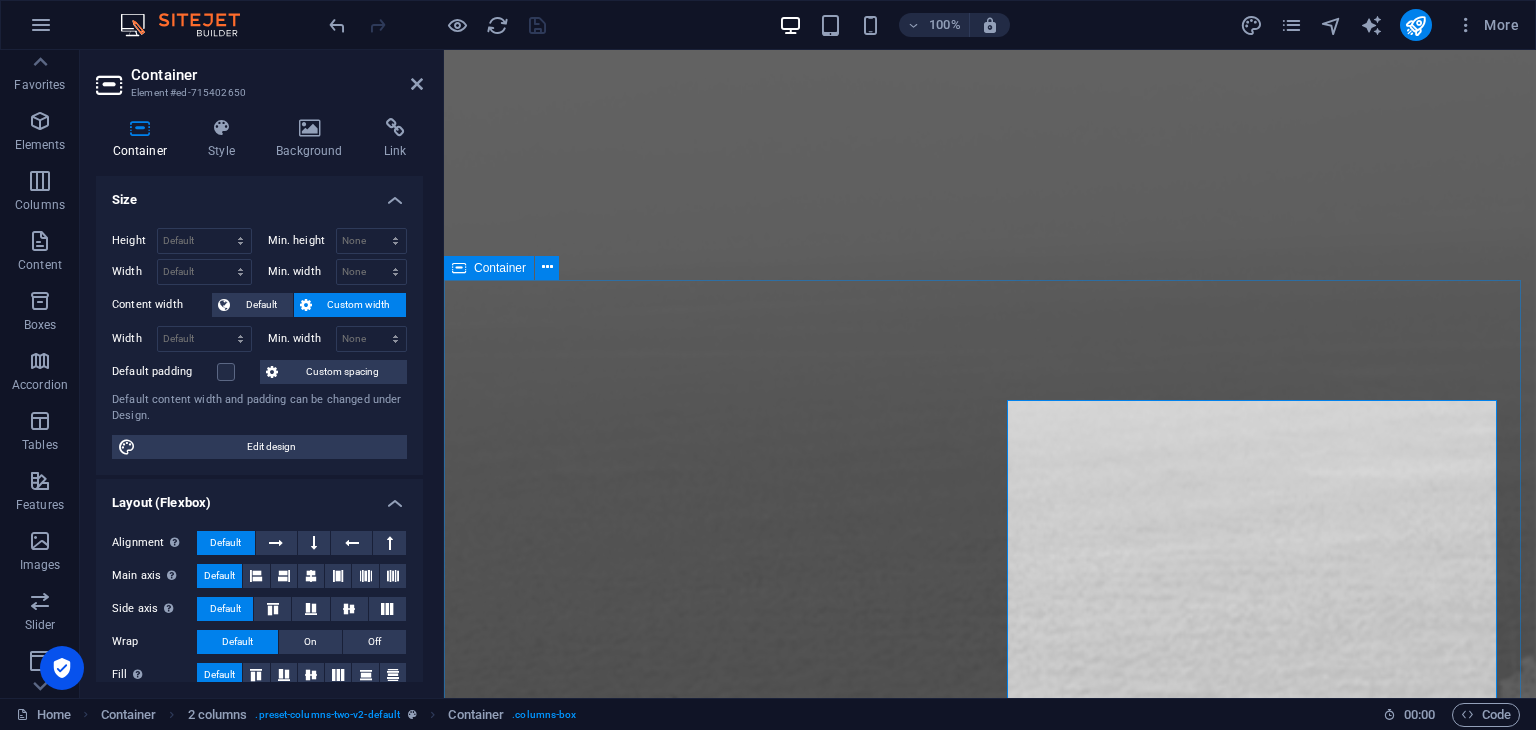 click on "ABOUT US Discover Our History Archipelago Philippine Ferries Corporation  (APFC) was founded to provide a vital maritime link between the Philippines' 7641 plus islands. Since its incorporation in [DATE], it has become a trusted shipping company that owns and operates the Philippines' first and only catamaran Roll-on/Roll-off (RoRo) ferries nationwide under the flagship brand of FastCat. Learn More" at bounding box center (990, 2984) 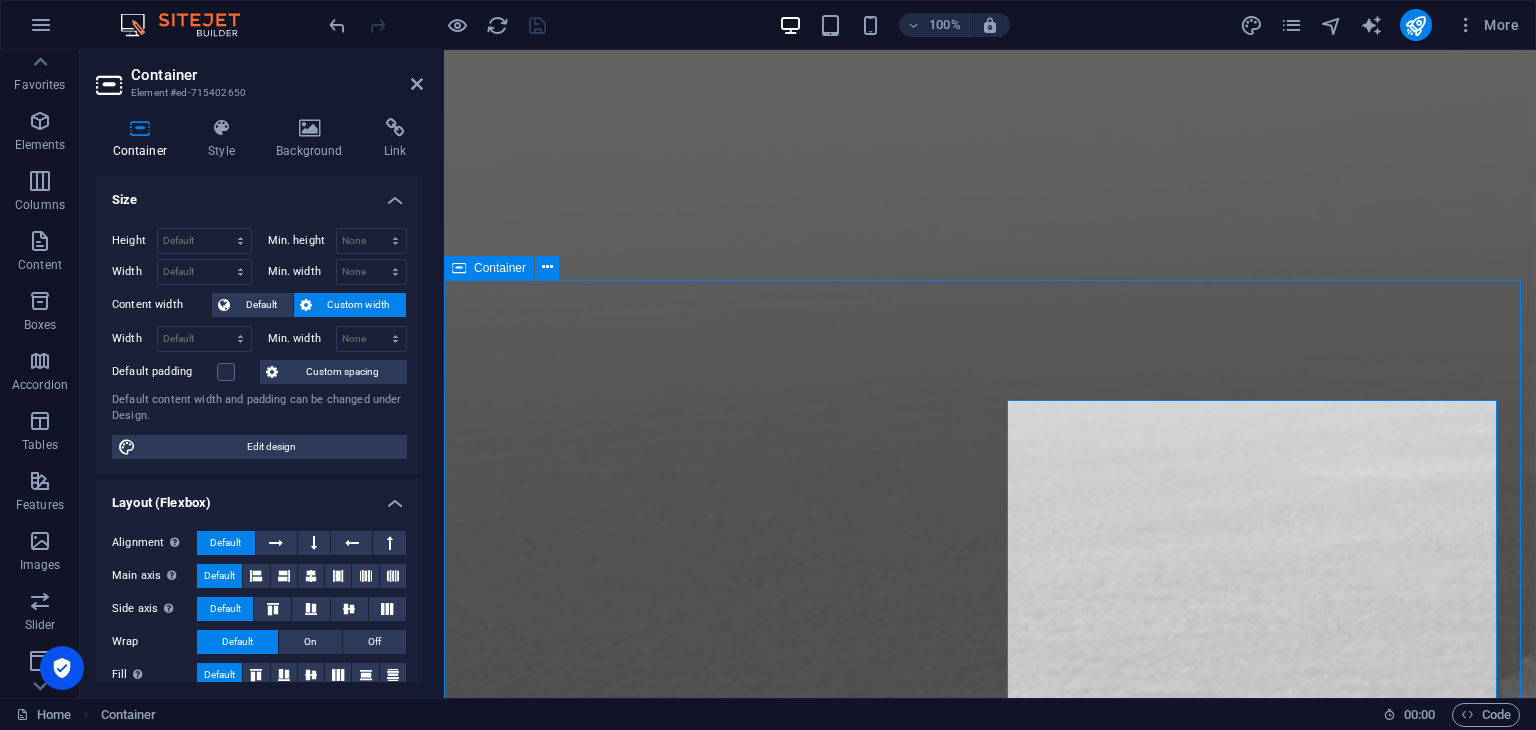 click on "ABOUT US Discover Our History Archipelago Philippine Ferries Corporation  (APFC) was founded to provide a vital maritime link between the Philippines' 7641 plus islands. Since its incorporation in [DATE], it has become a trusted shipping company that owns and operates the Philippines' first and only catamaran Roll-on/Roll-off (RoRo) ferries nationwide under the flagship brand of FastCat. Learn More" at bounding box center (990, 2984) 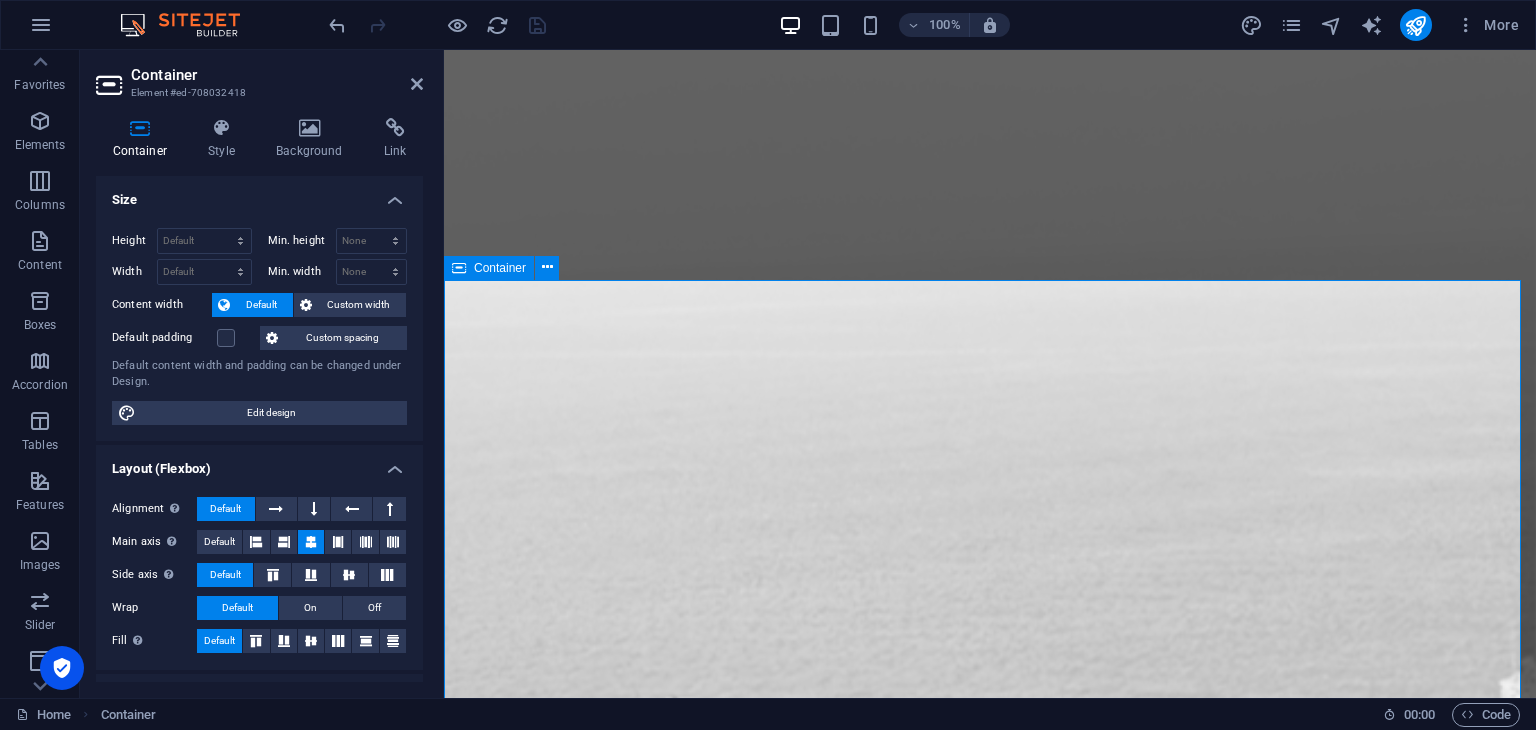 click on "ABOUT US Discover Our History Archipelago Philippine Ferries Corporation  (APFC) was founded to provide a vital maritime link between the Philippines' 7641 plus islands. Since its incorporation in [DATE], it has become a trusted shipping company that owns and operates the Philippines' first and only catamaran Roll-on/Roll-off (RoRo) ferries nationwide under the flagship brand of FastCat. Learn More" at bounding box center [990, 2984] 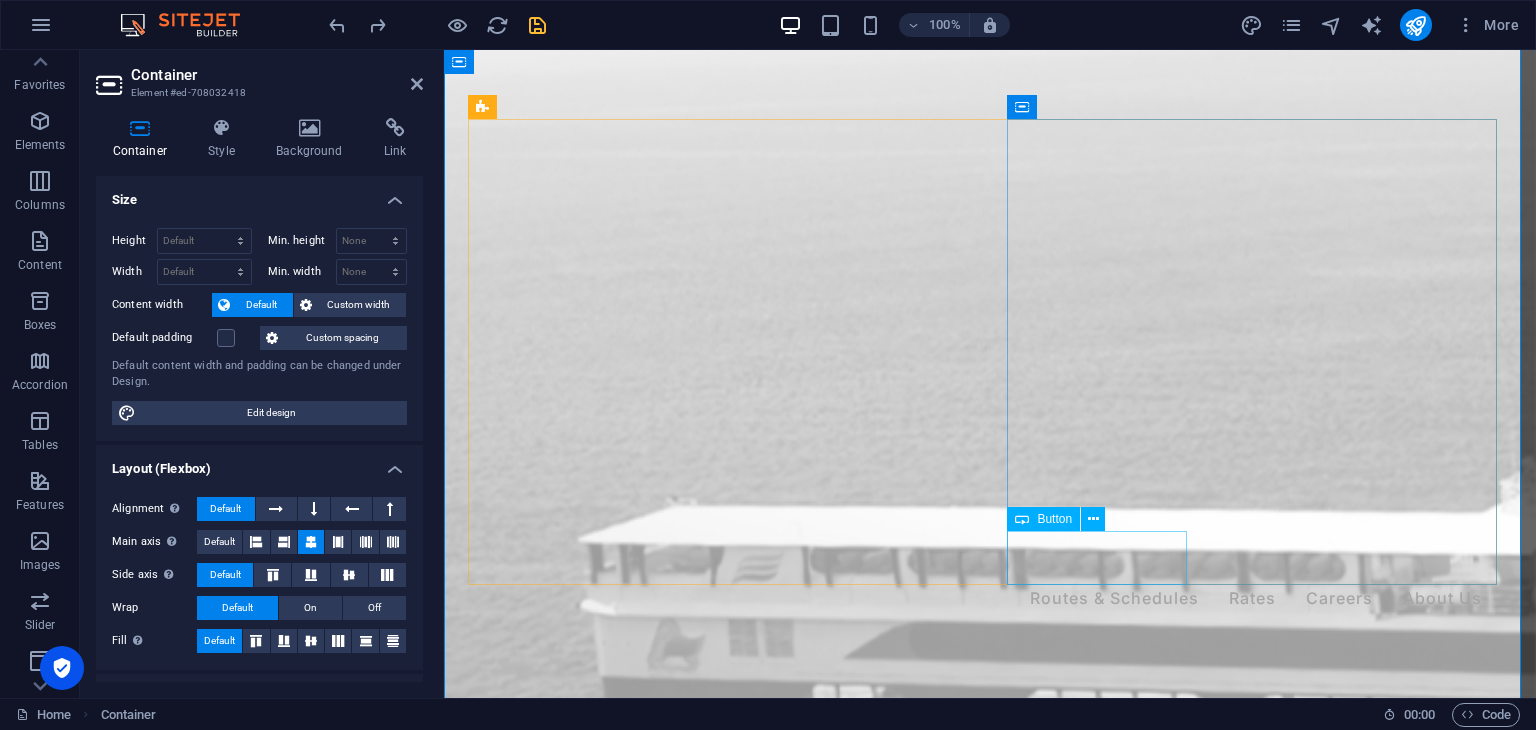 scroll, scrollTop: 2408, scrollLeft: 0, axis: vertical 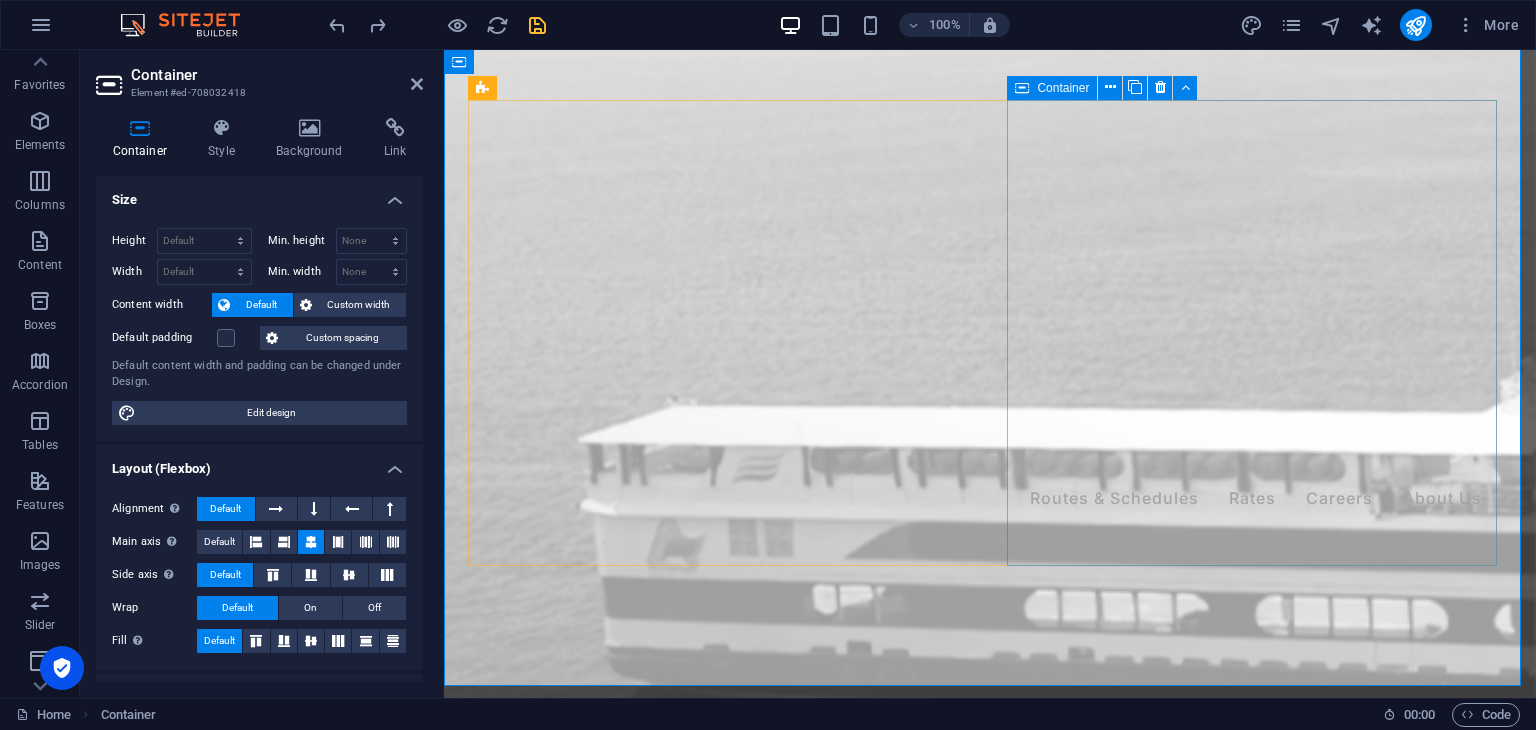 click on "Container" at bounding box center [1052, 88] 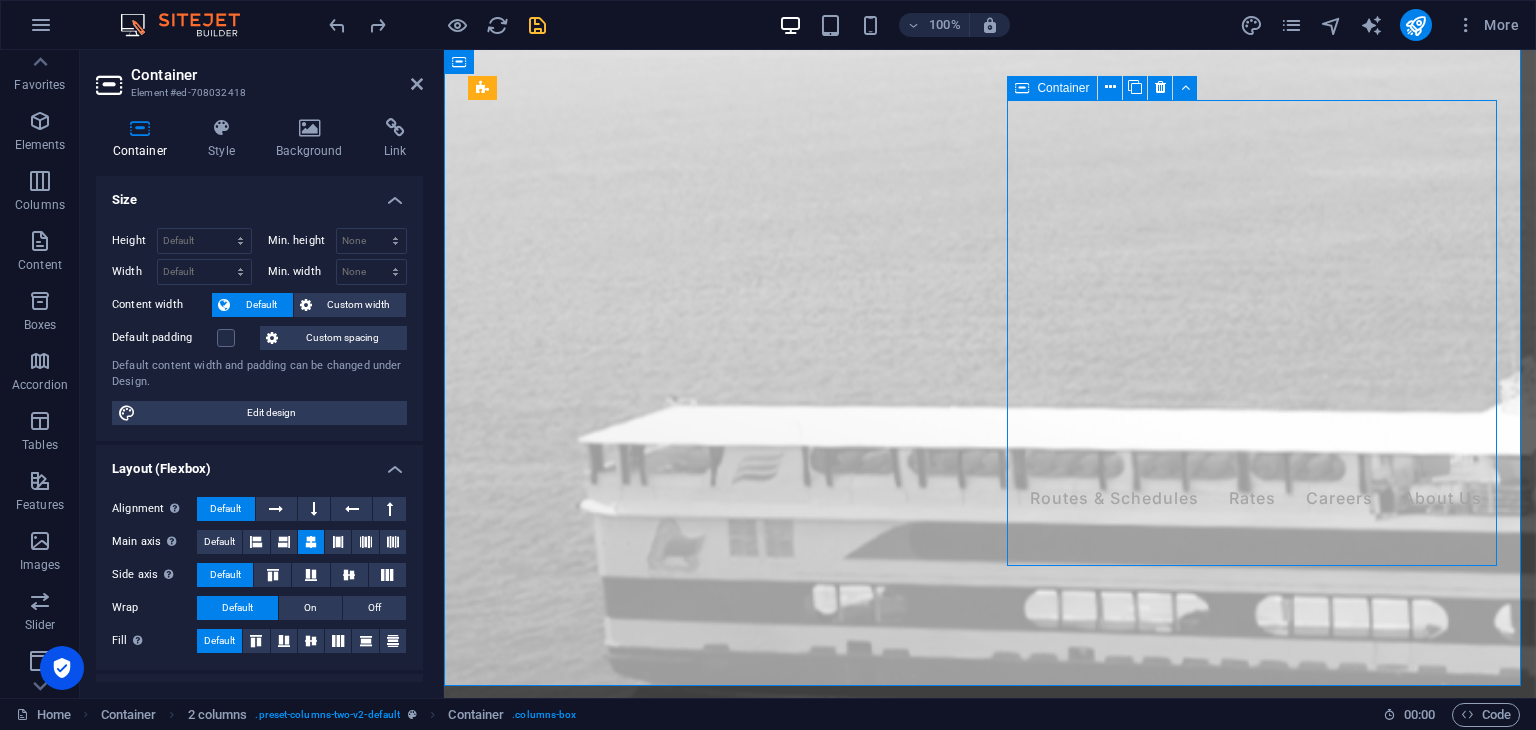 click on "Container" at bounding box center [1052, 88] 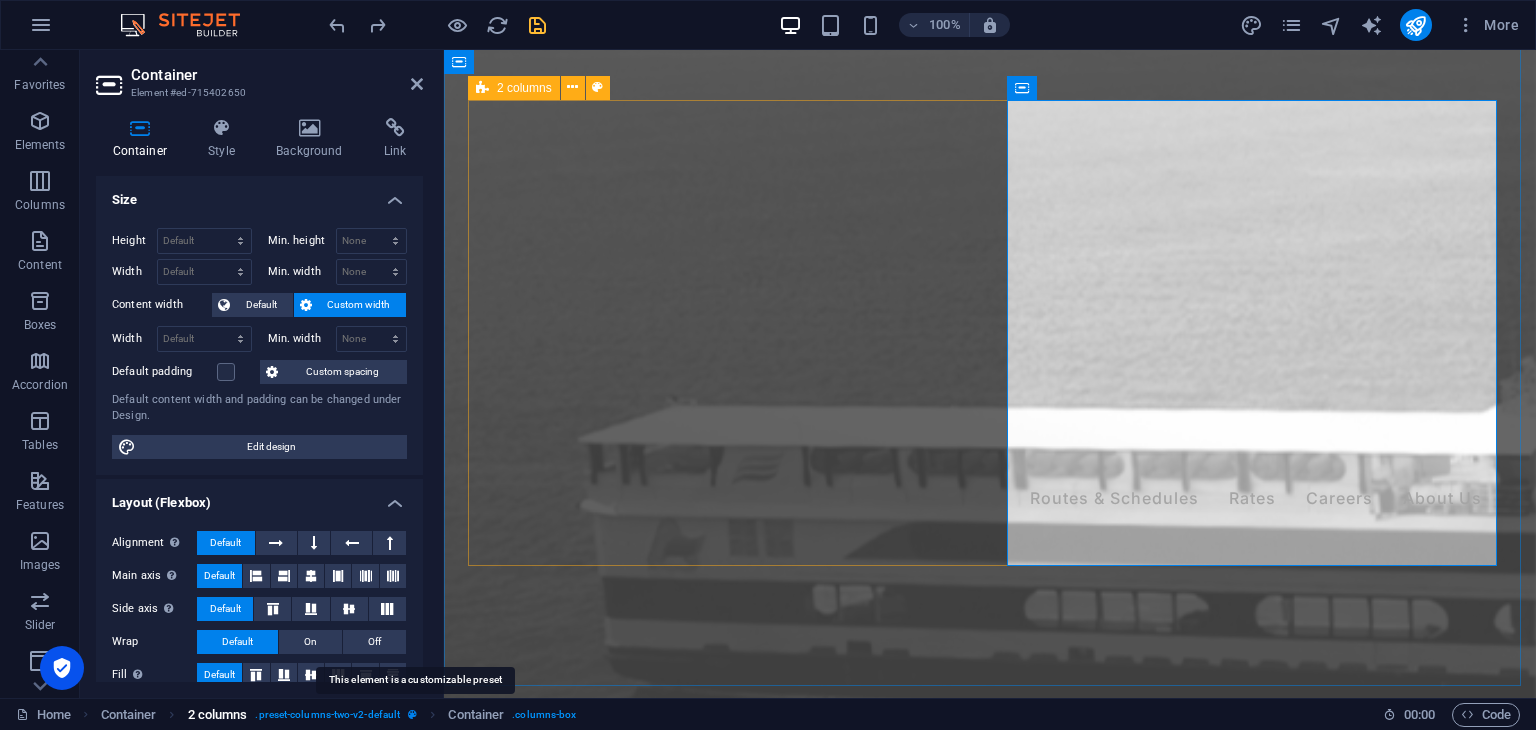 click at bounding box center (412, 714) 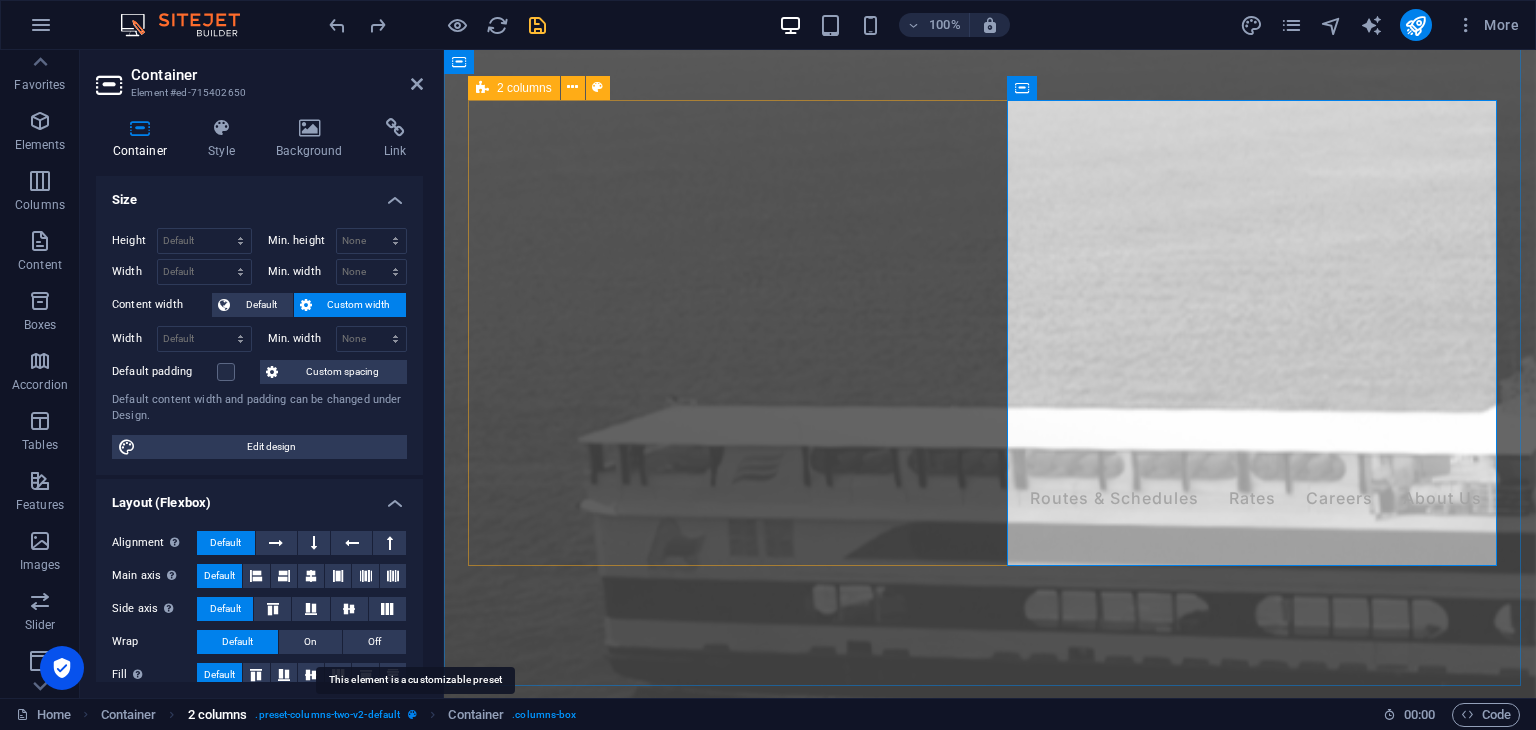 select on "px" 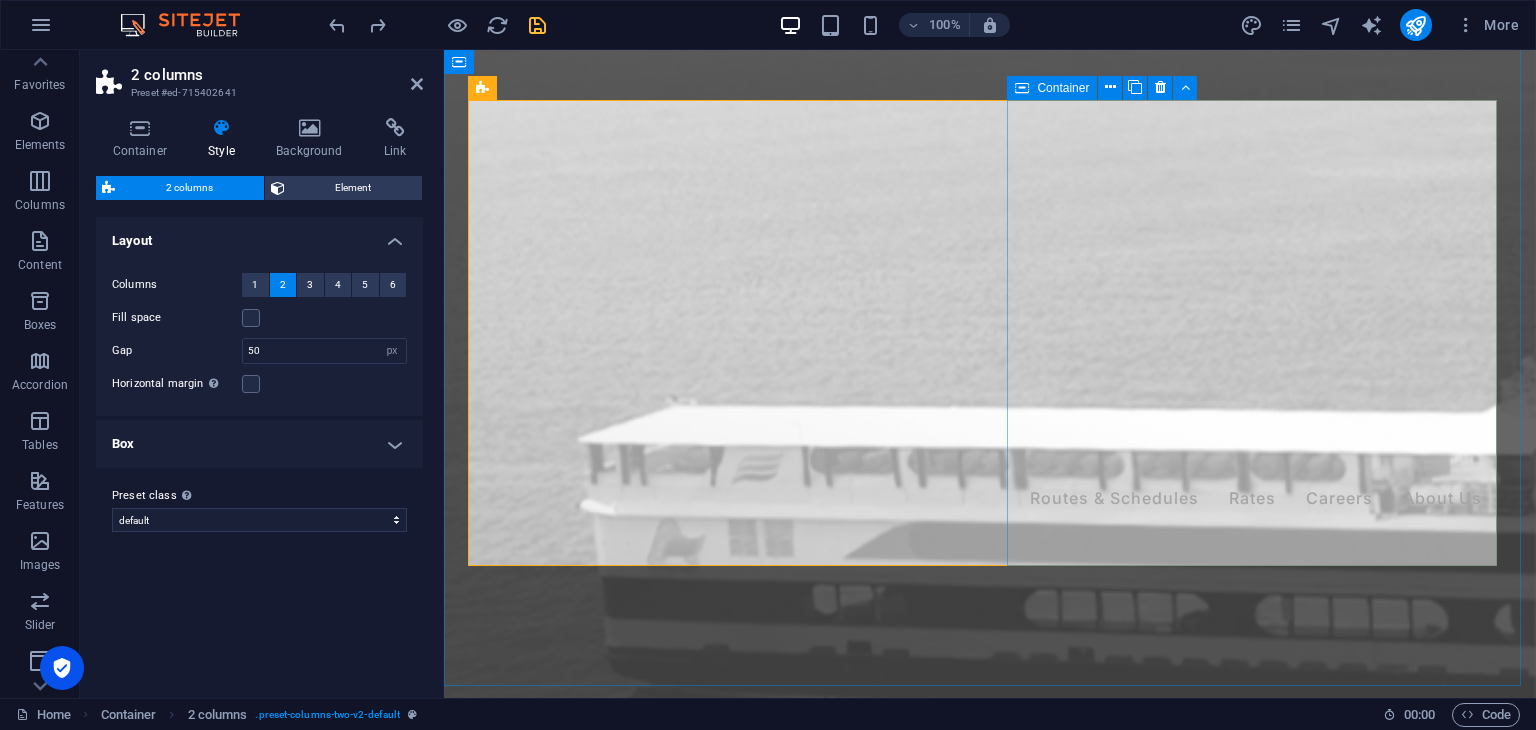 click on "Container" at bounding box center [1052, 88] 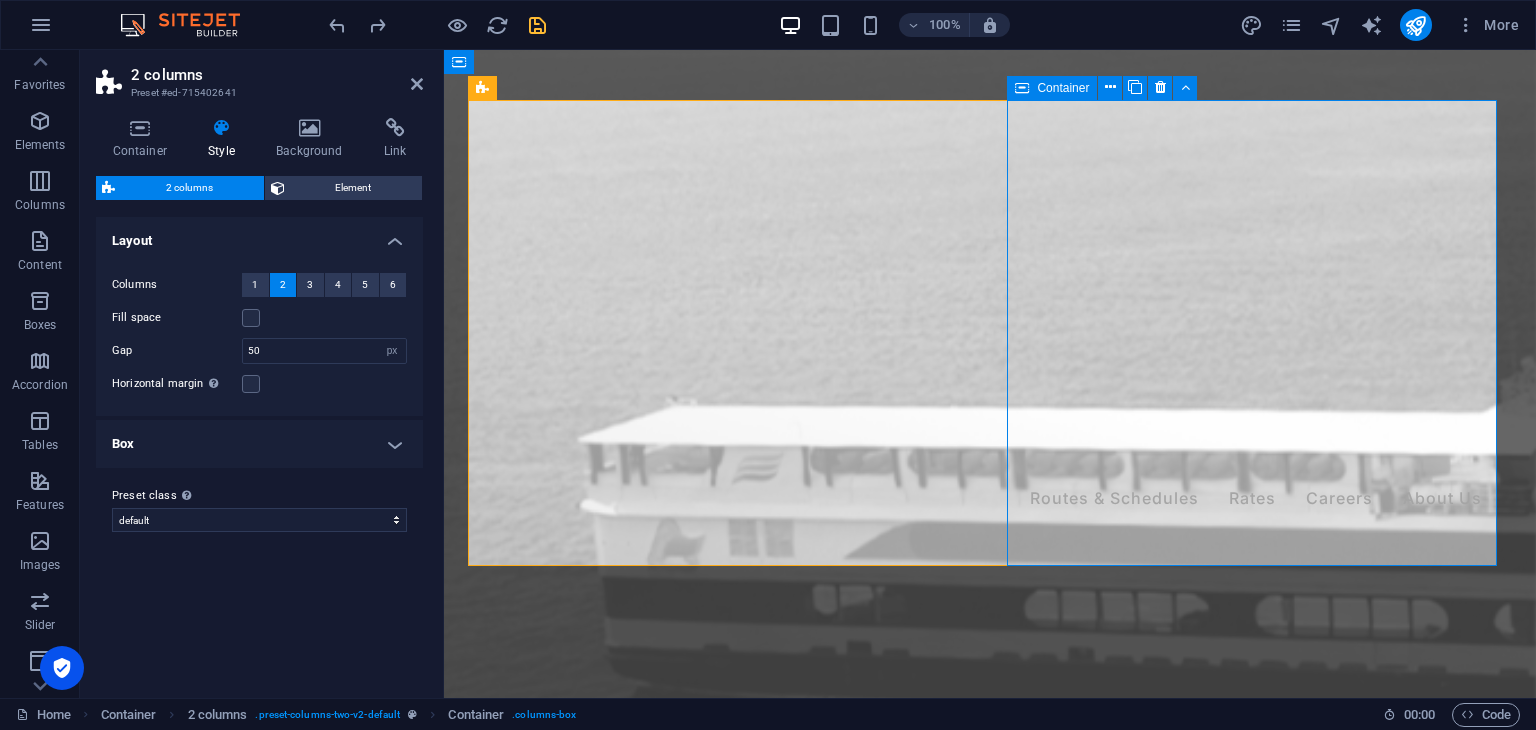 click on "Container" at bounding box center (1052, 88) 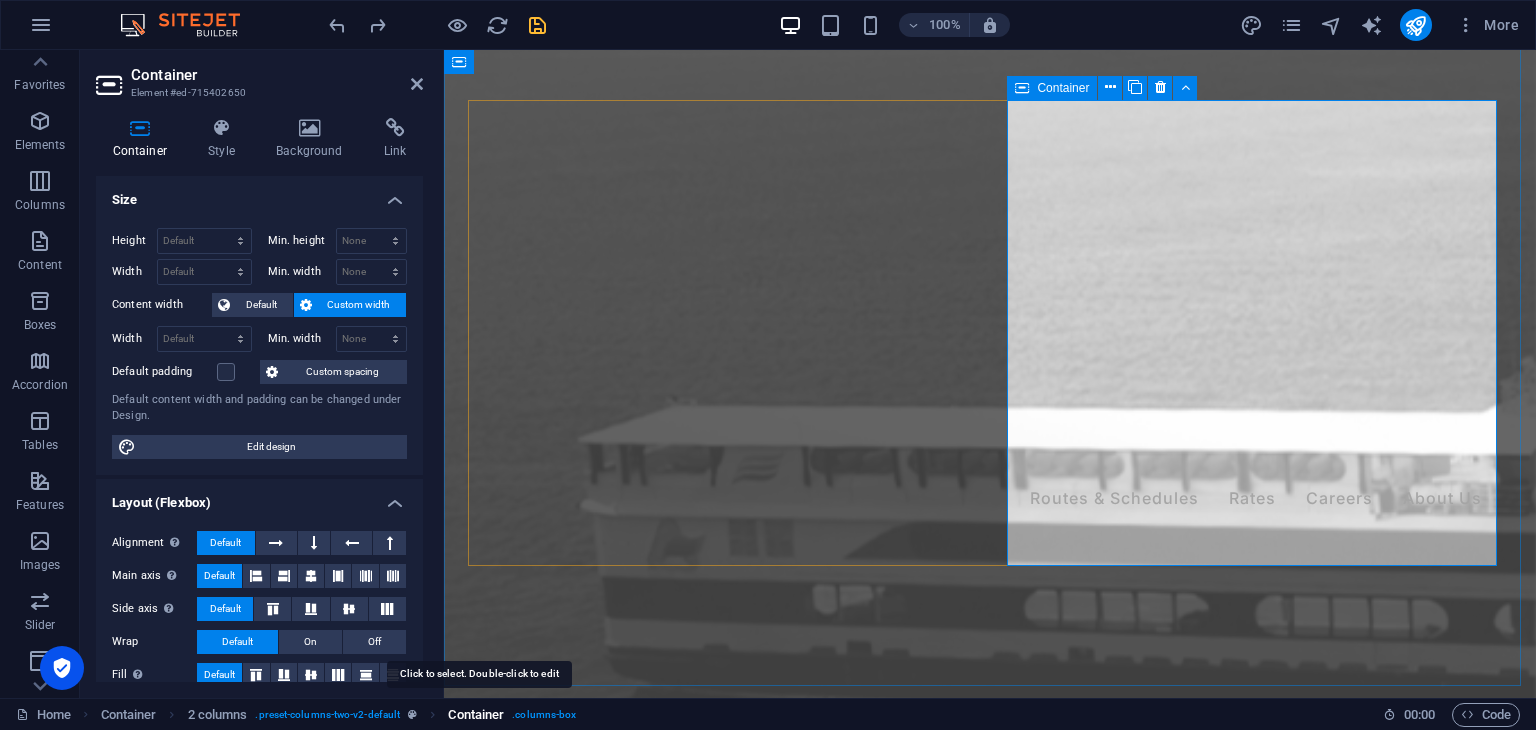 click on "Container" at bounding box center [476, 715] 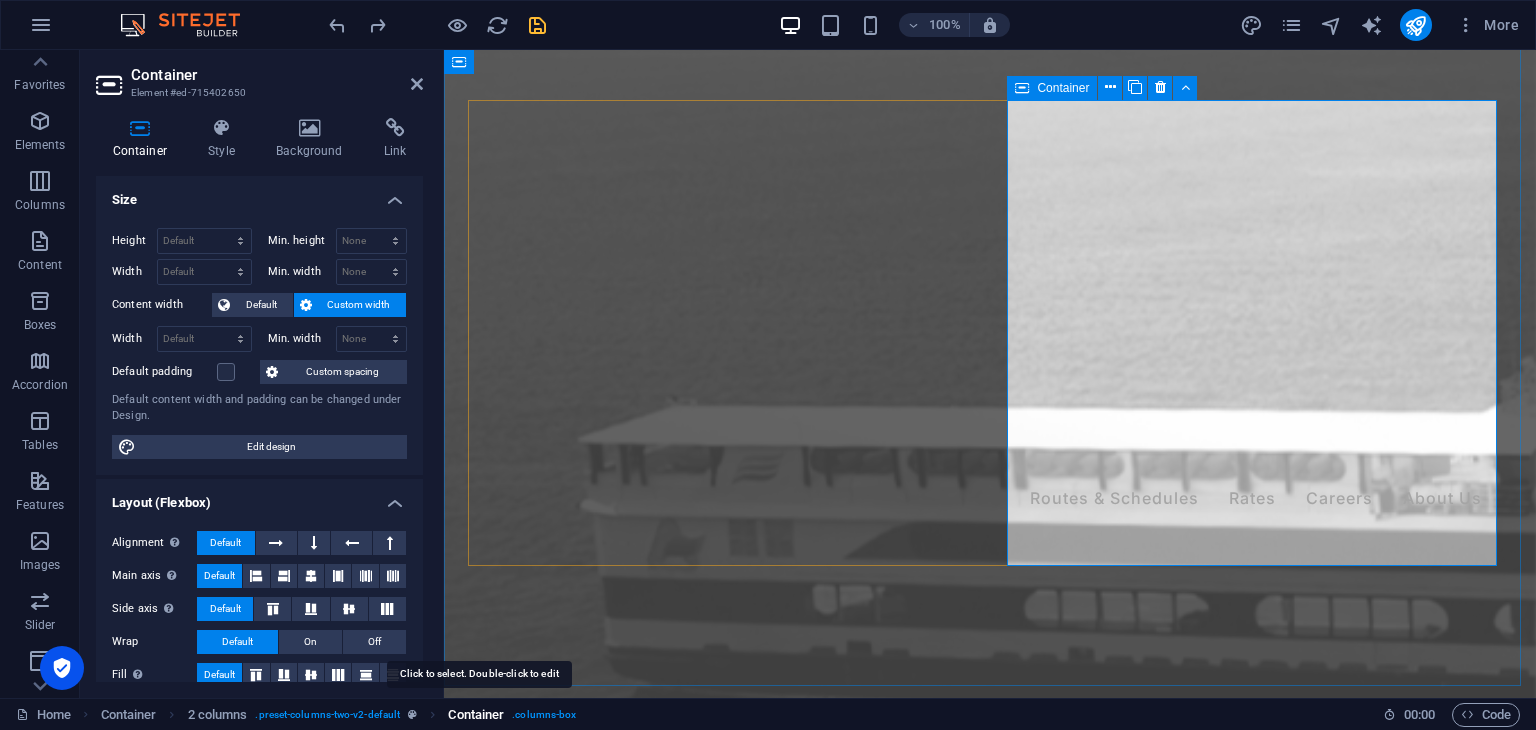 click on "Container" at bounding box center [476, 715] 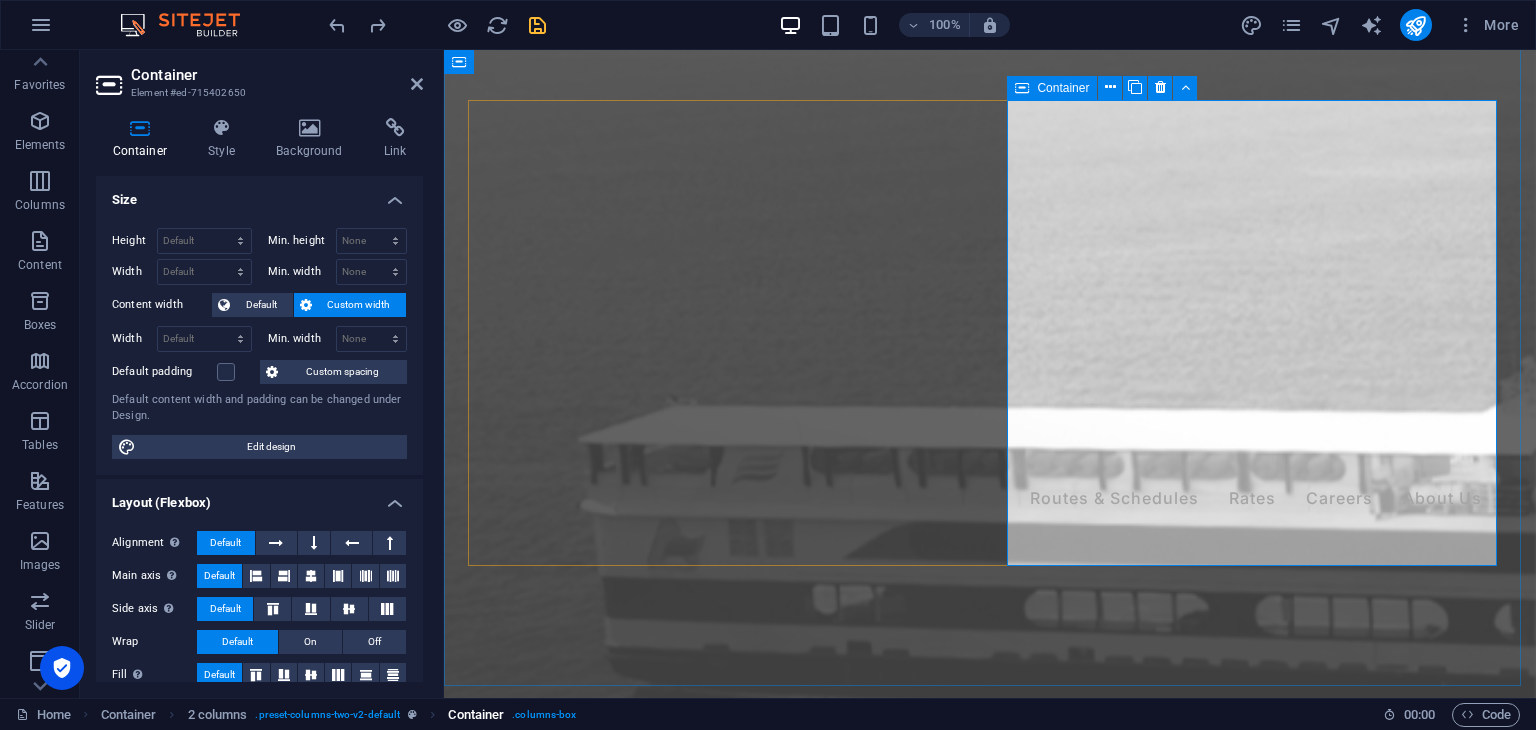 click on ". columns-box" at bounding box center [544, 715] 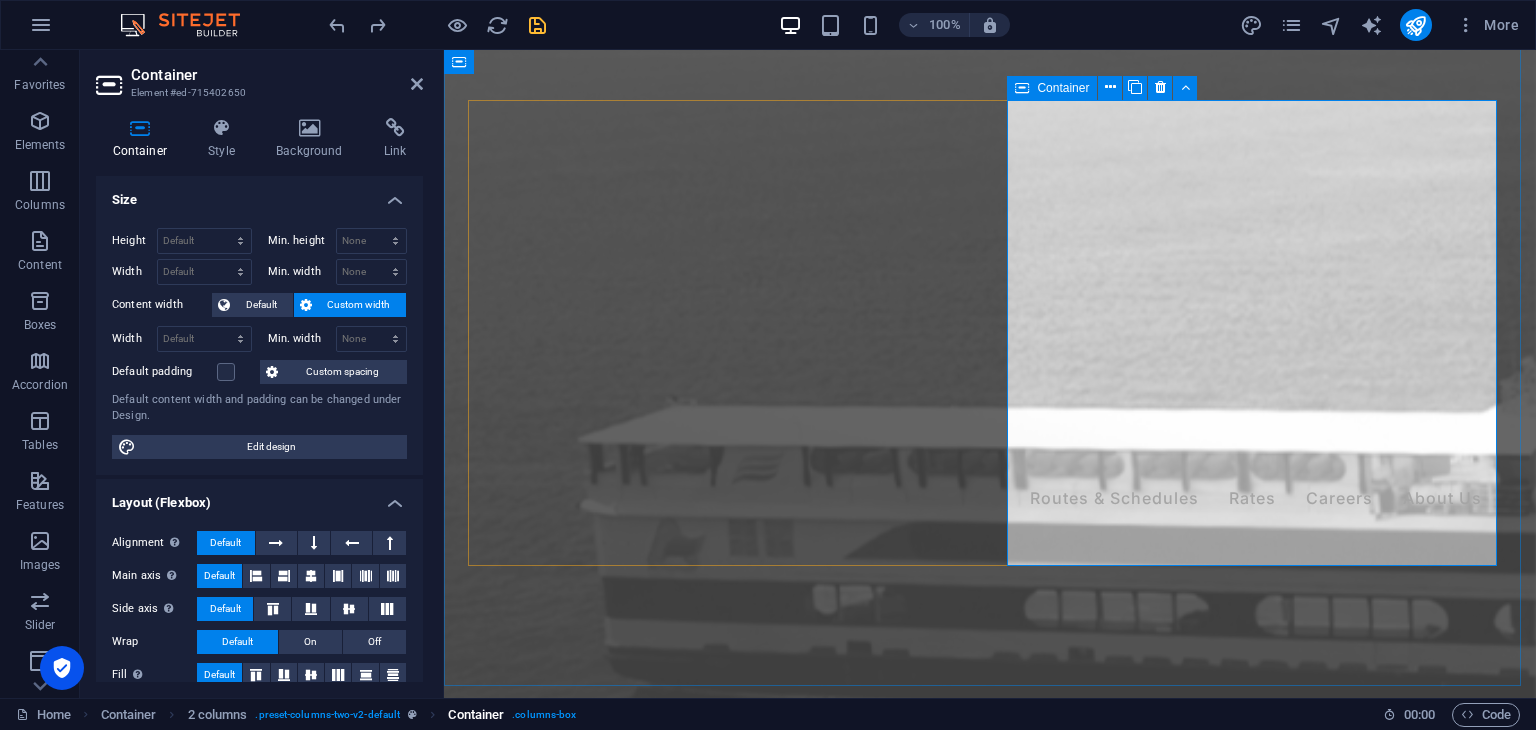 click on ". columns-box" at bounding box center [544, 715] 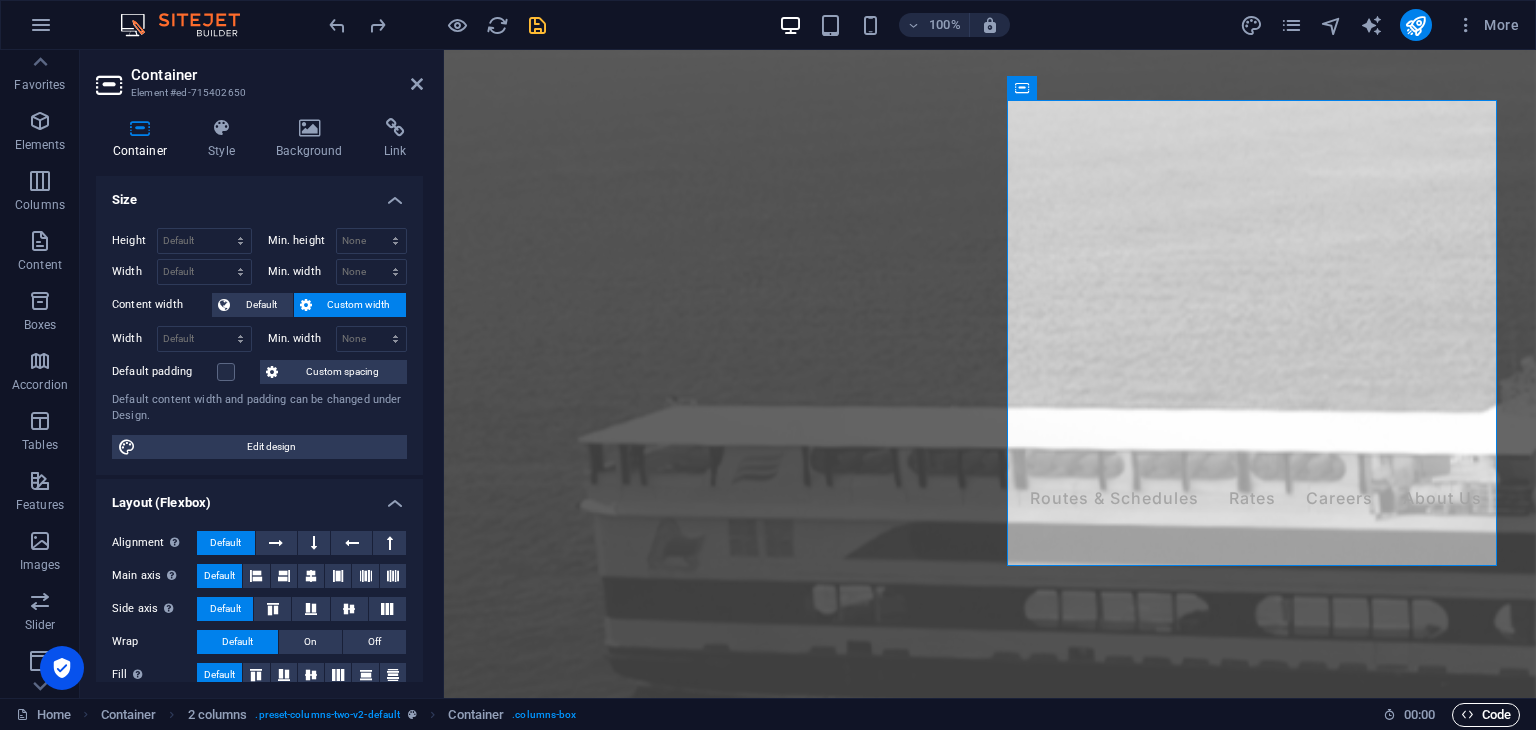 click at bounding box center (1467, 714) 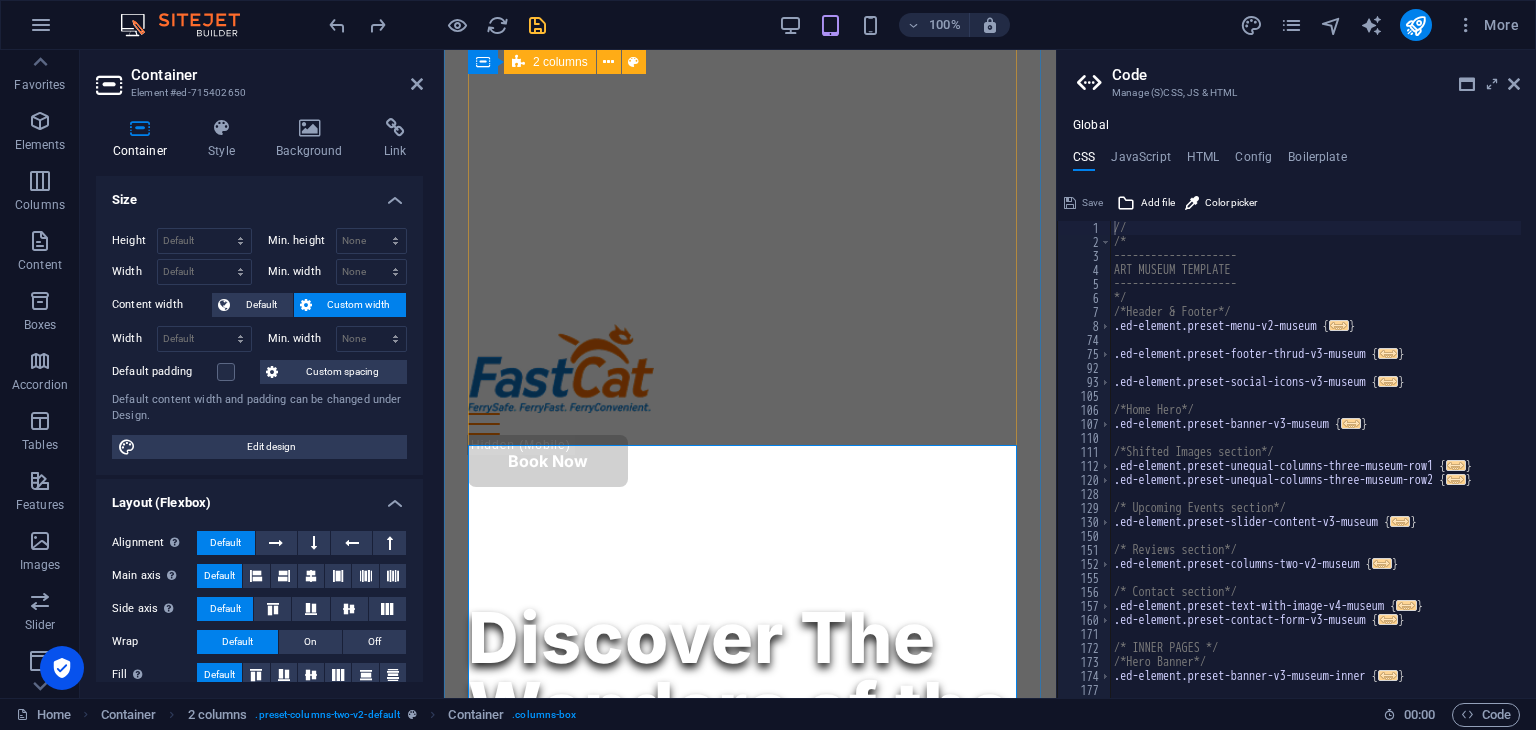 scroll, scrollTop: 2806, scrollLeft: 0, axis: vertical 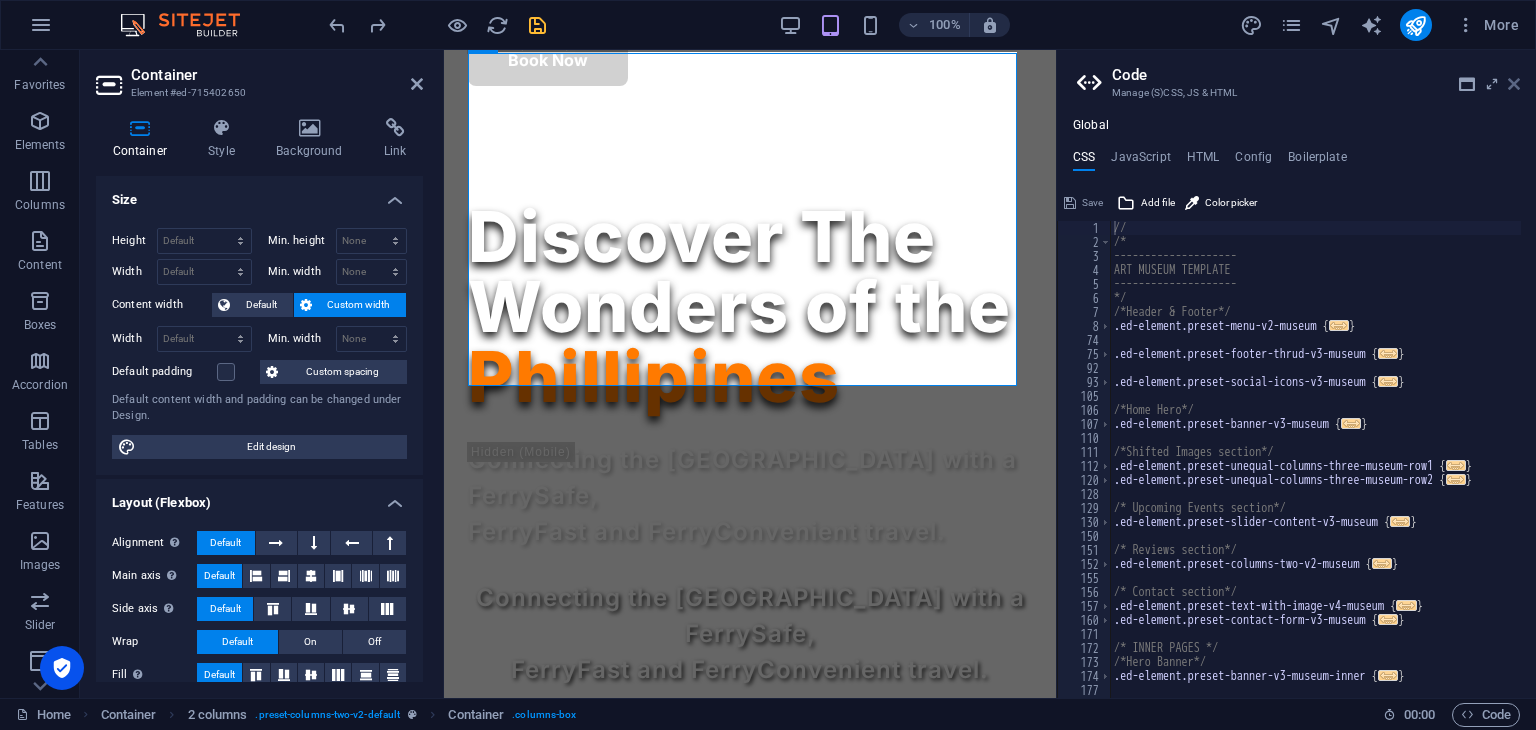 click at bounding box center [1514, 84] 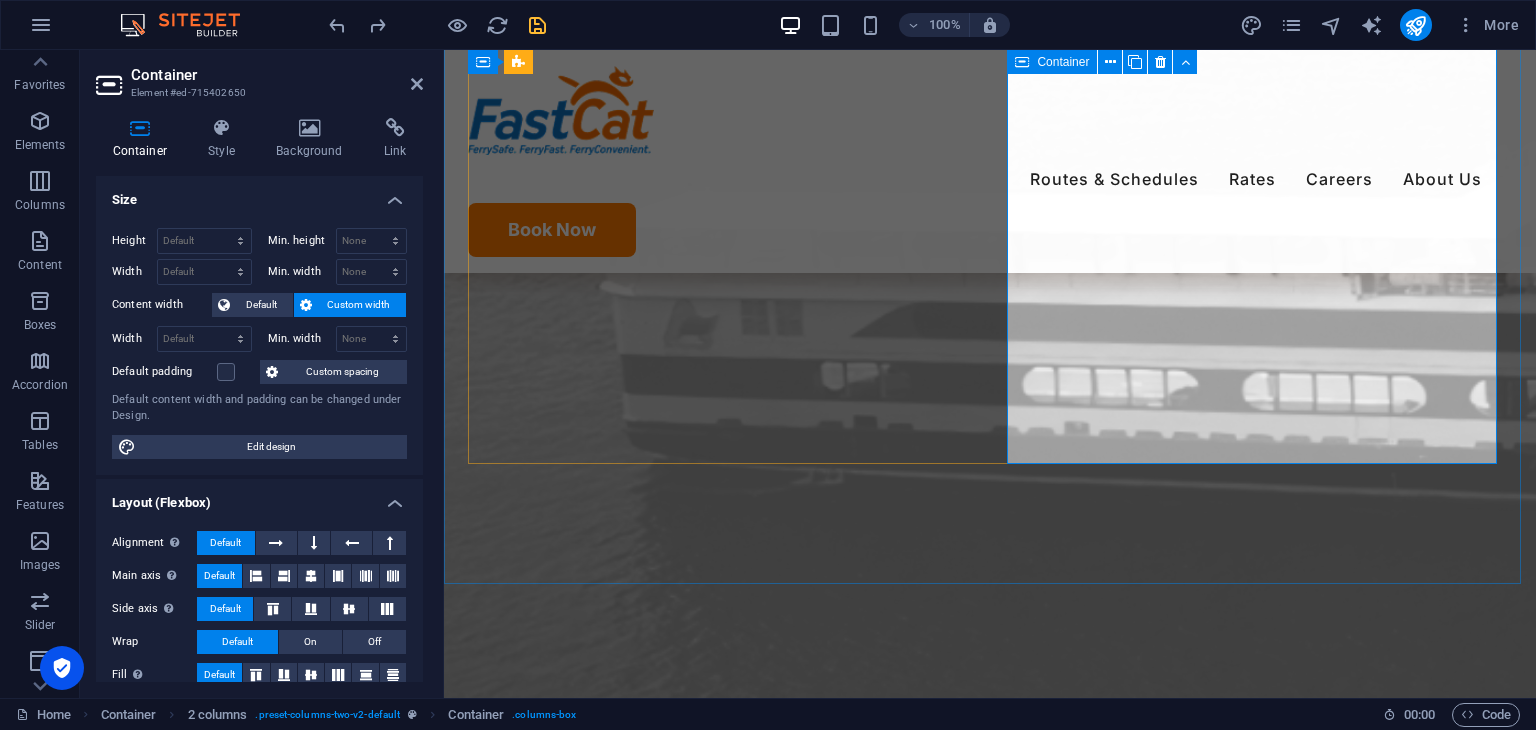 scroll, scrollTop: 2309, scrollLeft: 0, axis: vertical 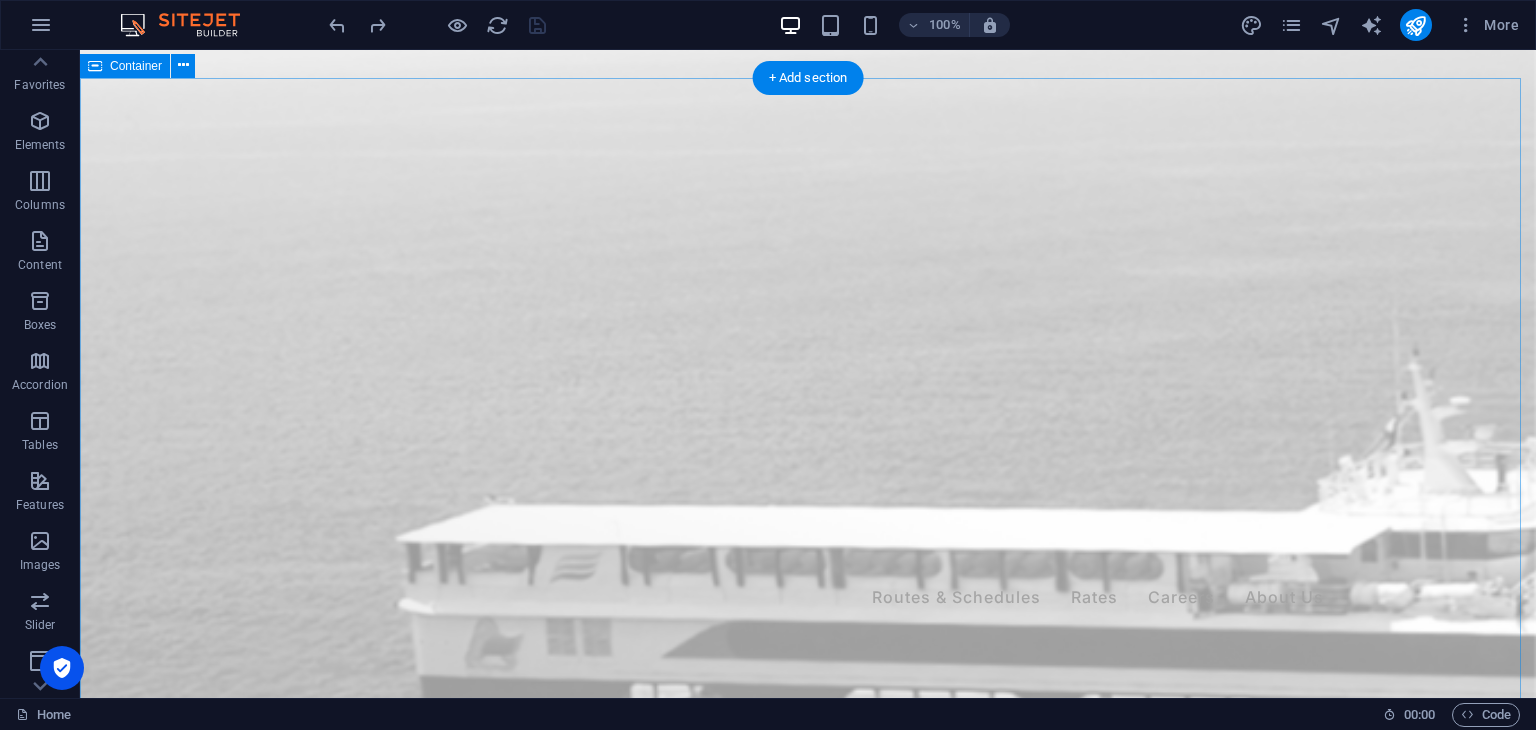 click on "ABOUT US Discover Our History Archipelago Philippine Ferries Corporation  (APFC) was founded to provide a vital maritime link between the Philippines' 7641 plus islands. Since its incorporation in [DATE], it has become a trusted shipping company that owns and operates the Philippines' first and only catamaran Roll-on/Roll-off (RoRo) ferries nationwide under the flagship brand of FastCat. Learn More" at bounding box center [808, 2769] 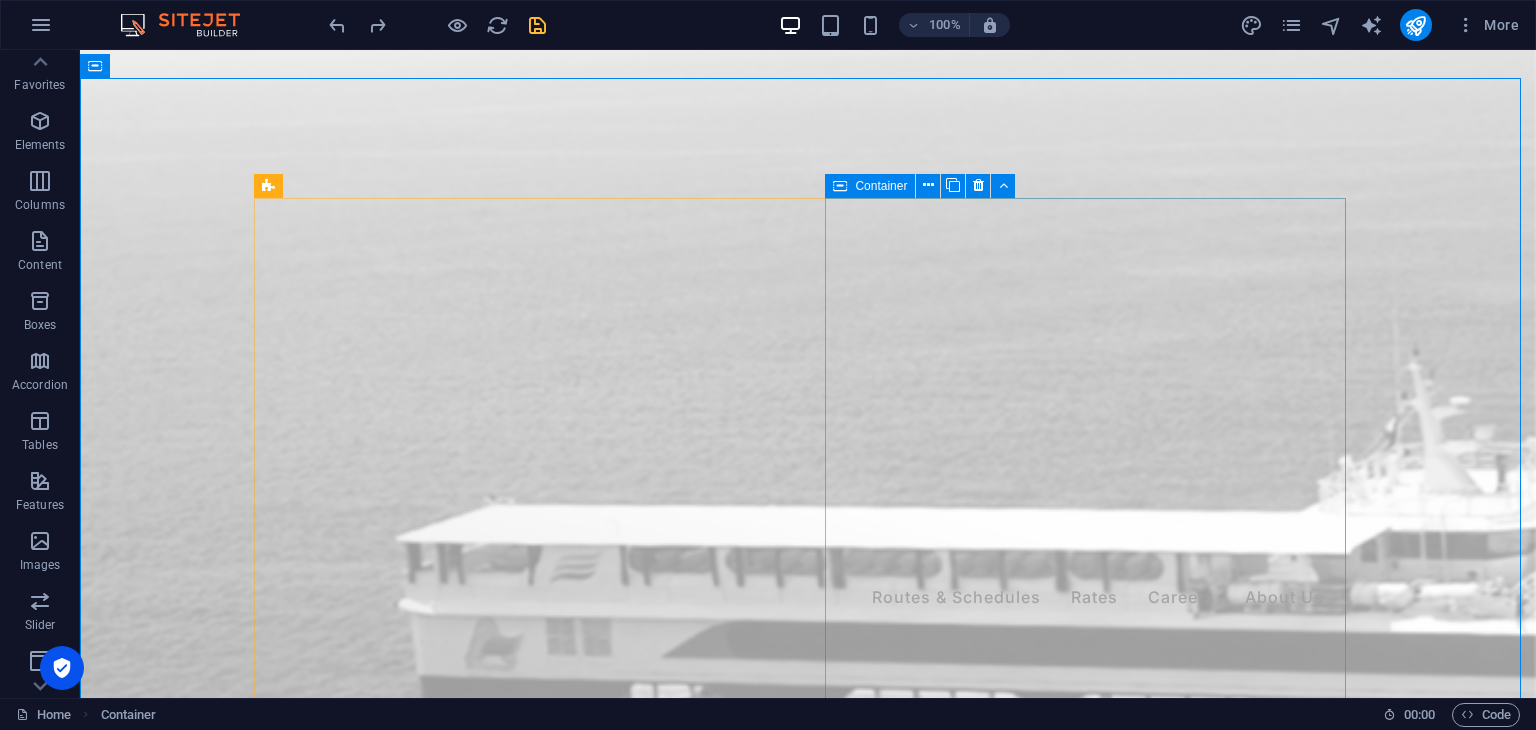 click on "Container" at bounding box center [870, 186] 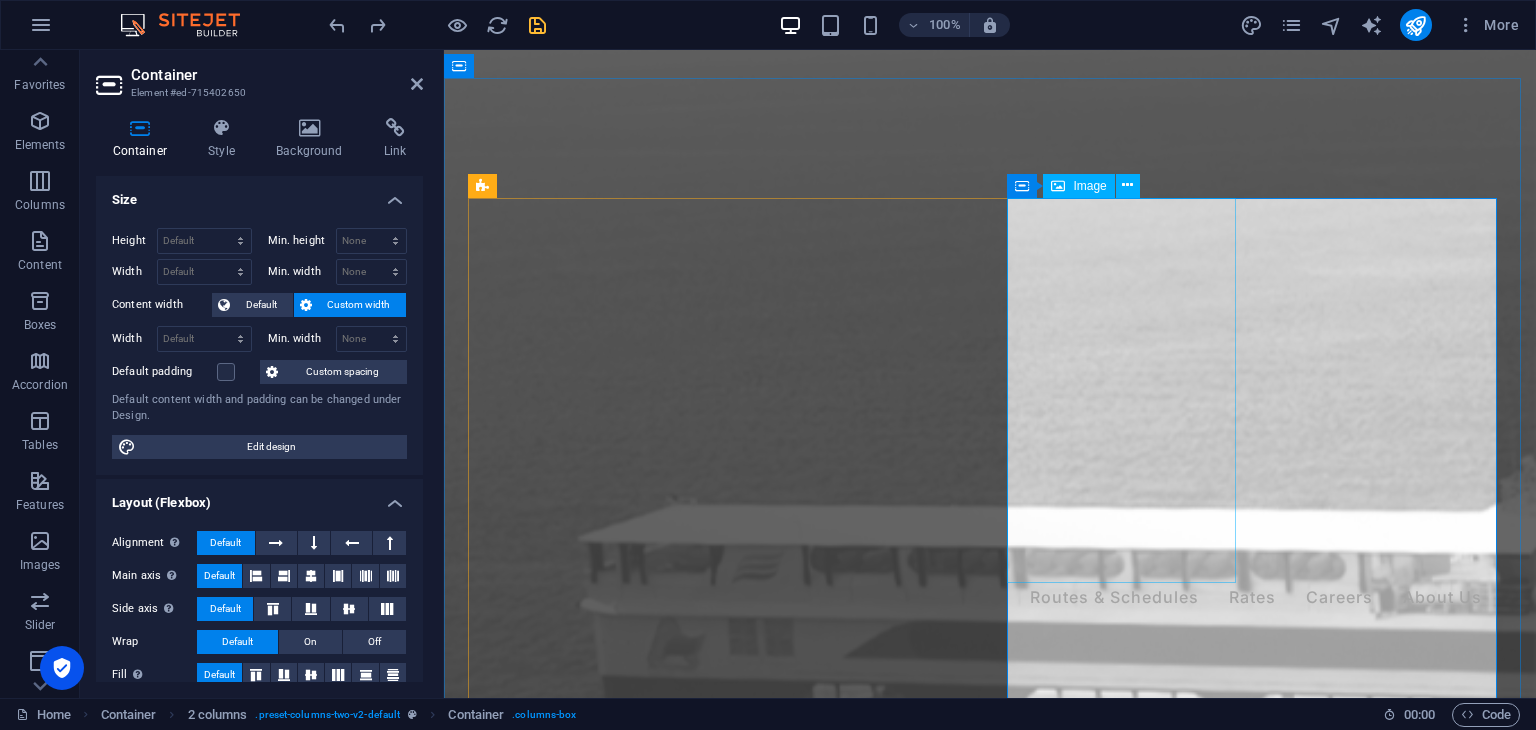 click on "Image" at bounding box center (1089, 186) 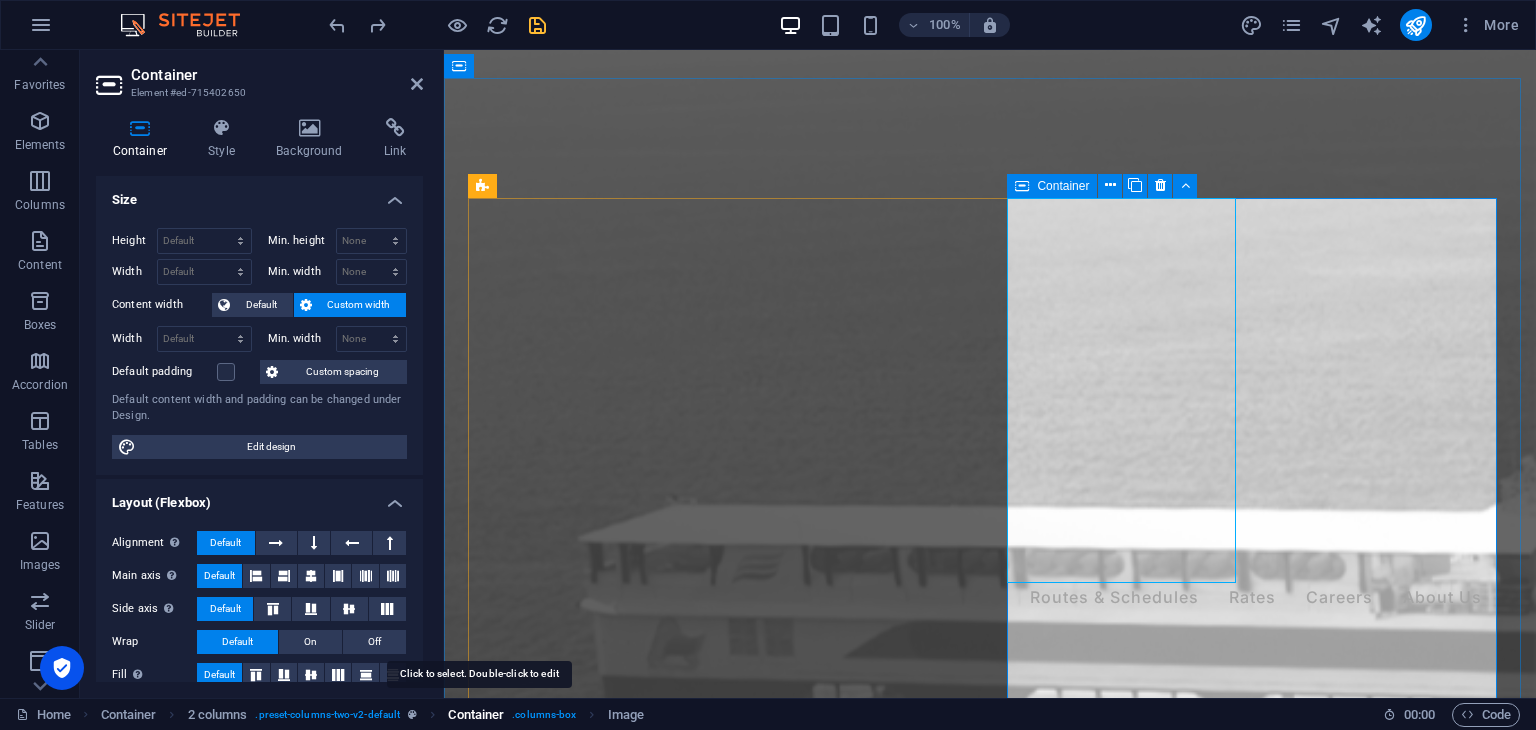 click on "Container" at bounding box center [476, 715] 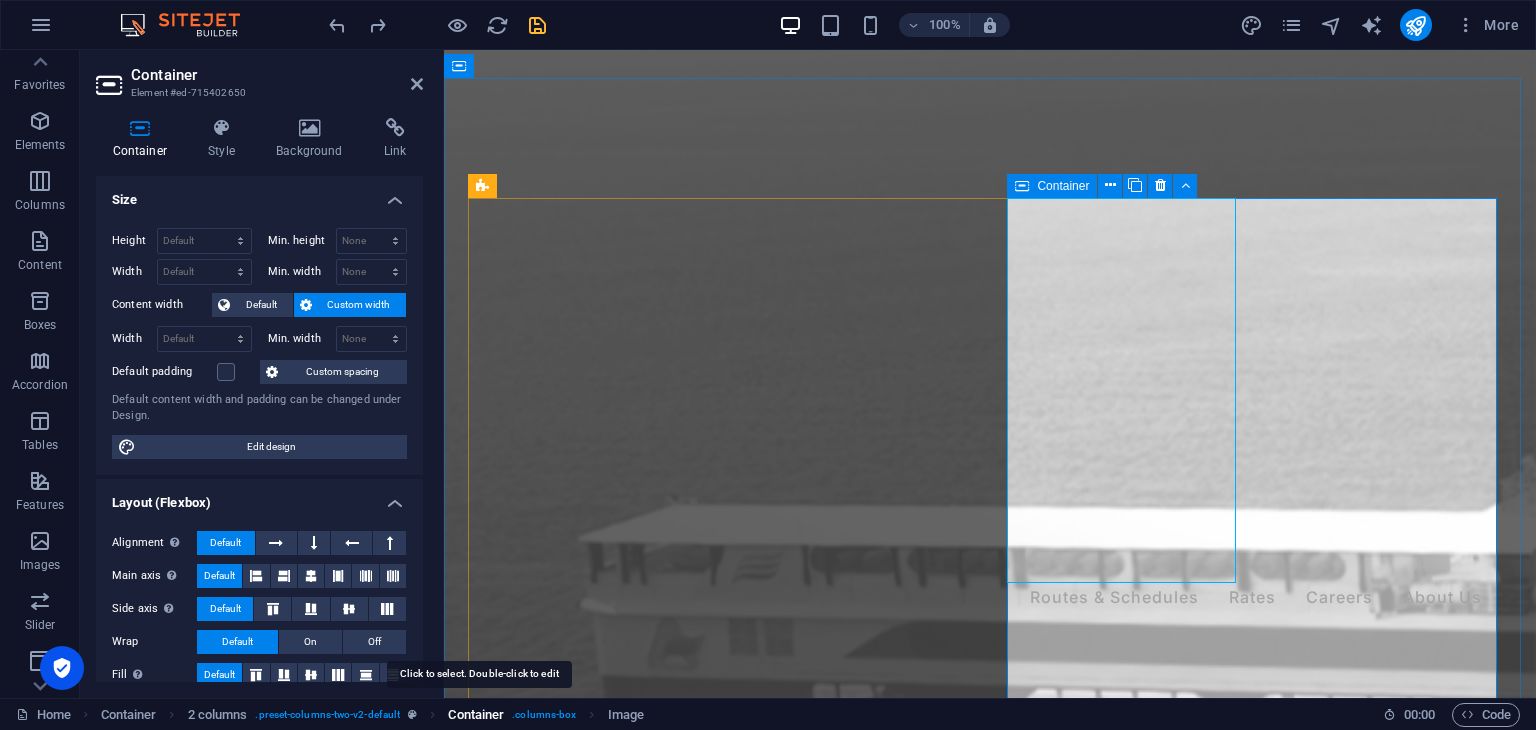 click on "Container" at bounding box center (476, 715) 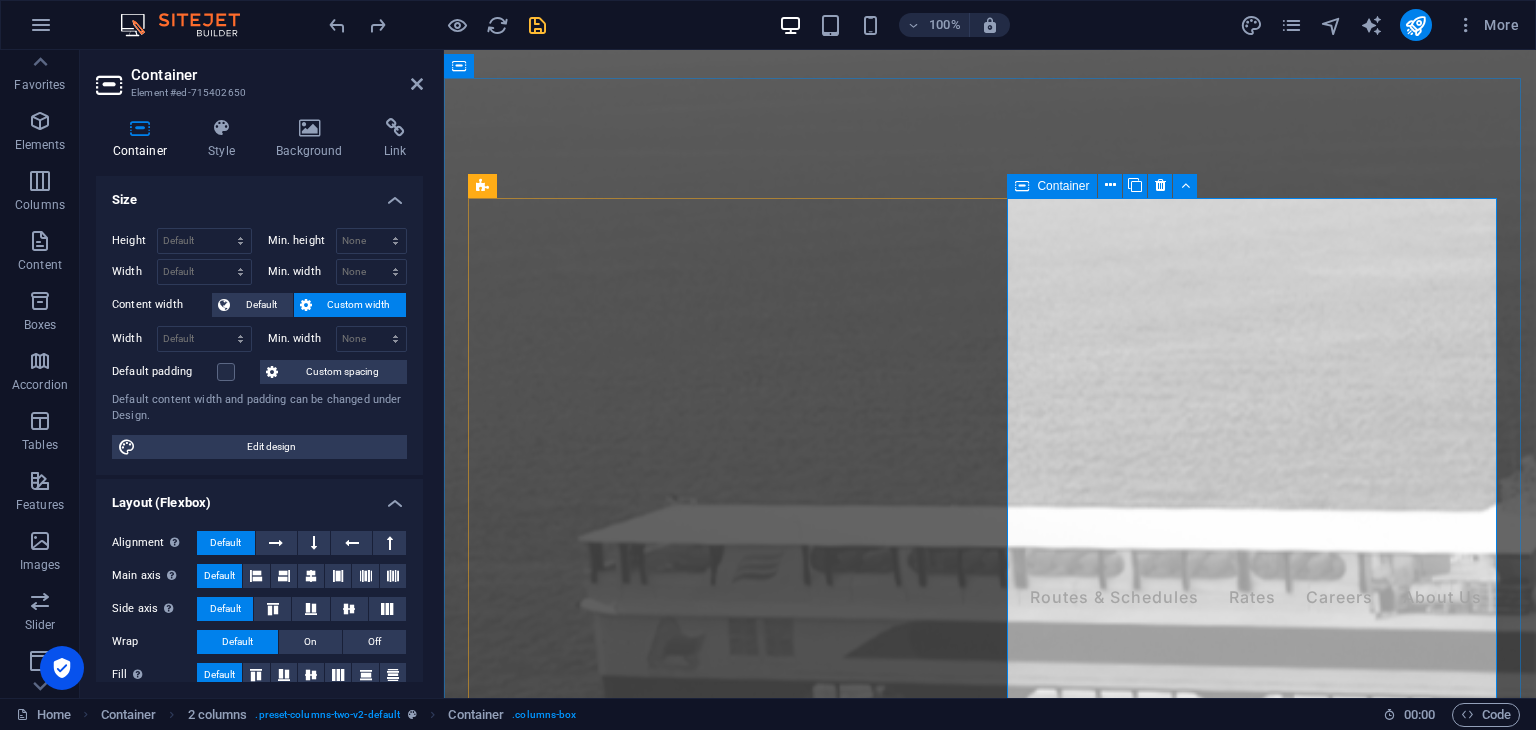 click on "Container" at bounding box center (1052, 186) 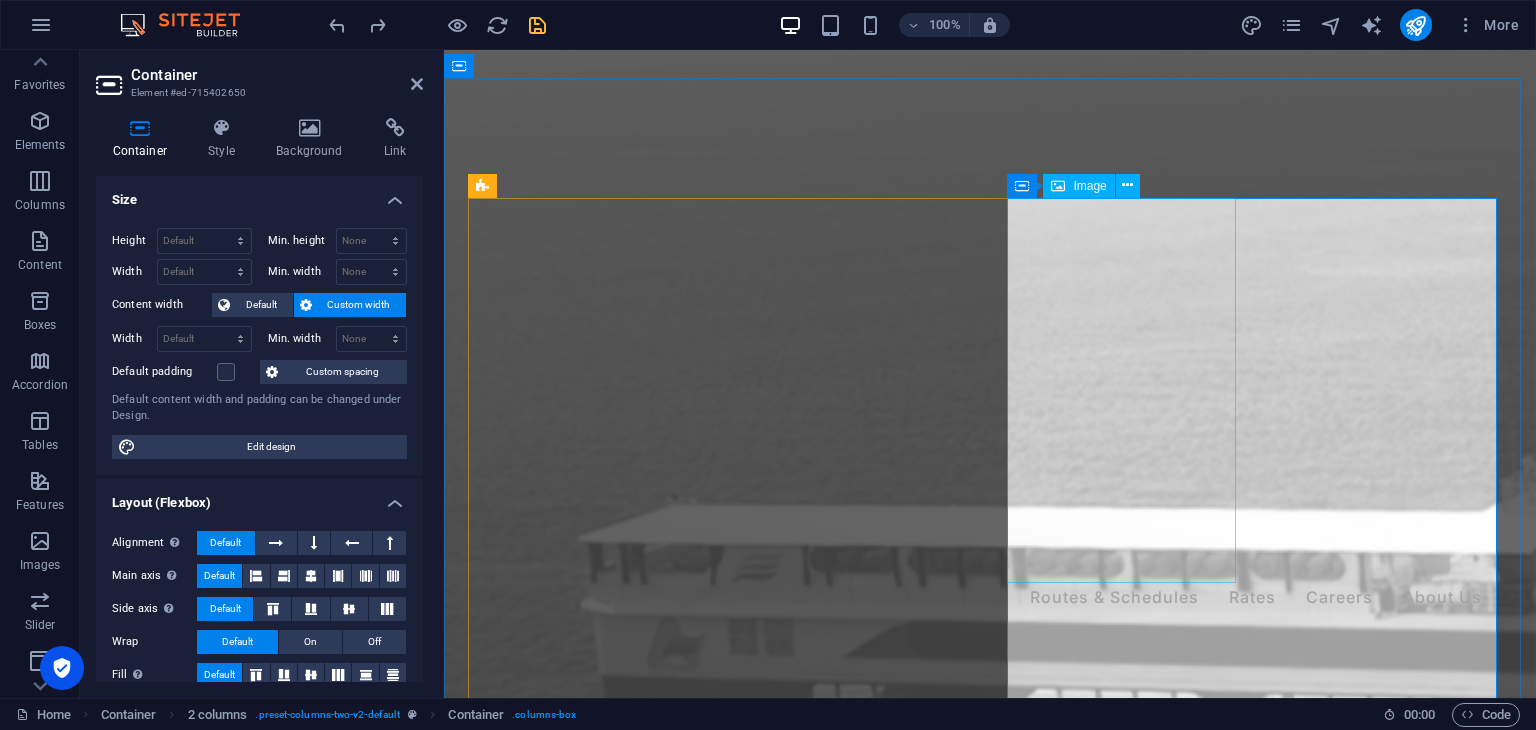 click on "Image" at bounding box center (1089, 186) 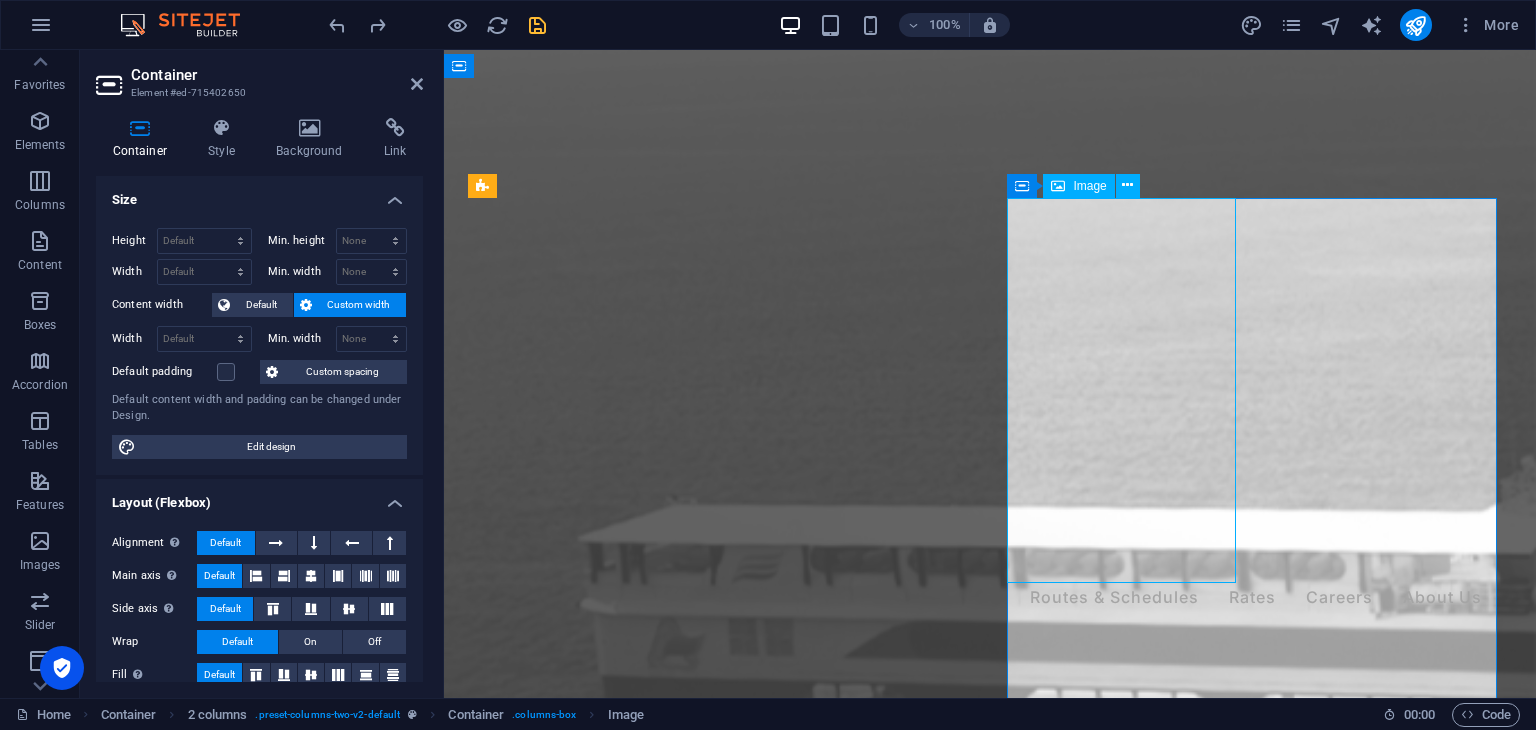 click on "Image" at bounding box center (1089, 186) 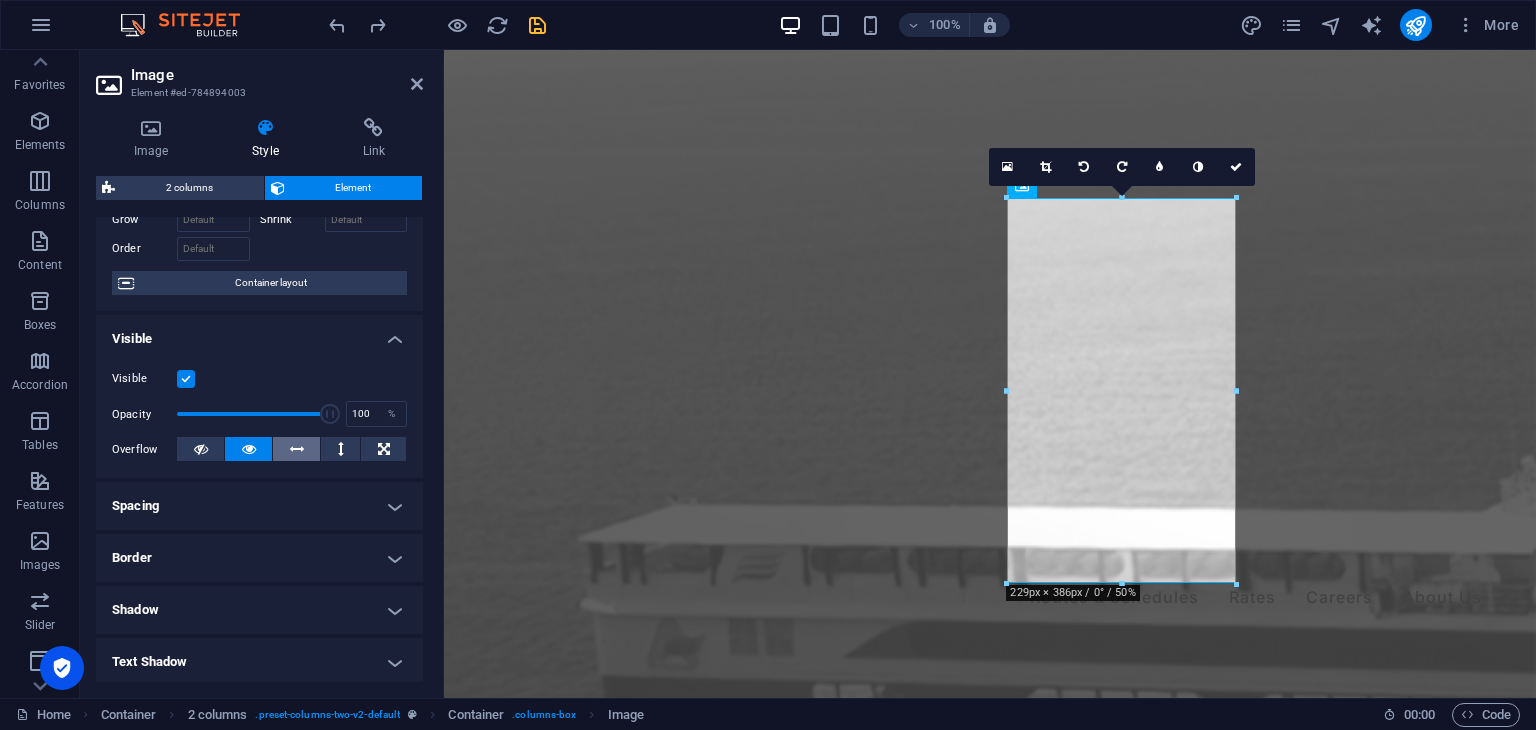 scroll, scrollTop: 200, scrollLeft: 0, axis: vertical 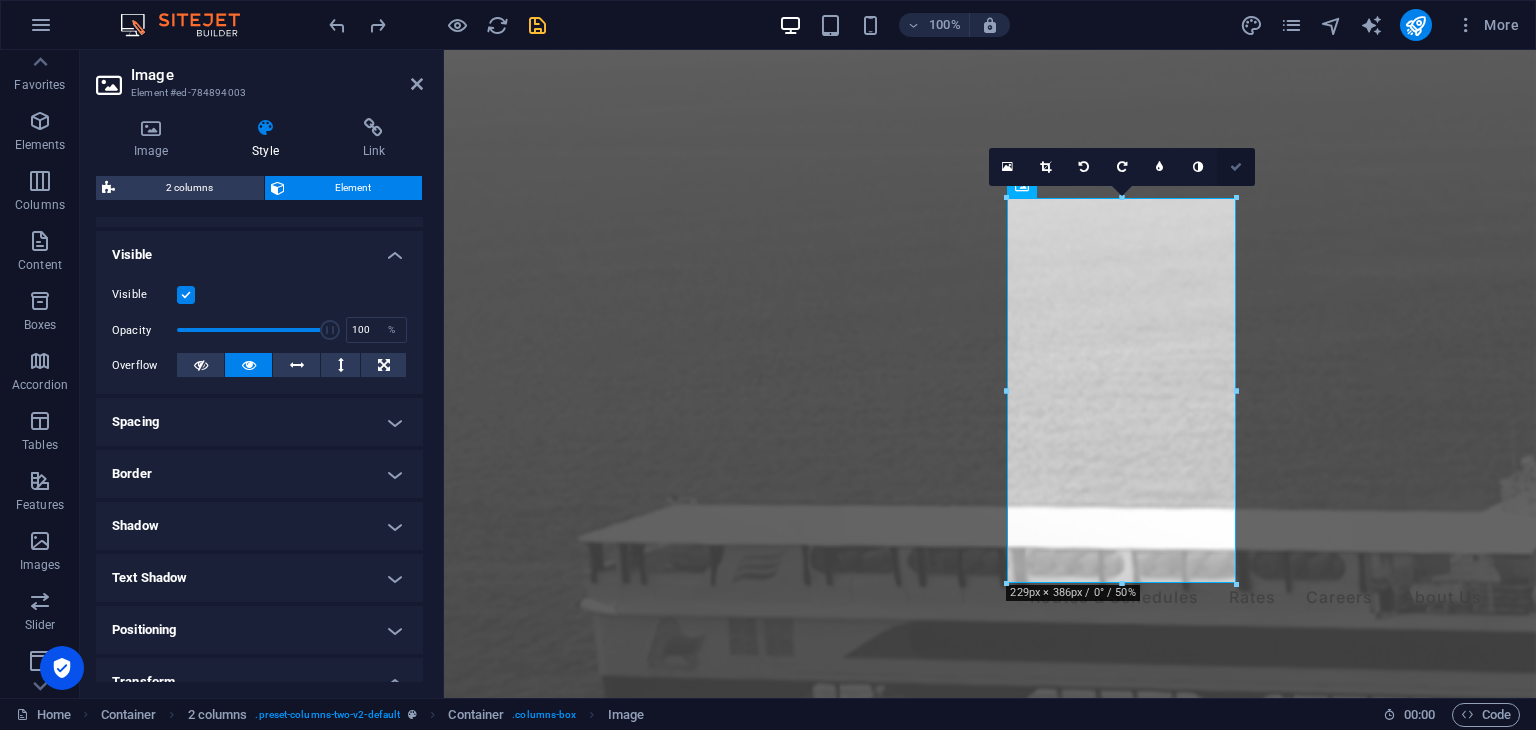 click at bounding box center [1236, 167] 